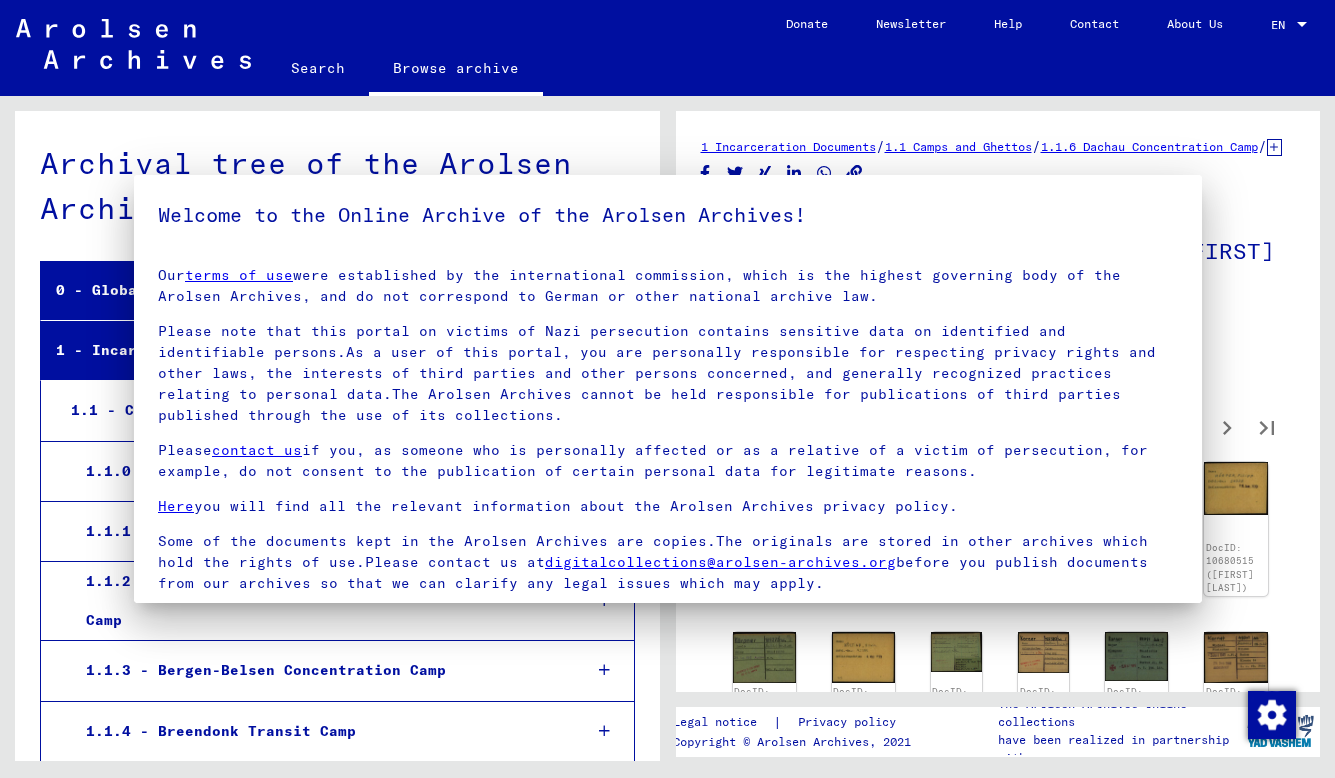 scroll, scrollTop: 0, scrollLeft: 0, axis: both 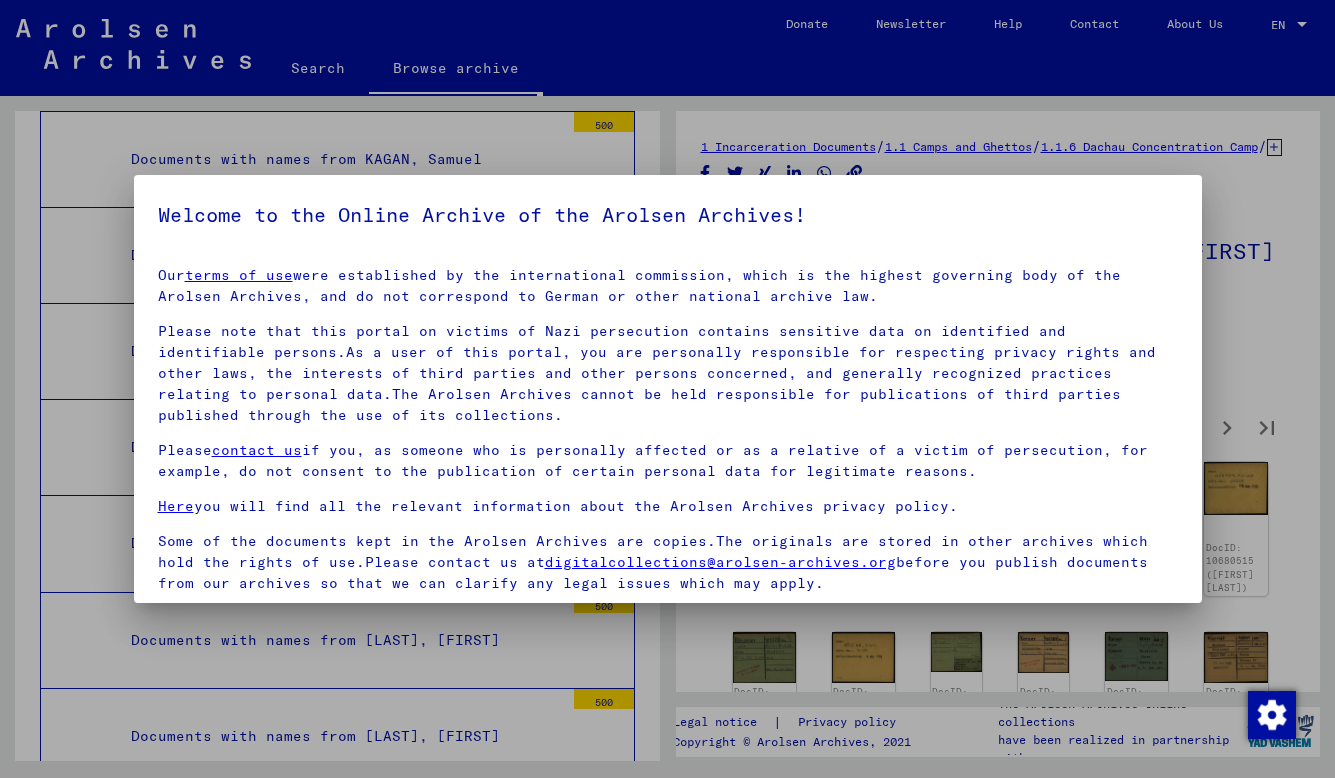 click at bounding box center [667, 389] 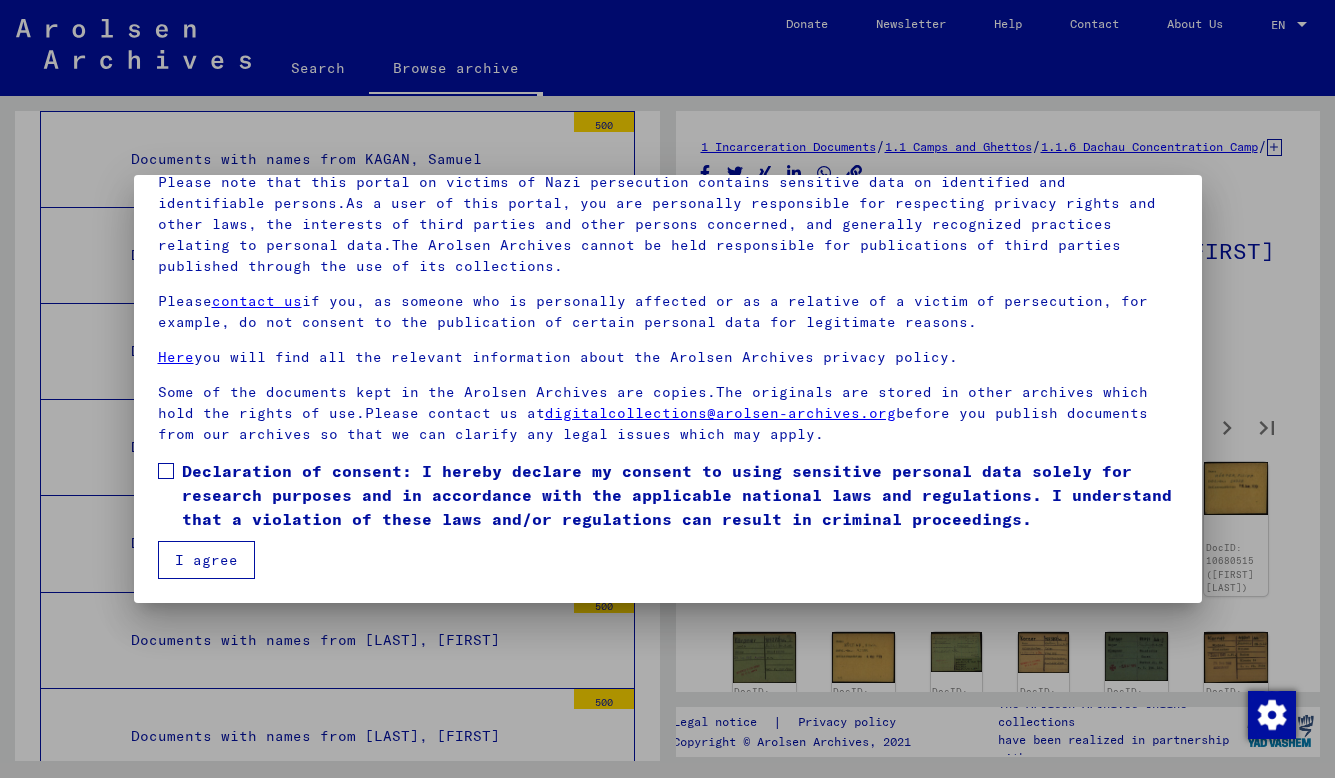 scroll, scrollTop: 149, scrollLeft: 0, axis: vertical 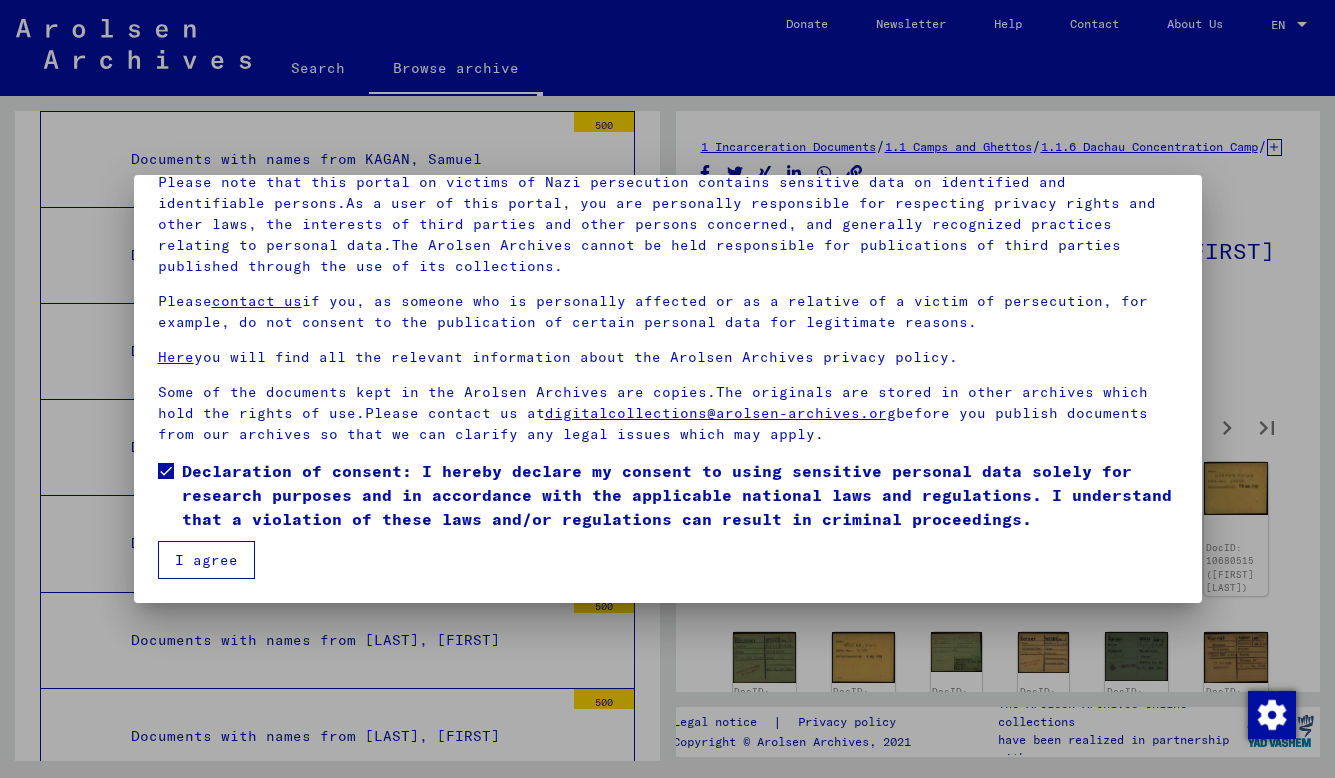 click on "I agree" at bounding box center [206, 560] 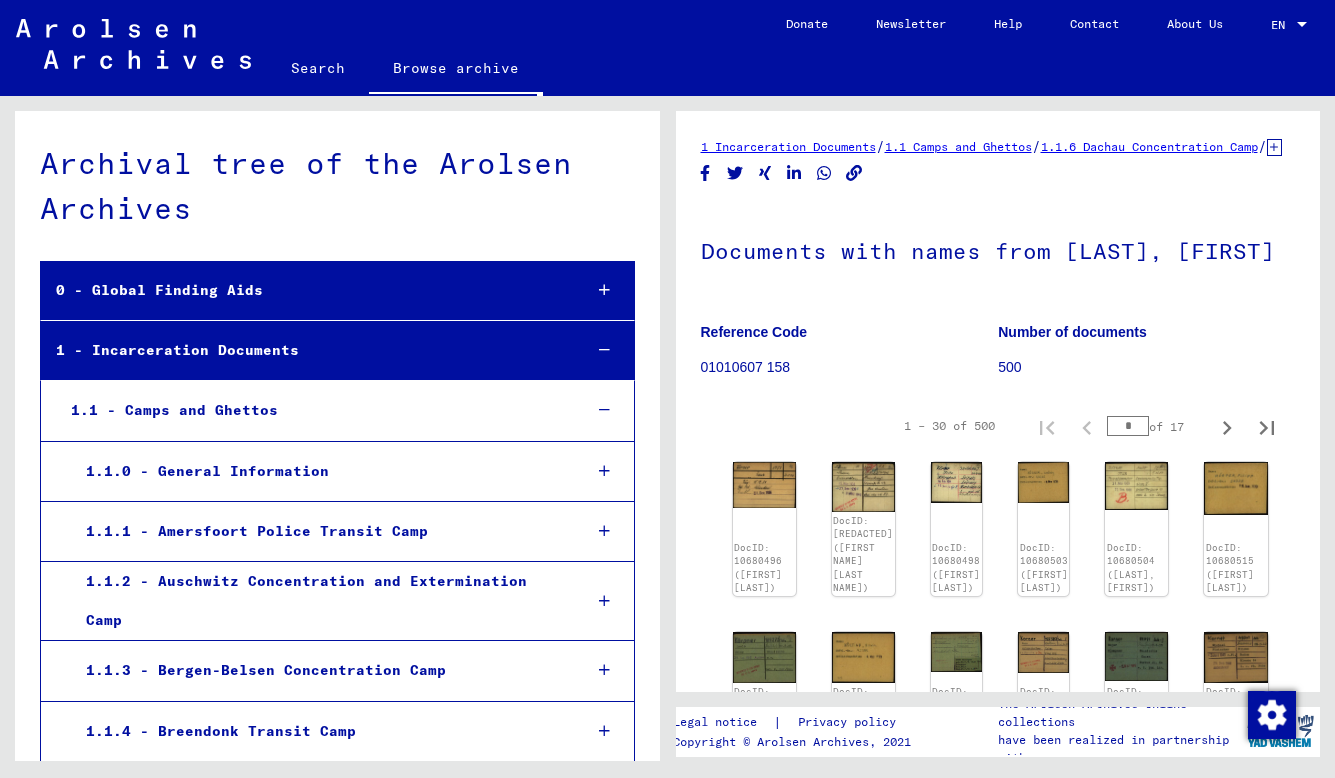 scroll, scrollTop: 0, scrollLeft: 0, axis: both 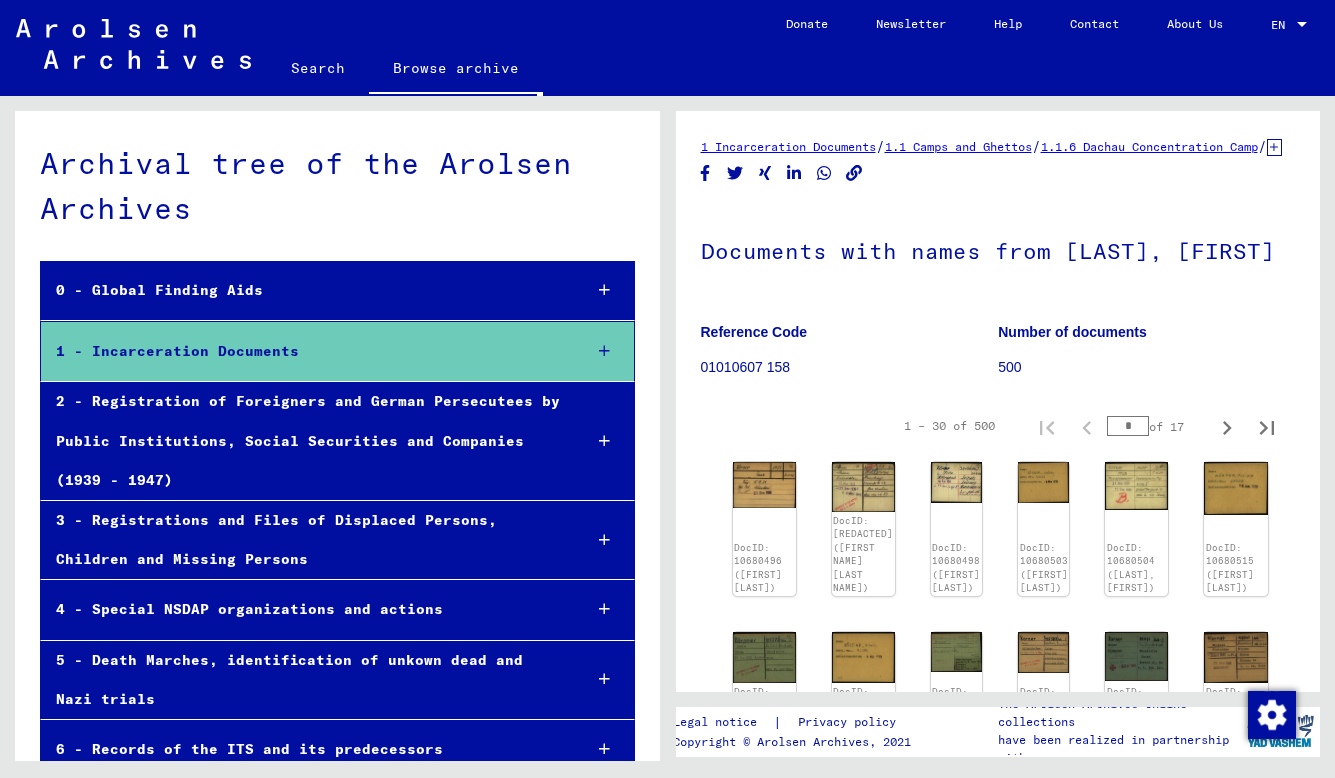 click on "Search" 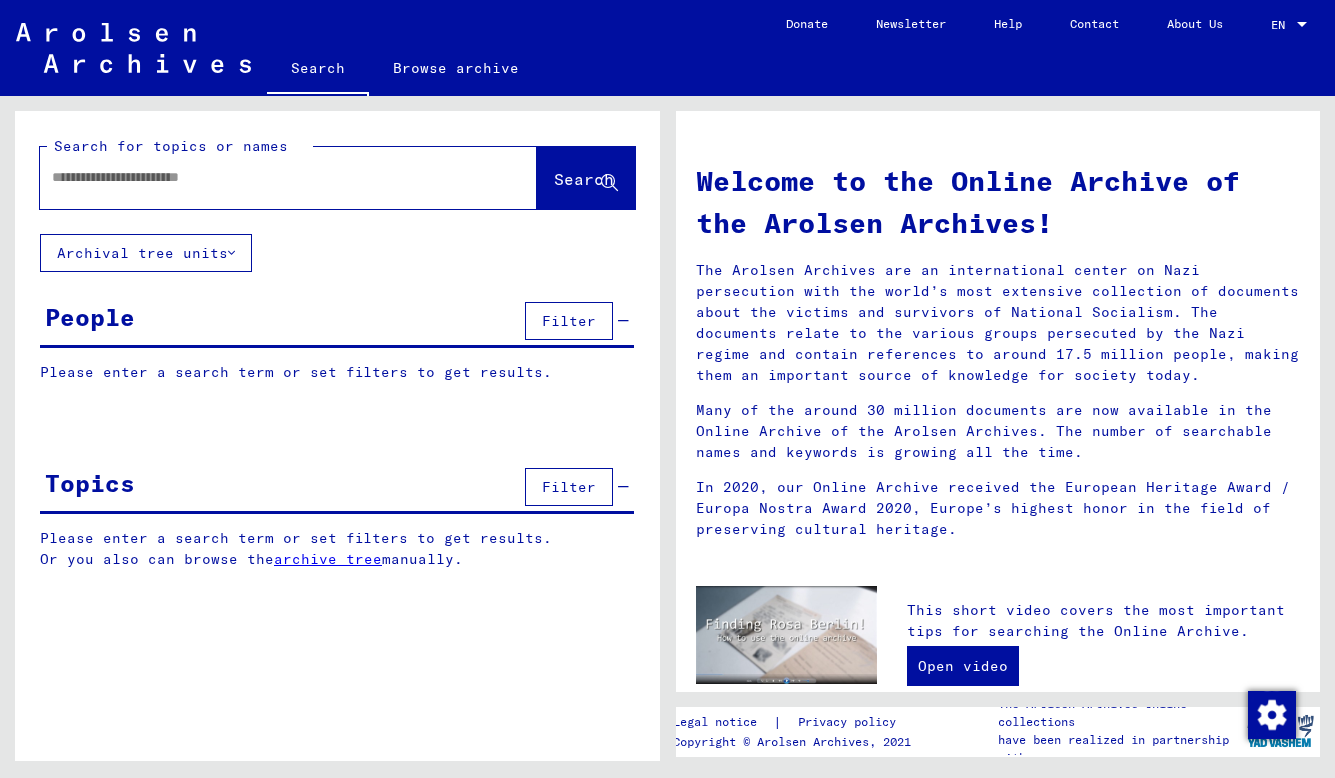 click at bounding box center (264, 177) 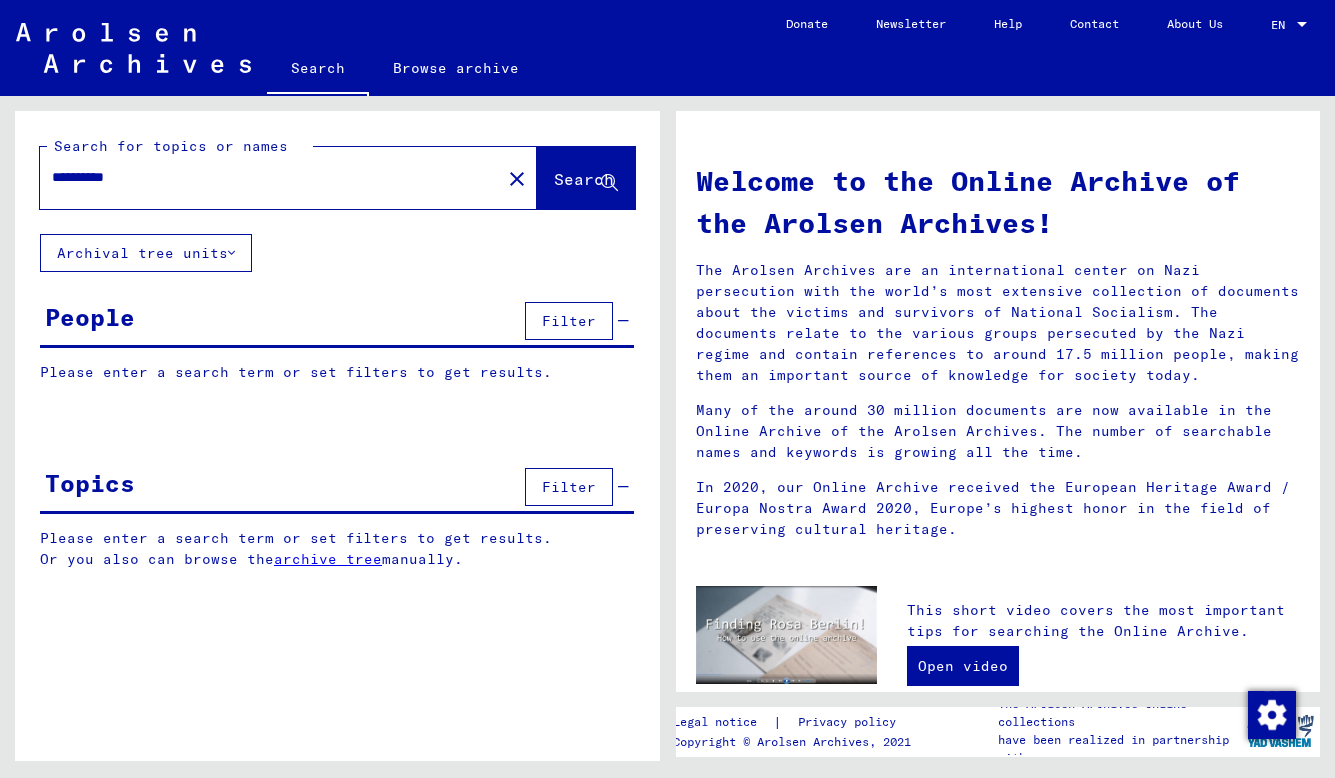 type on "**********" 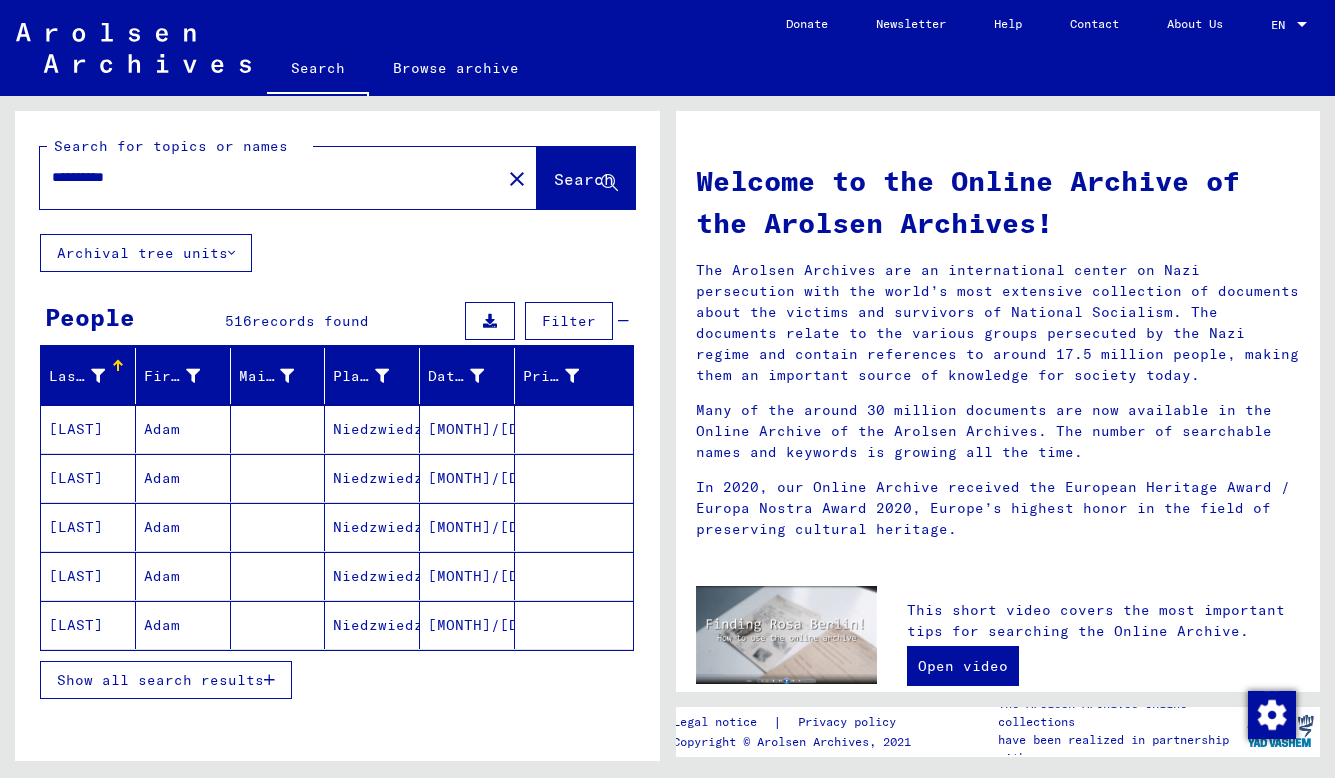 click on "Show all search results" at bounding box center (160, 680) 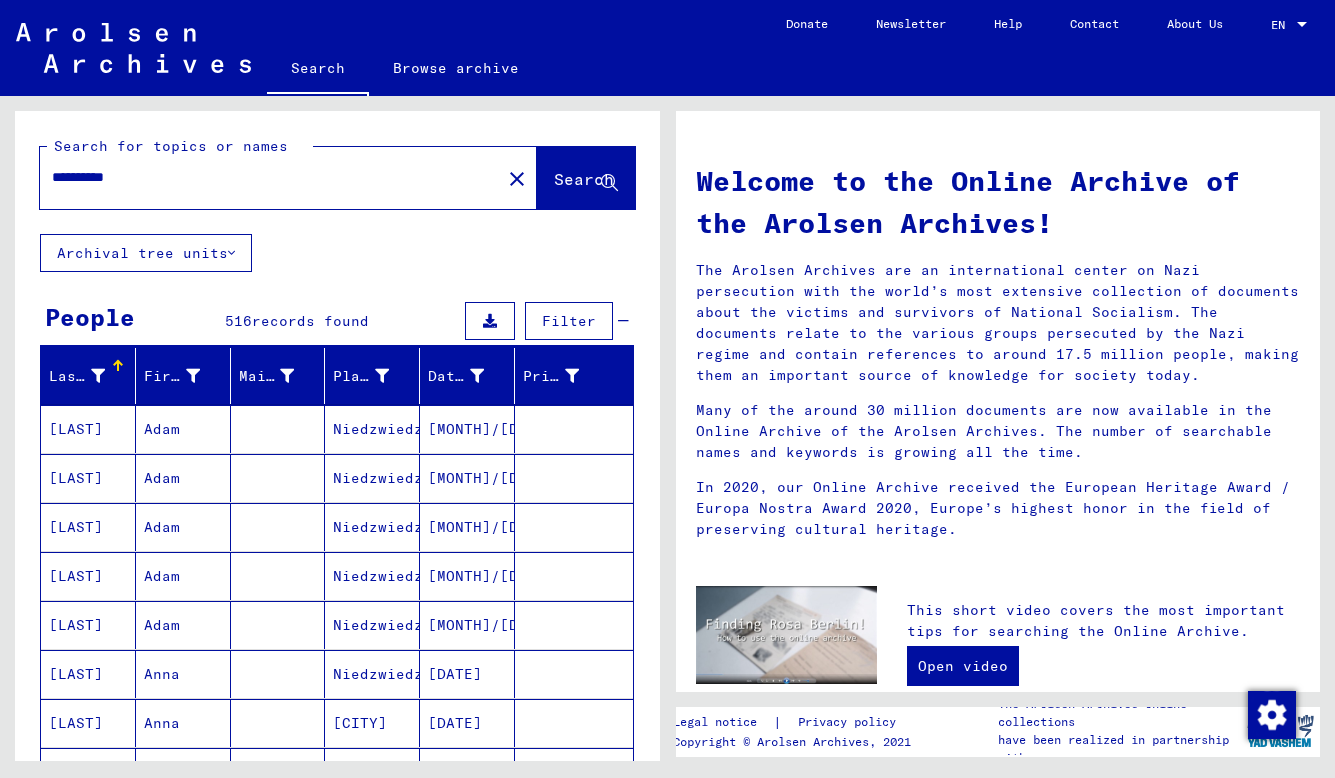 scroll, scrollTop: 0, scrollLeft: 0, axis: both 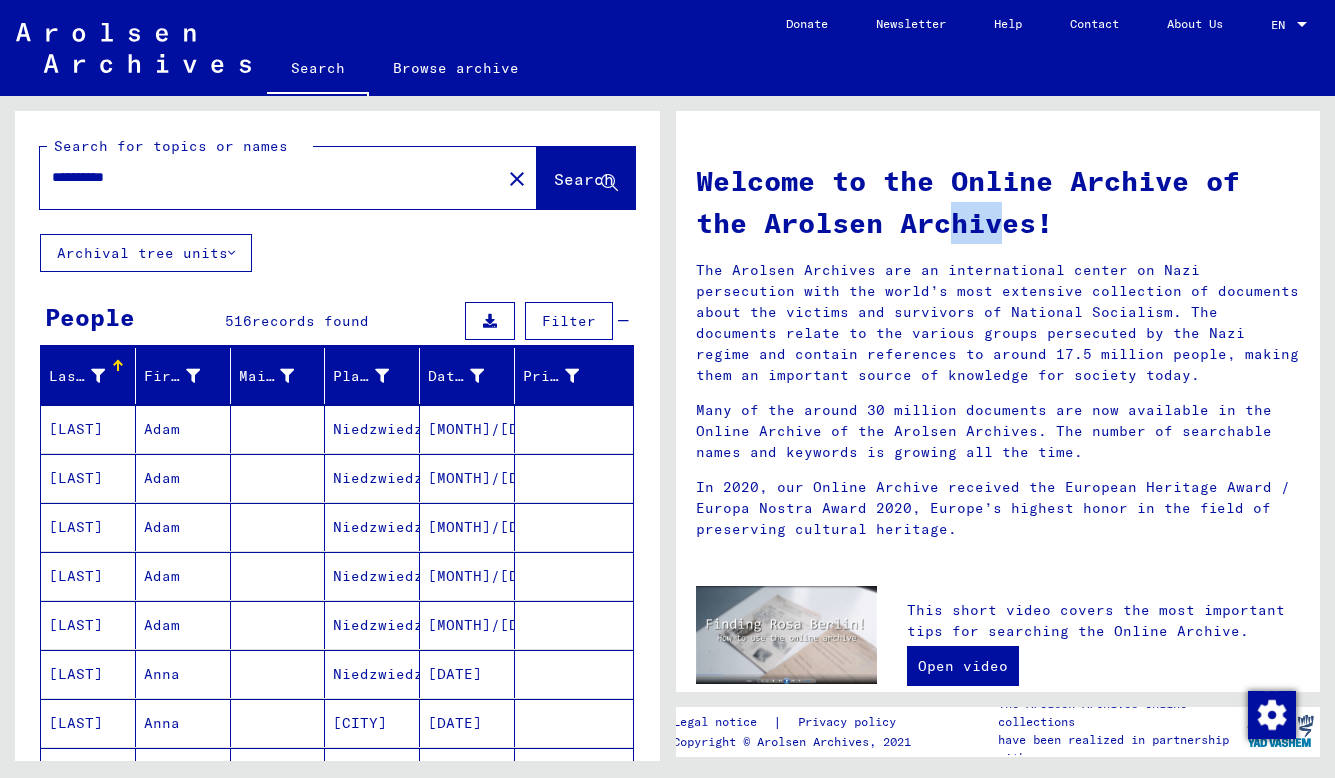 drag, startPoint x: 671, startPoint y: 229, endPoint x: 746, endPoint y: 238, distance: 75.53807 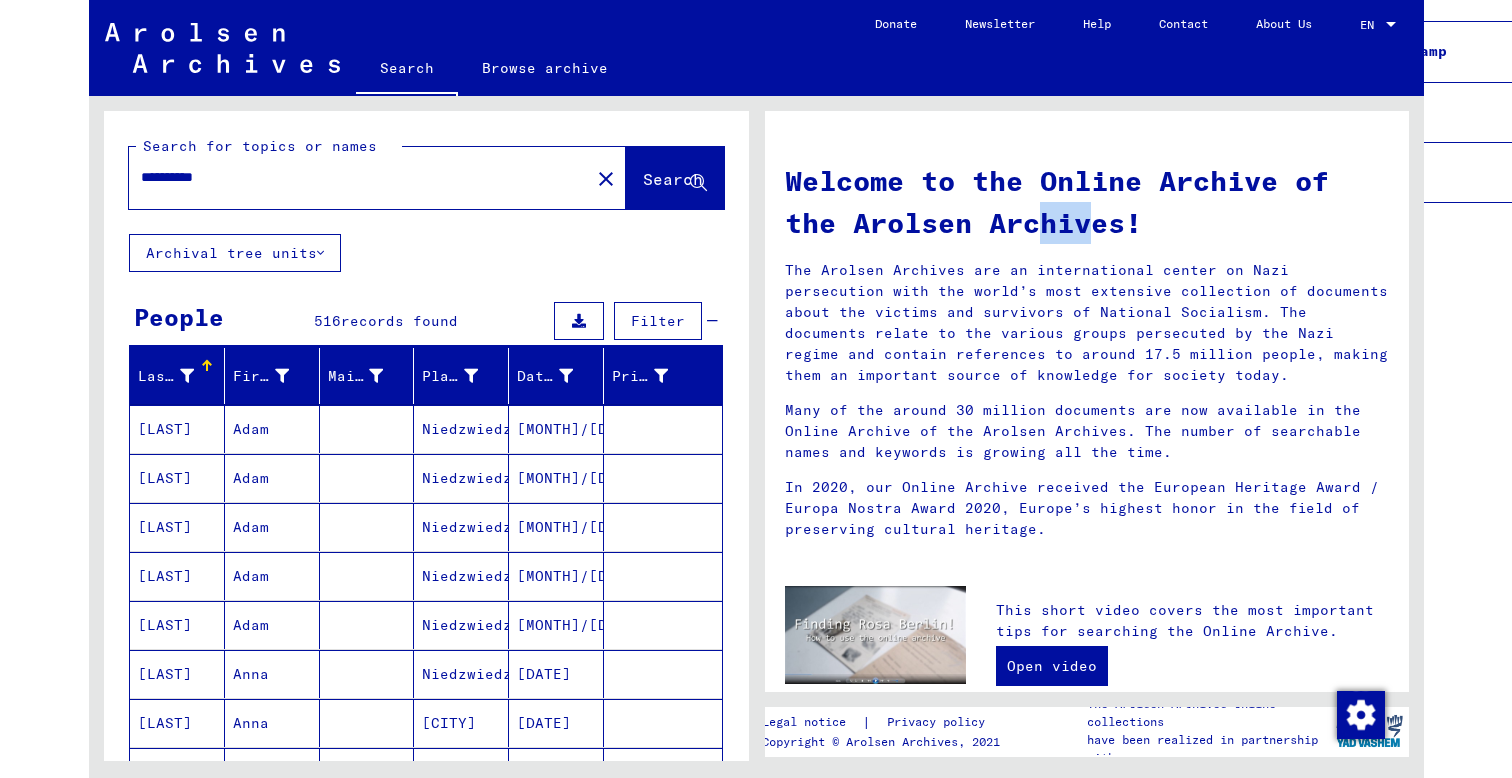 scroll, scrollTop: 0, scrollLeft: 0, axis: both 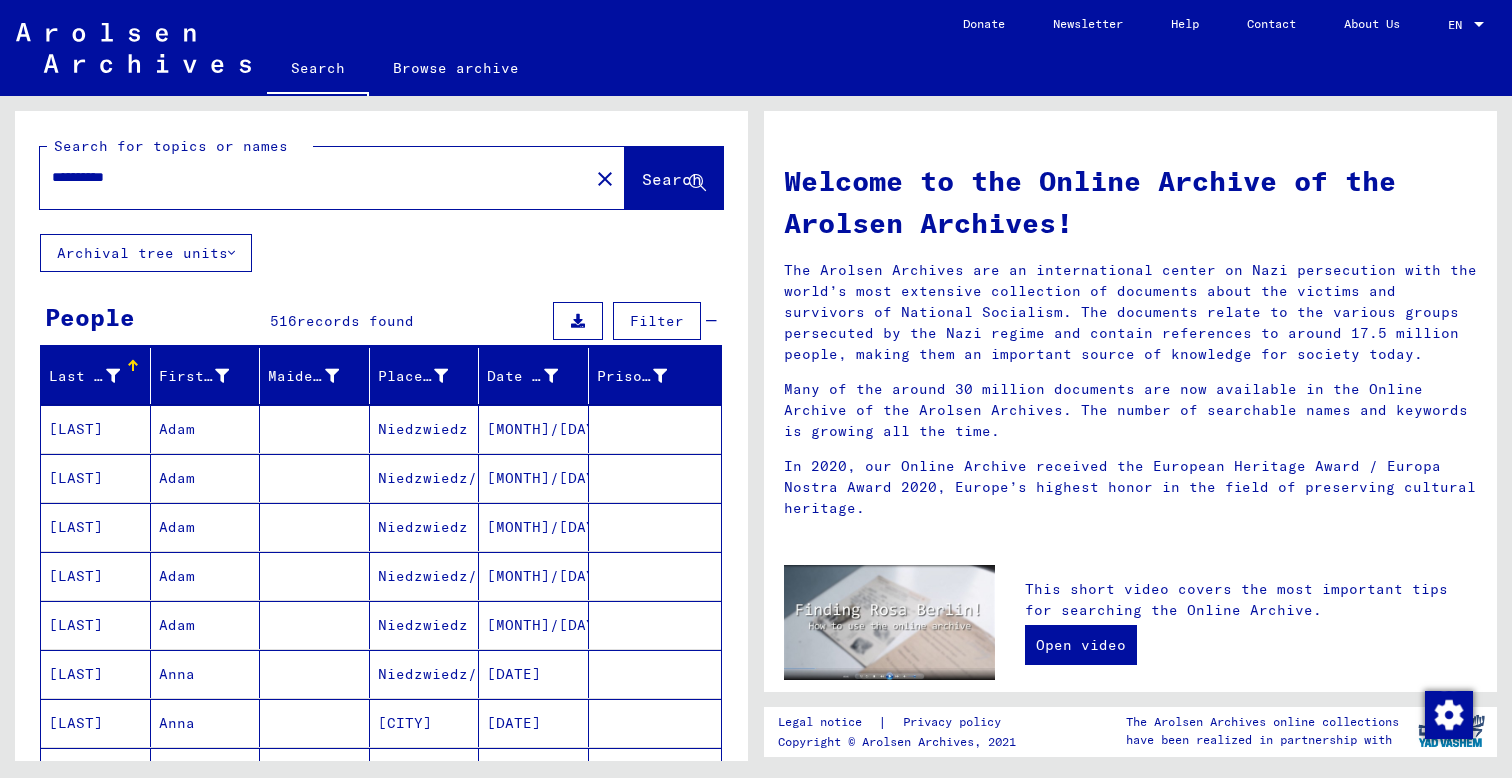 click on "Last Name" at bounding box center [84, 376] 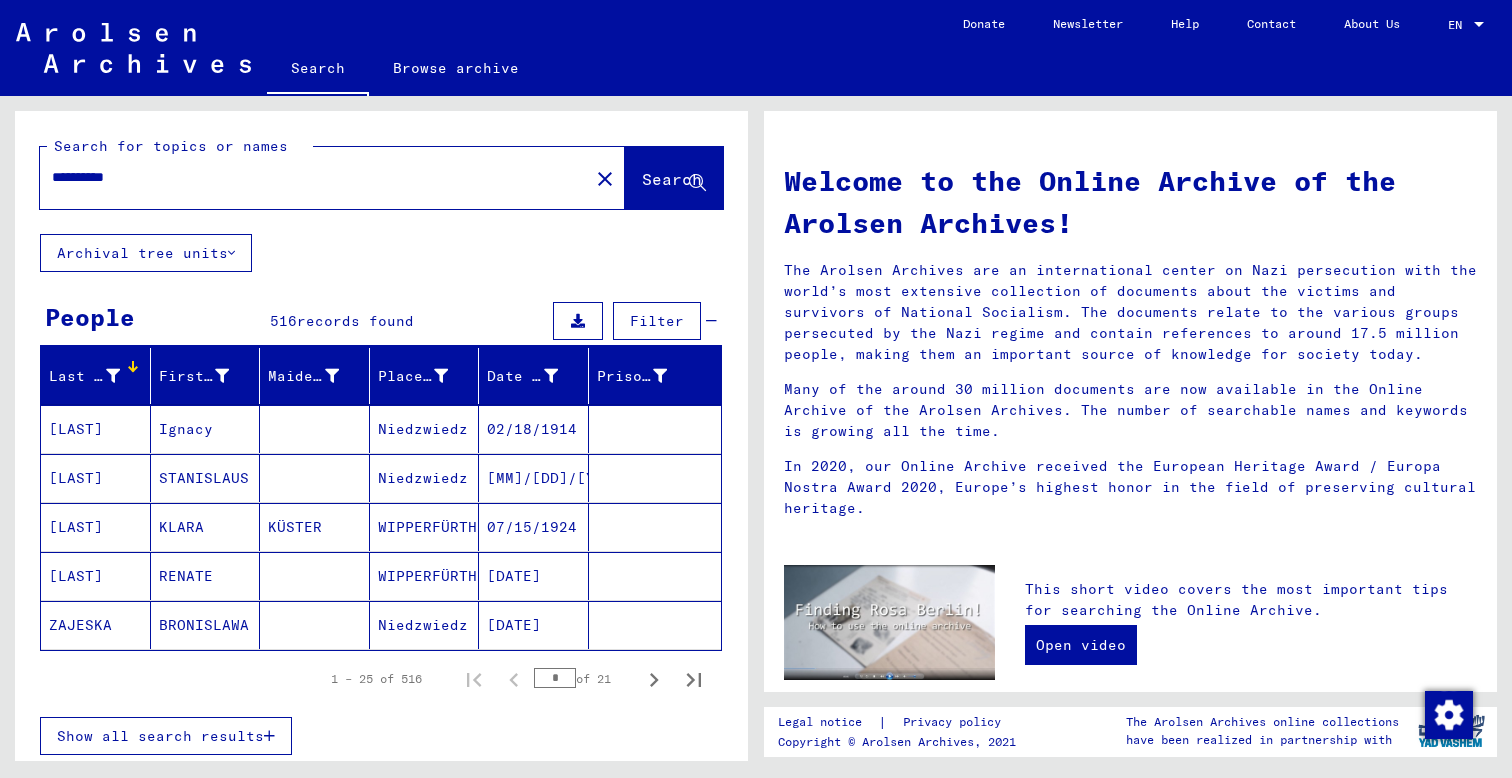 click on "Last Name" at bounding box center (84, 376) 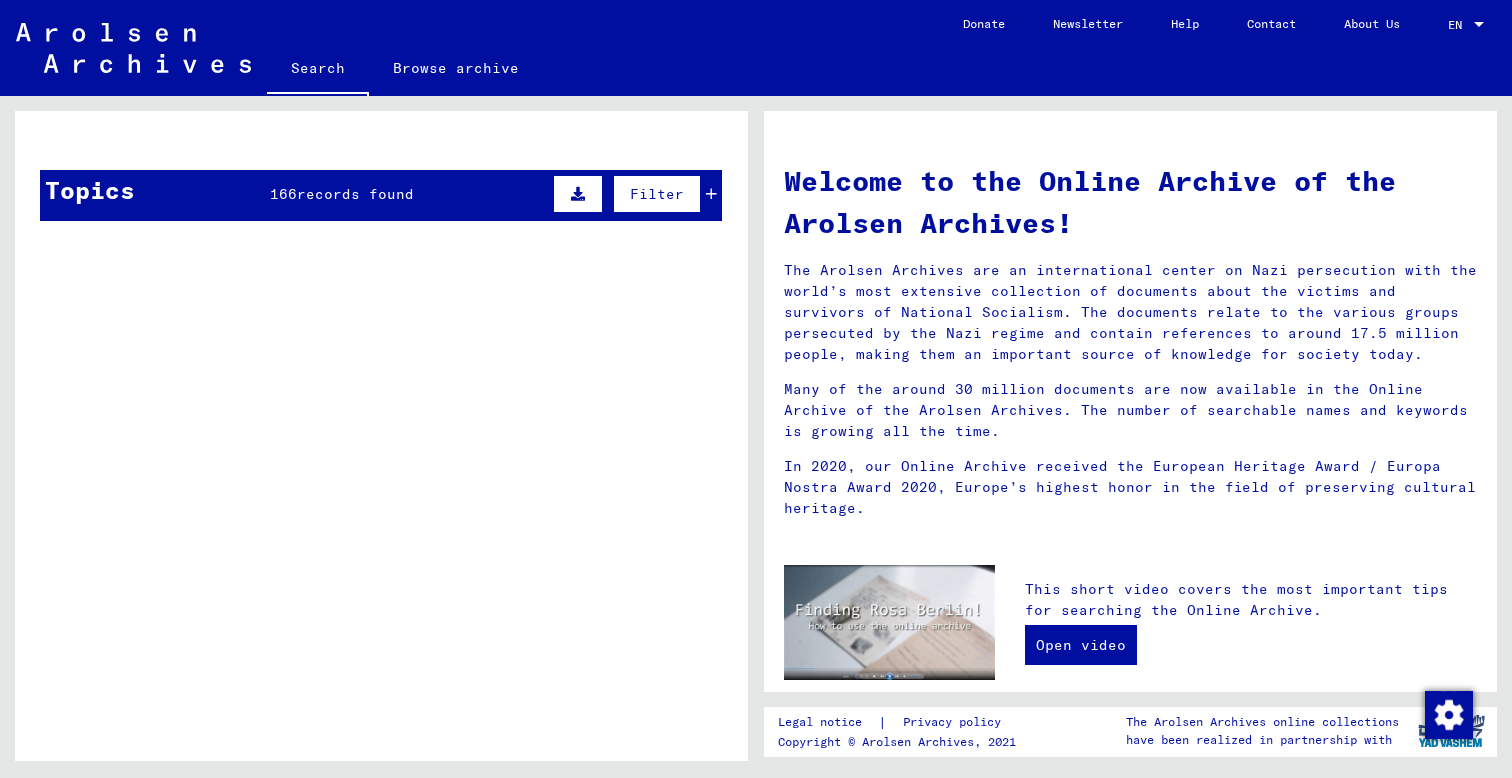 scroll, scrollTop: 5, scrollLeft: 0, axis: vertical 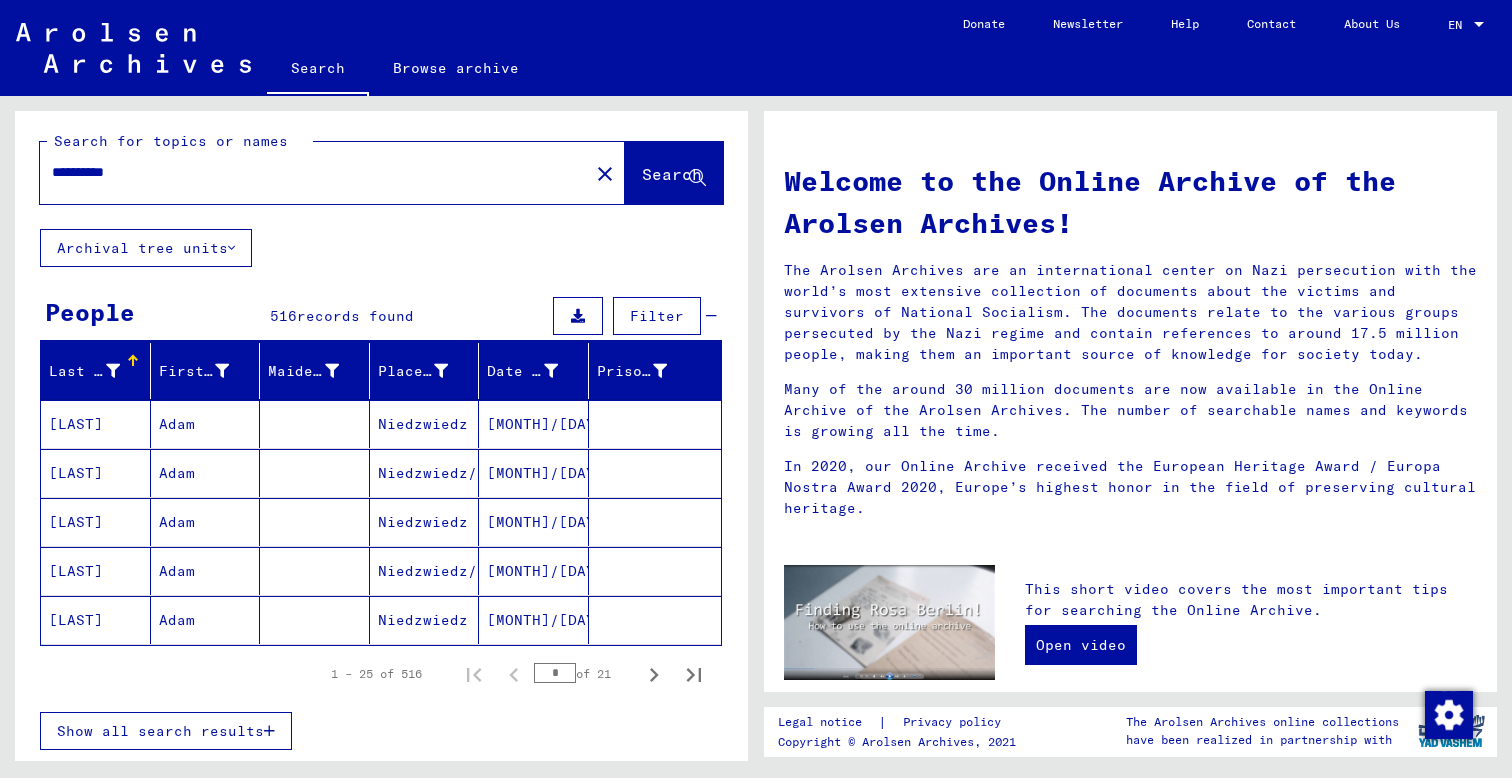 click 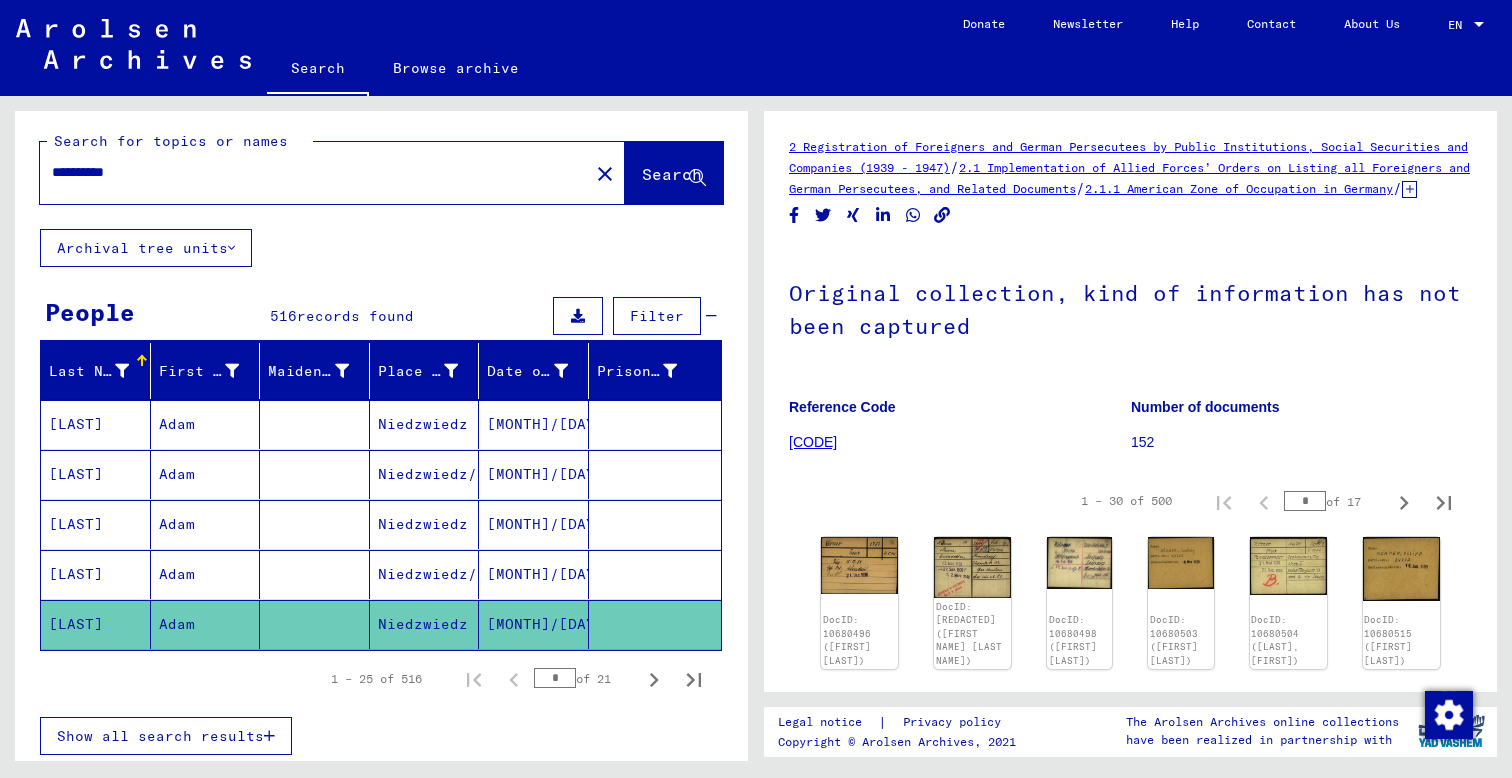 click on "Show all search results" at bounding box center (160, 736) 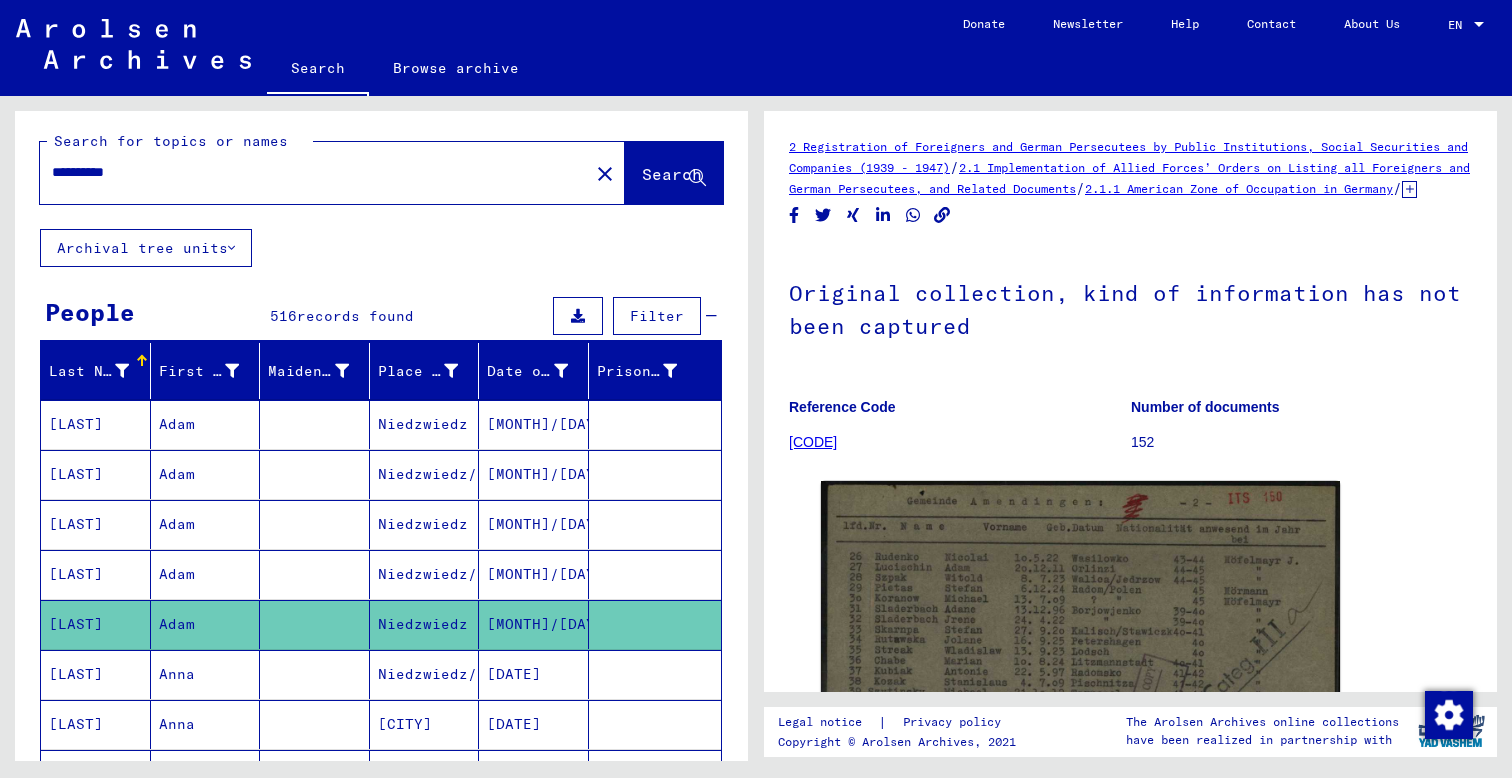 scroll, scrollTop: 0, scrollLeft: 0, axis: both 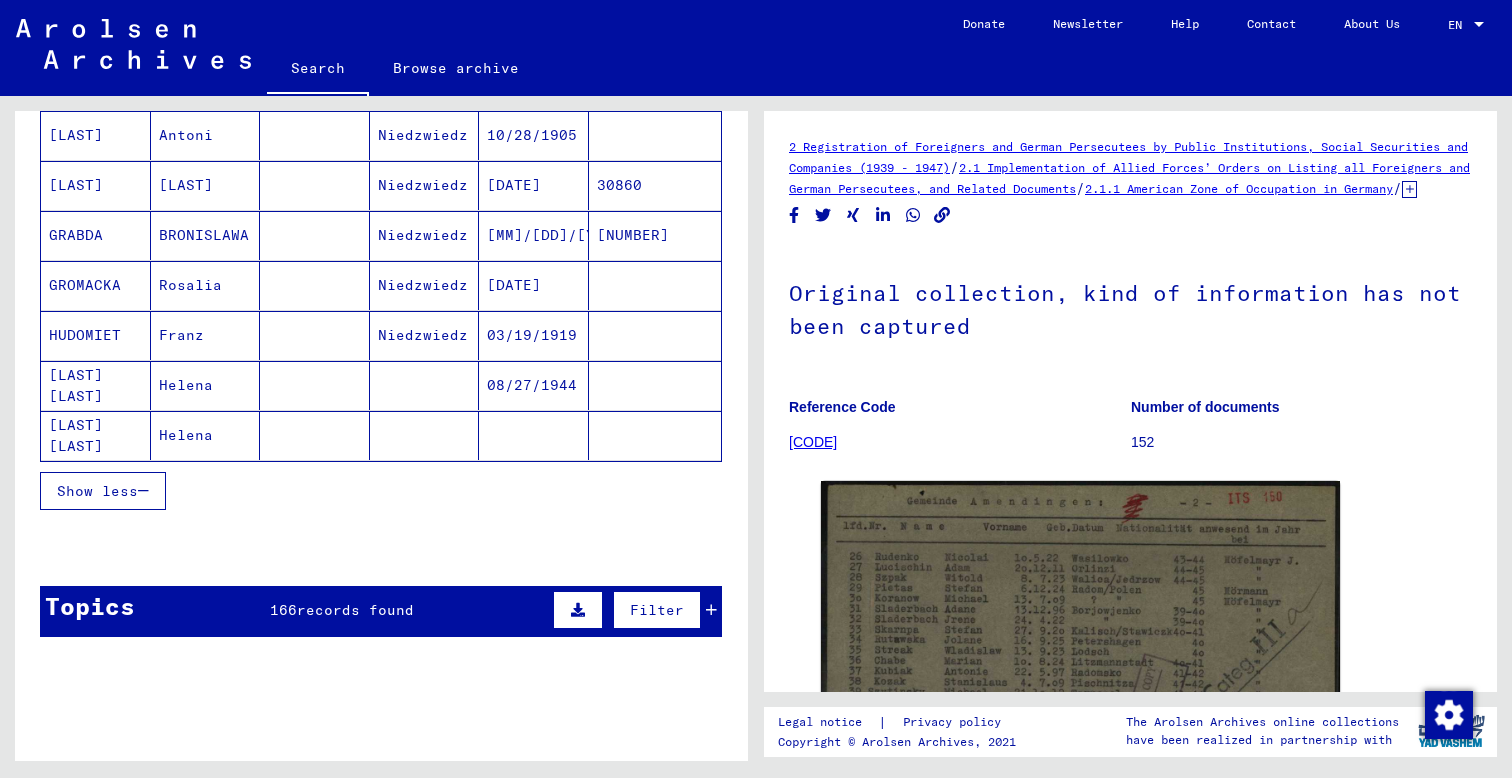 click on "Show less" at bounding box center [381, 491] 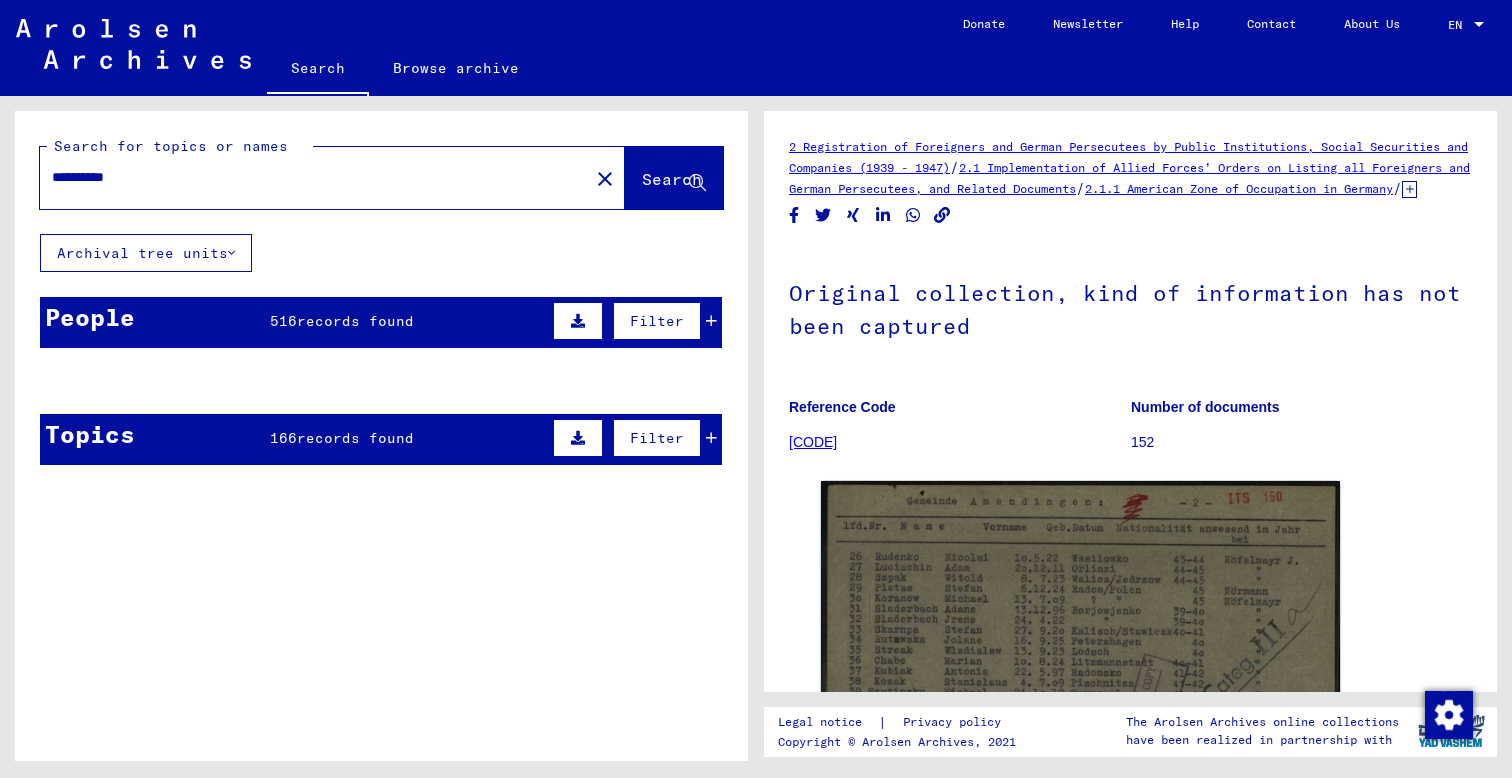 scroll, scrollTop: 0, scrollLeft: 0, axis: both 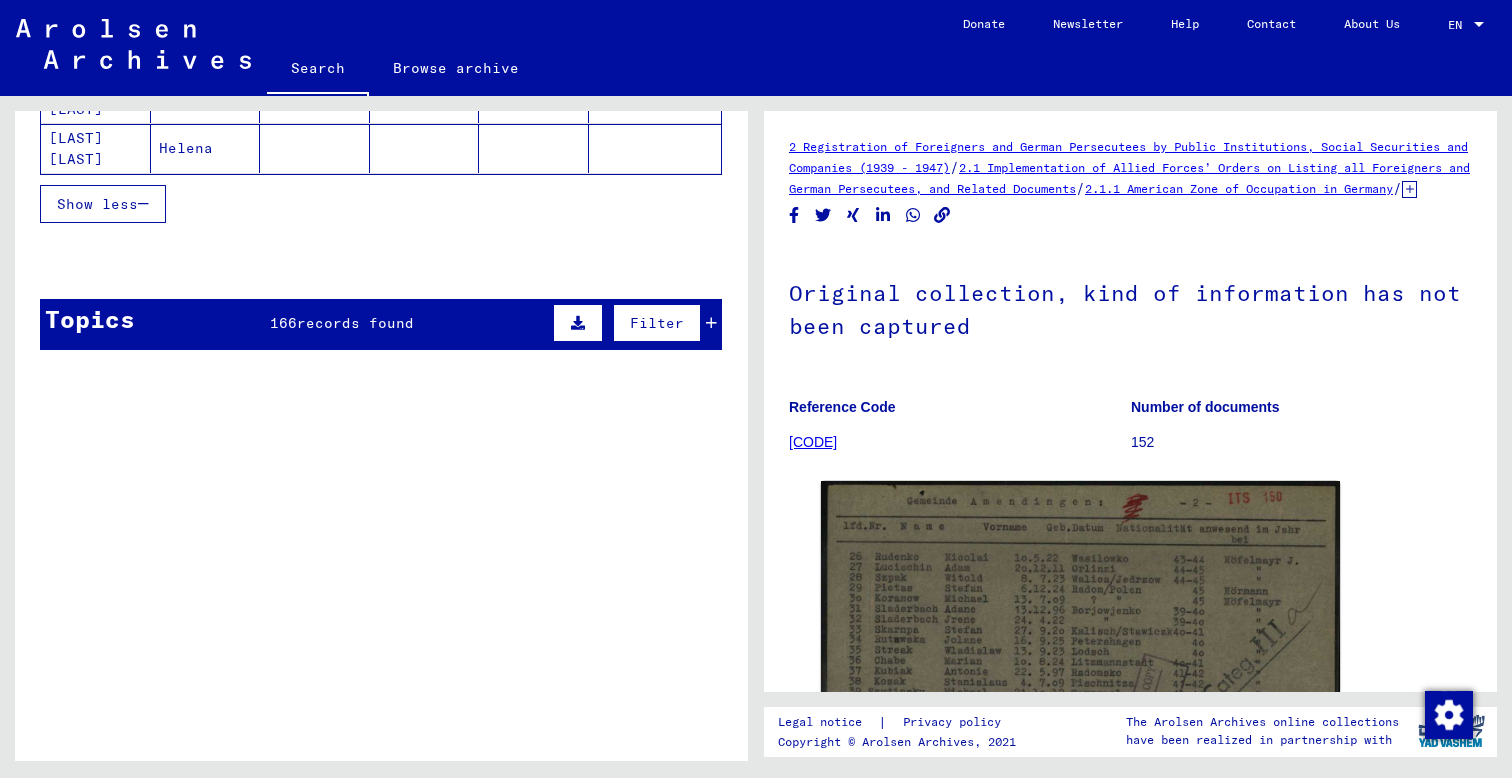 click at bounding box center [711, 323] 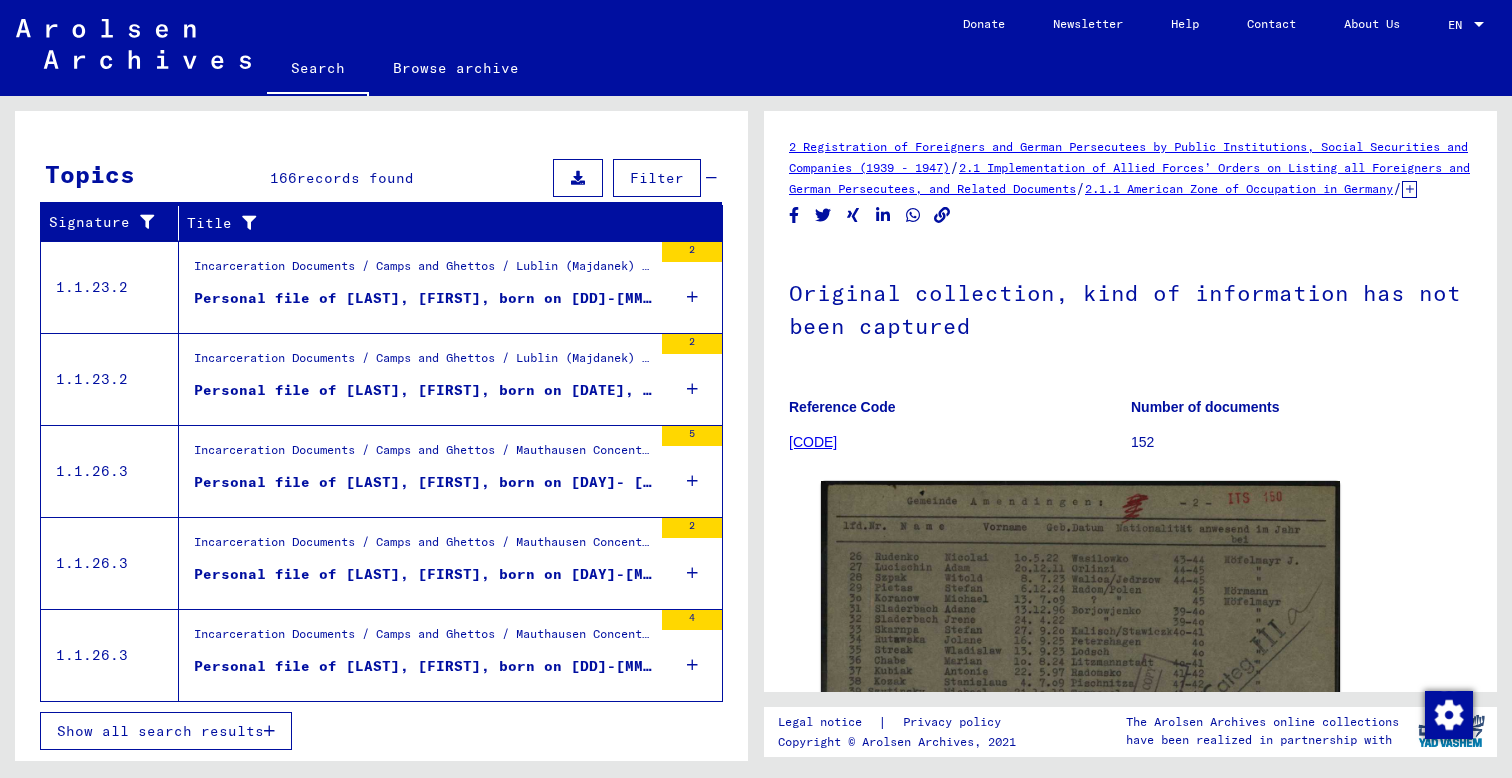 scroll, scrollTop: 1626, scrollLeft: 0, axis: vertical 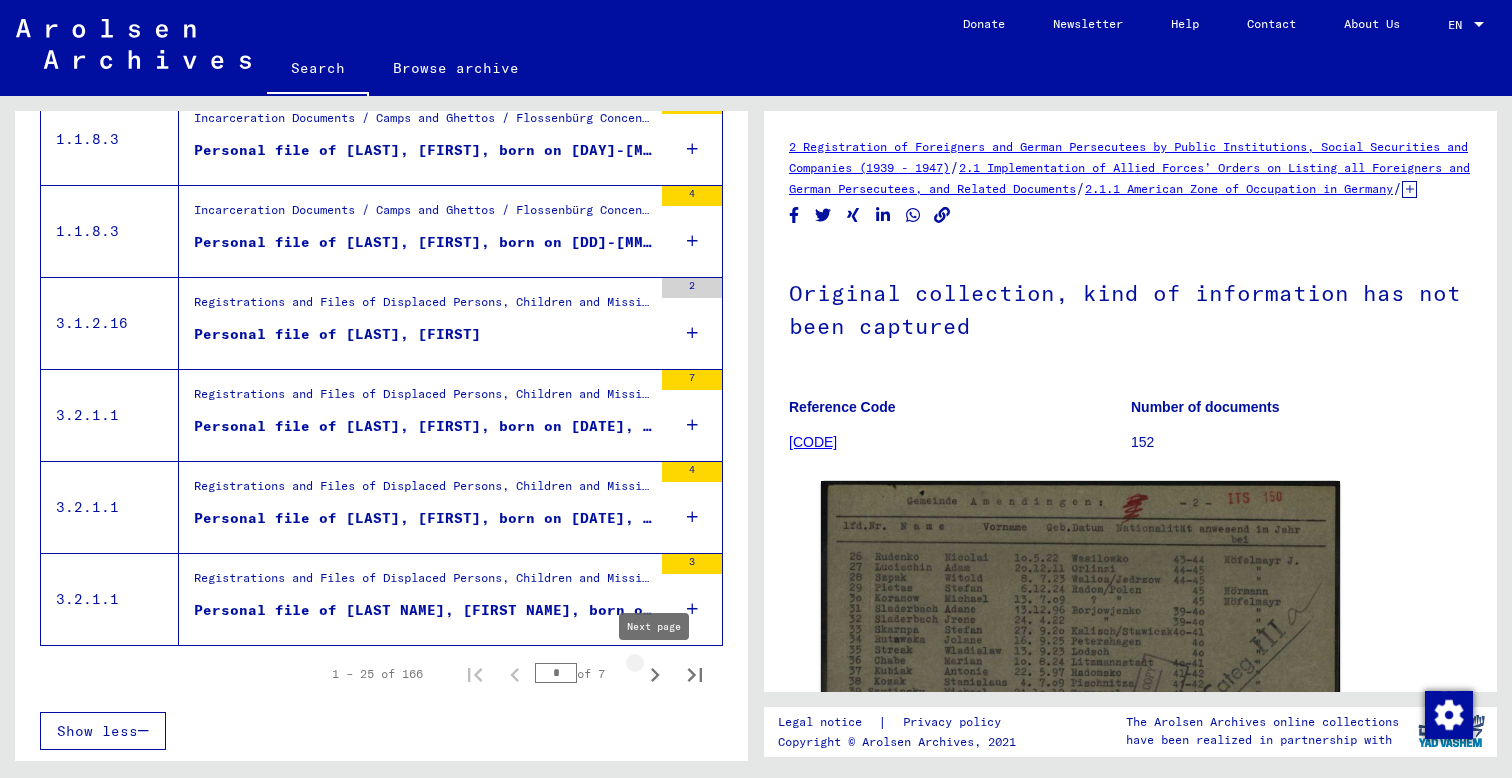 click 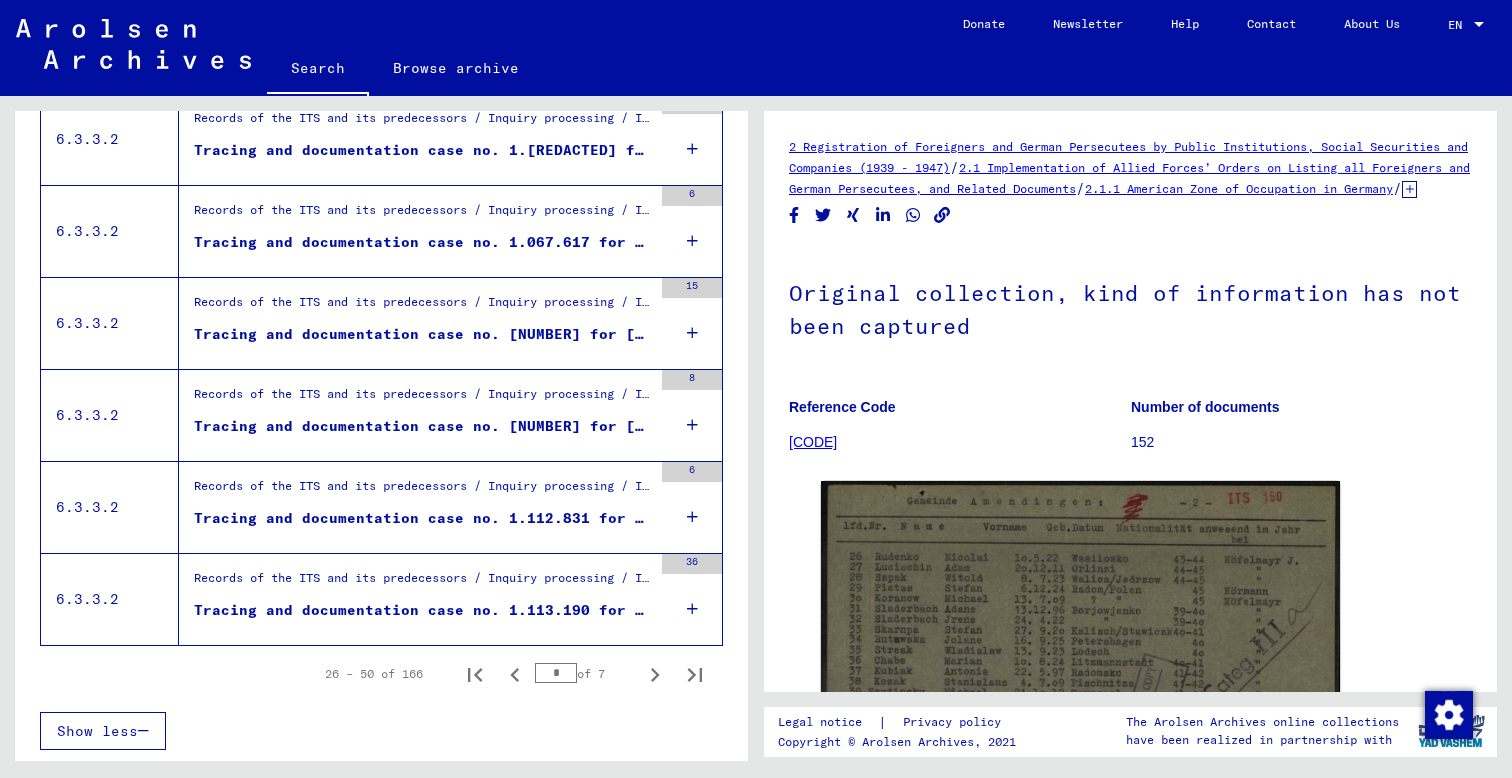 scroll, scrollTop: 2156, scrollLeft: 0, axis: vertical 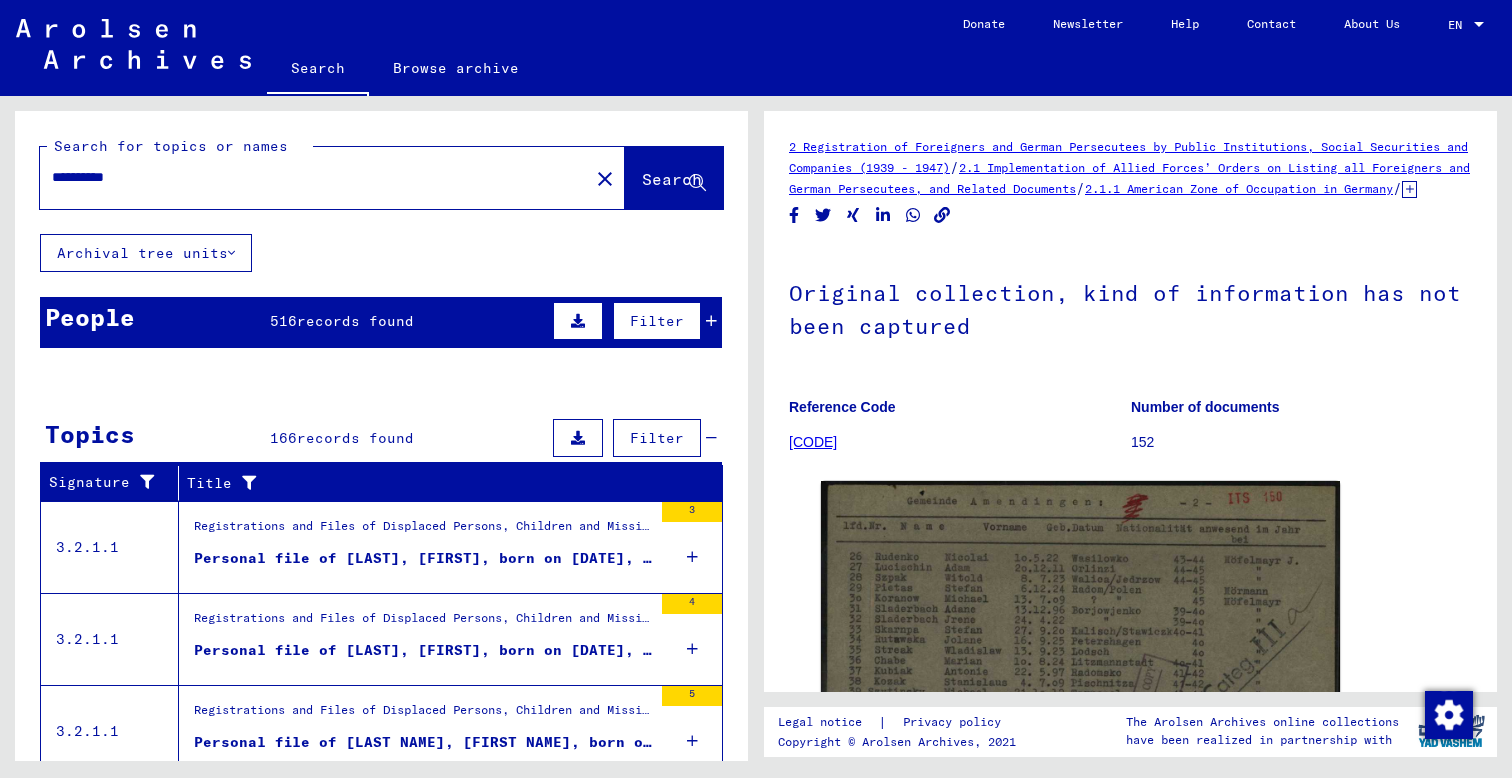 click at bounding box center (711, 321) 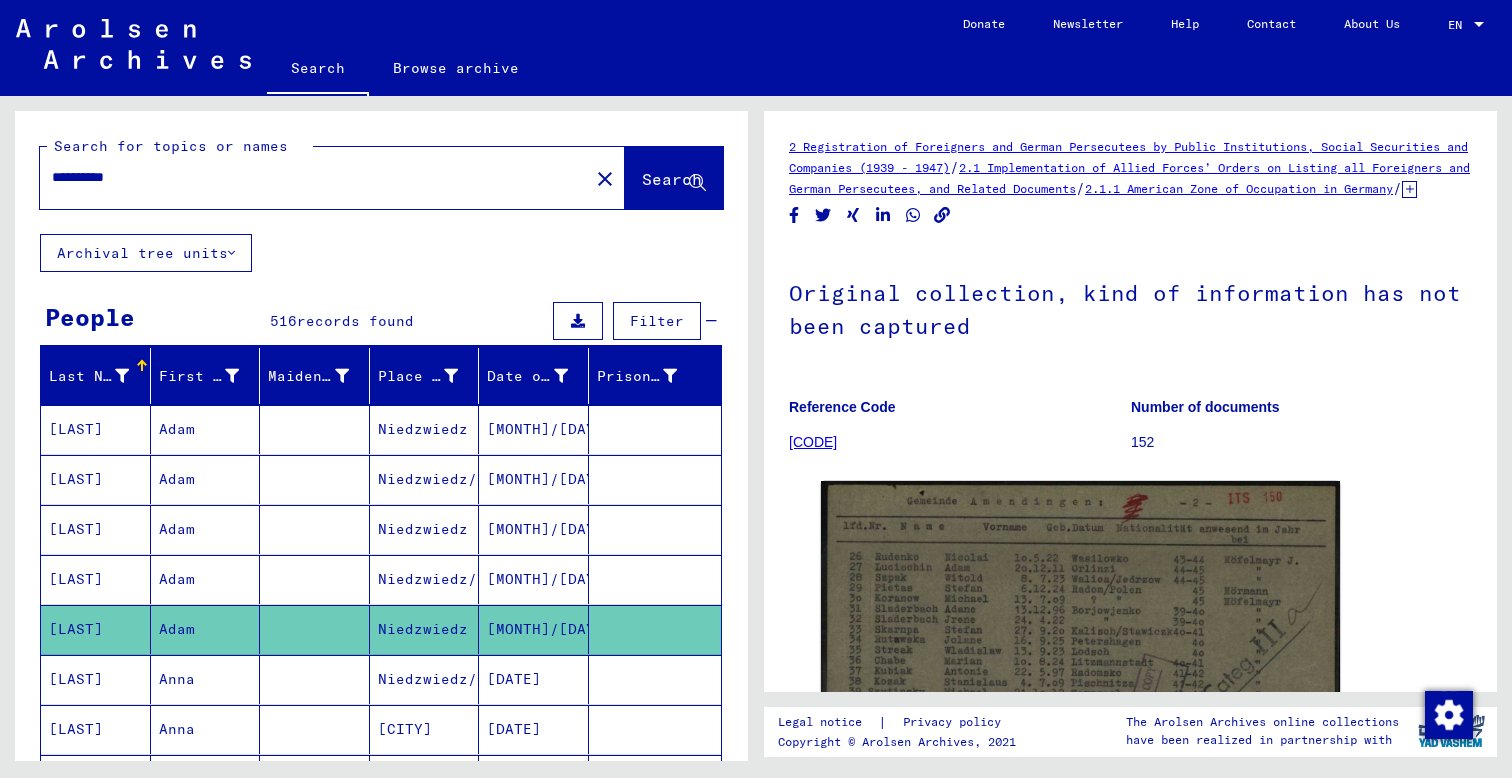 click on "Filter" at bounding box center [657, 321] 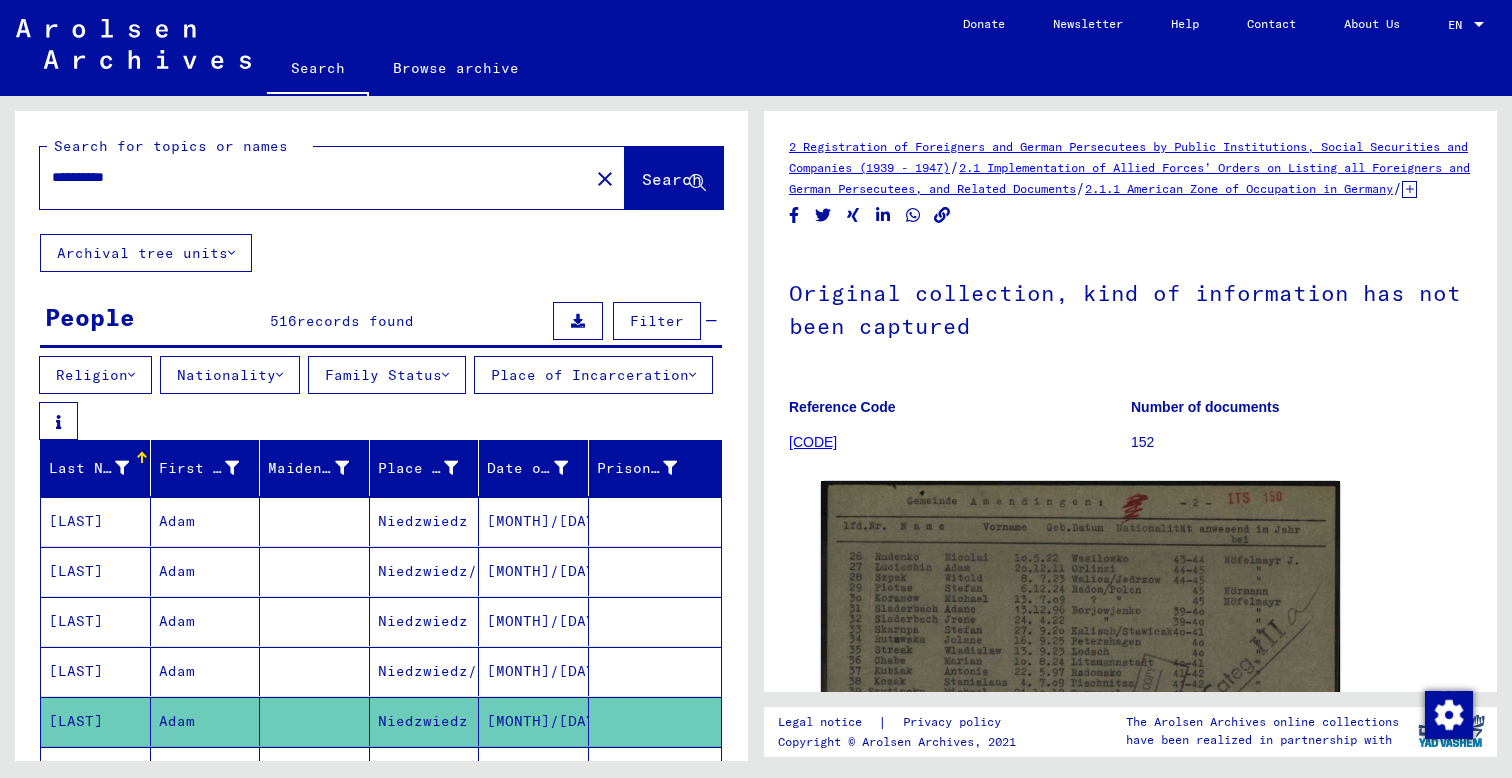 click on "Religion" at bounding box center (95, 375) 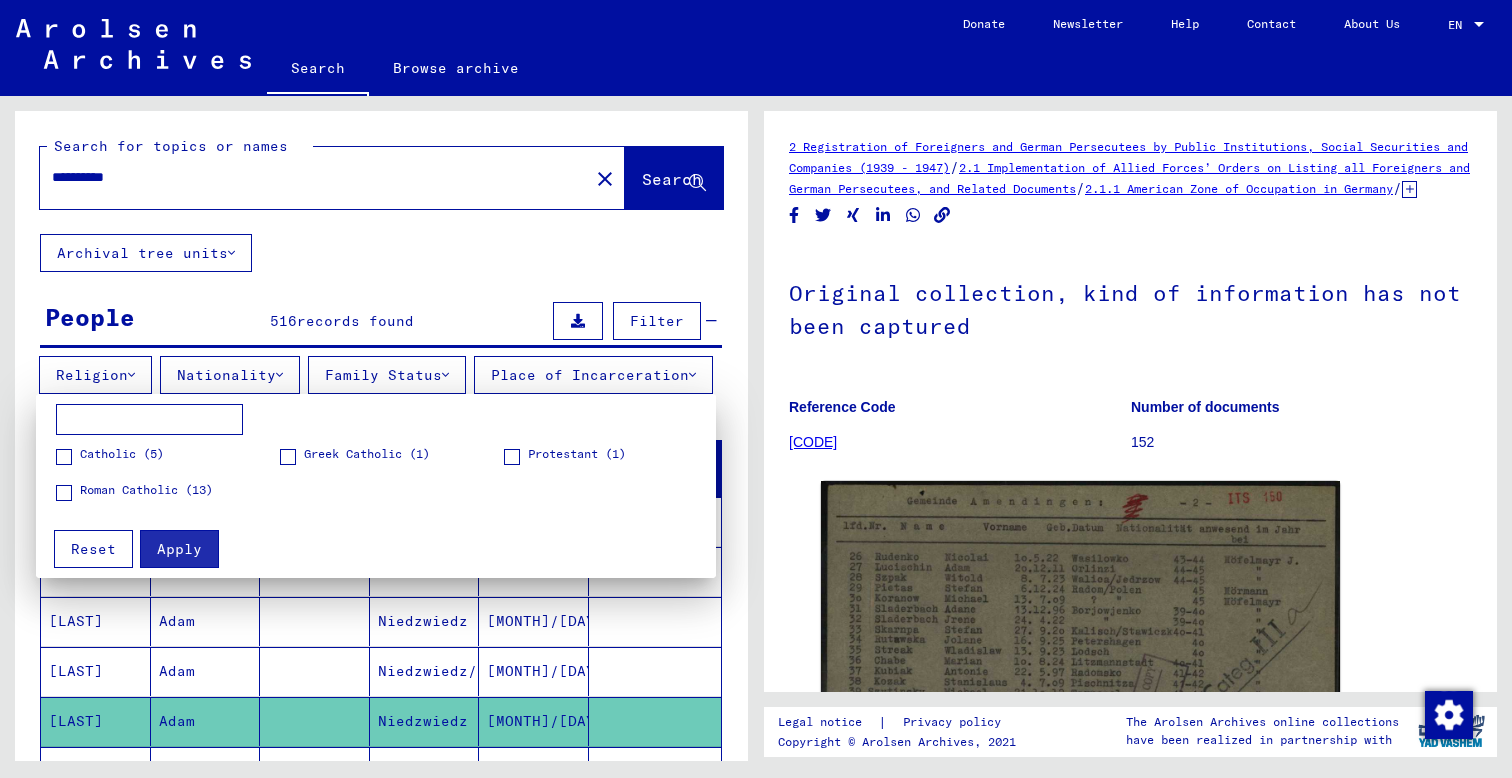 click at bounding box center (756, 389) 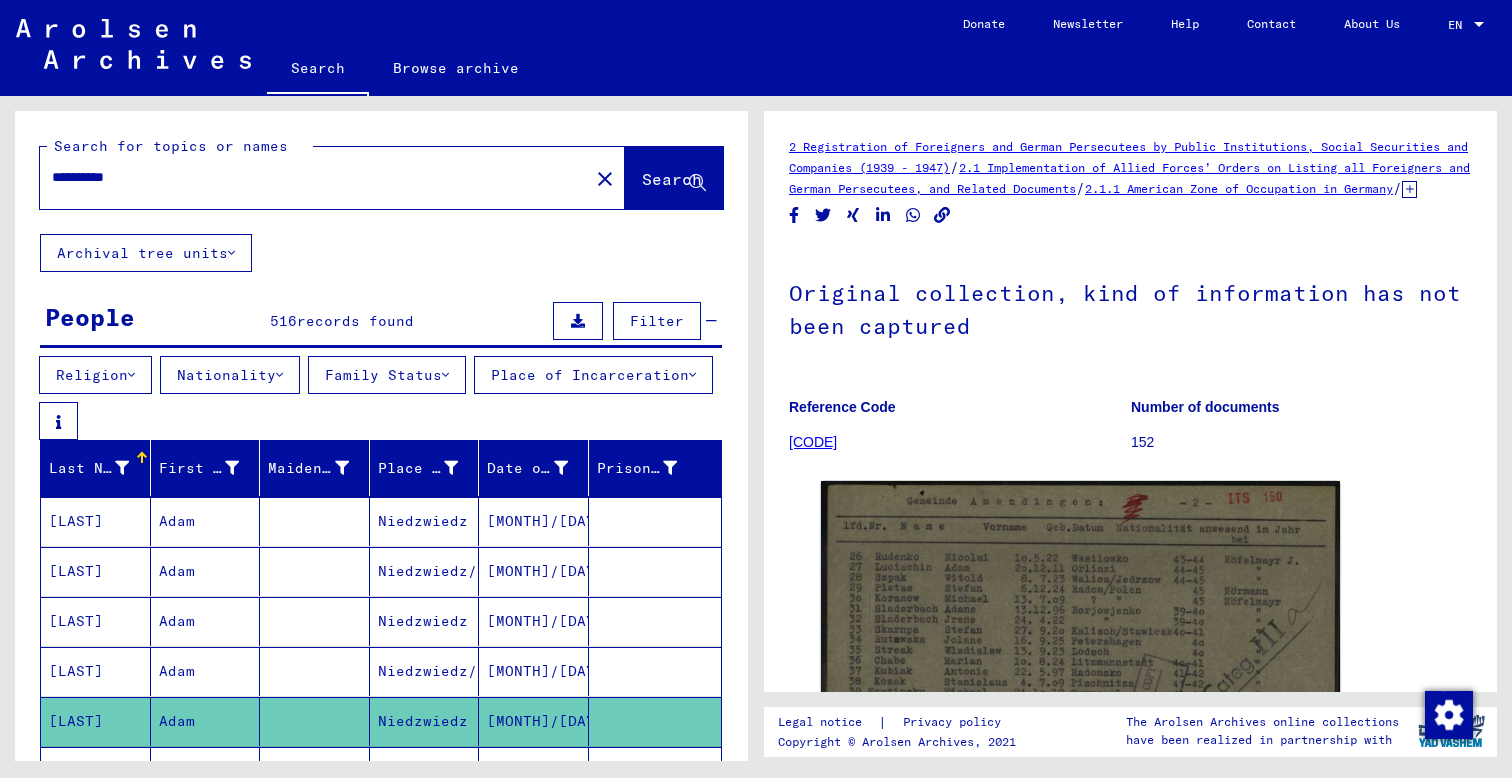 click on "Nationality" at bounding box center [230, 375] 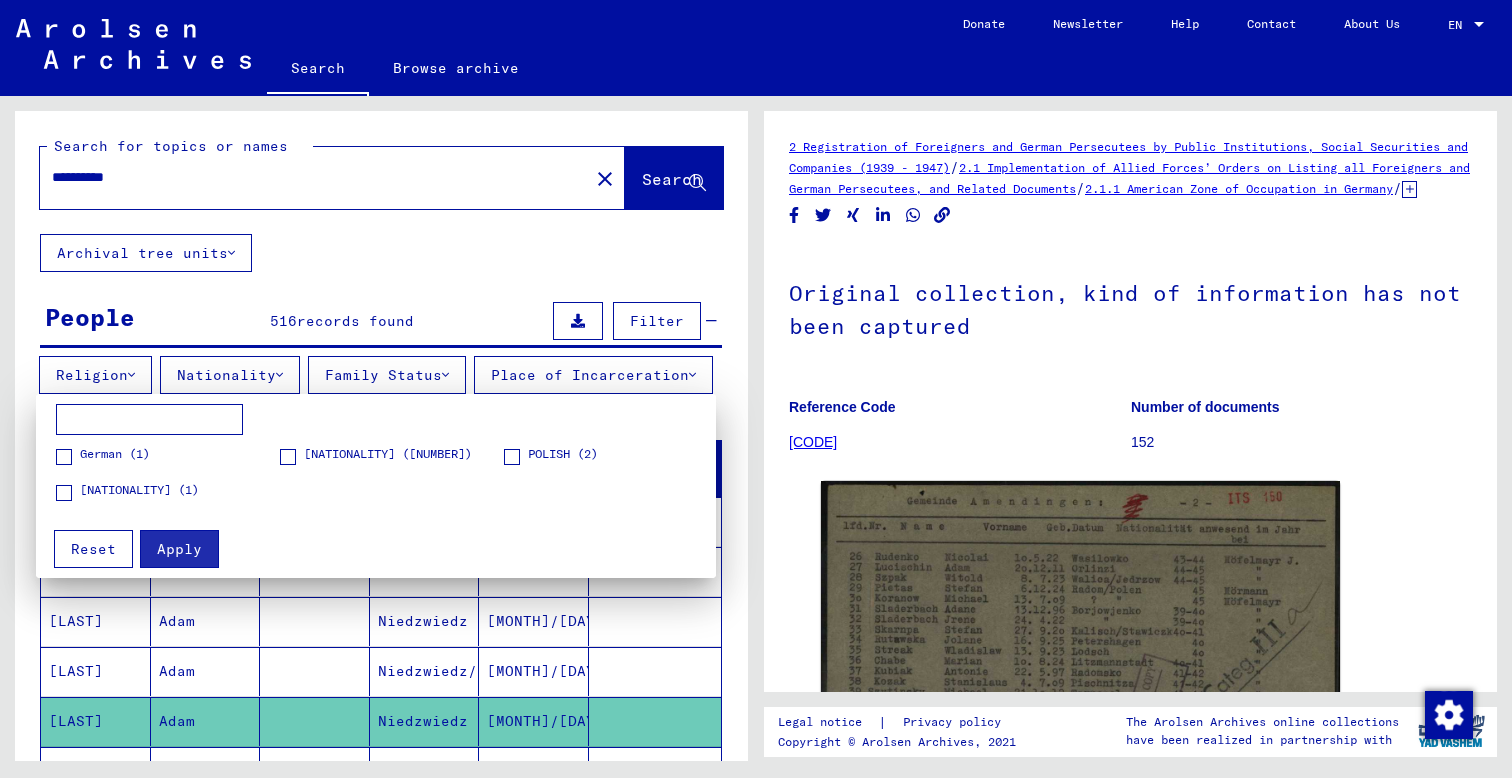 click at bounding box center (756, 389) 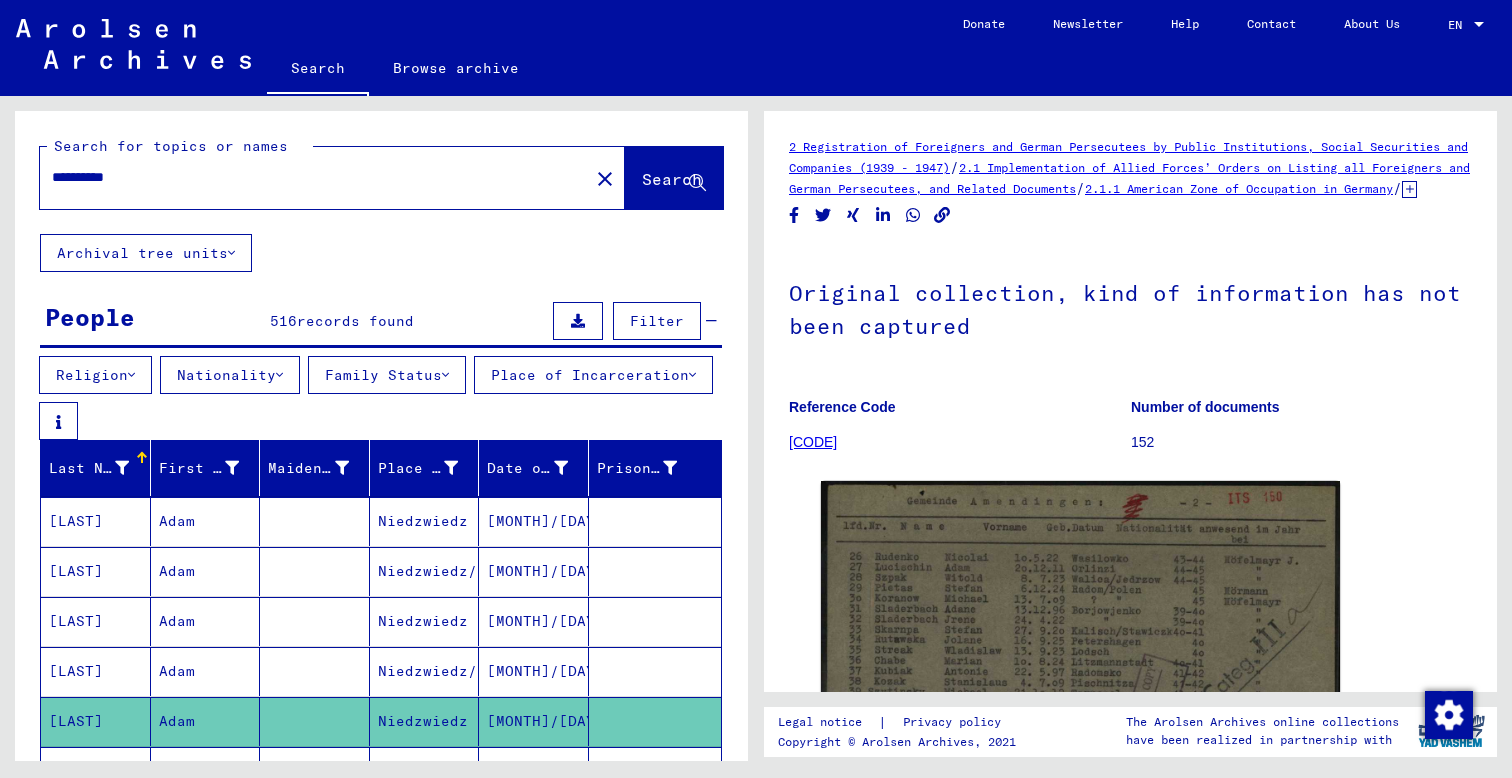 click on "Family Status" at bounding box center (387, 375) 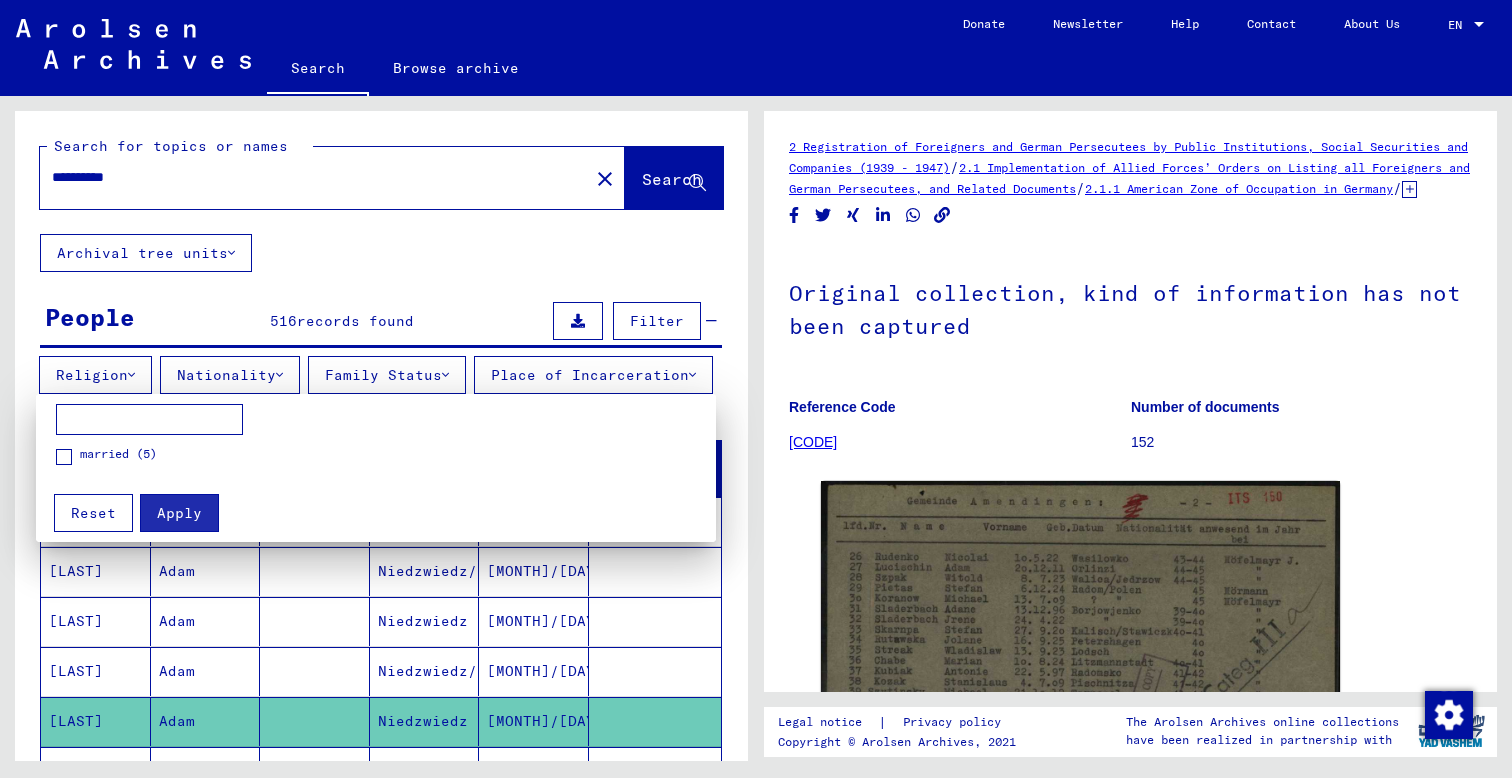 click at bounding box center [756, 389] 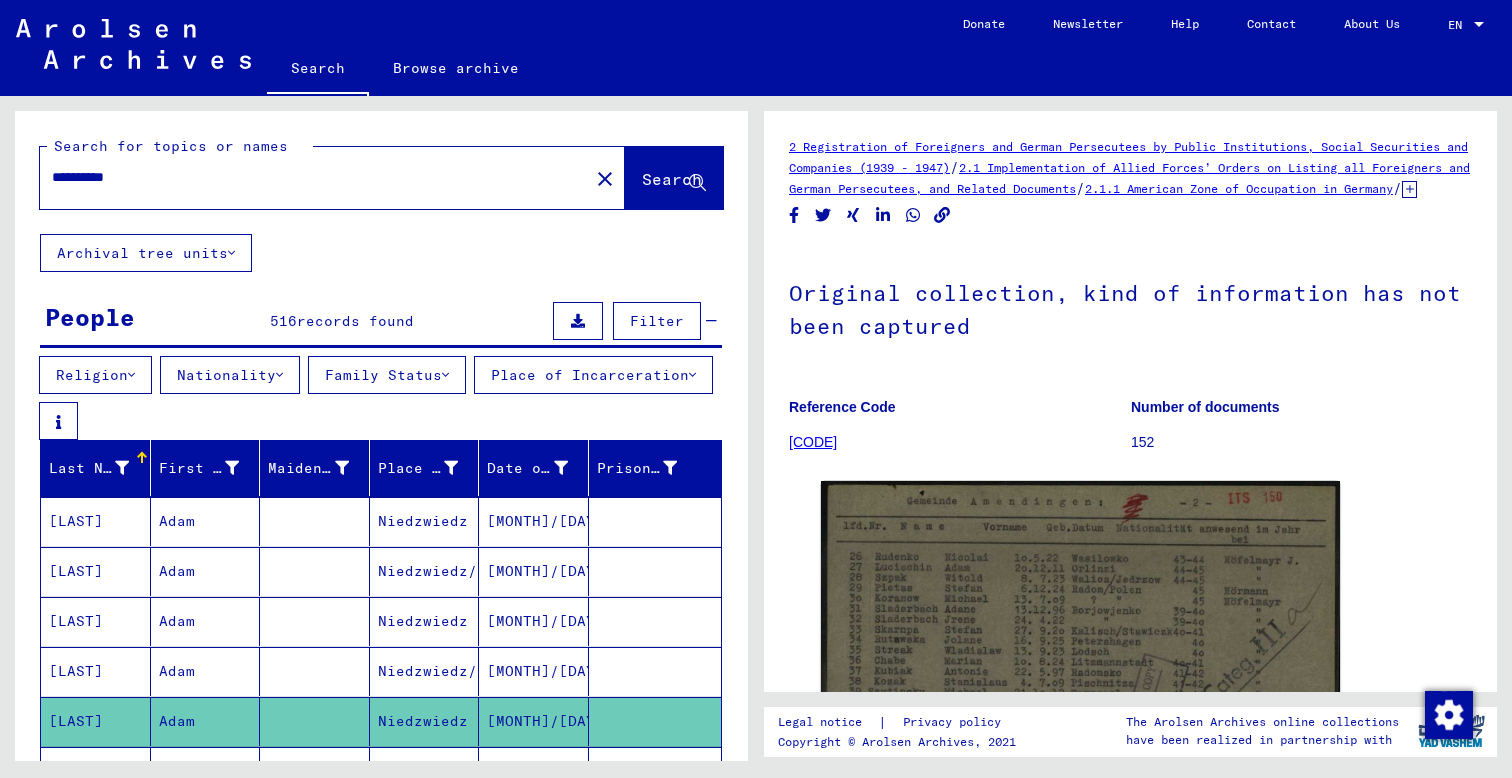 click on "Place of Incarceration" at bounding box center [593, 375] 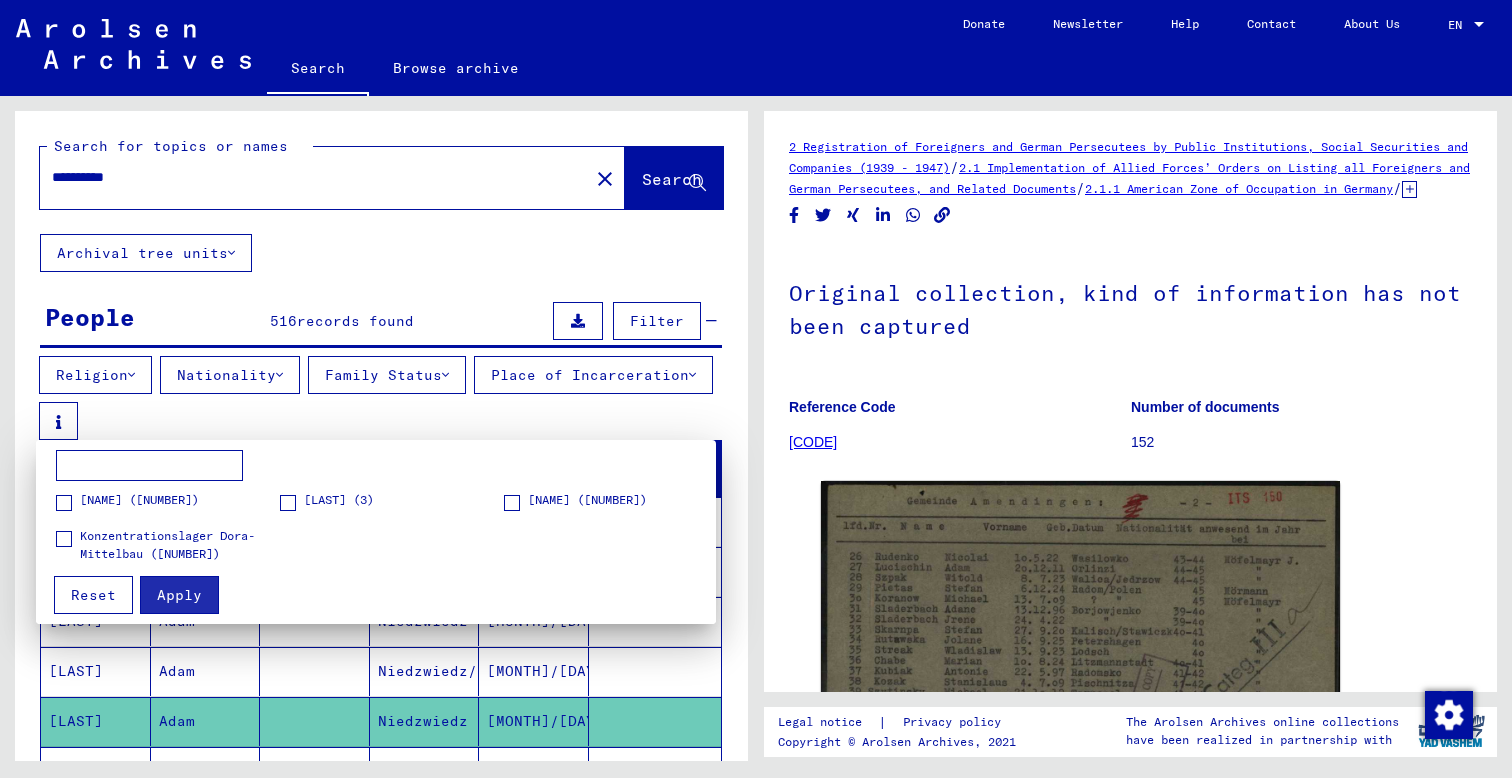 click at bounding box center (756, 389) 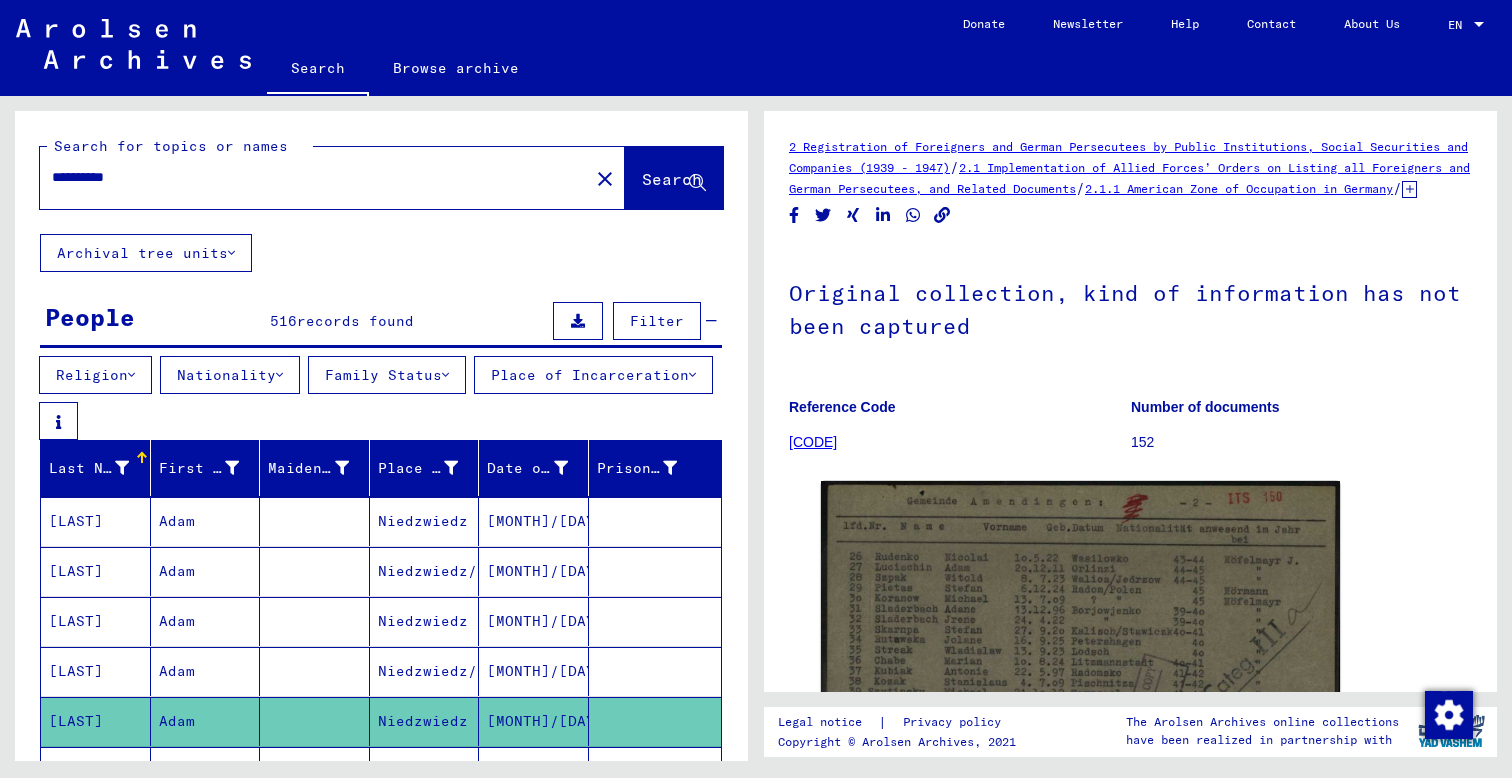 click on "Family Status" at bounding box center [387, 375] 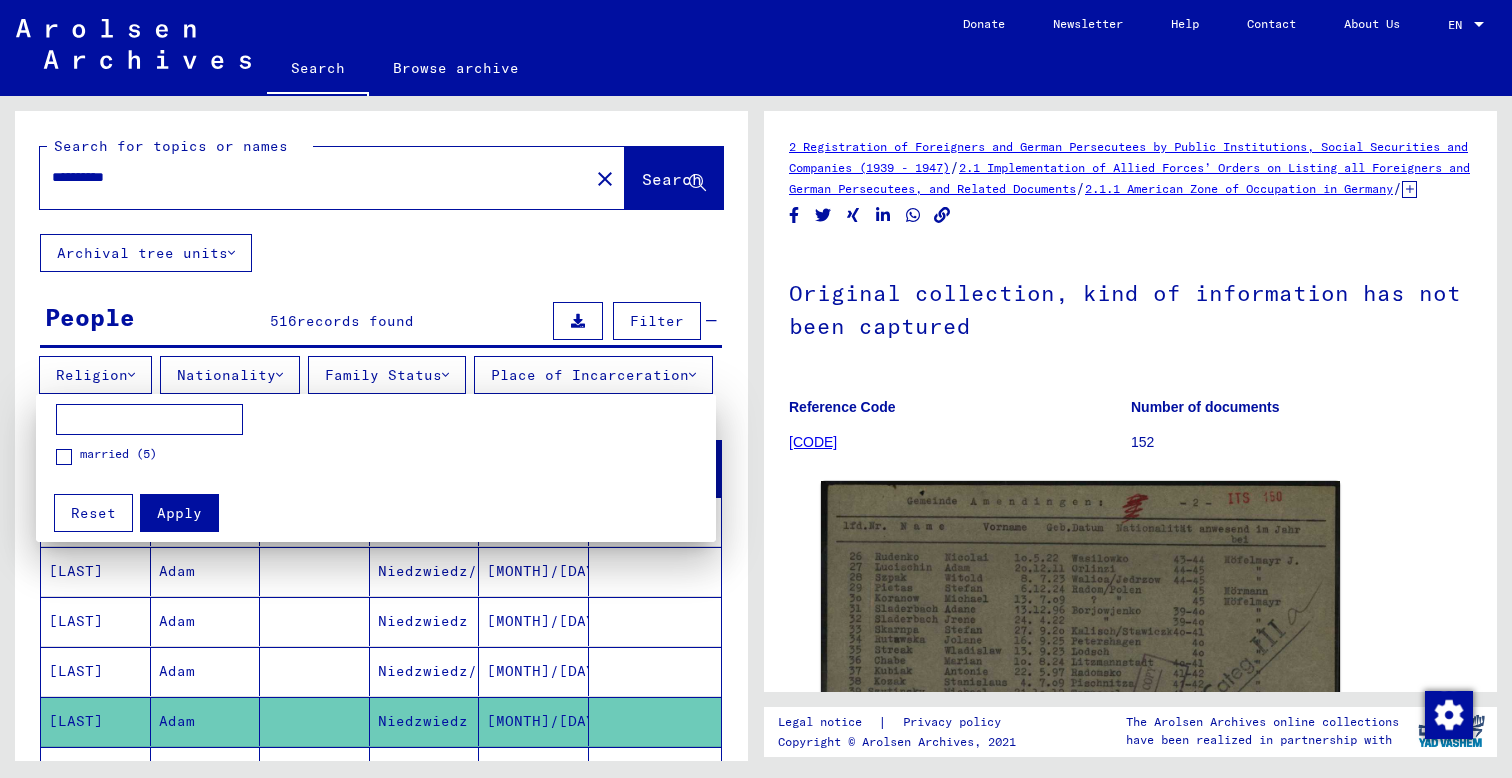 click at bounding box center [756, 389] 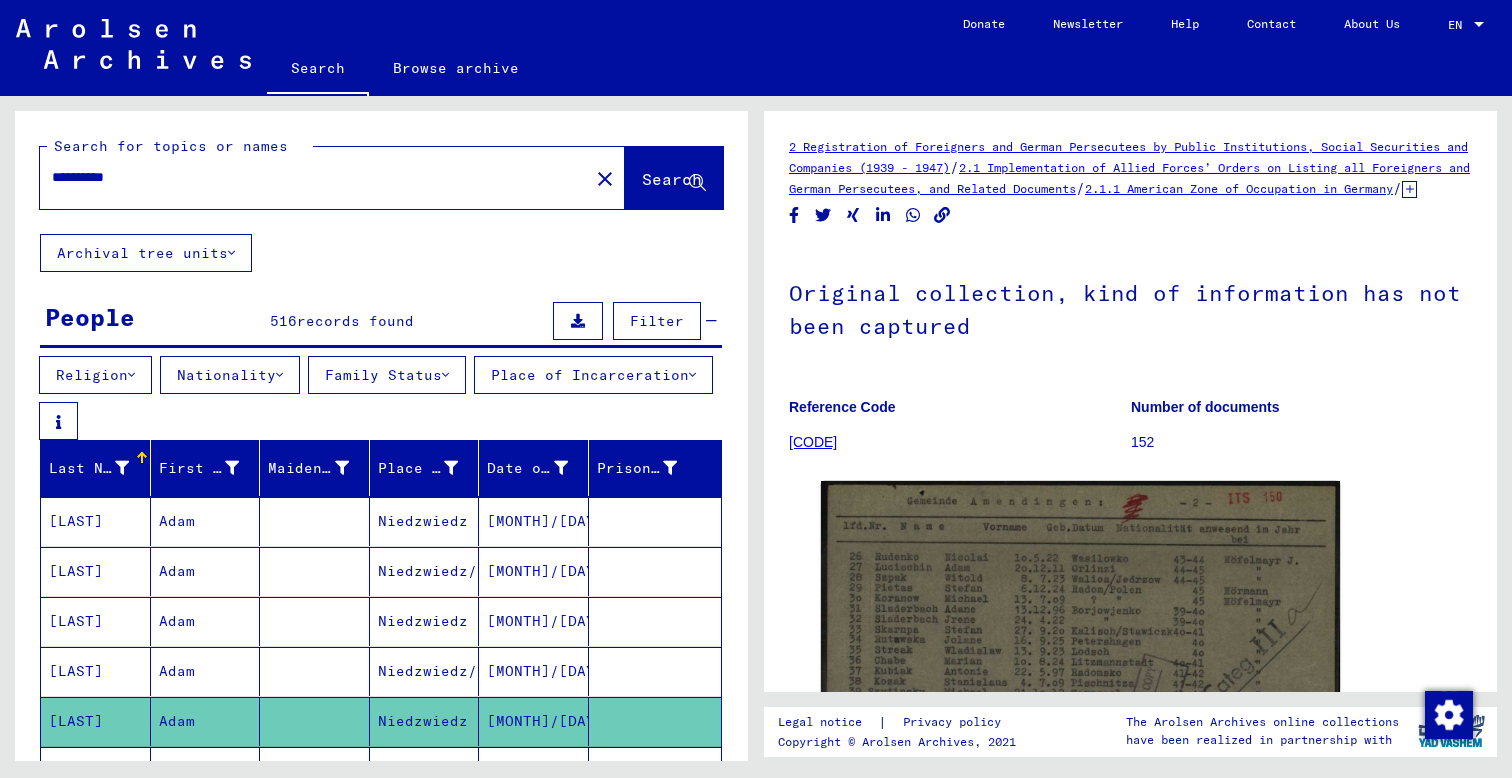 click on "Nationality" at bounding box center (230, 375) 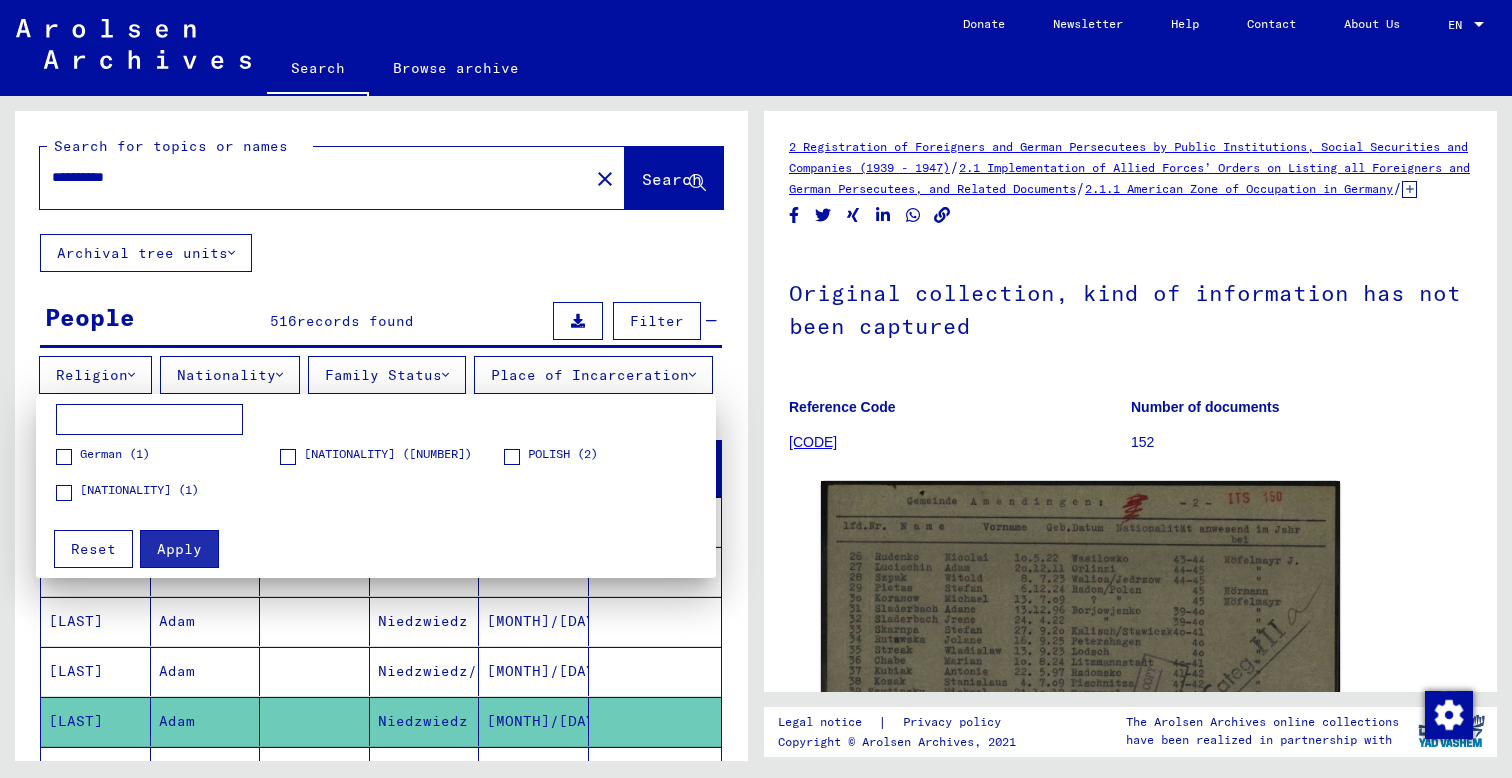 click at bounding box center [756, 389] 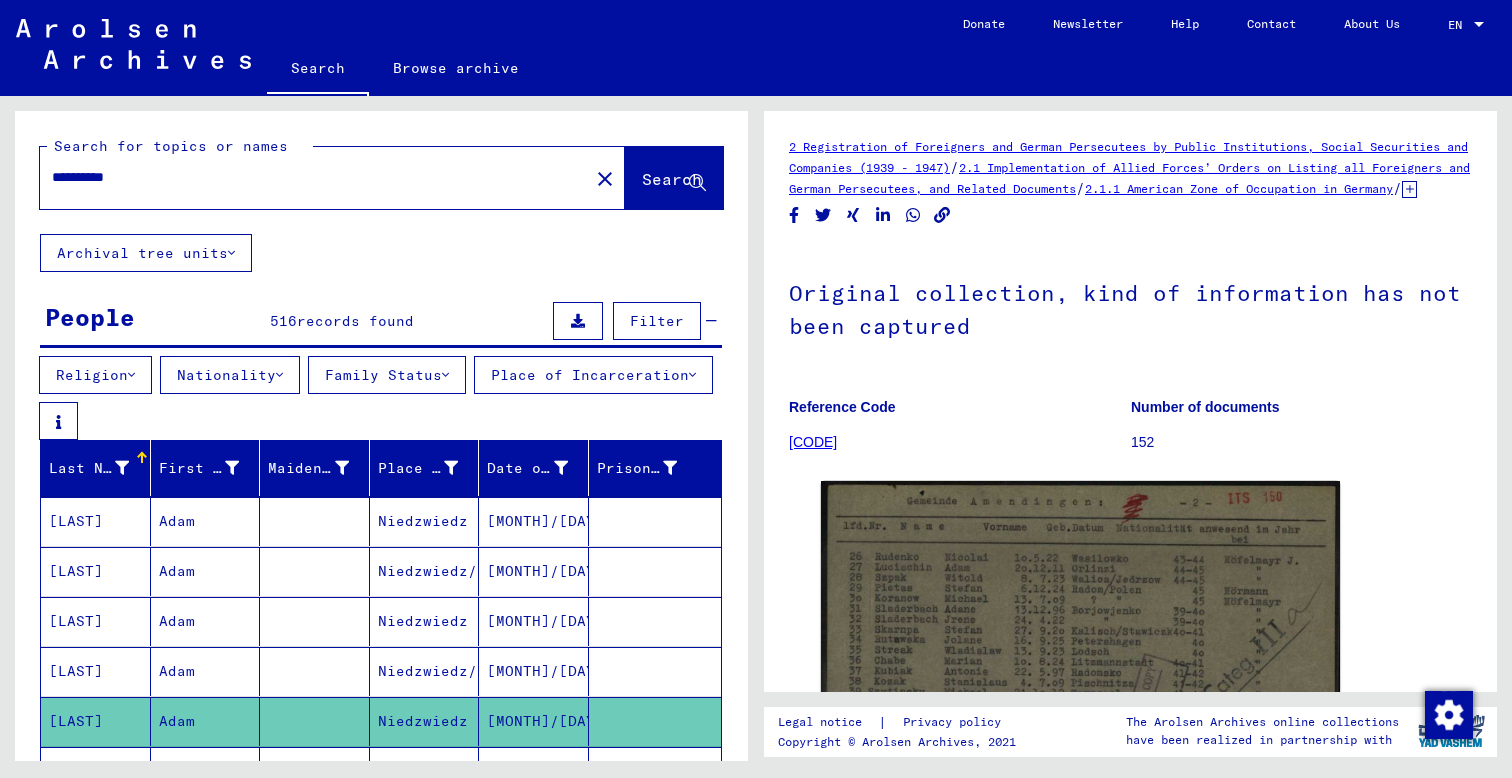click on "Religion" at bounding box center (95, 375) 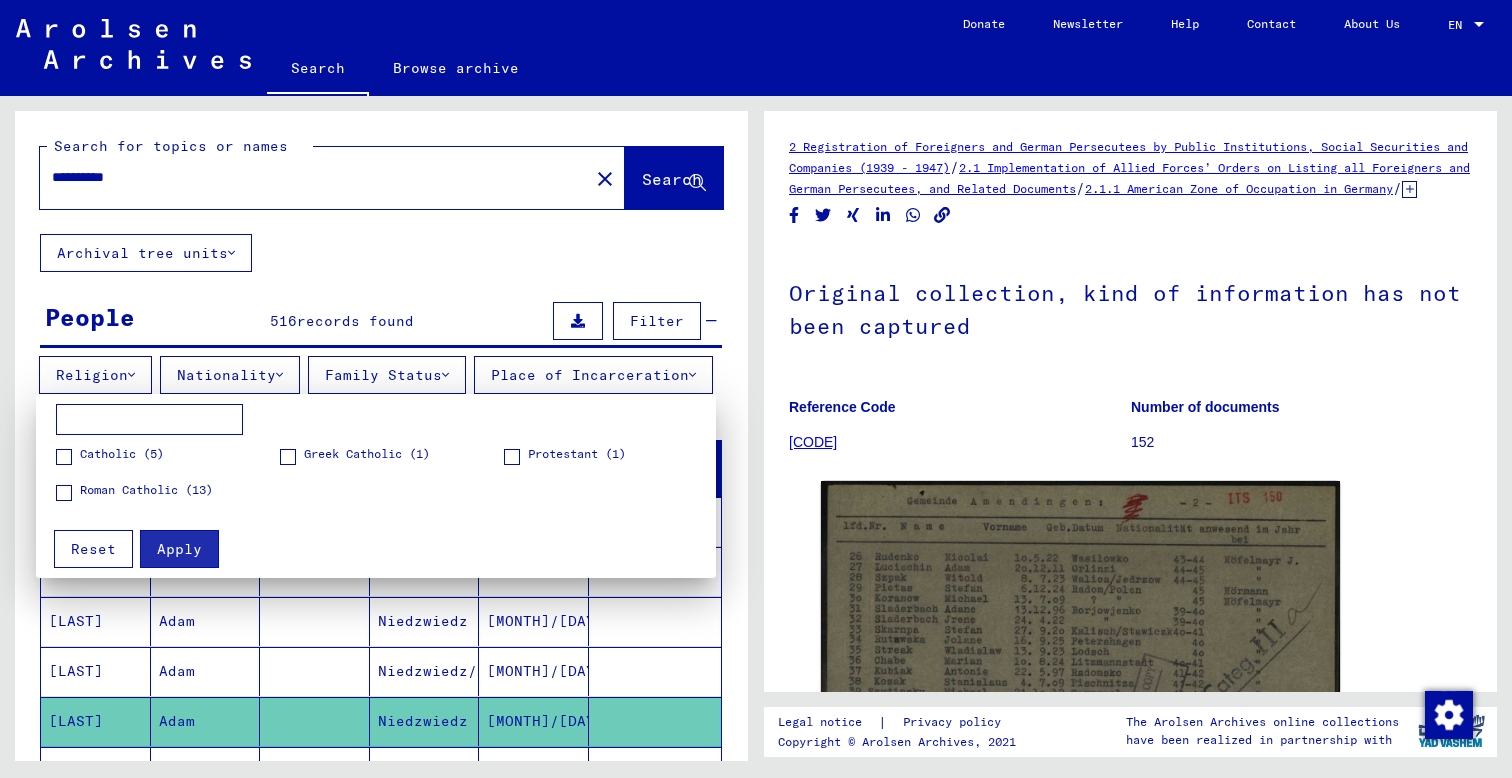 click at bounding box center (149, 420) 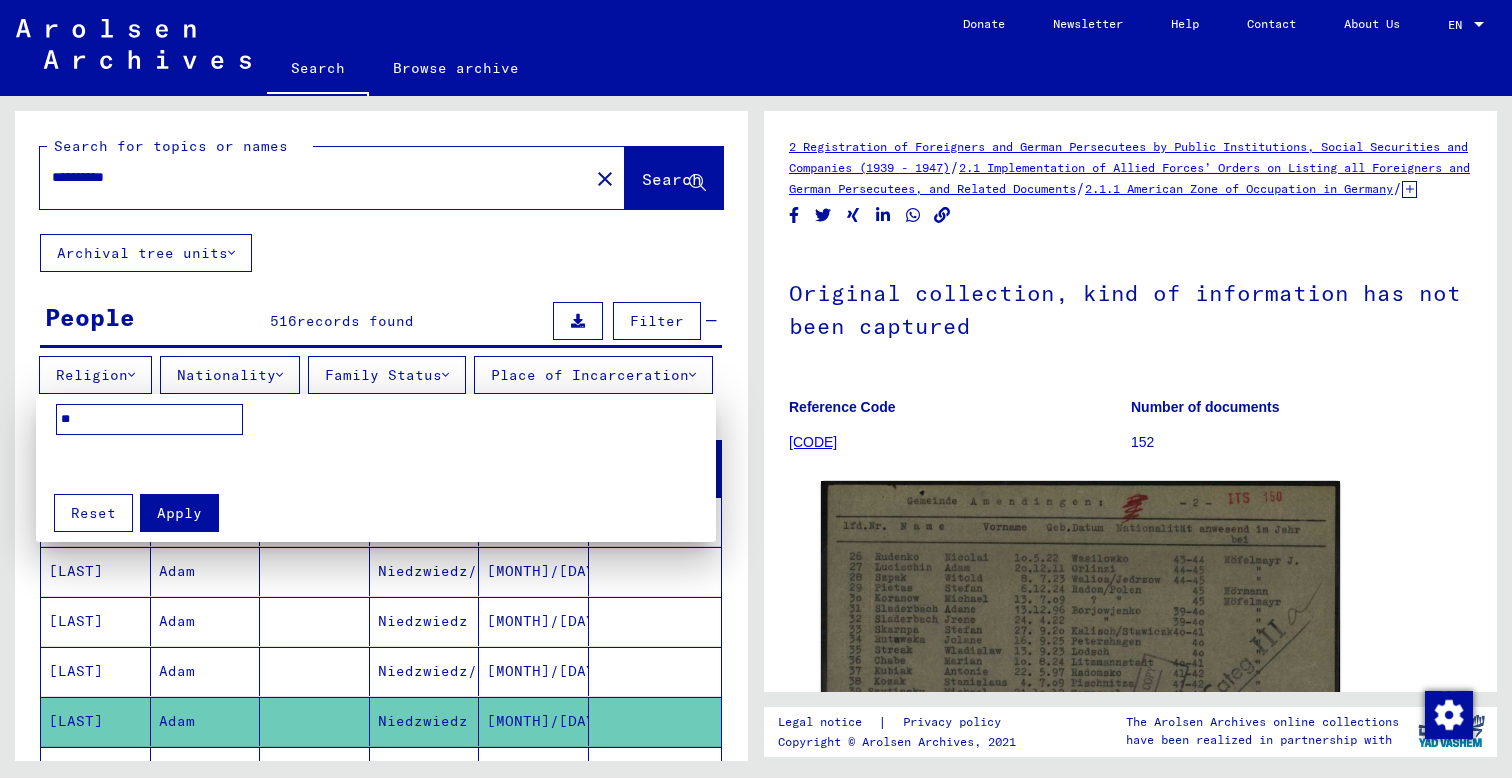 type on "*" 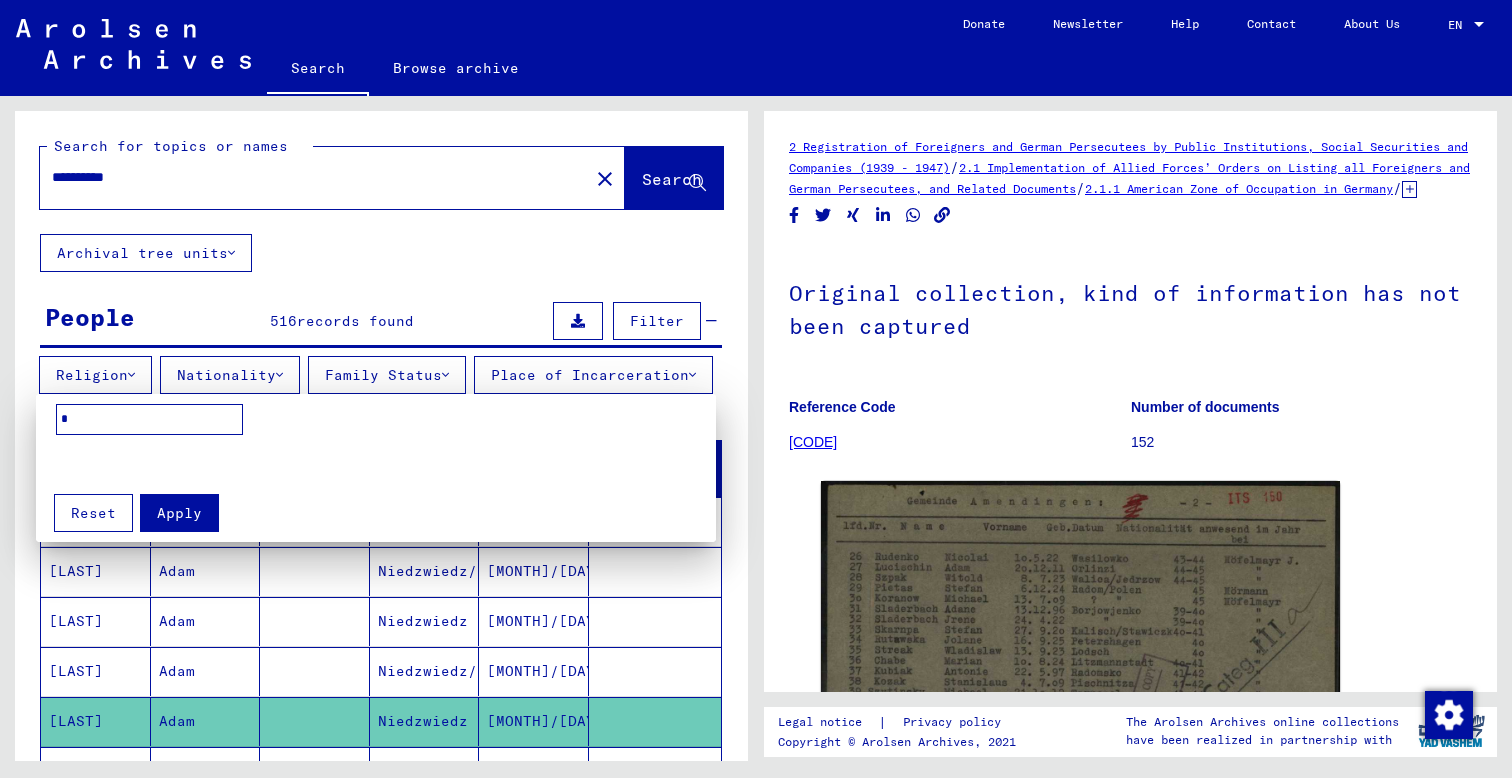 type 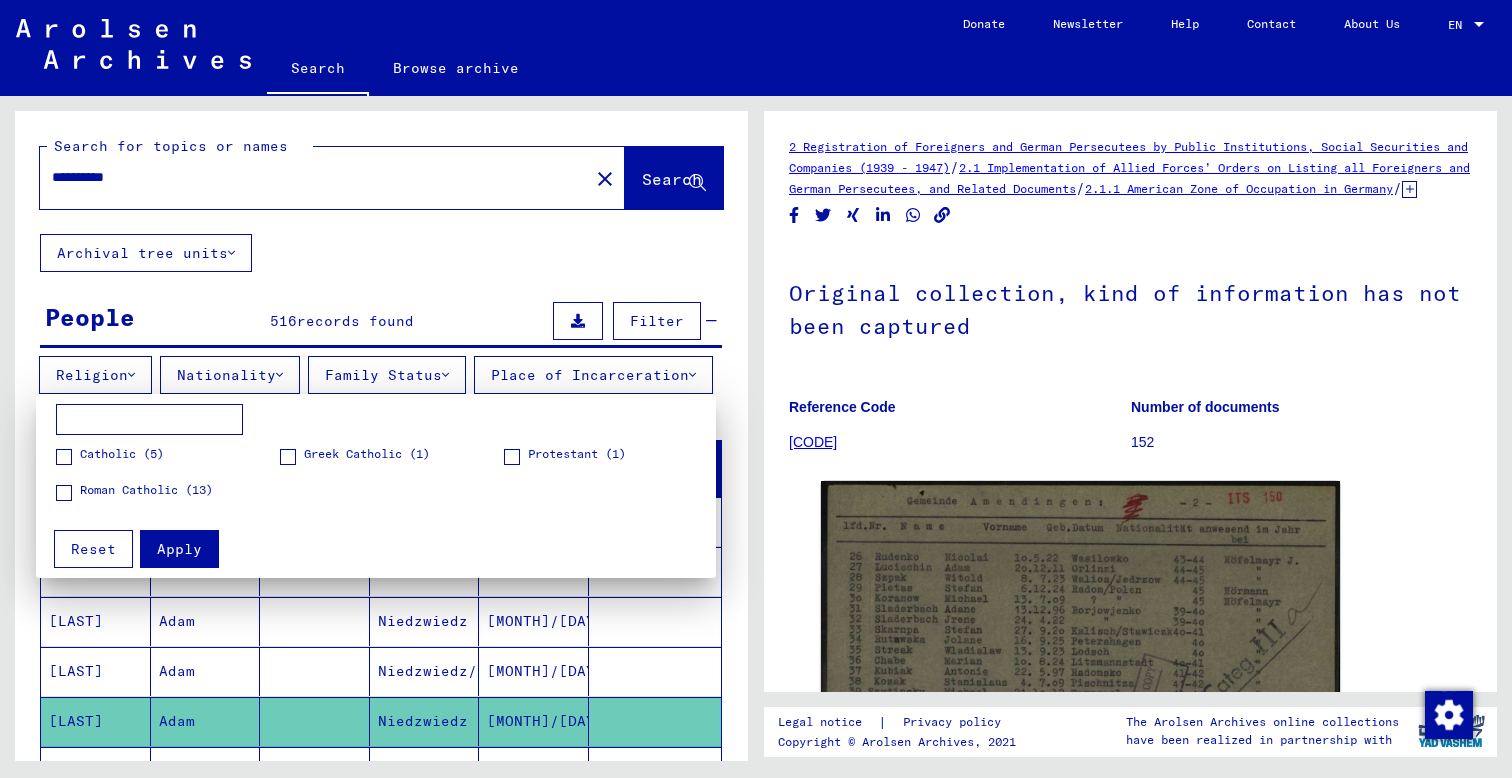 click at bounding box center [756, 389] 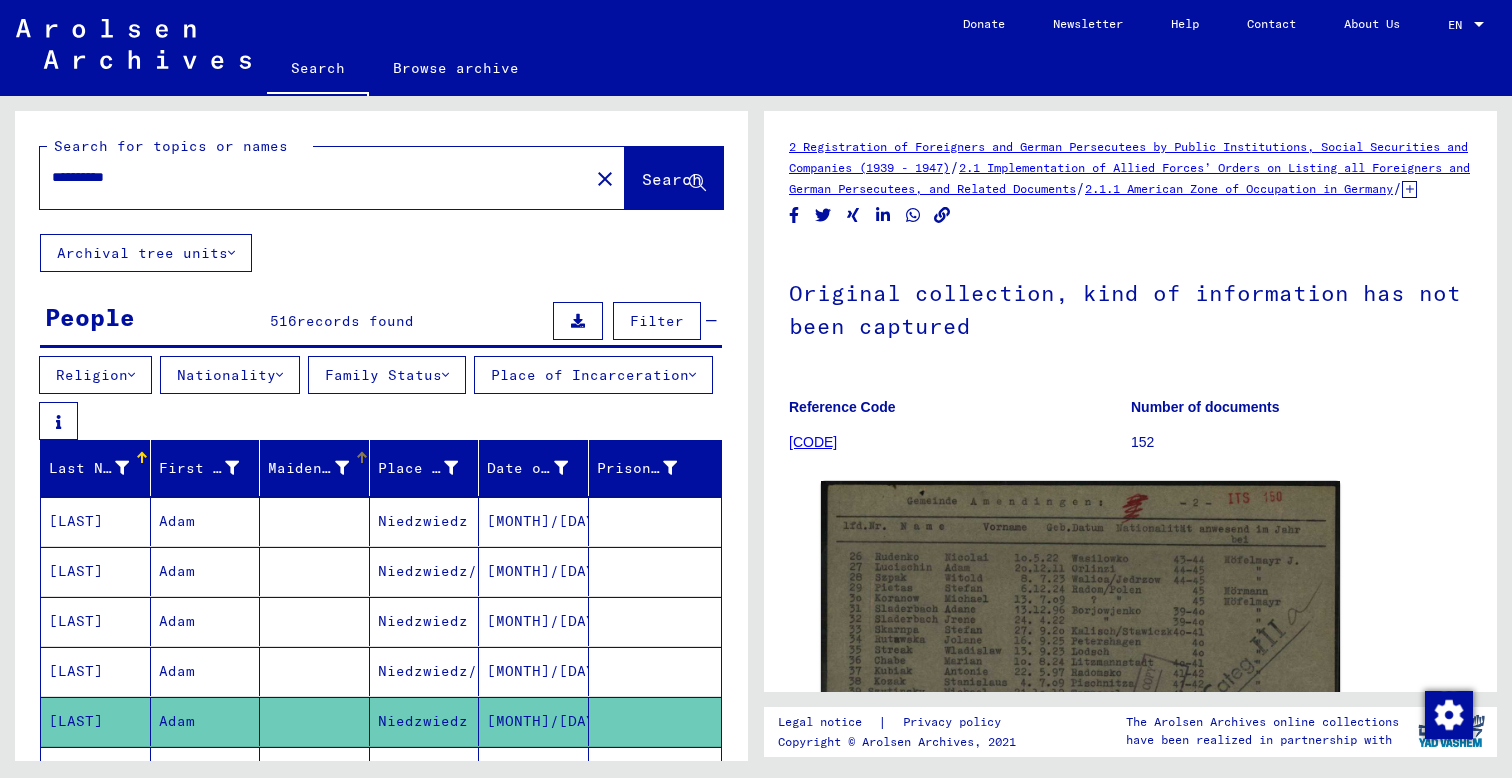 scroll, scrollTop: 0, scrollLeft: 0, axis: both 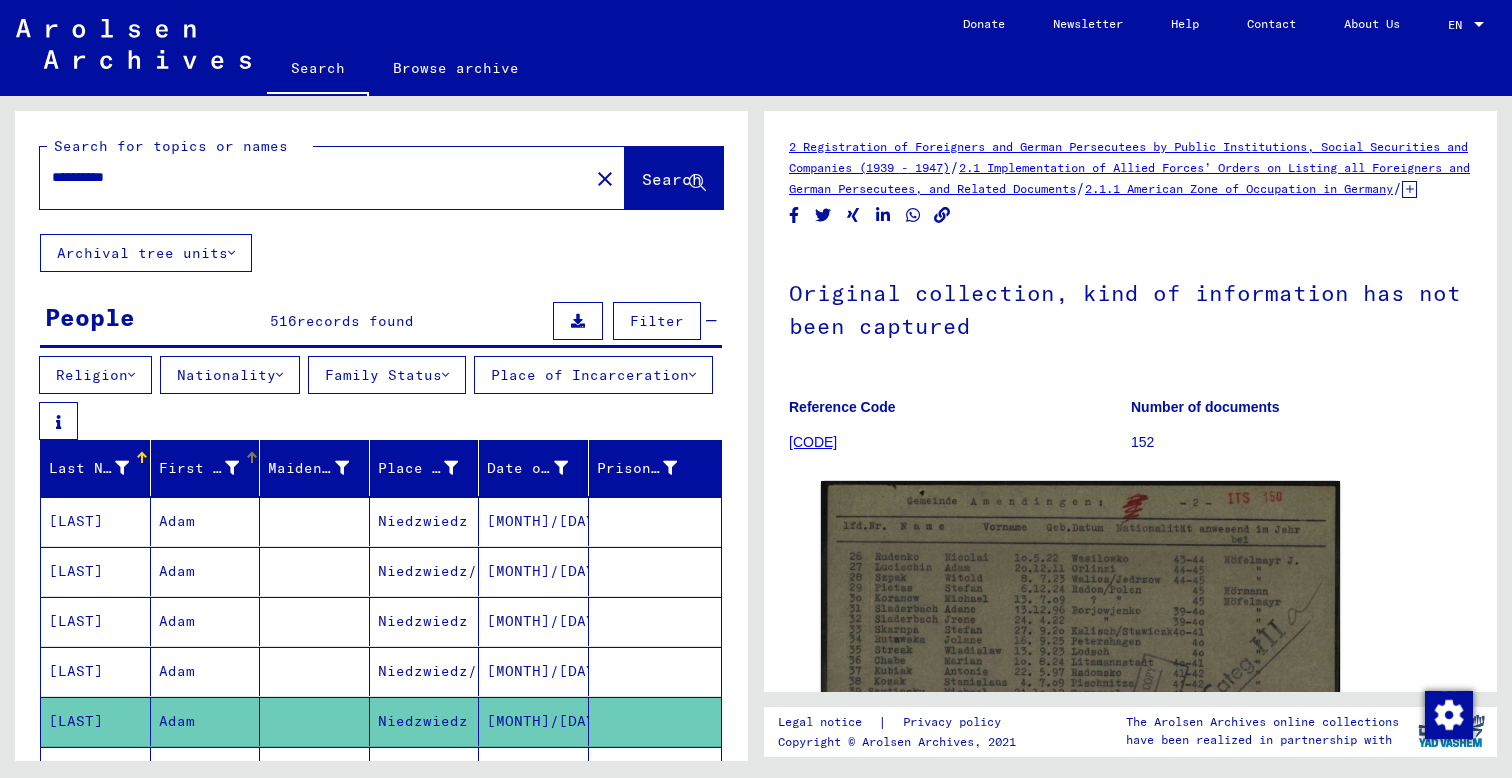 click at bounding box center [232, 468] 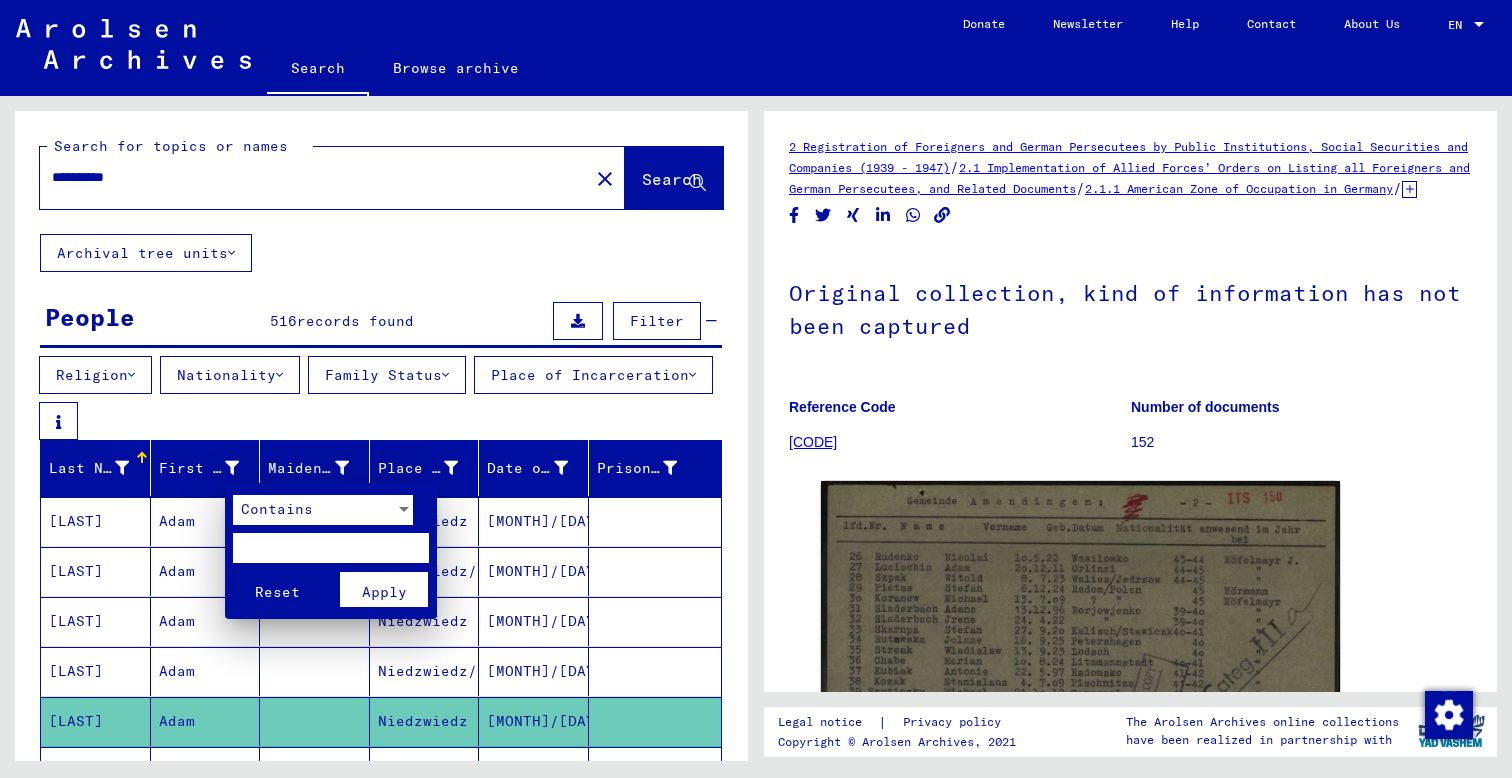 click at bounding box center [756, 389] 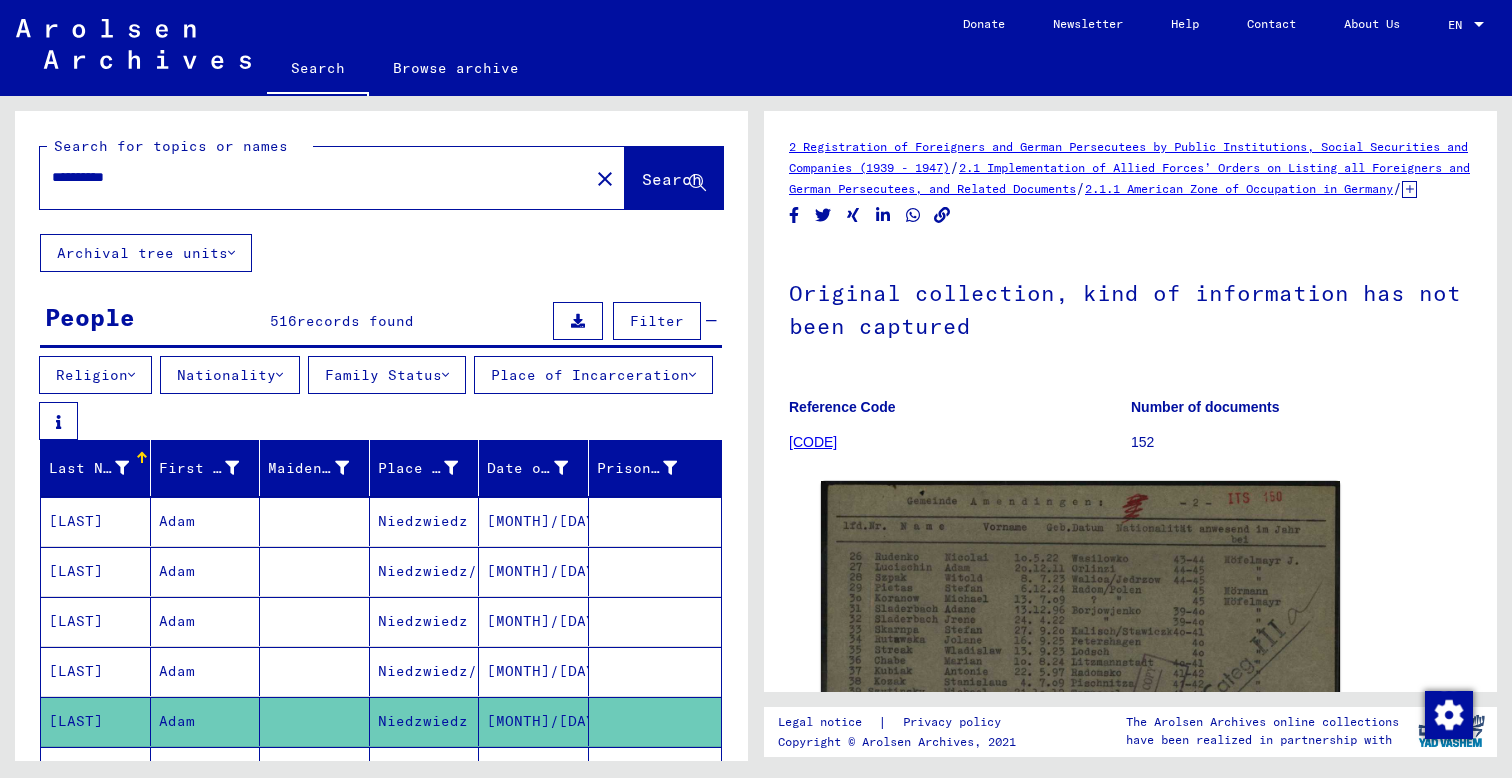 click at bounding box center (122, 468) 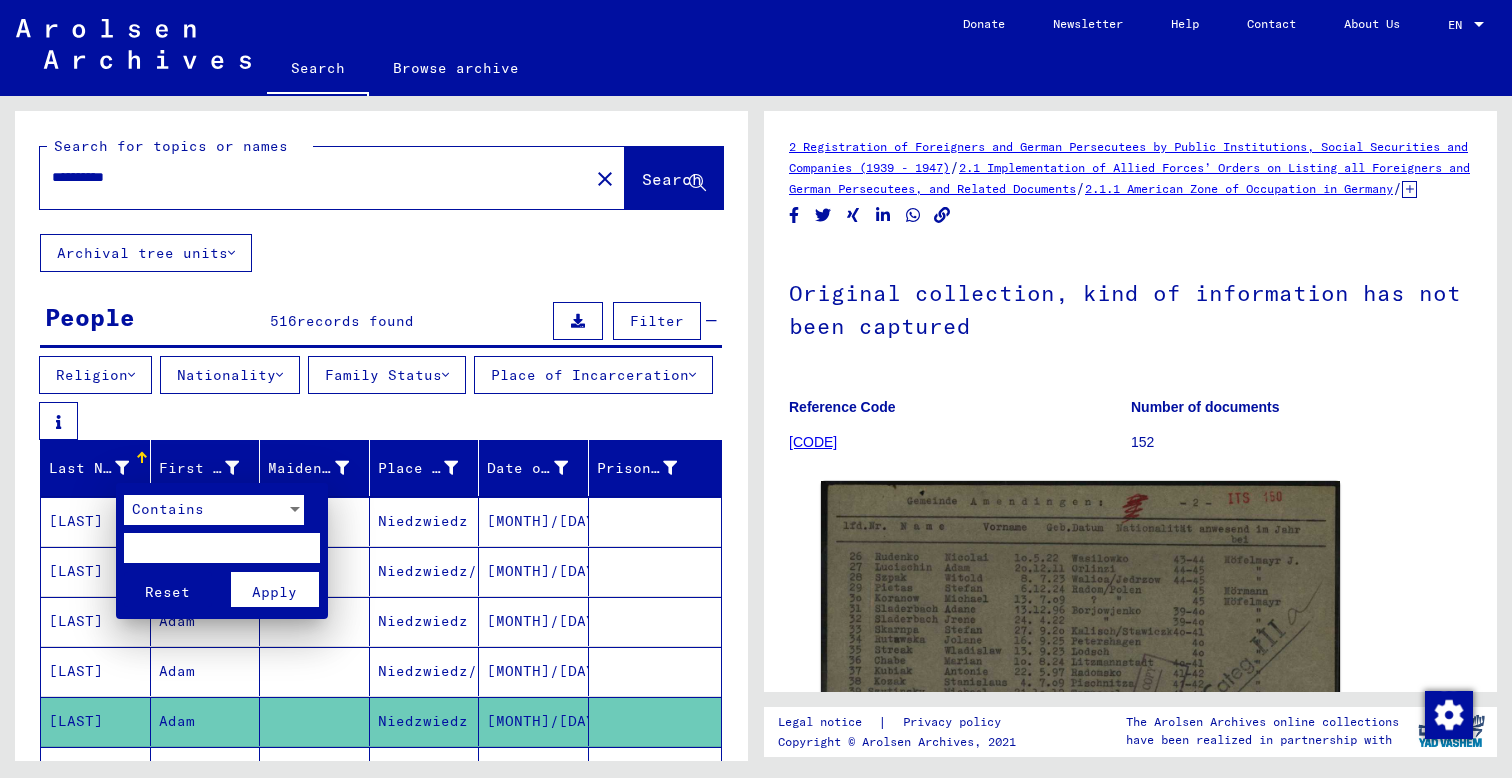 click at bounding box center [756, 389] 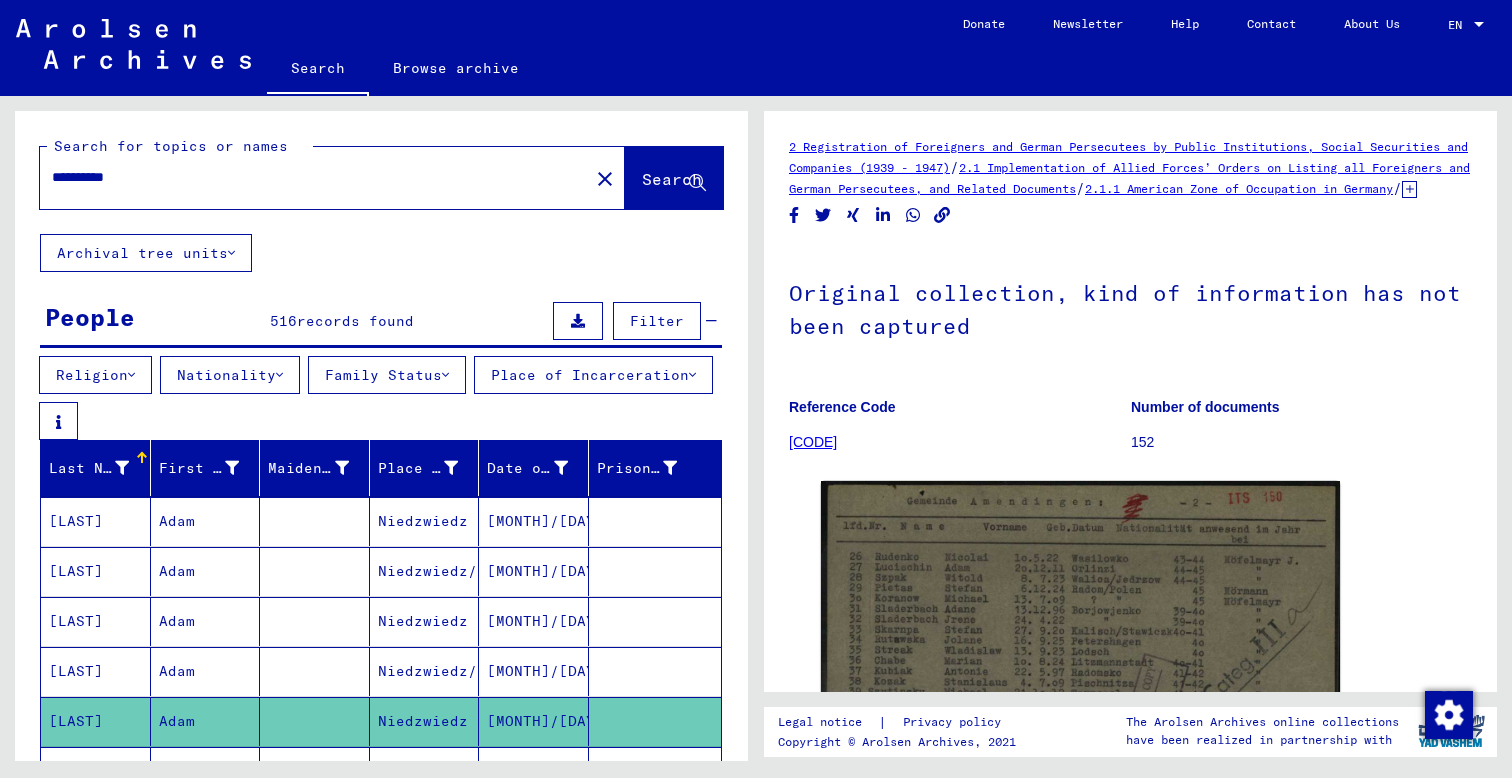 click at bounding box center (122, 468) 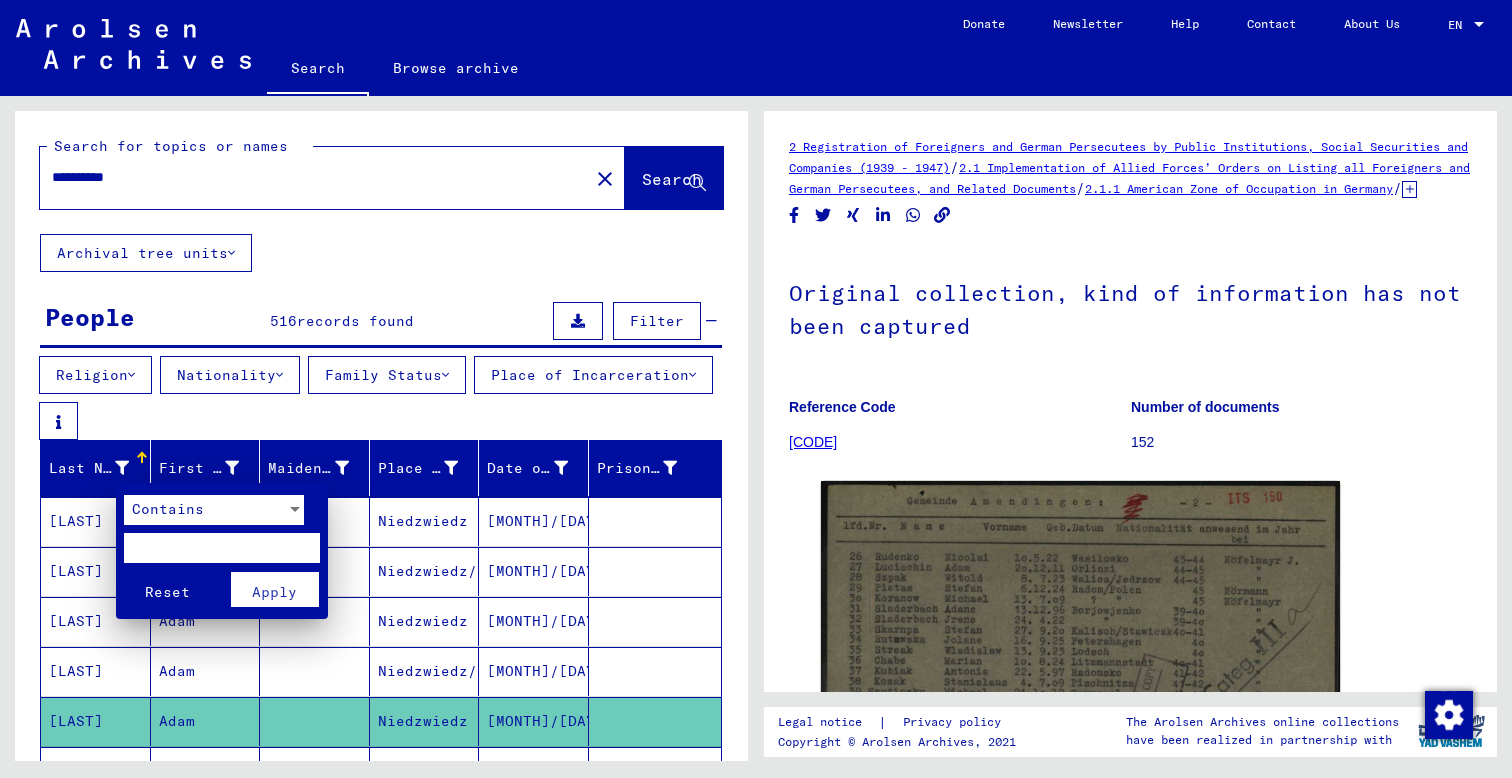 click at bounding box center [222, 548] 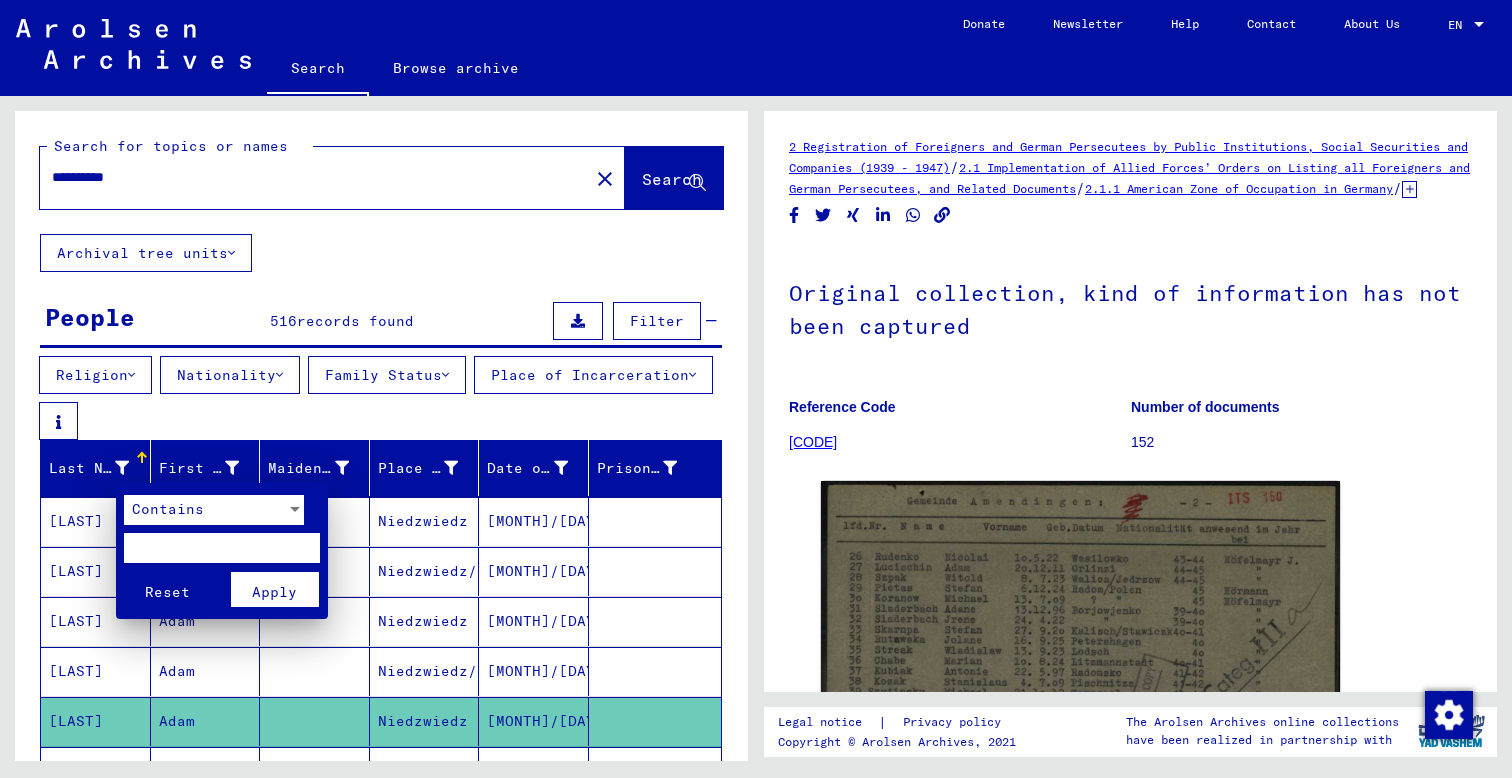 paste on "**********" 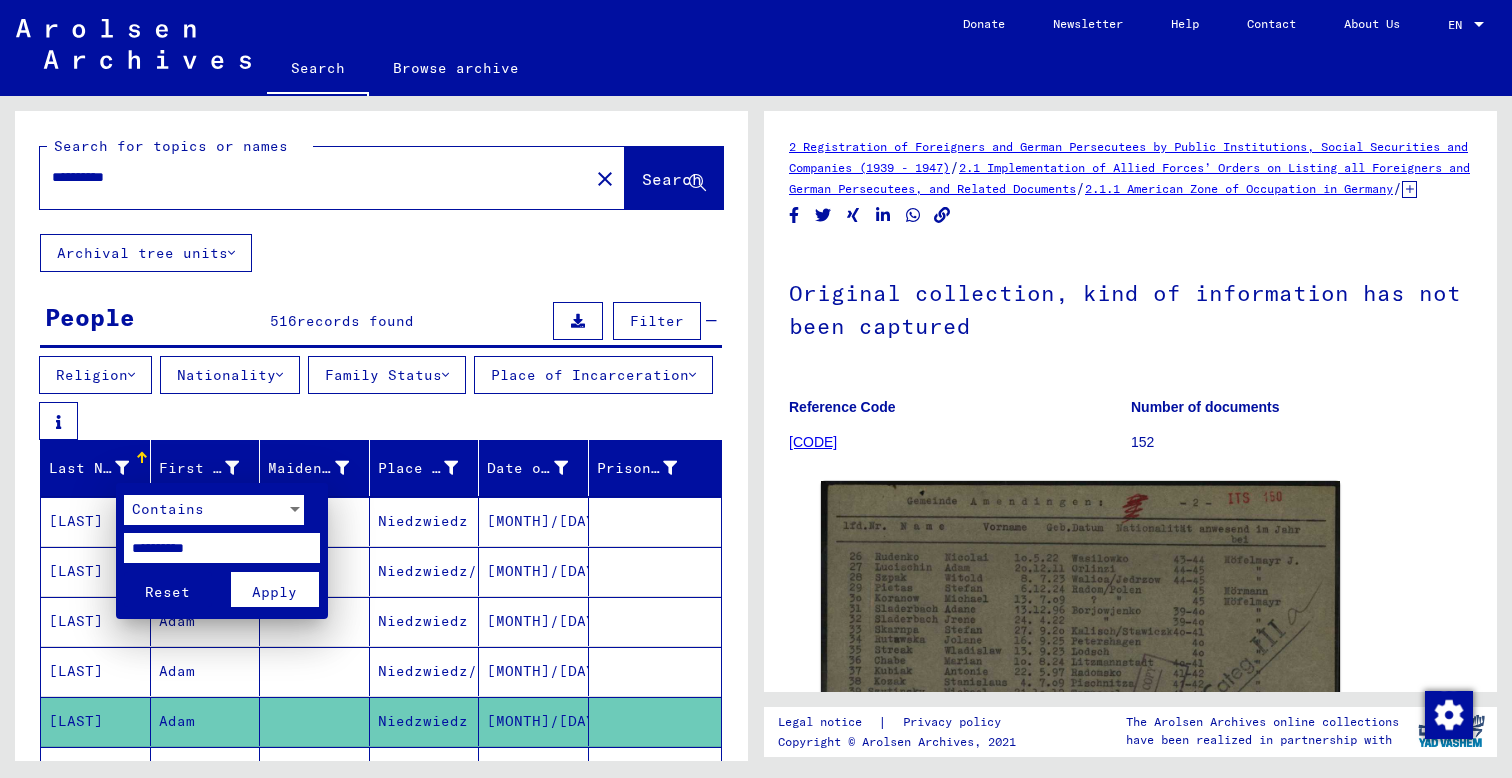type on "**********" 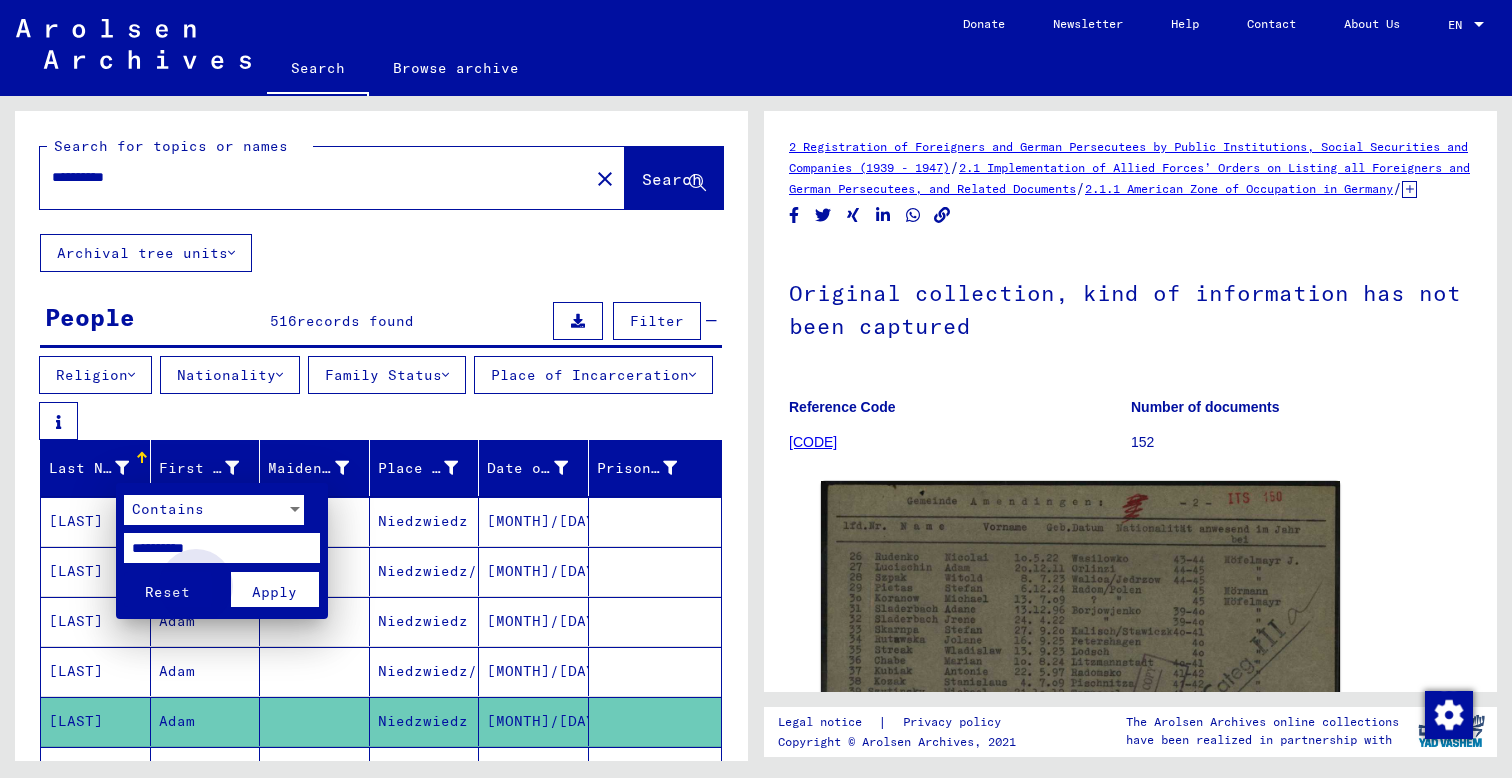 click on "Apply" at bounding box center [274, 592] 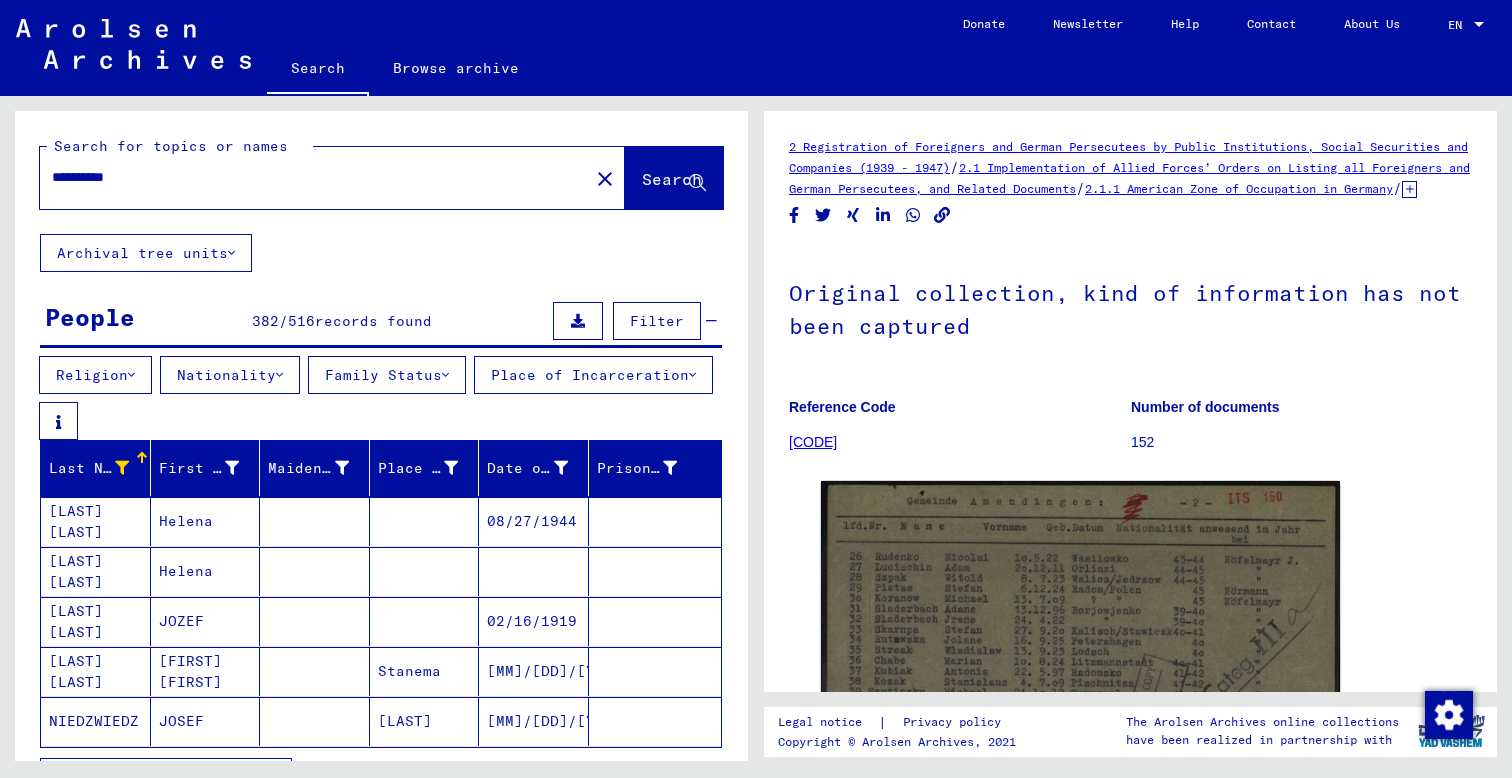 scroll, scrollTop: 0, scrollLeft: 0, axis: both 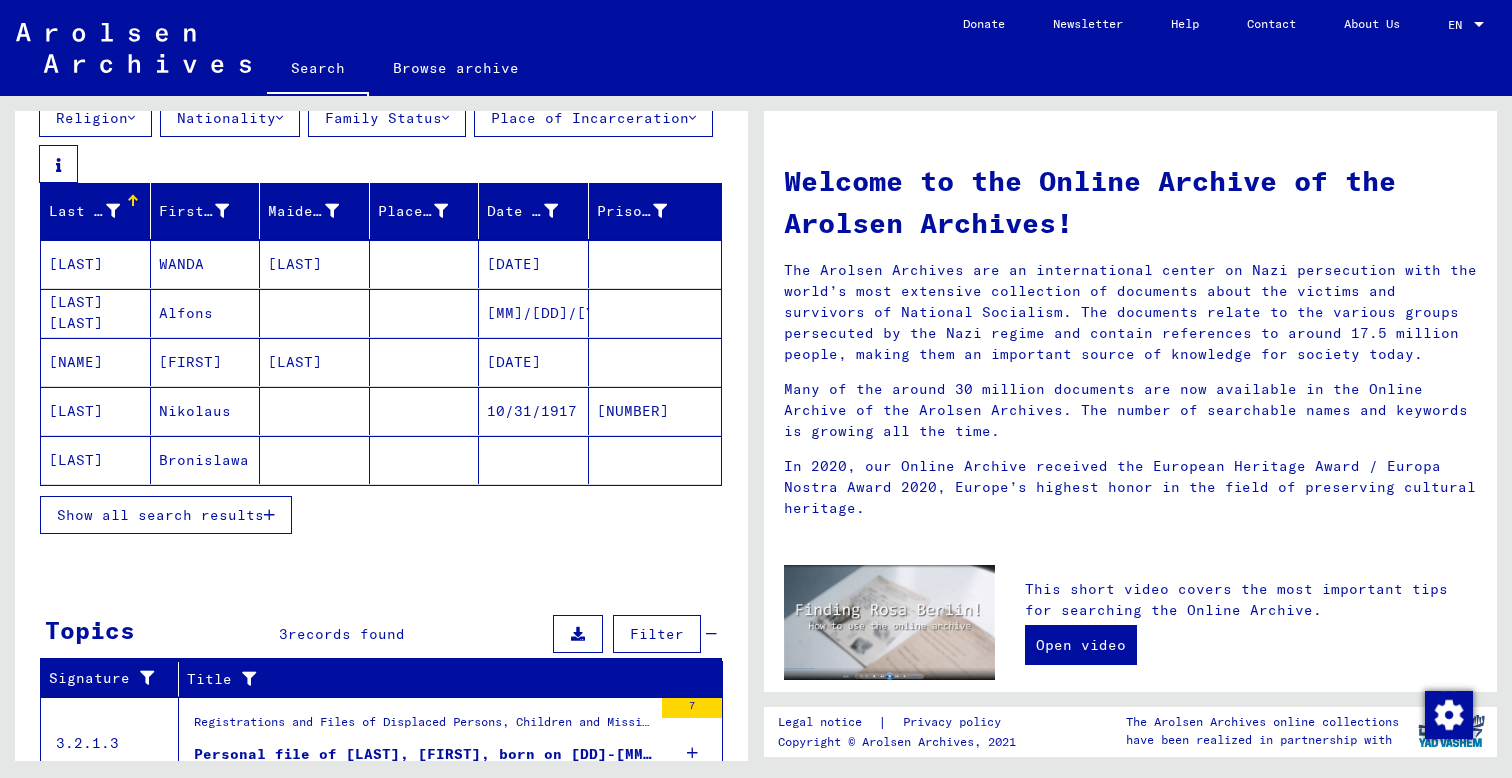 type on "*********" 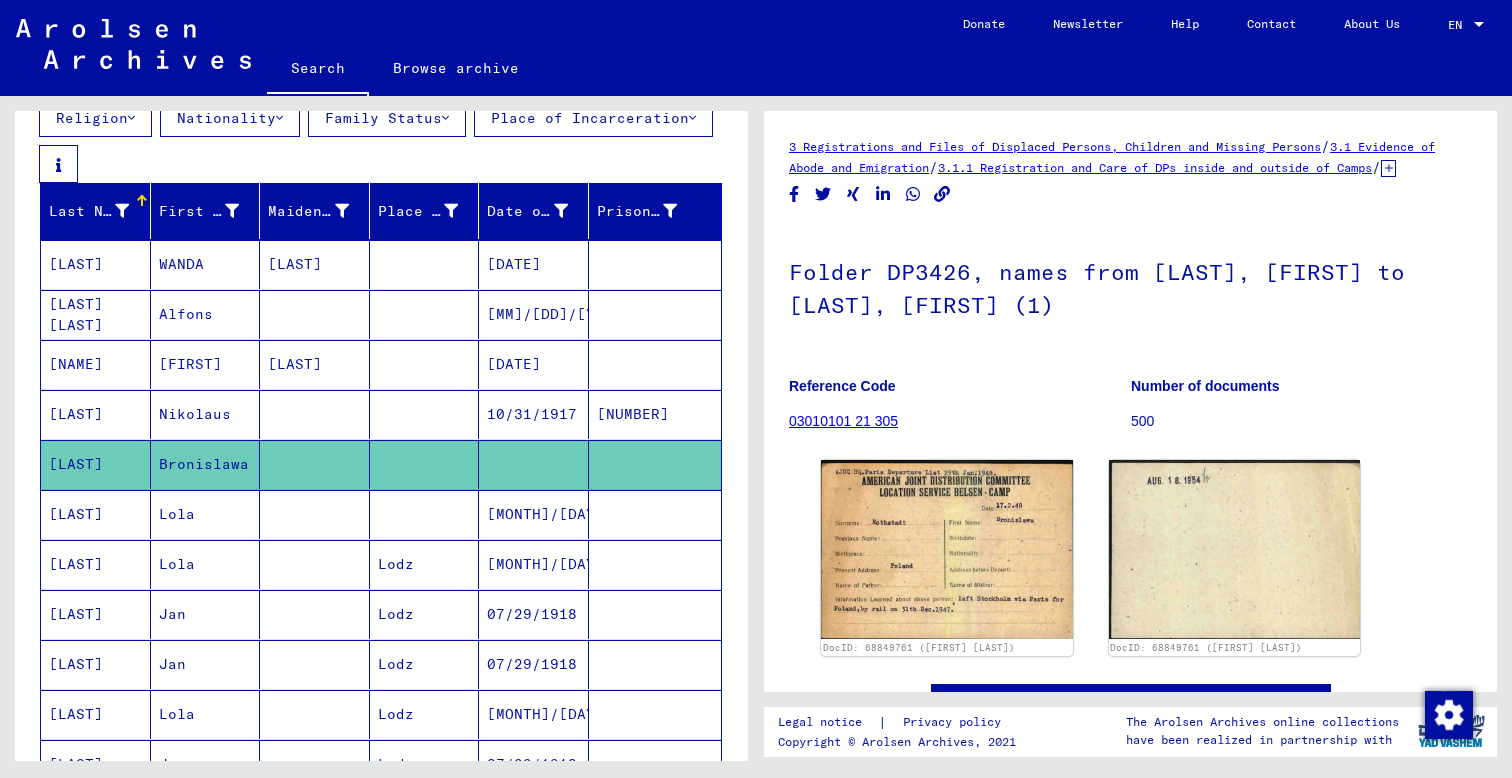 scroll, scrollTop: 0, scrollLeft: 0, axis: both 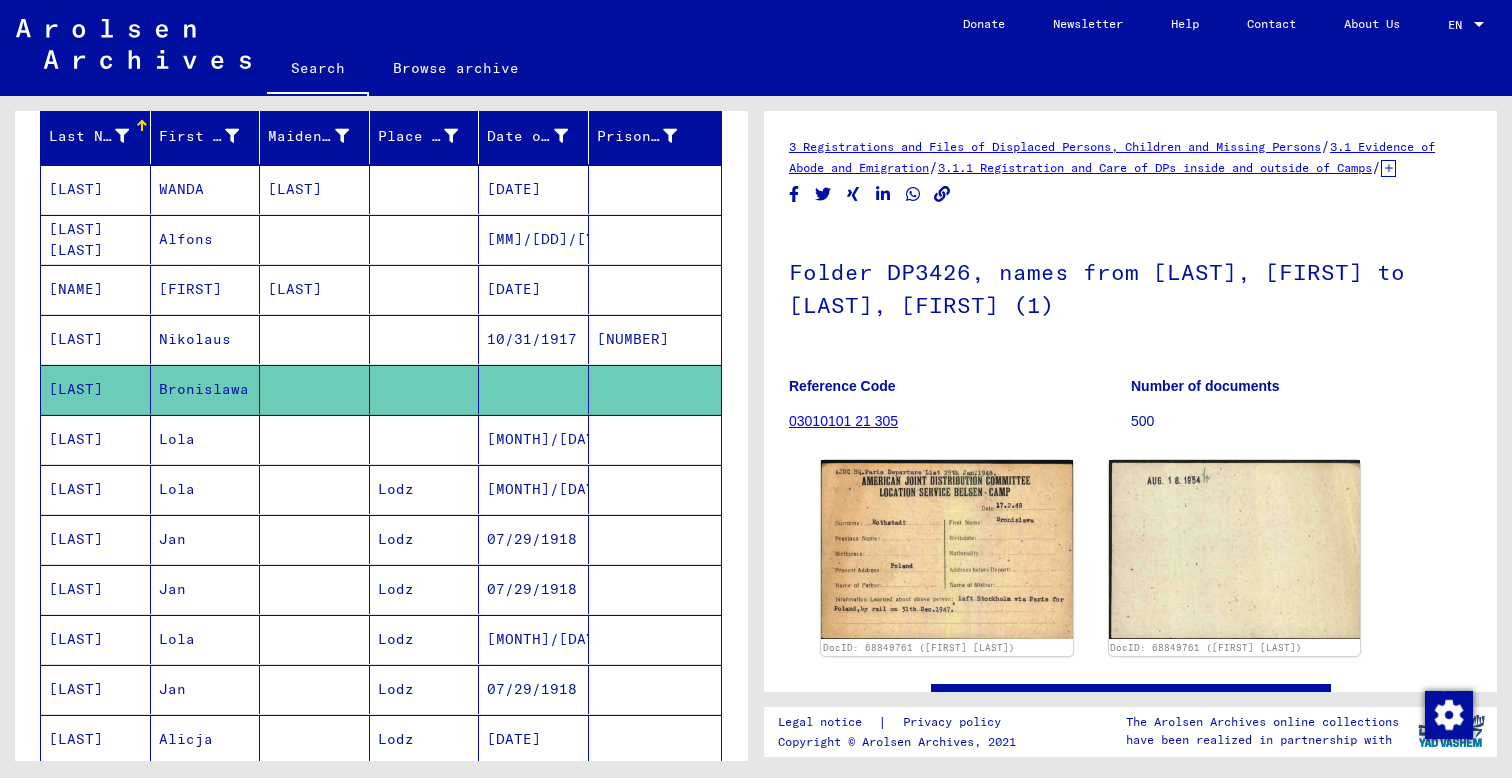click on "Lola" at bounding box center (206, 489) 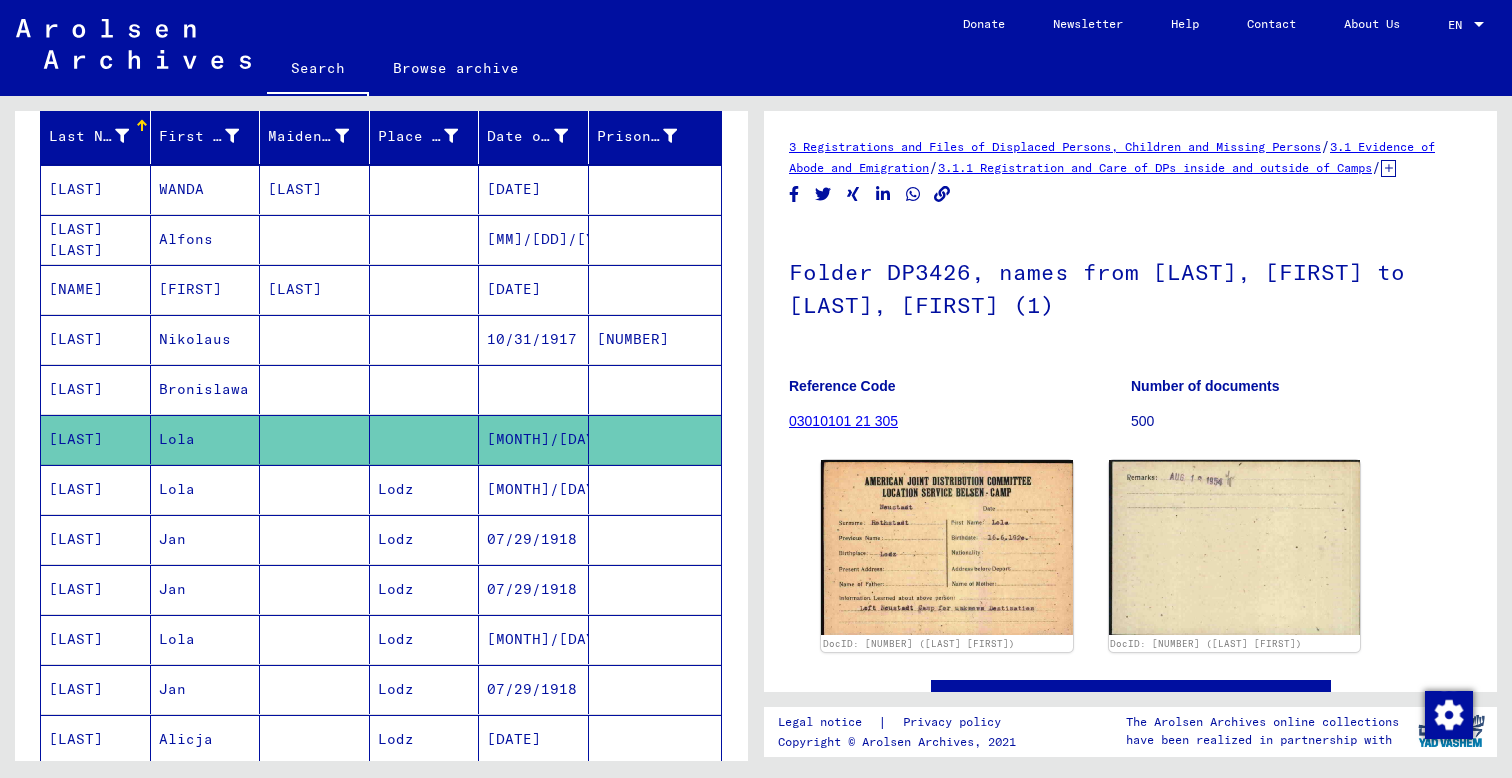scroll, scrollTop: 0, scrollLeft: 0, axis: both 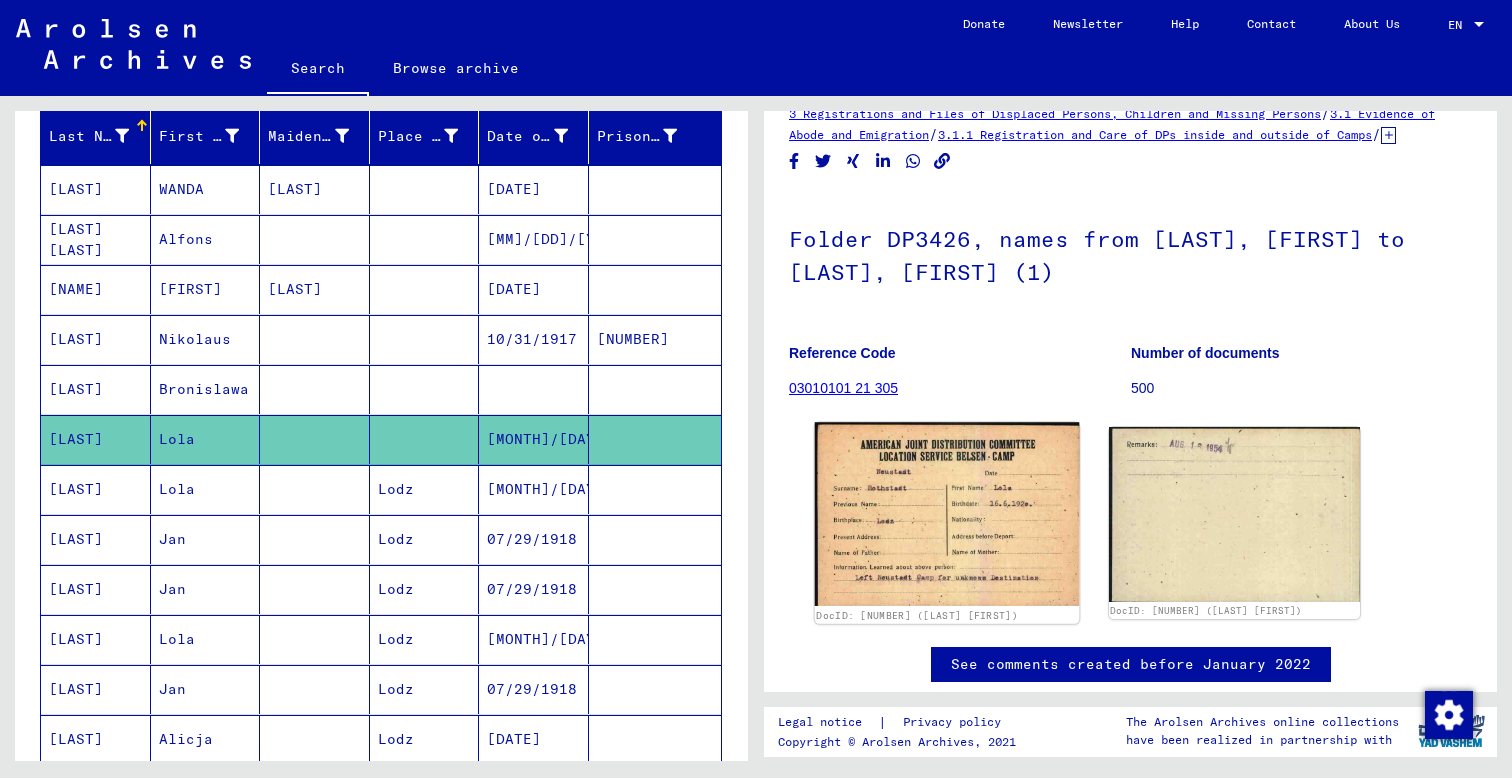 click 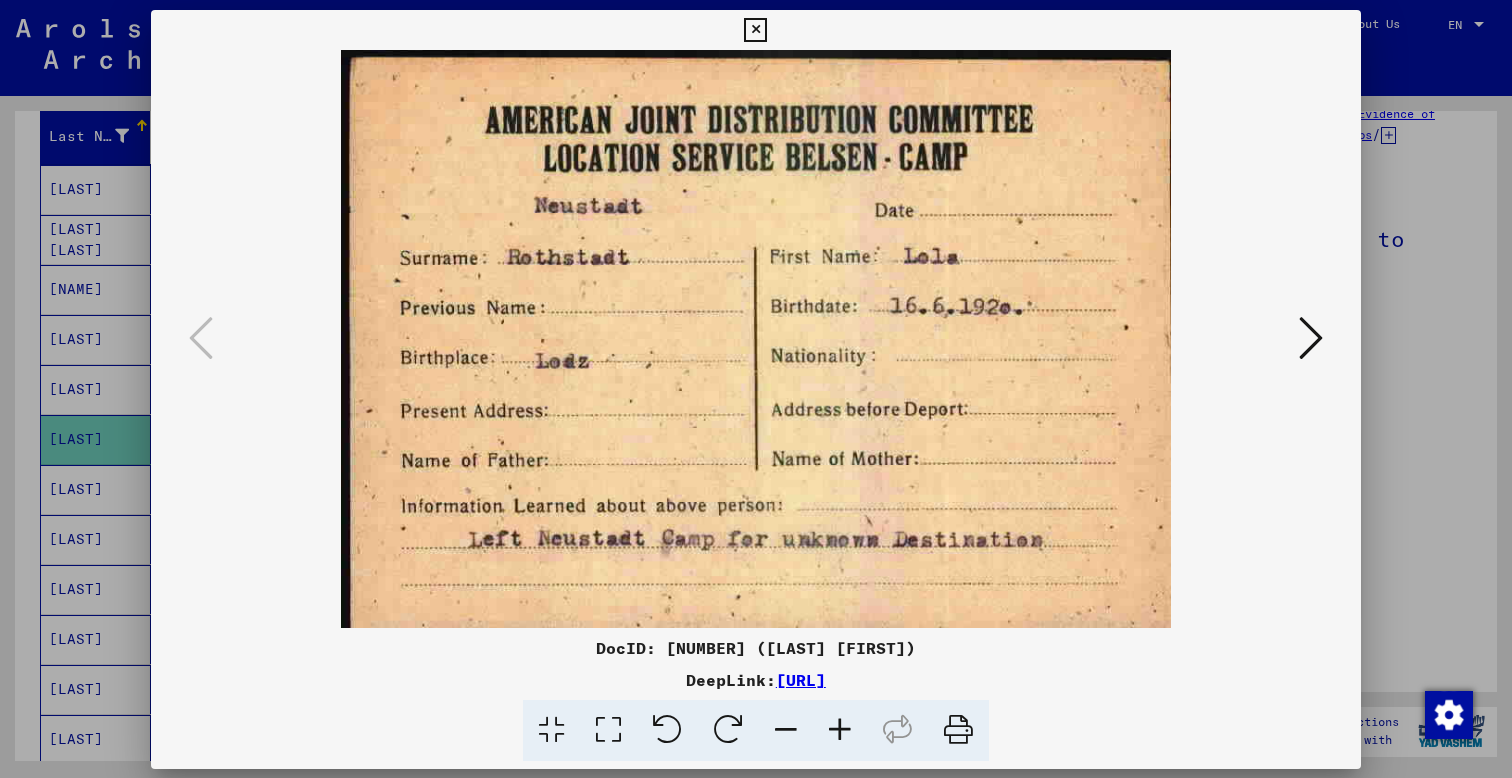 scroll, scrollTop: 2, scrollLeft: 0, axis: vertical 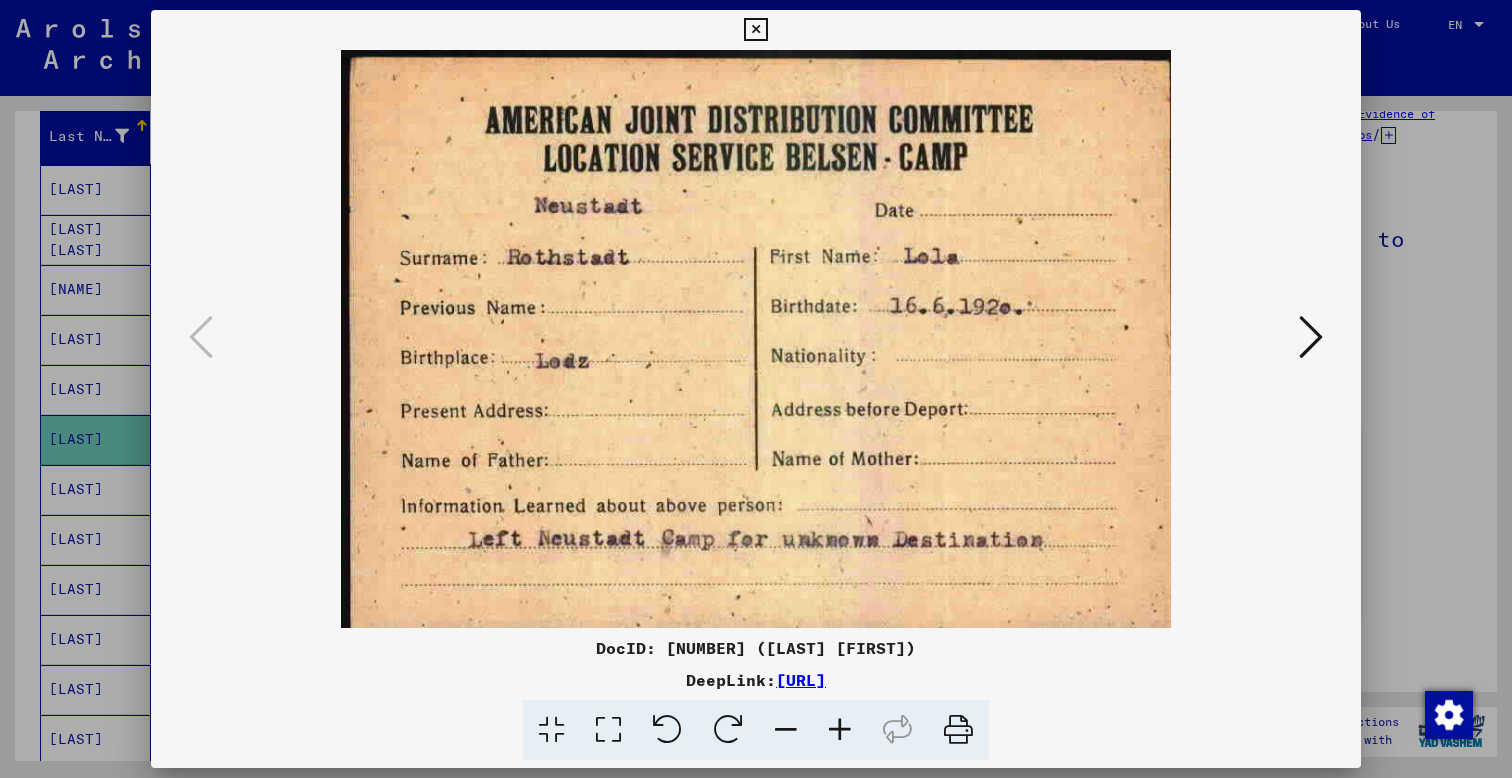 click at bounding box center [1311, 337] 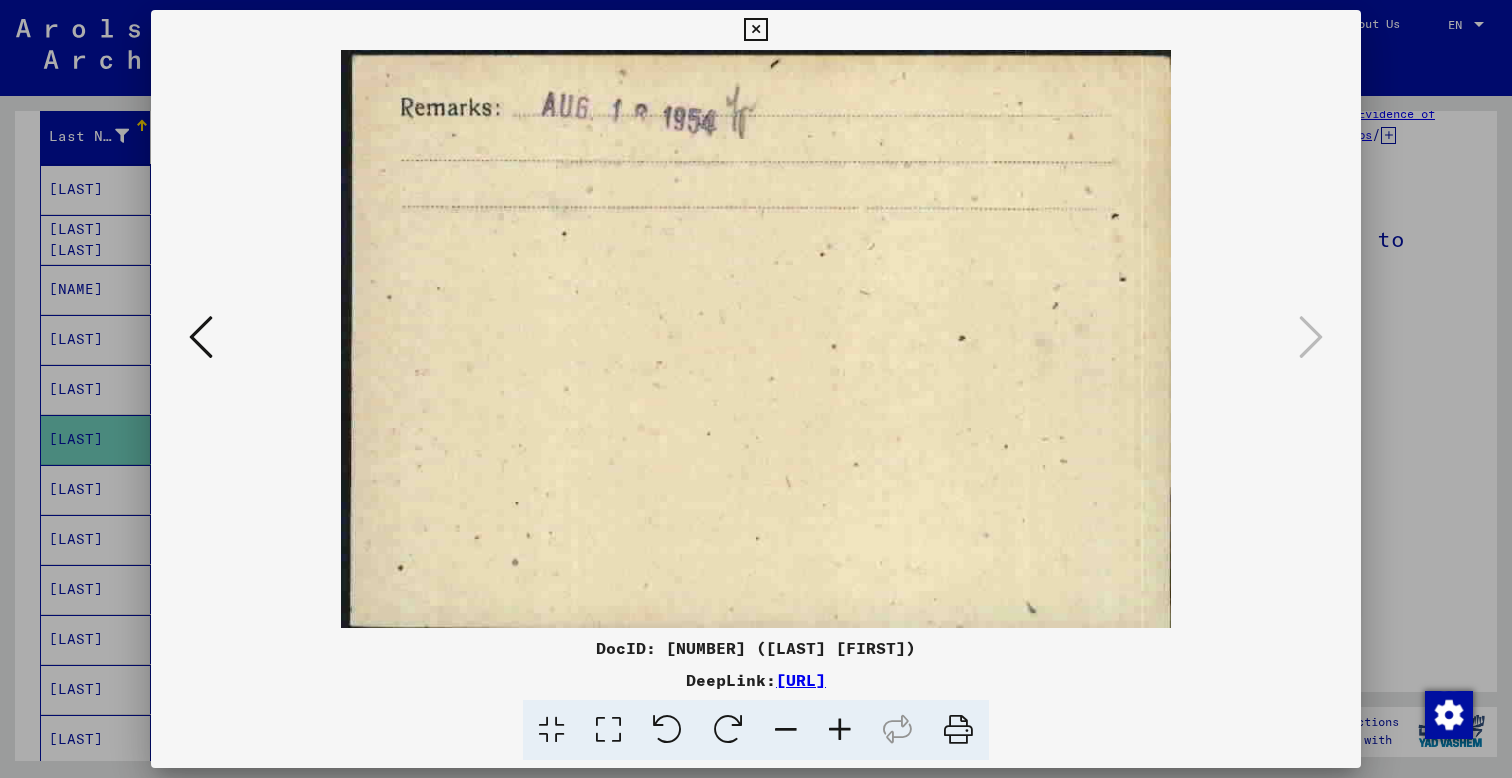 click at bounding box center [201, 337] 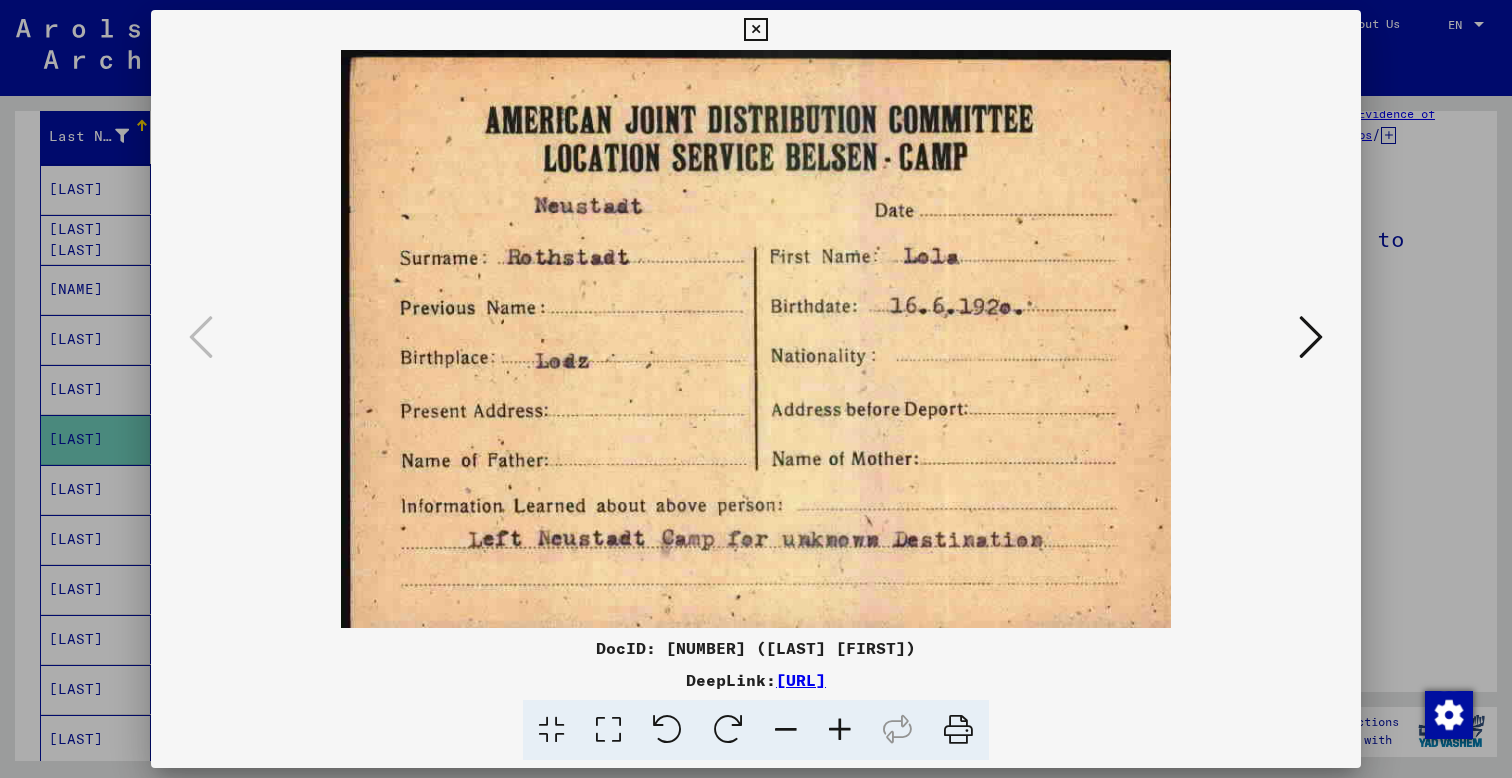 click on "[URL]" at bounding box center (801, 680) 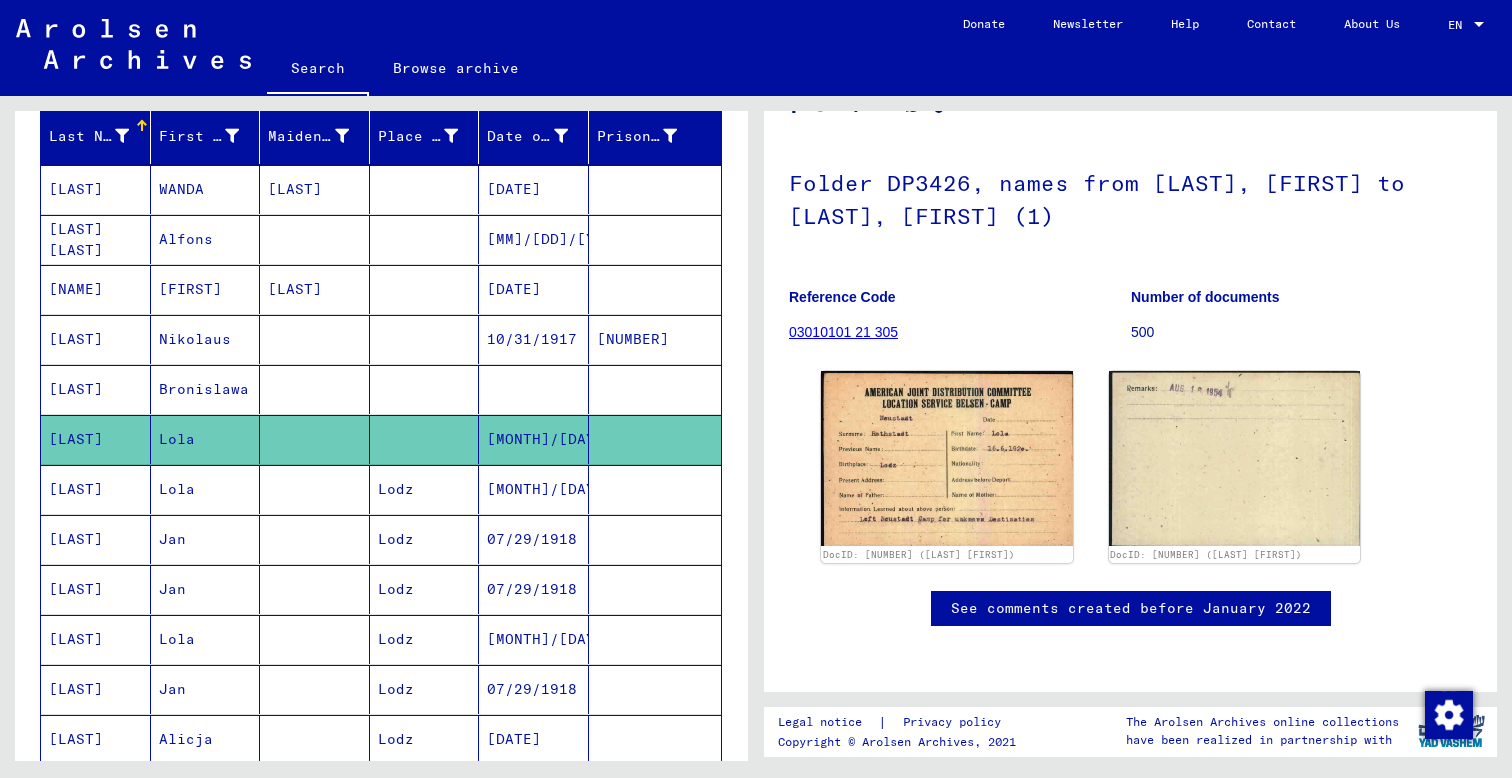scroll, scrollTop: 746, scrollLeft: 0, axis: vertical 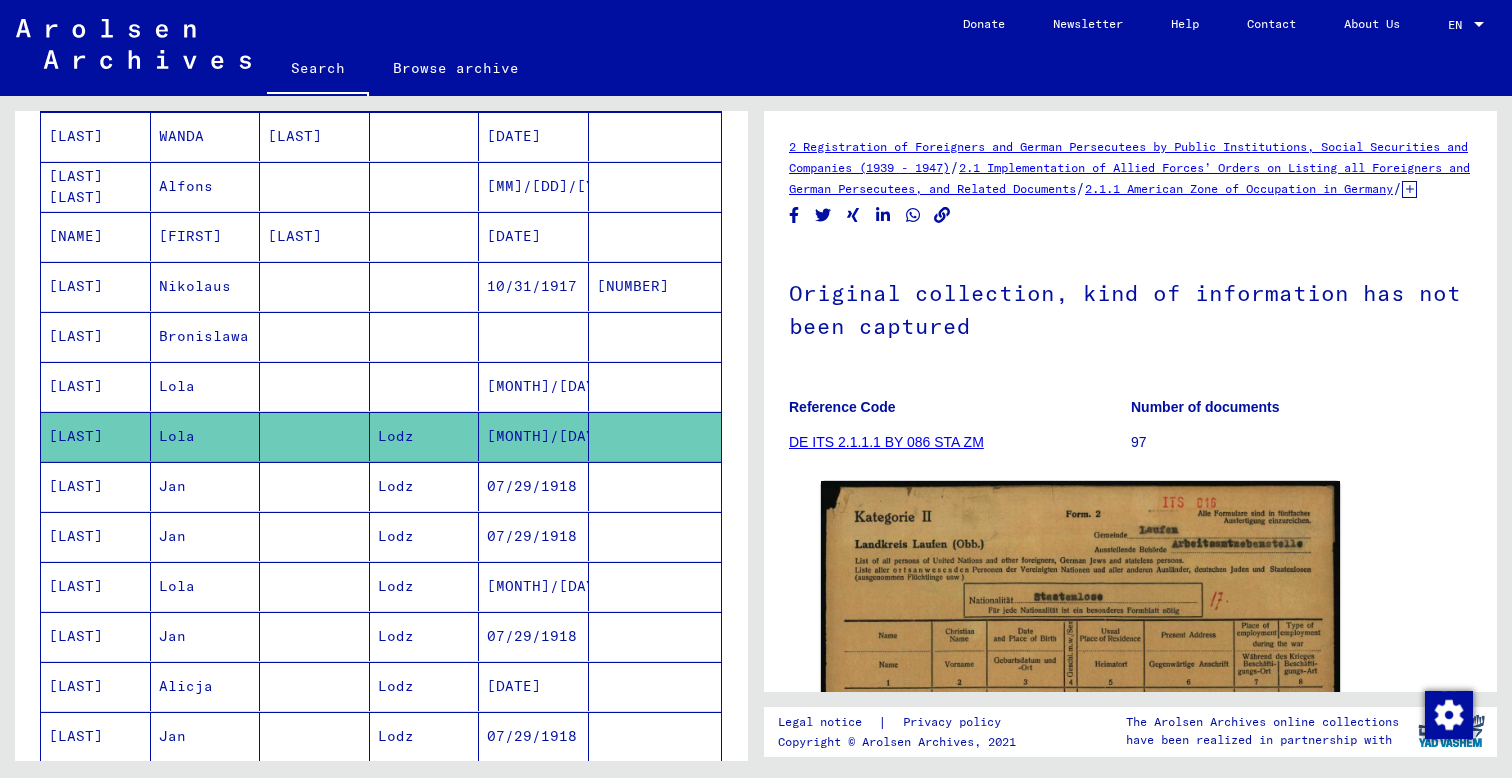 click on "Jan" at bounding box center [206, 536] 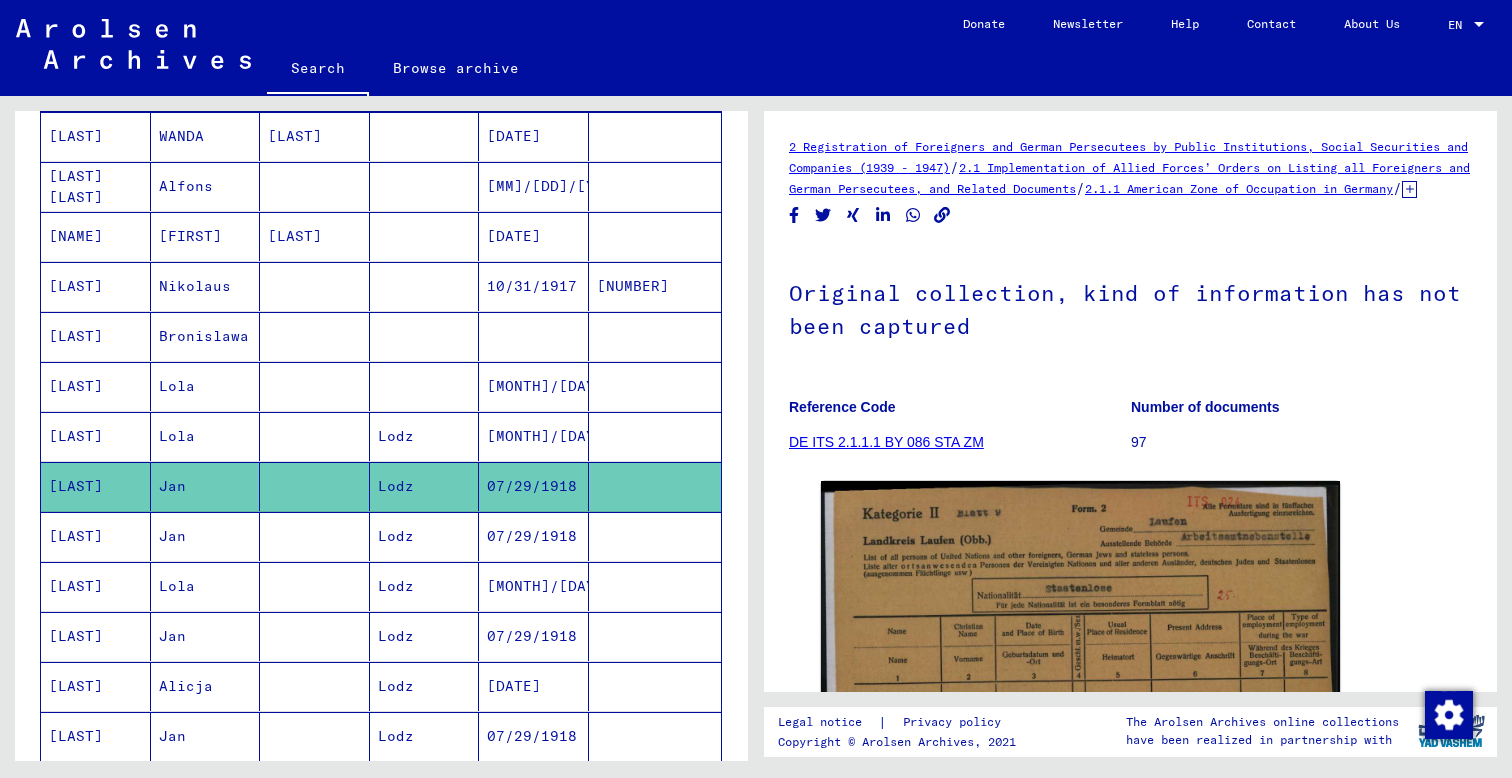 scroll, scrollTop: 0, scrollLeft: 0, axis: both 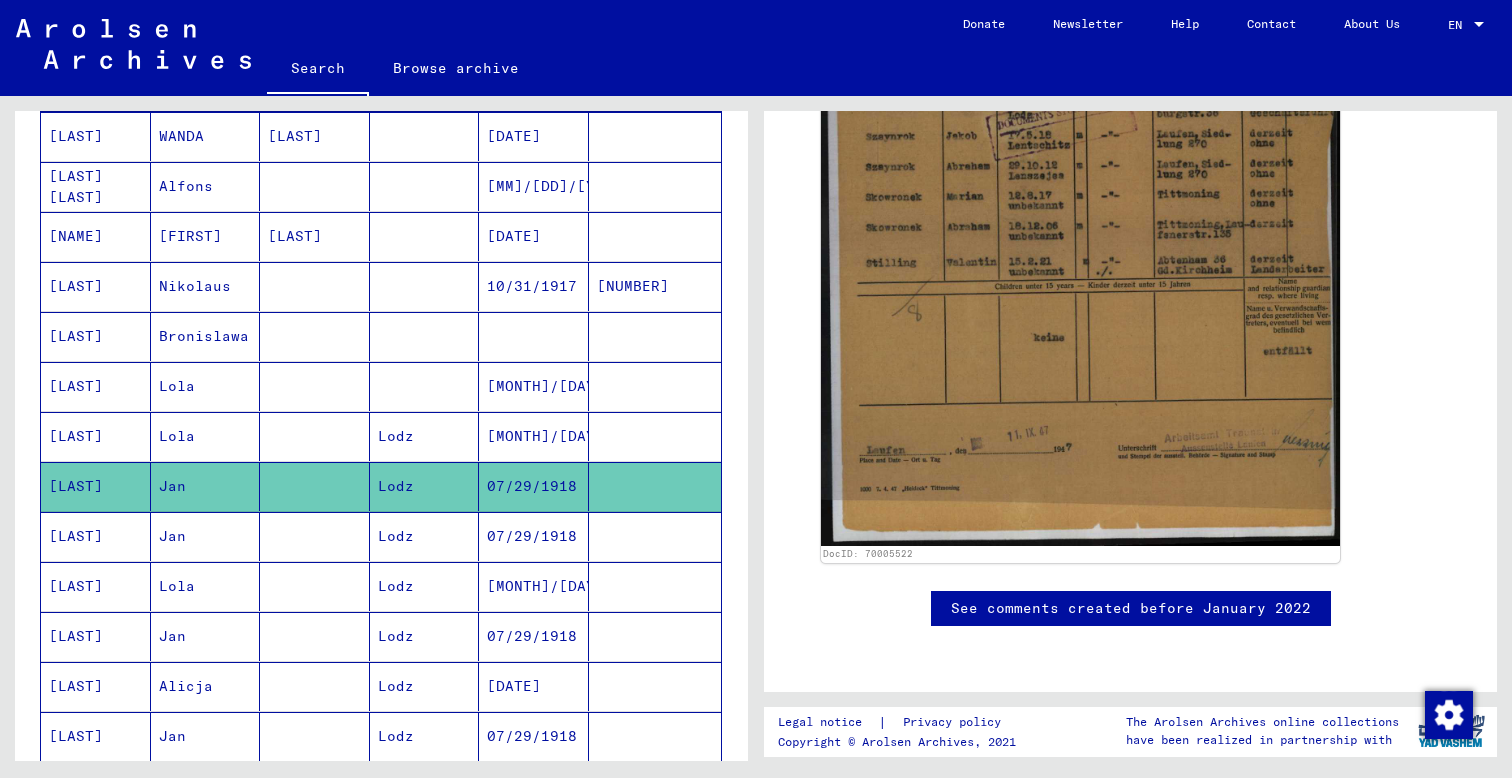 click on "See comments created before January 2022" 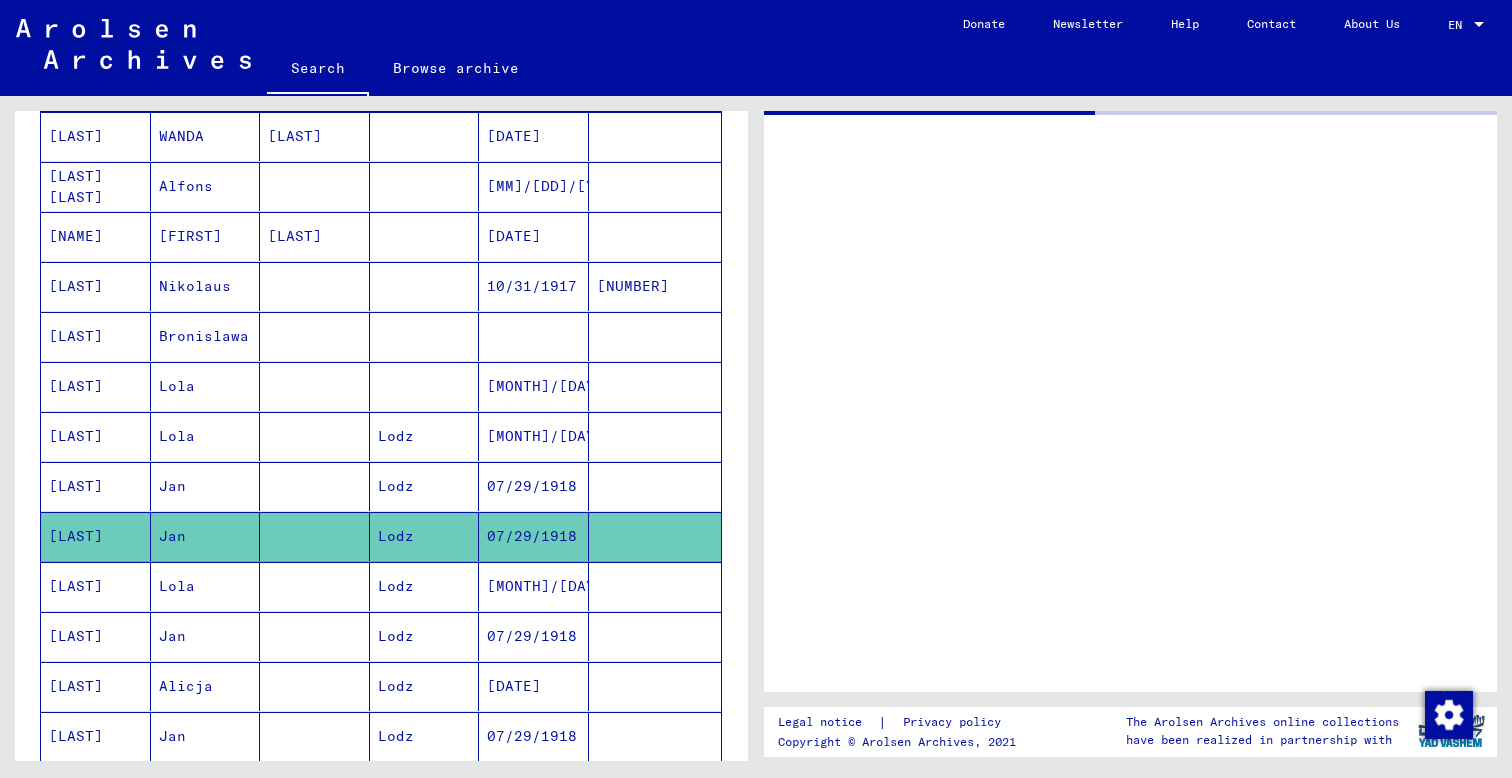 scroll, scrollTop: 0, scrollLeft: 0, axis: both 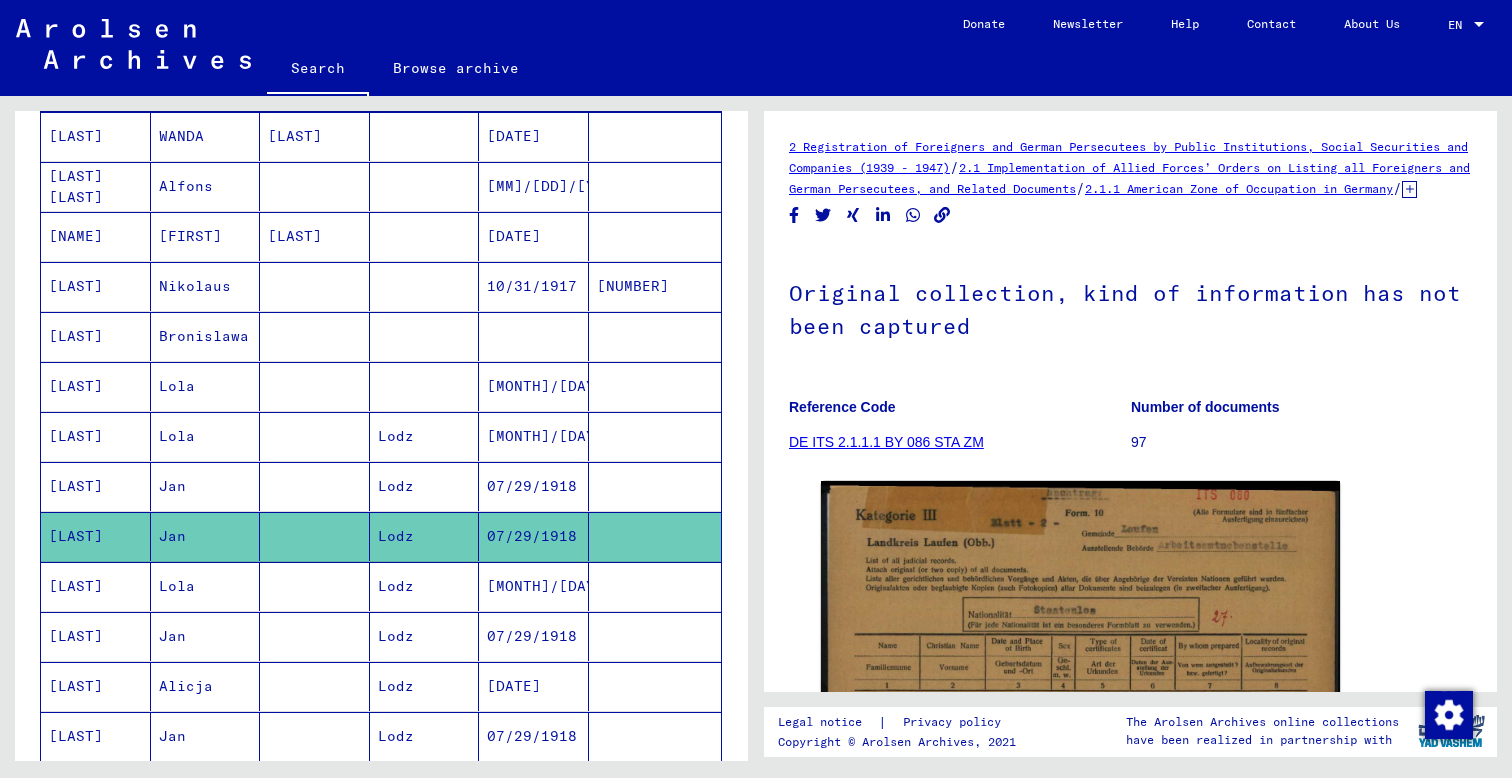 click on "Lola" at bounding box center (206, 636) 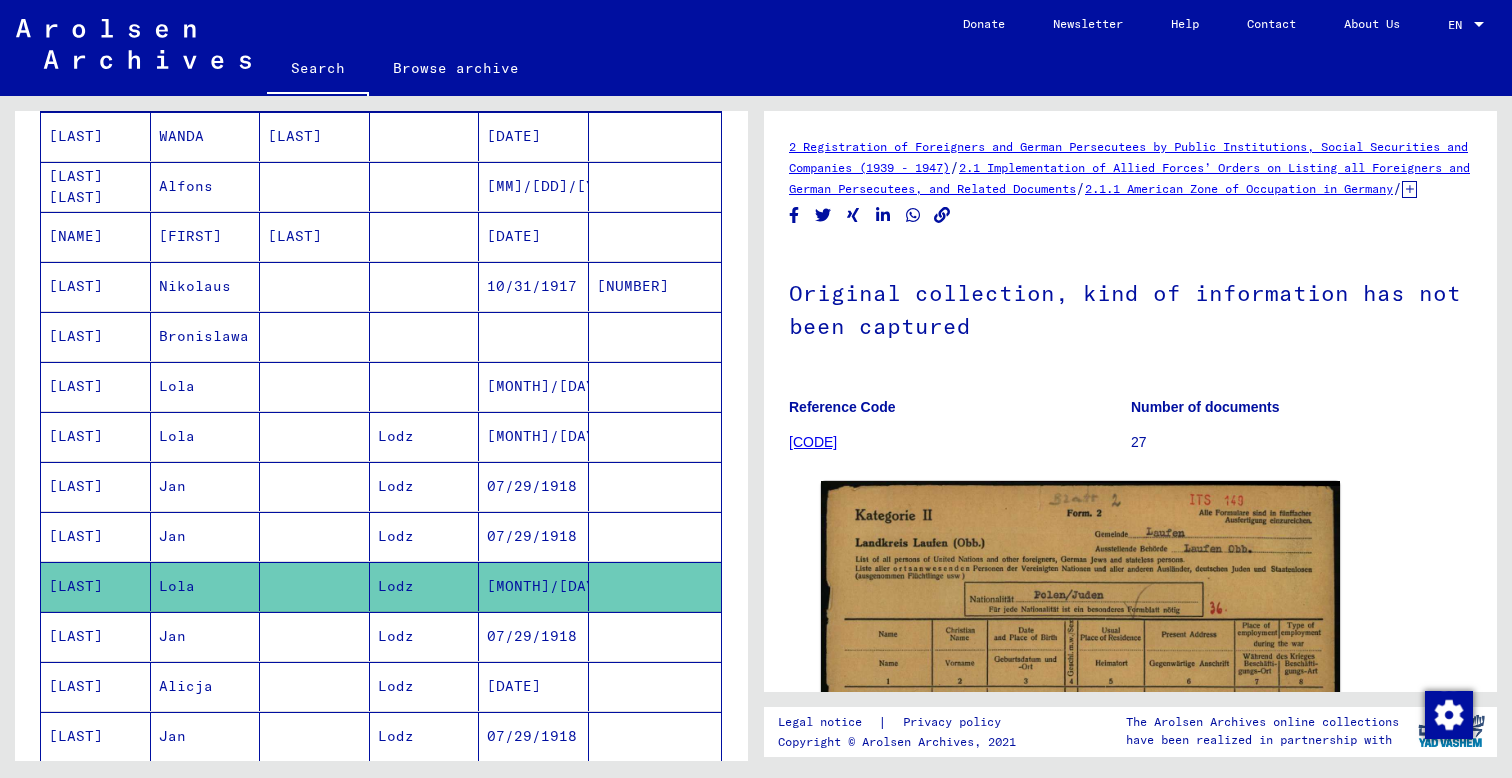 scroll, scrollTop: 0, scrollLeft: 0, axis: both 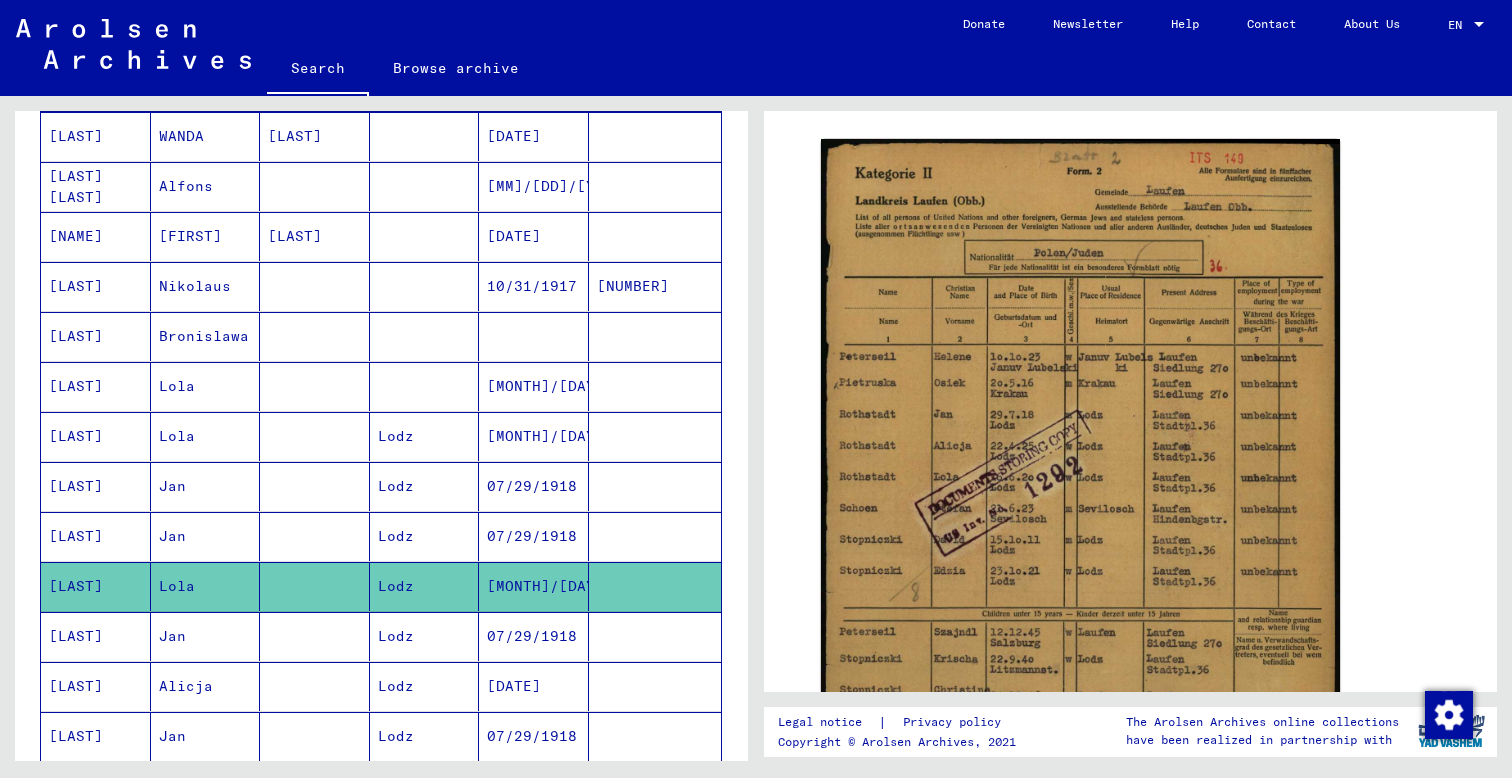 click on "Jan" at bounding box center [206, 686] 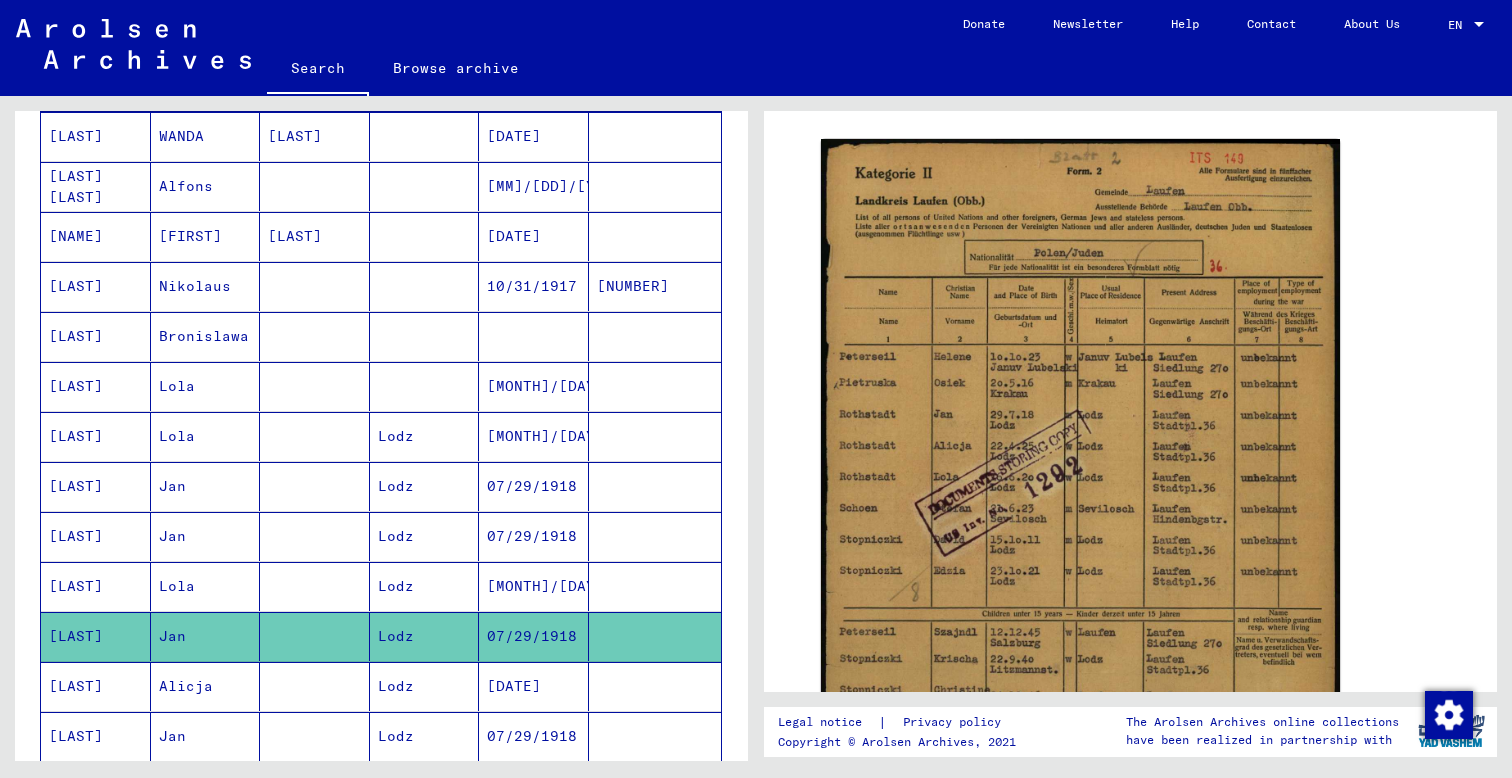 click on "Alicja" at bounding box center [206, 736] 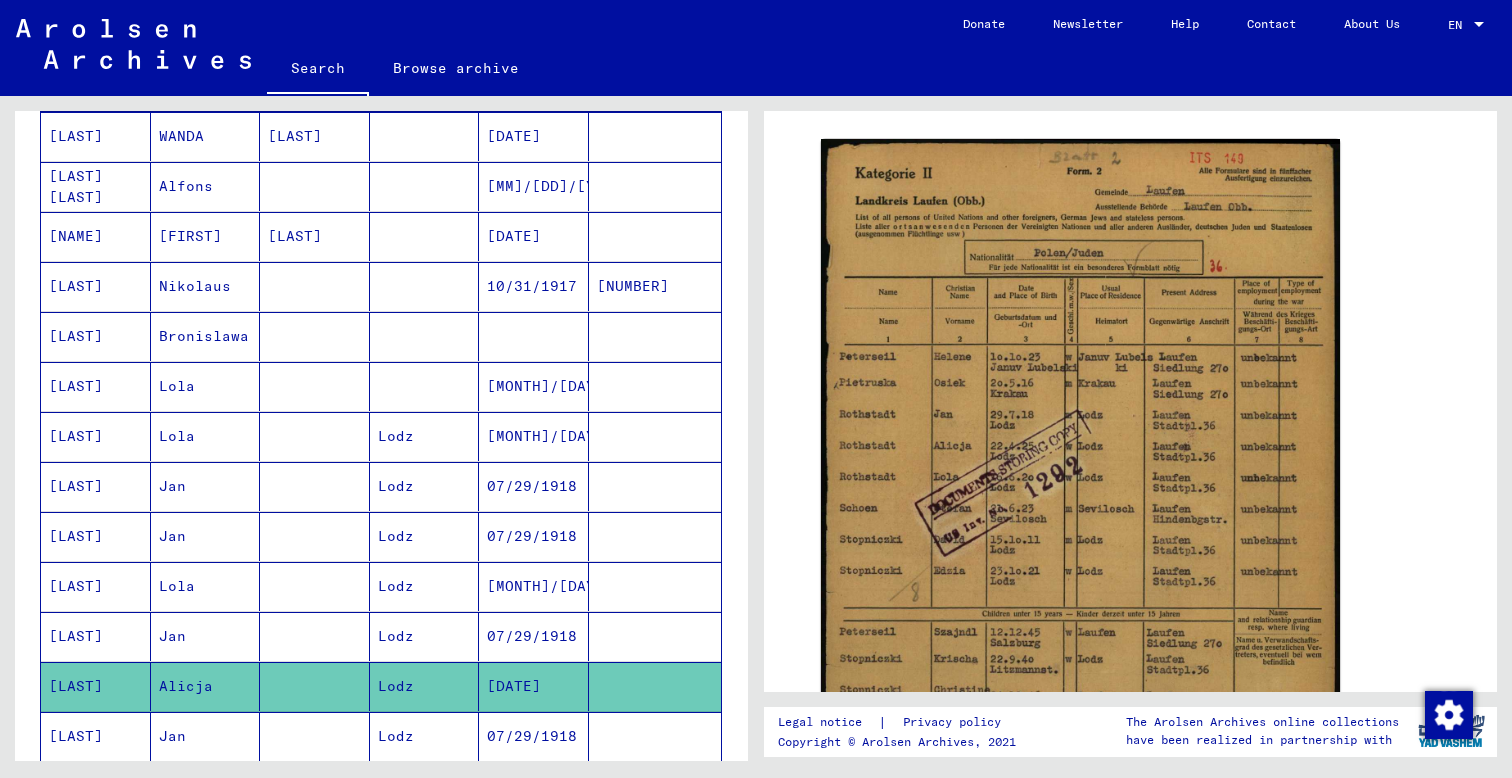 scroll, scrollTop: 437, scrollLeft: 0, axis: vertical 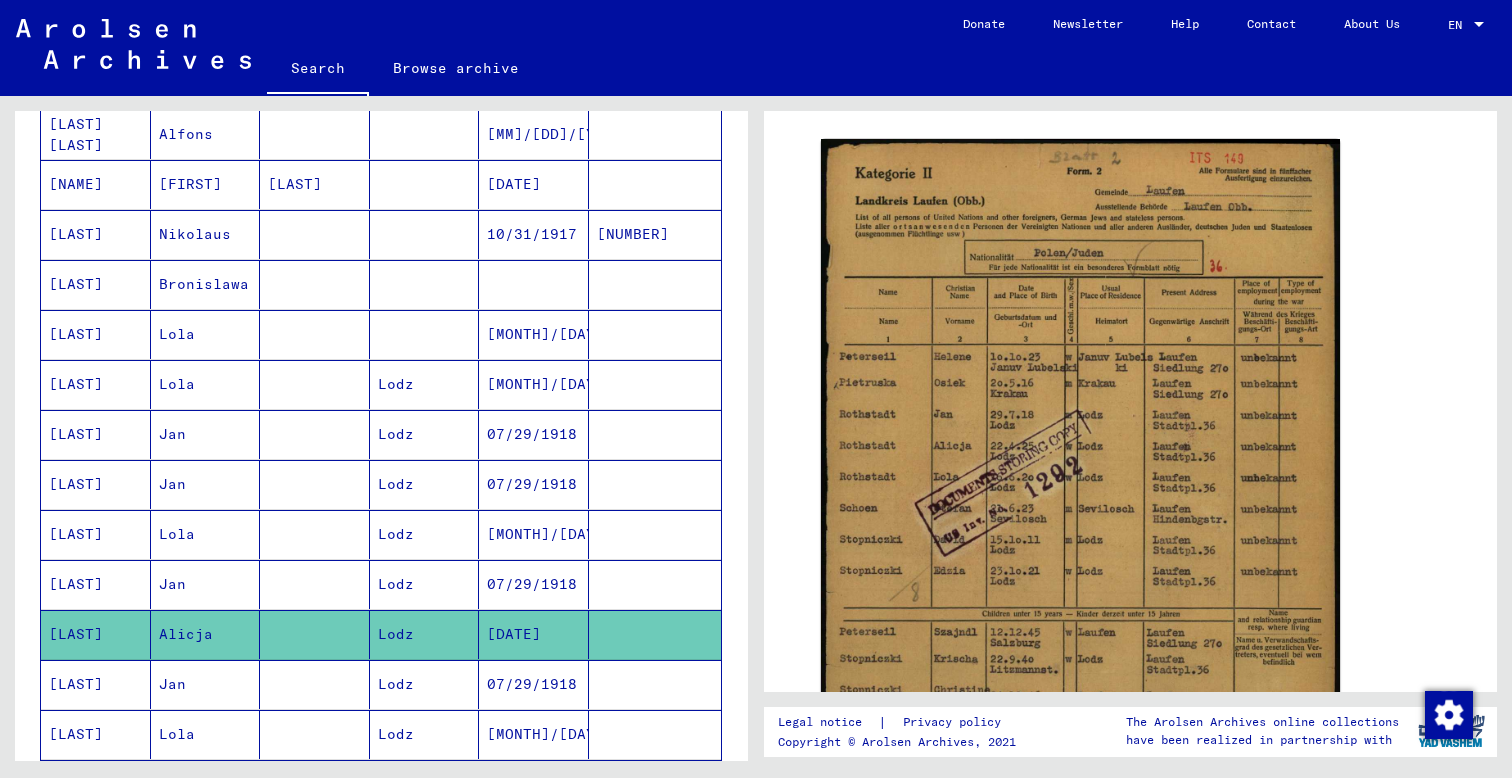click on "Jan" at bounding box center [206, 734] 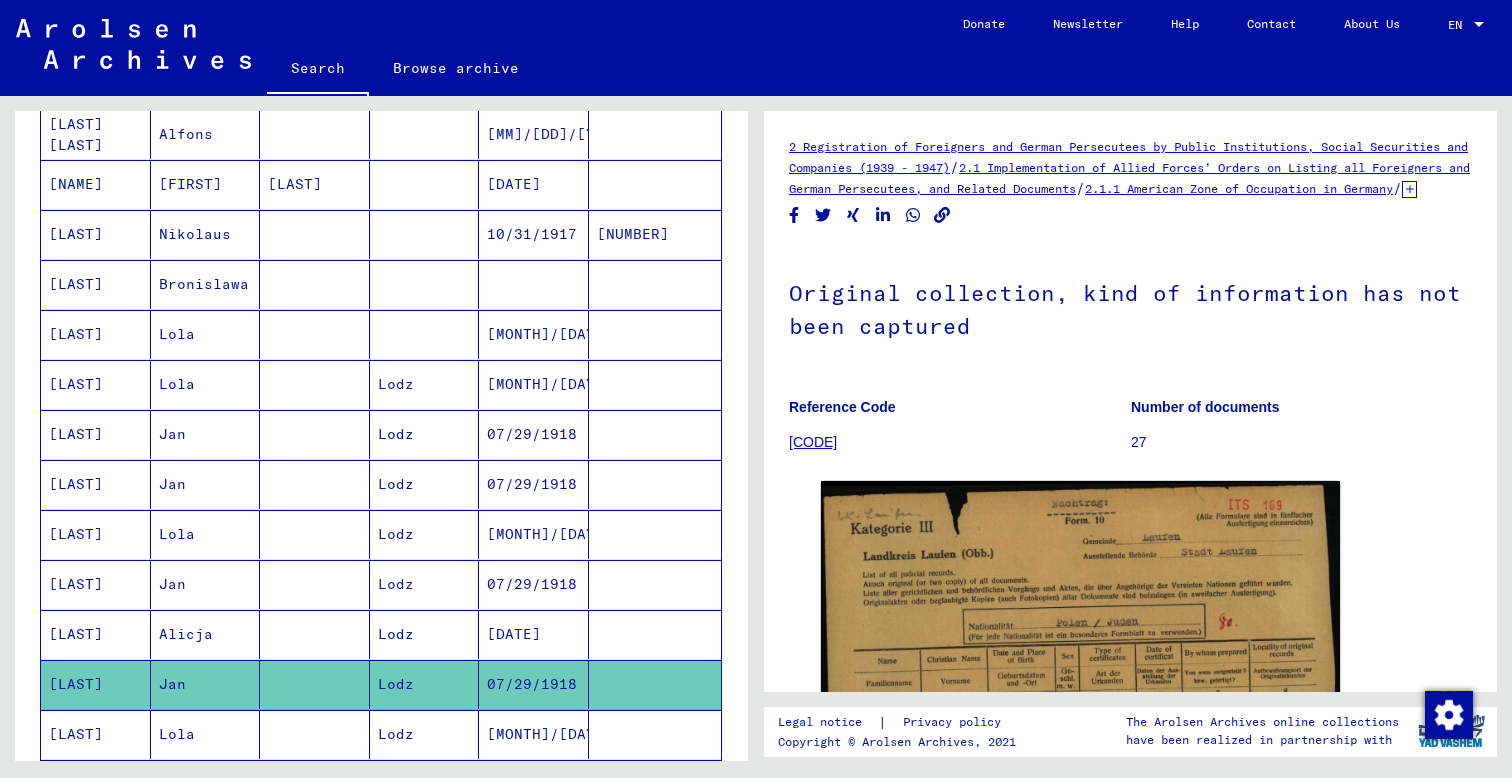 scroll, scrollTop: 0, scrollLeft: 0, axis: both 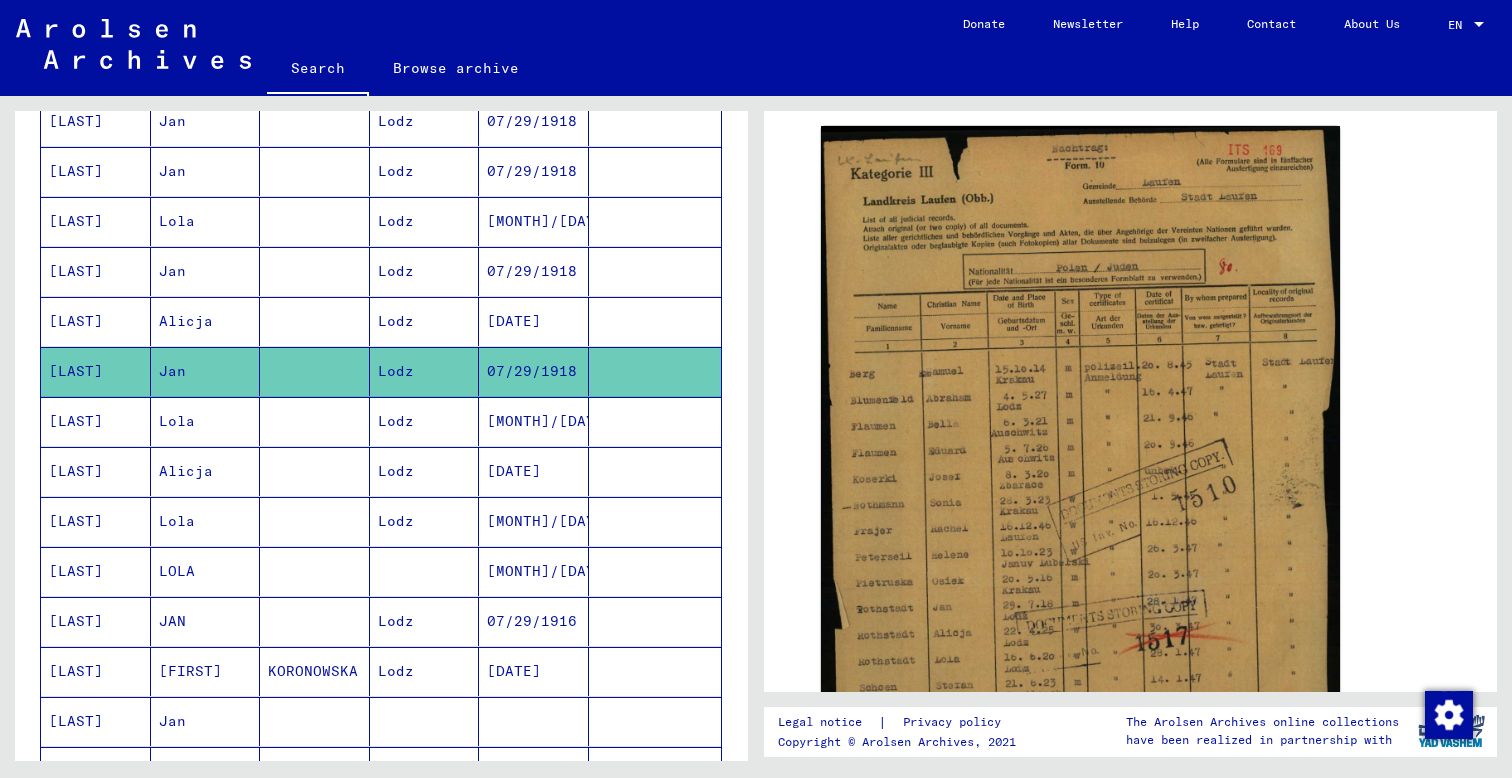 click on "Lola" at bounding box center (206, 471) 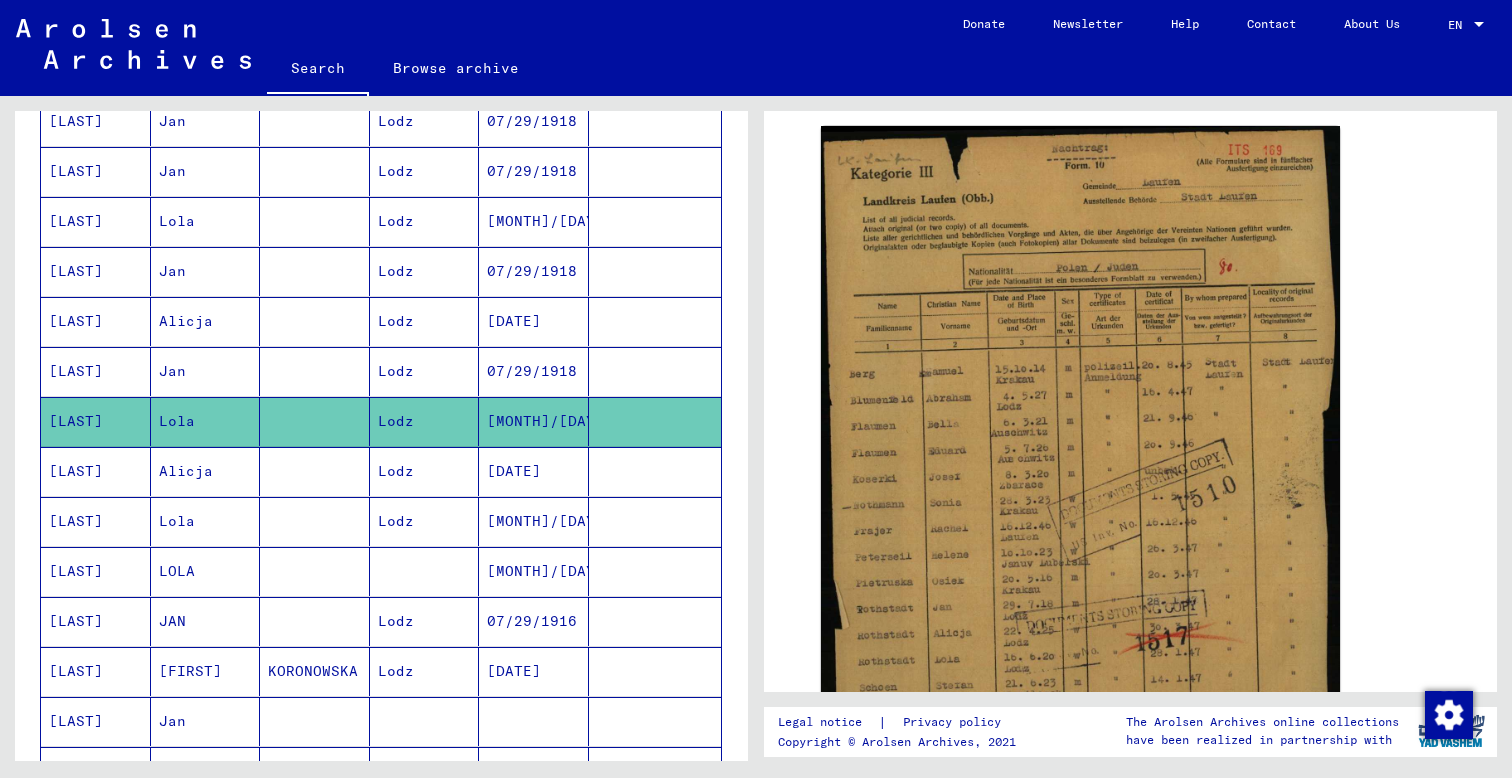 click on "Alicja" at bounding box center (206, 521) 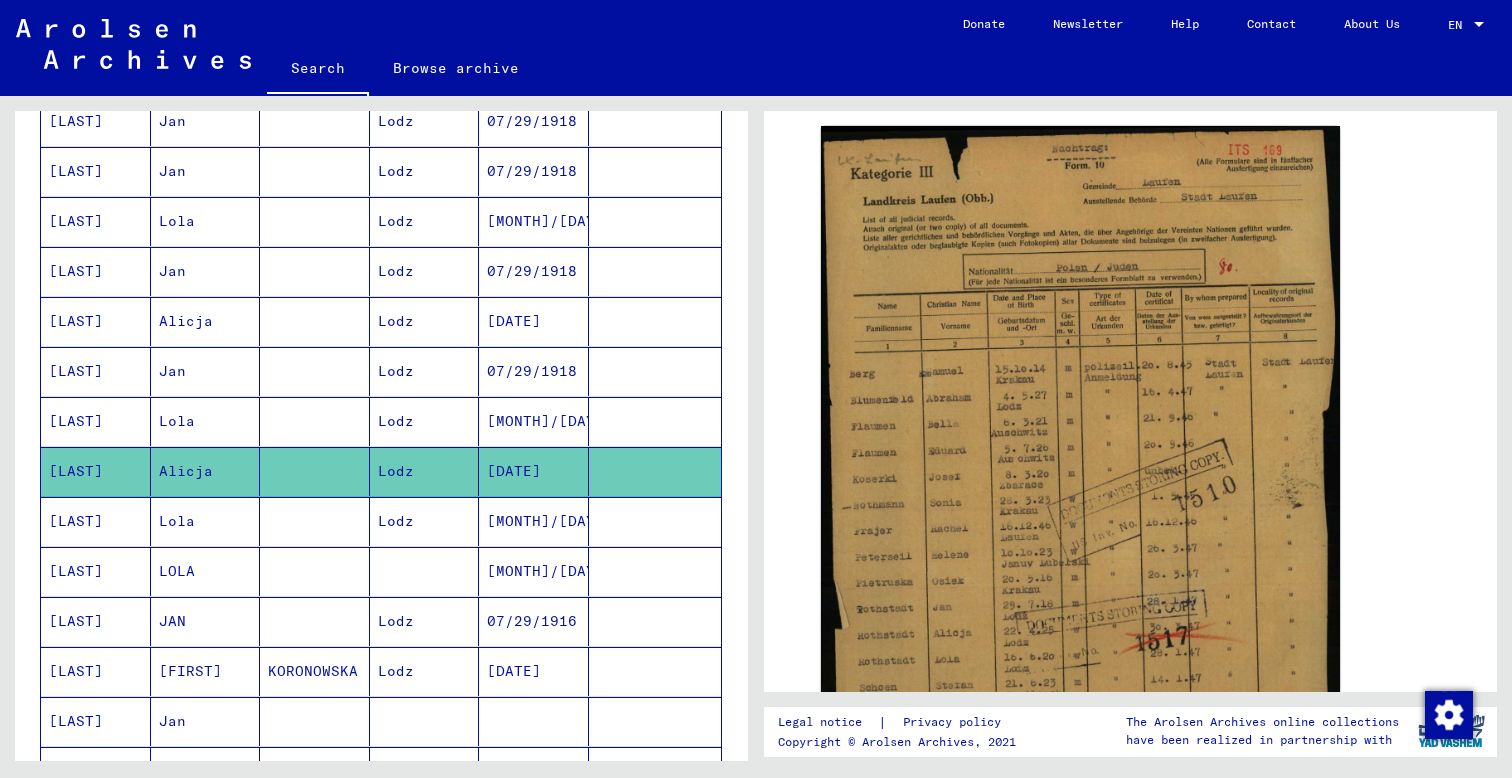 click on "Lola" at bounding box center (206, 571) 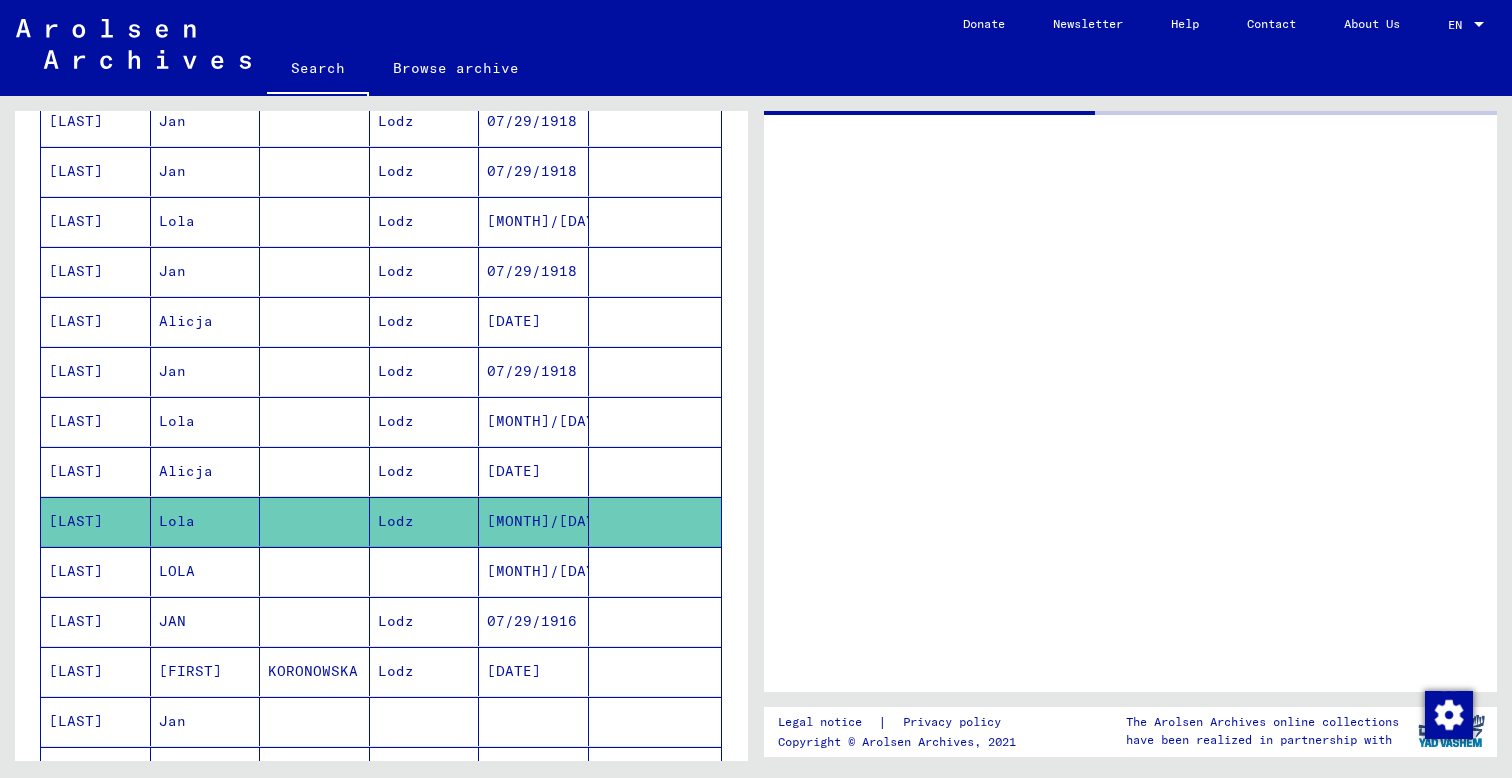scroll, scrollTop: 0, scrollLeft: 0, axis: both 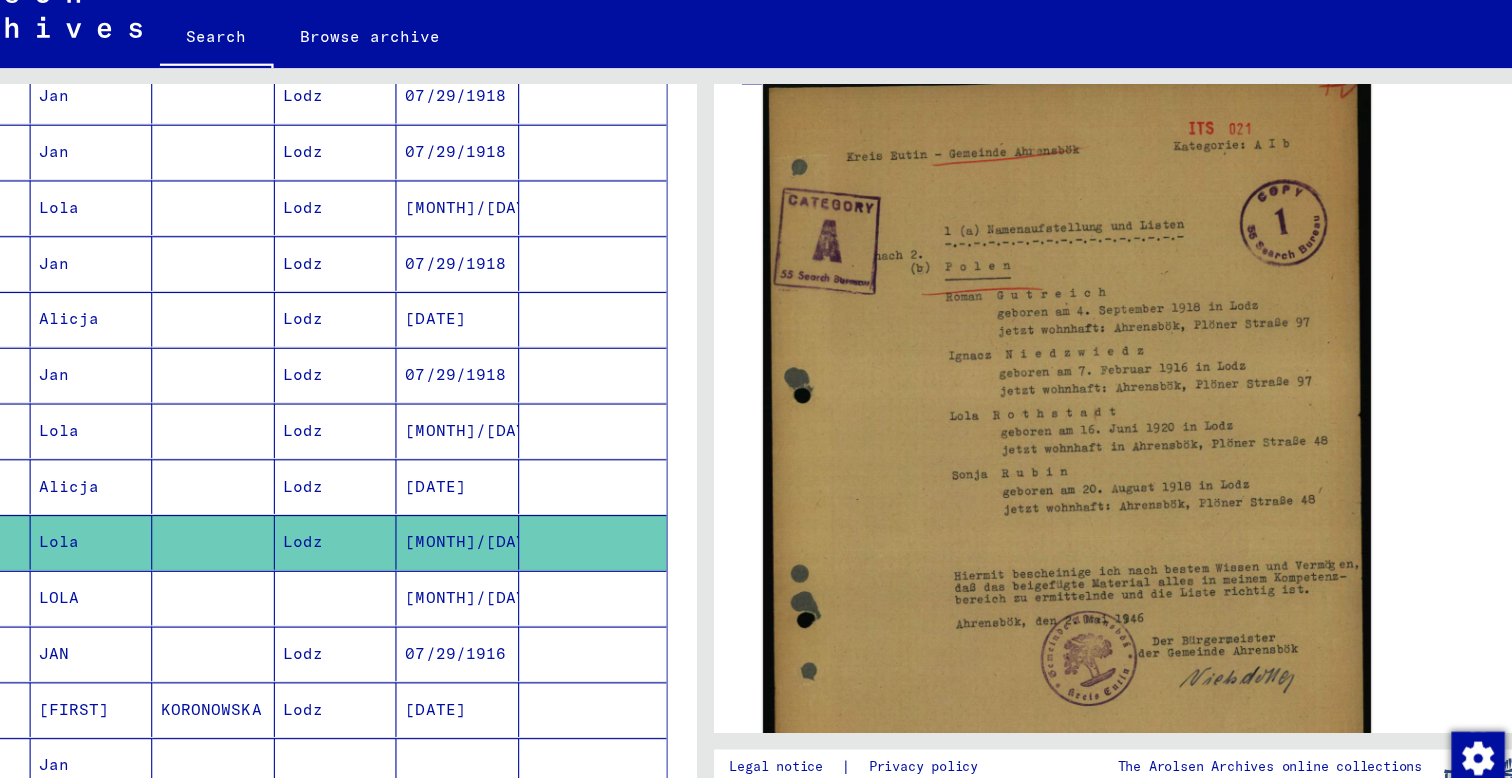 drag, startPoint x: 849, startPoint y: 344, endPoint x: 1184, endPoint y: 433, distance: 346.62082 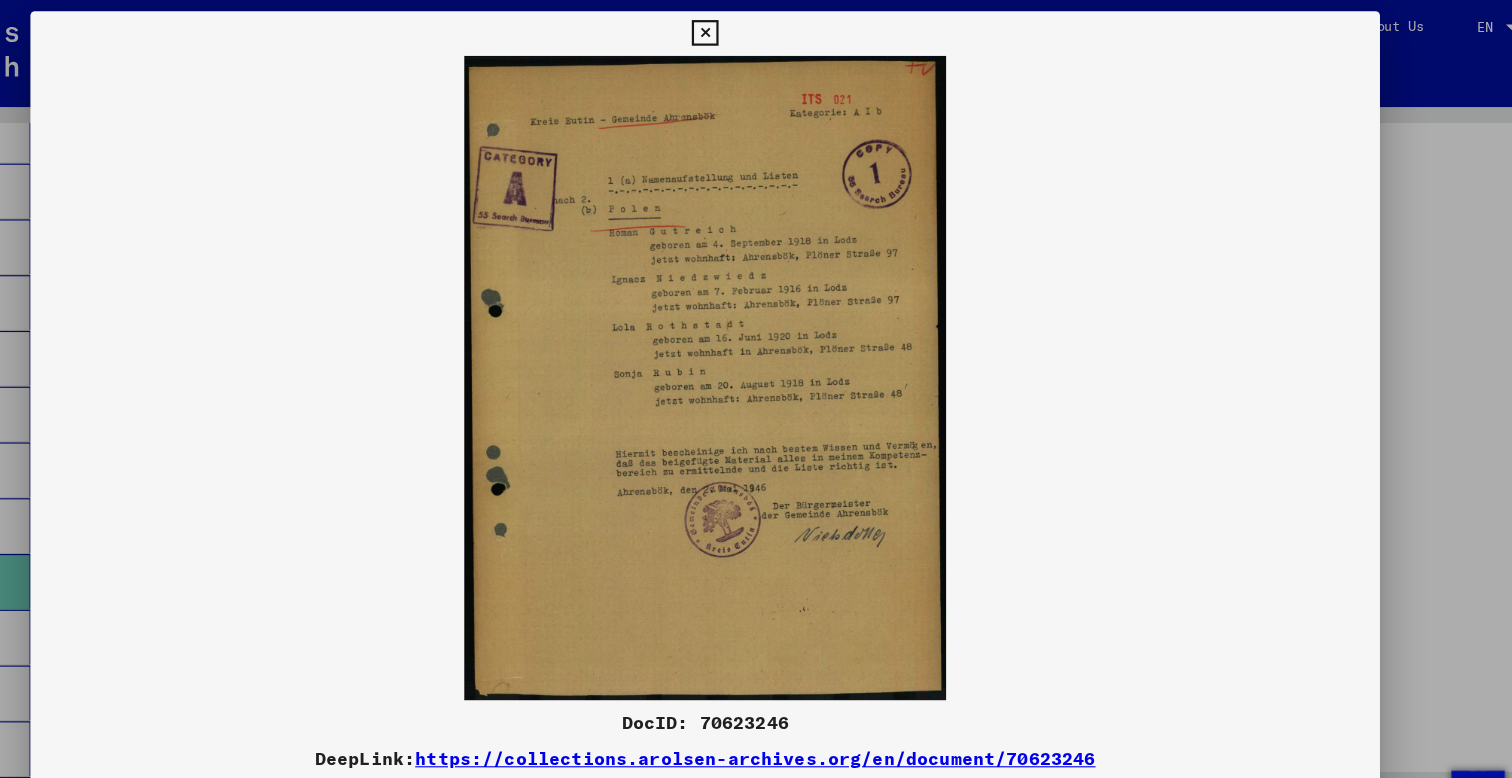scroll, scrollTop: 0, scrollLeft: 0, axis: both 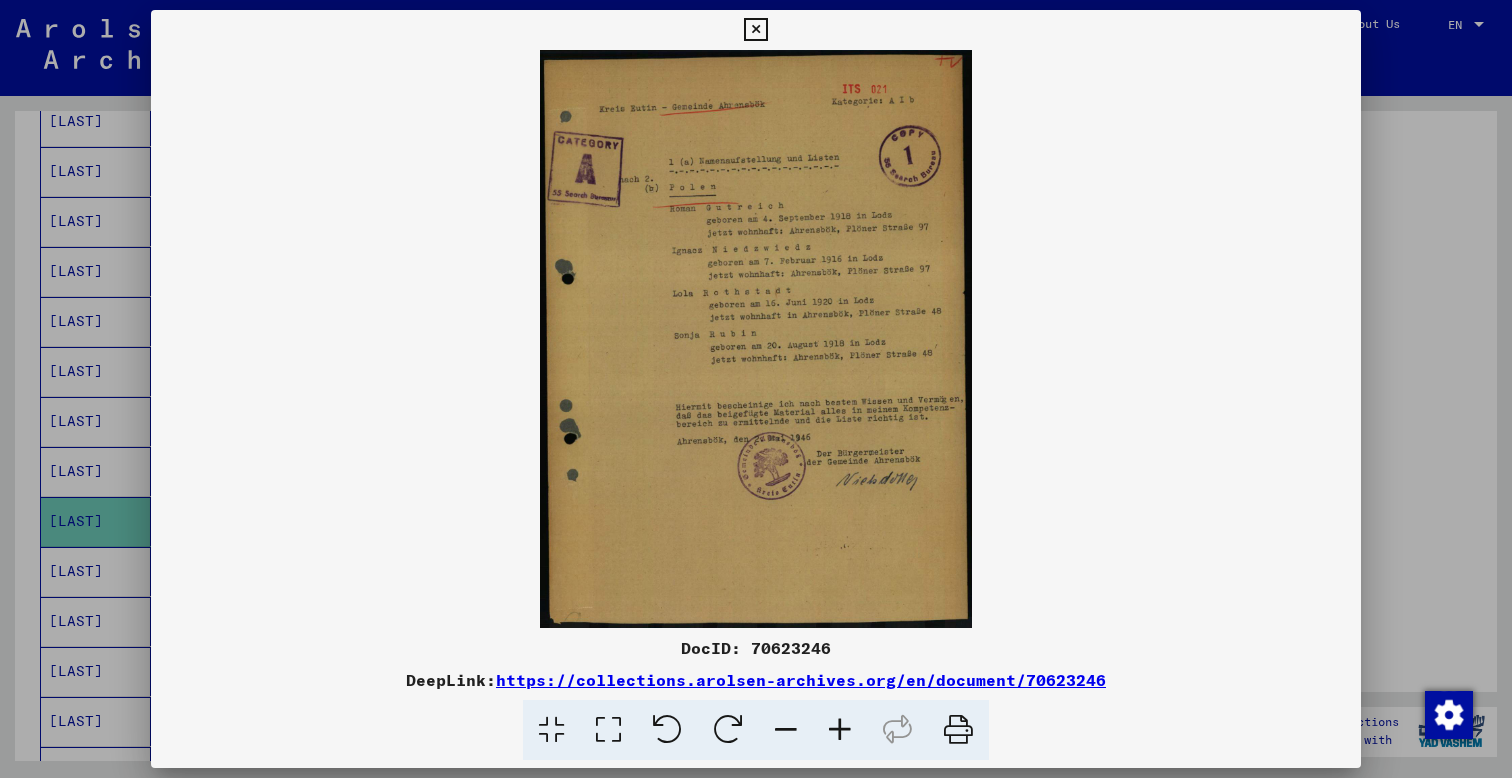 drag, startPoint x: 676, startPoint y: 402, endPoint x: 817, endPoint y: 416, distance: 141.69333 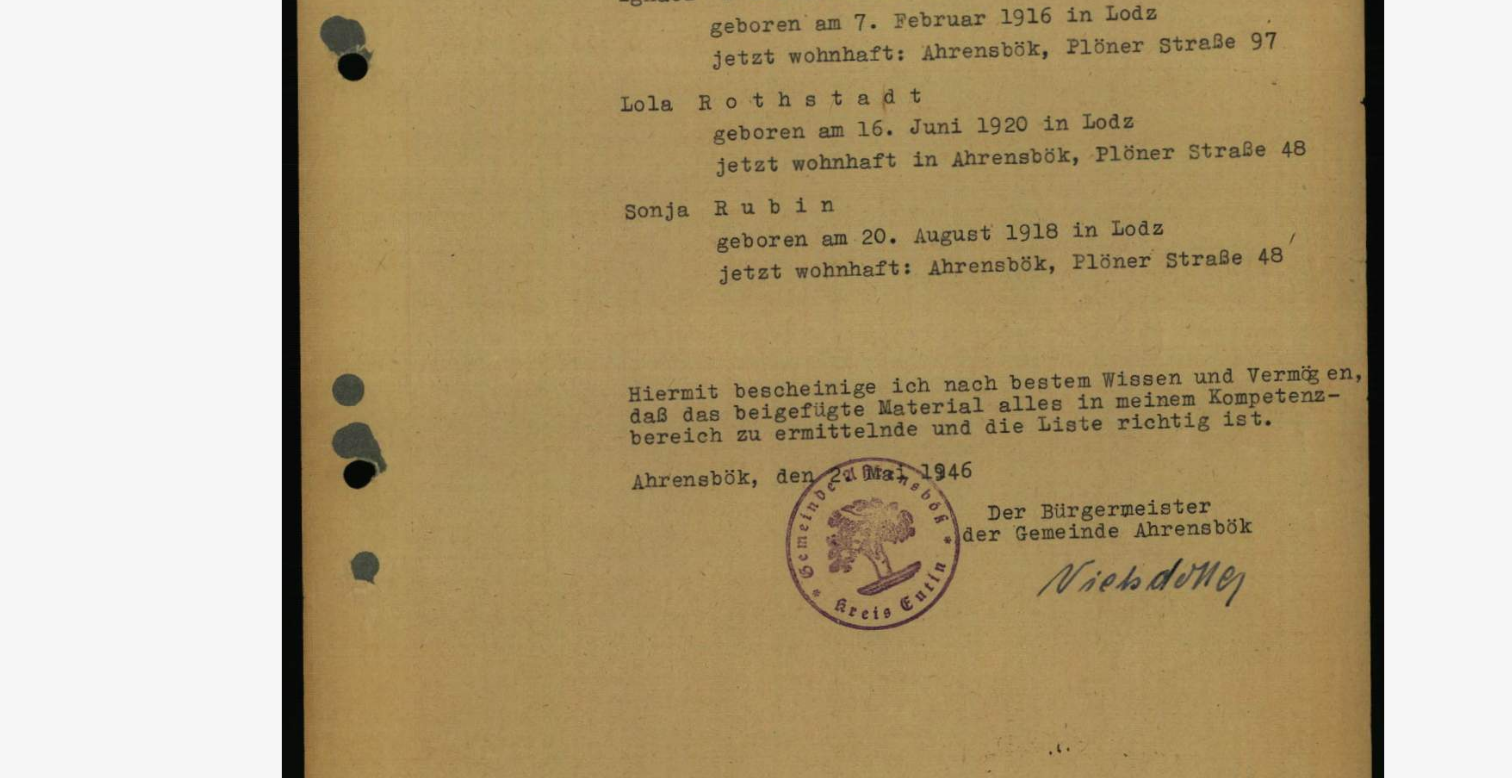 drag, startPoint x: 247, startPoint y: 154, endPoint x: 499, endPoint y: 166, distance: 252.28555 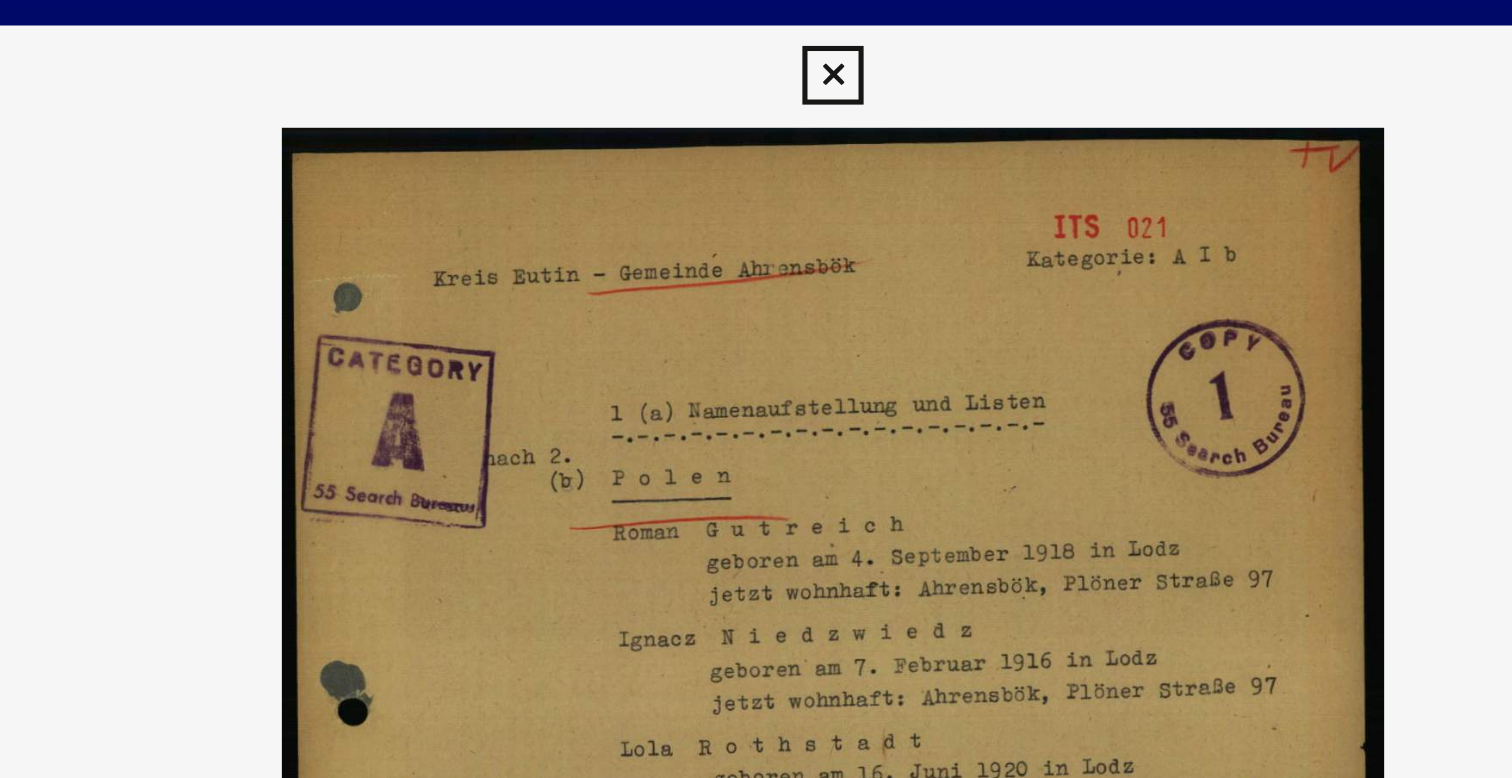 scroll, scrollTop: 0, scrollLeft: 0, axis: both 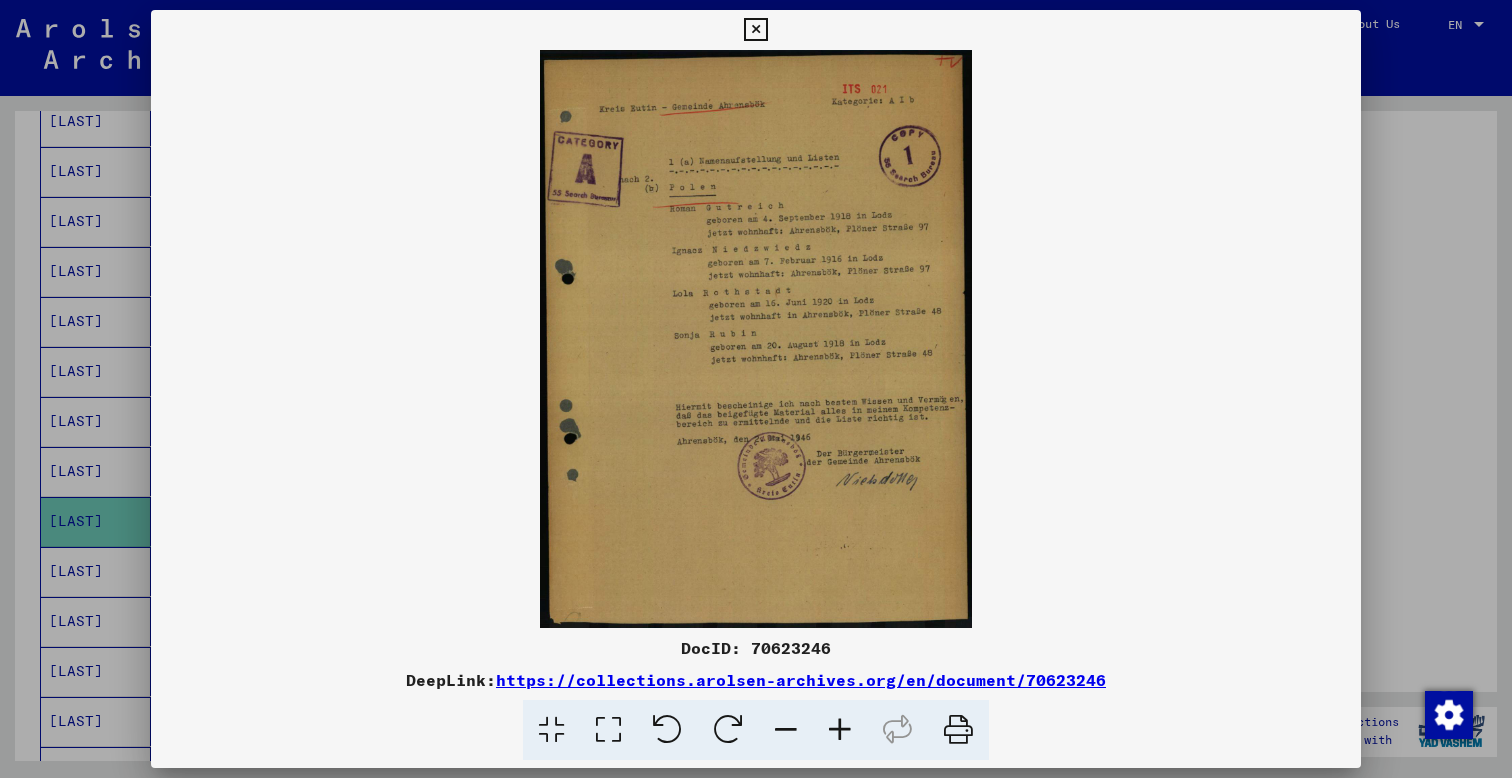click at bounding box center [755, 30] 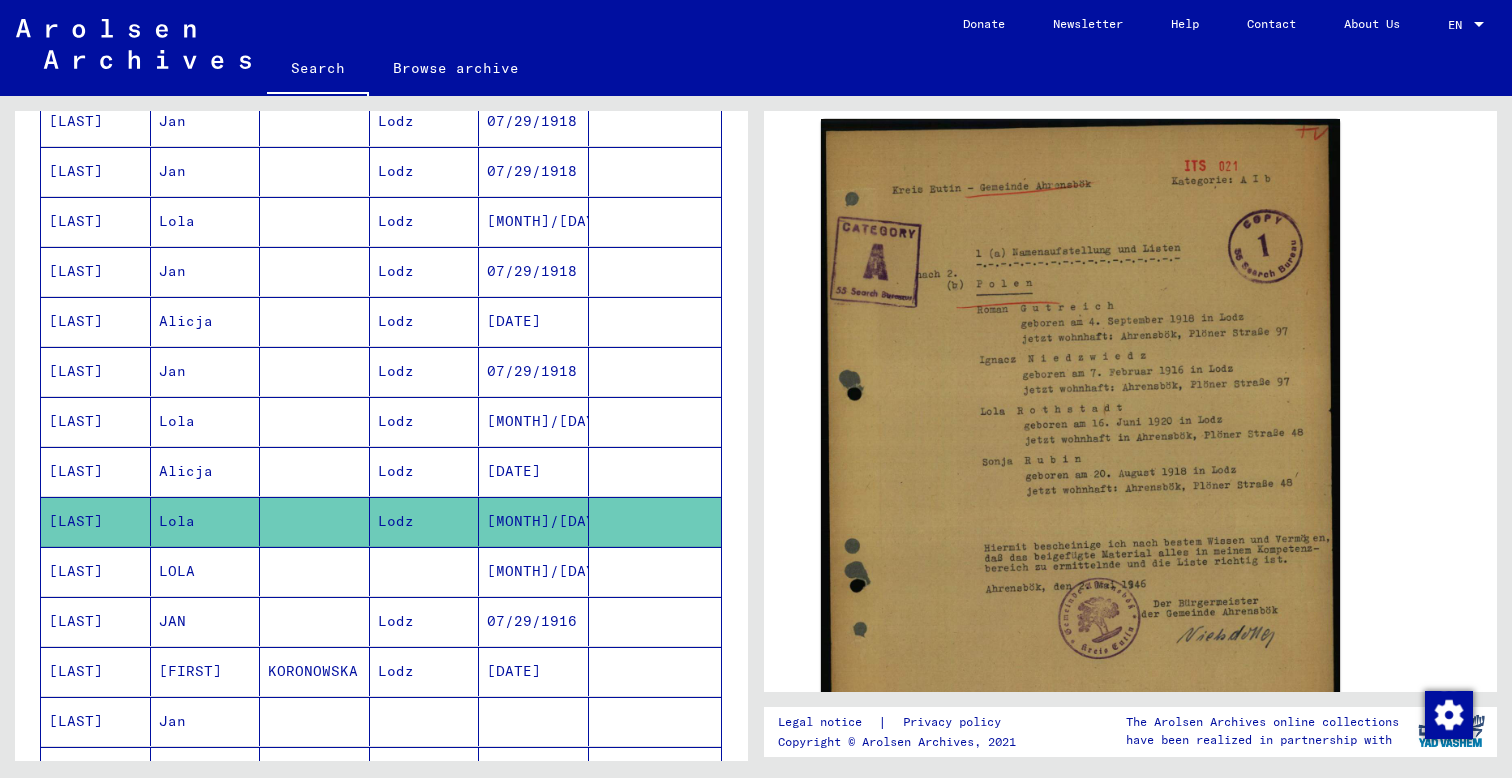 click on "[LAST]" at bounding box center (96, 621) 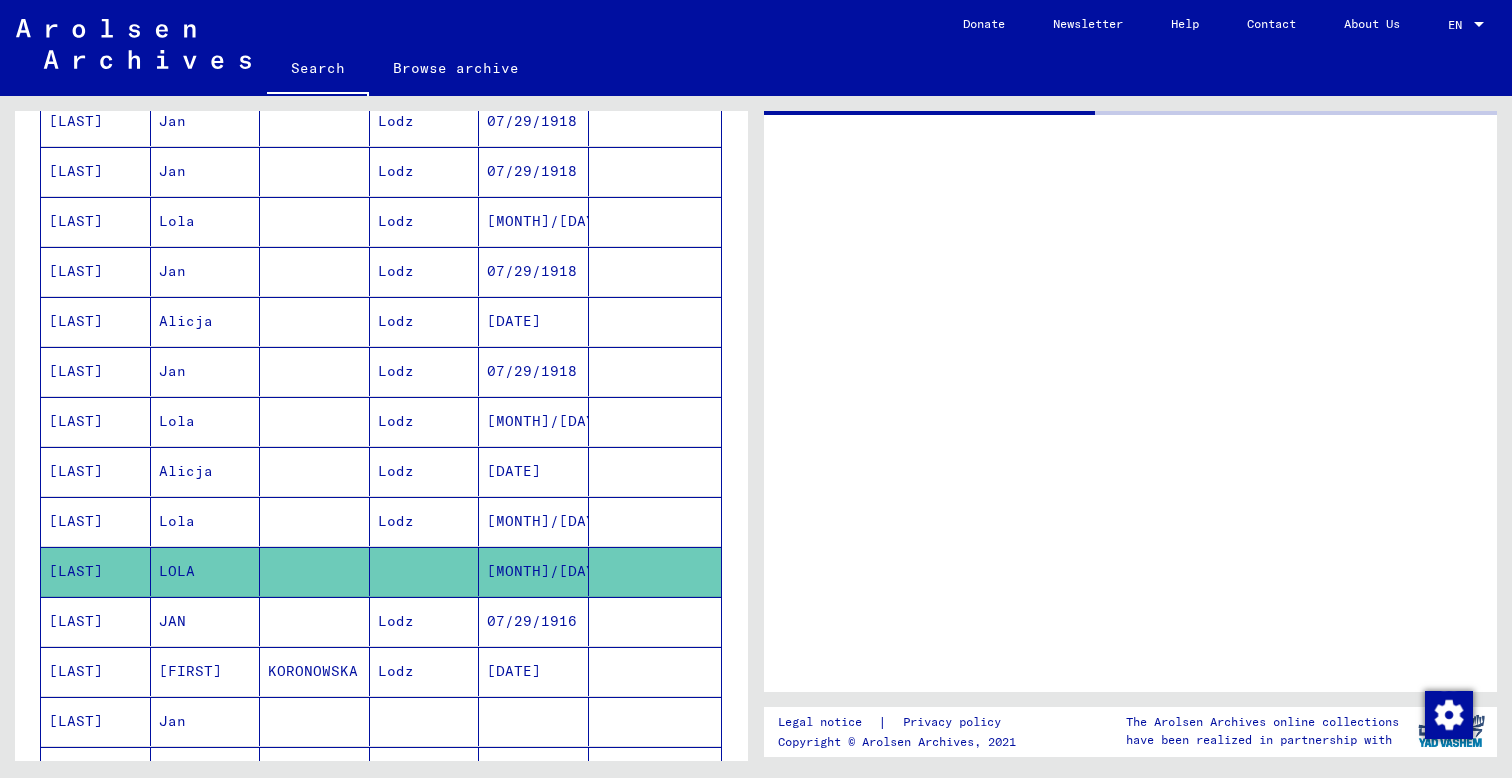 scroll, scrollTop: 0, scrollLeft: 0, axis: both 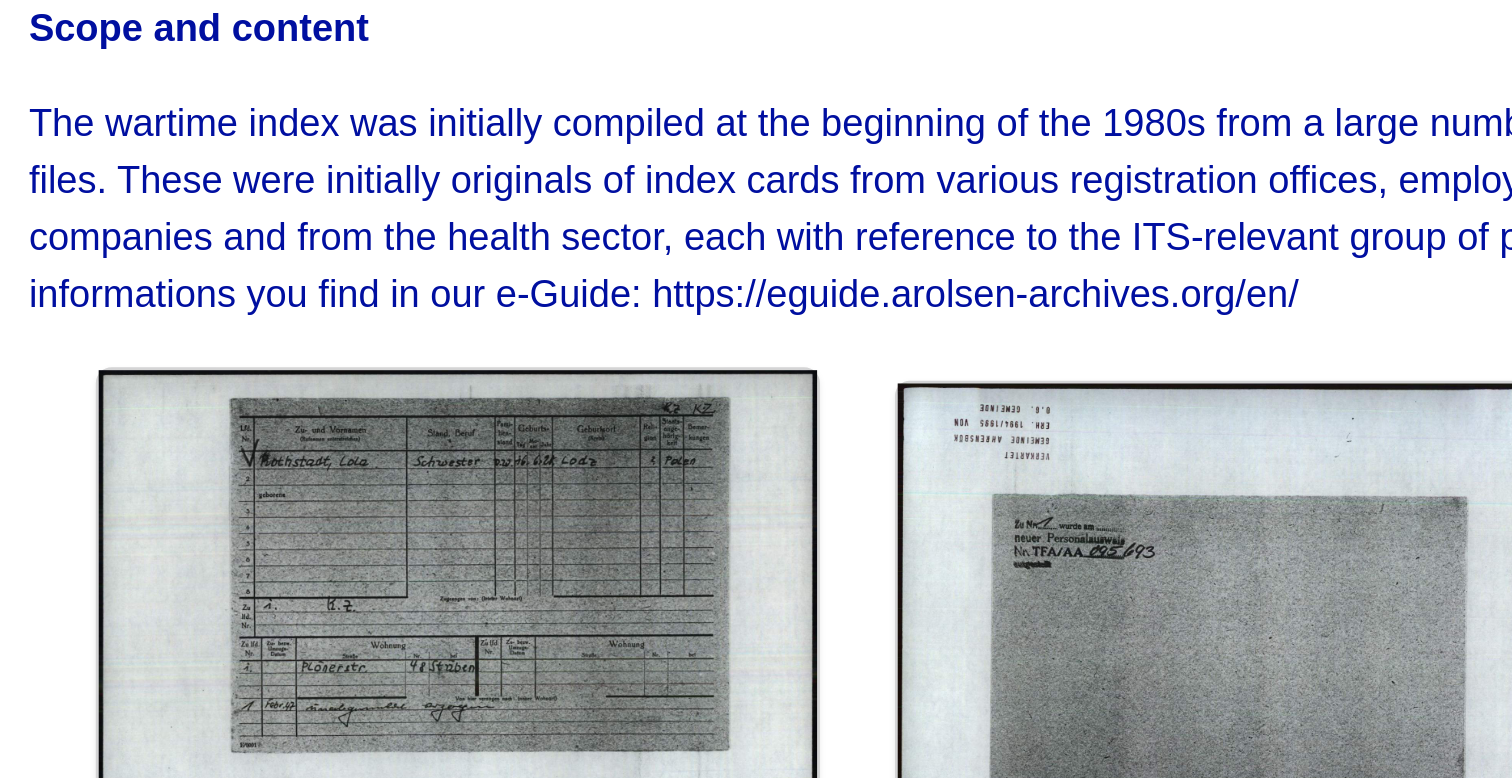 click 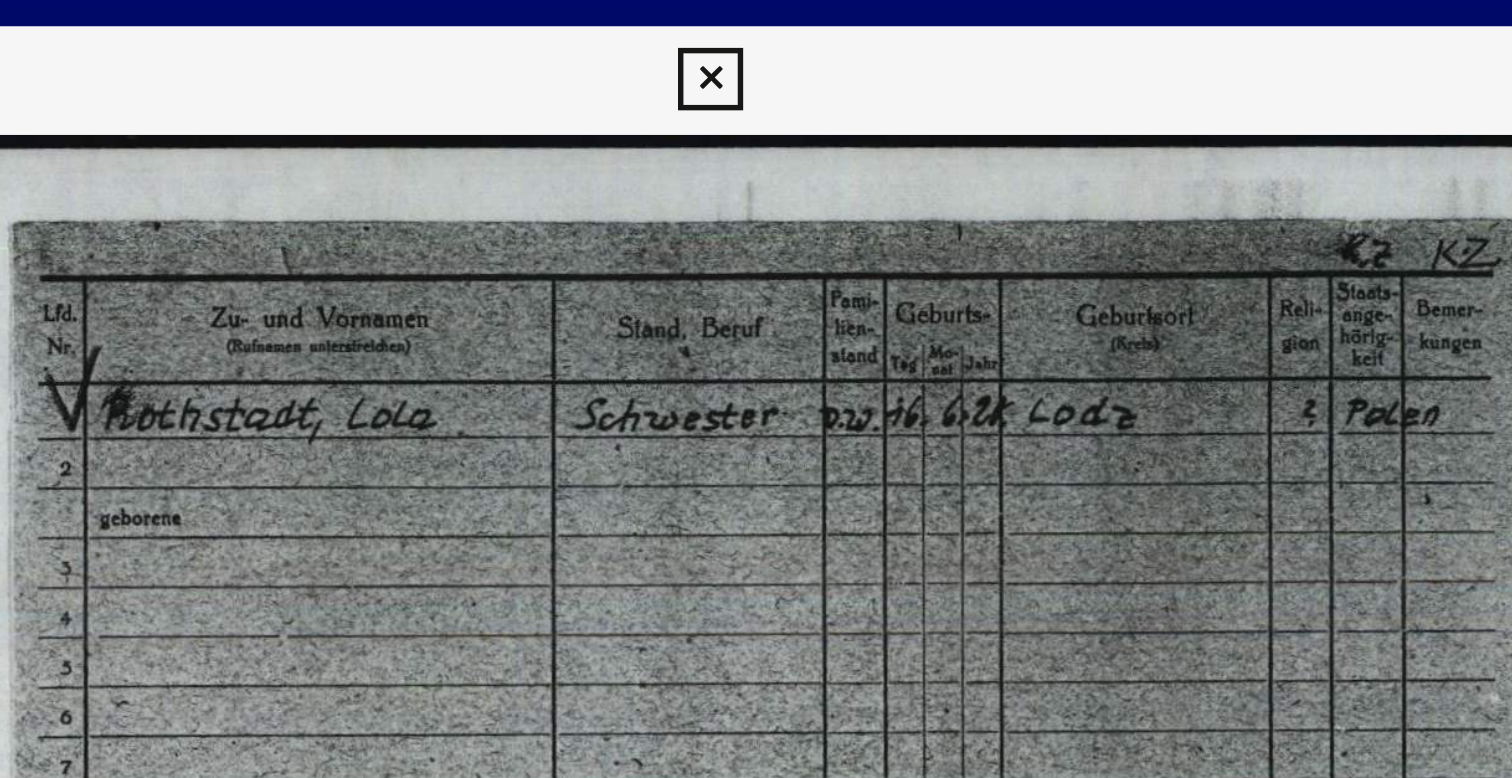 drag, startPoint x: 229, startPoint y: 121, endPoint x: 275, endPoint y: 121, distance: 46 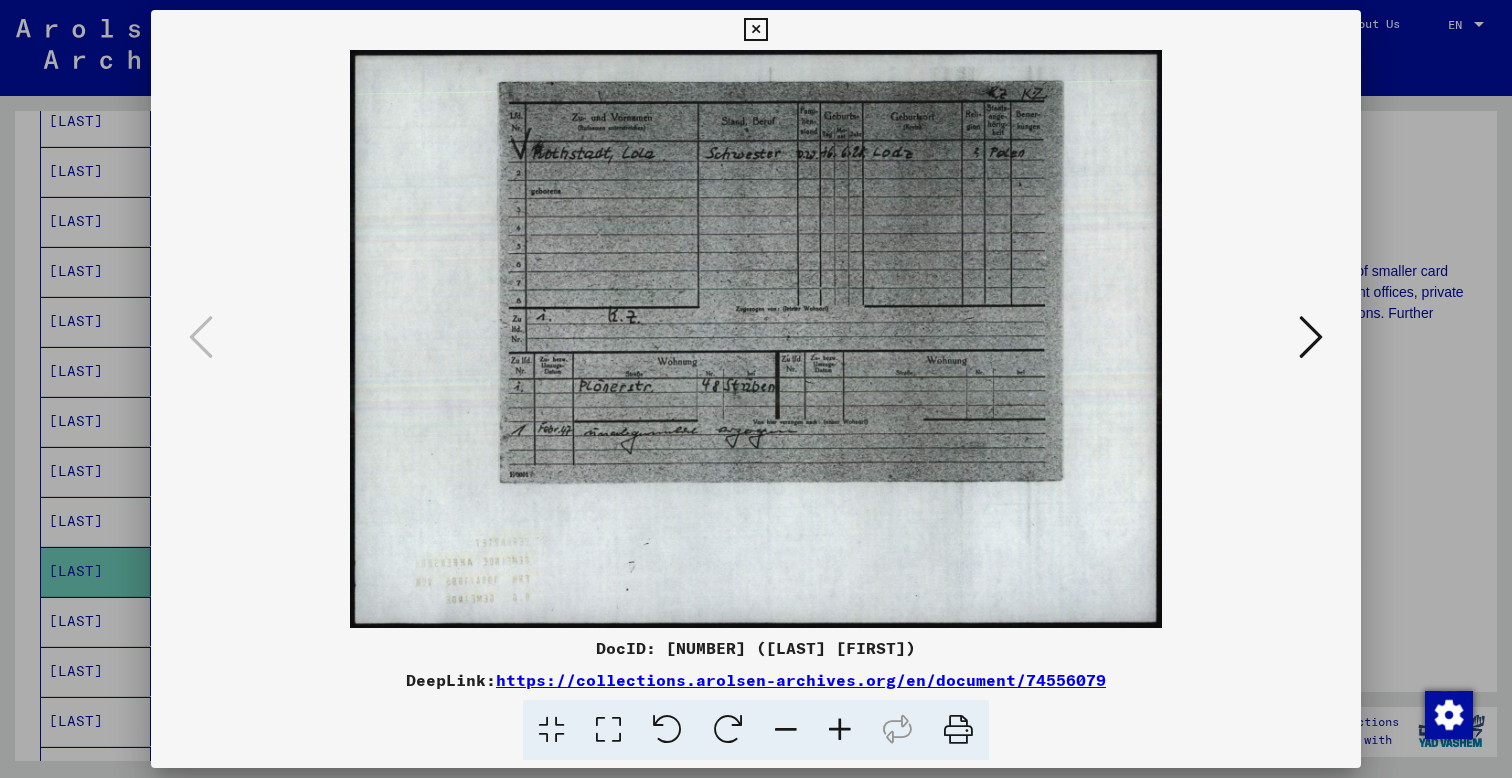 click at bounding box center [1311, 337] 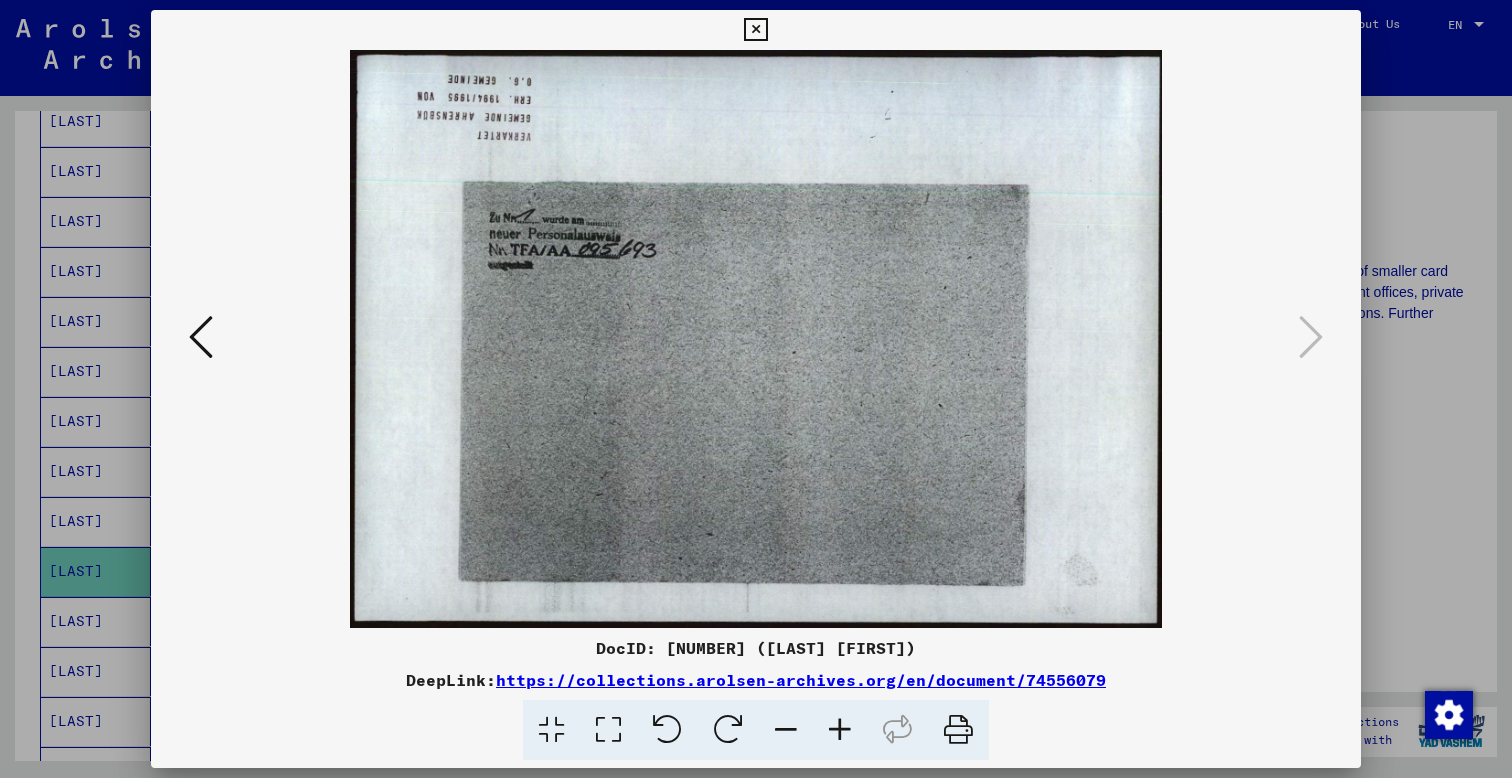 click at bounding box center (755, 30) 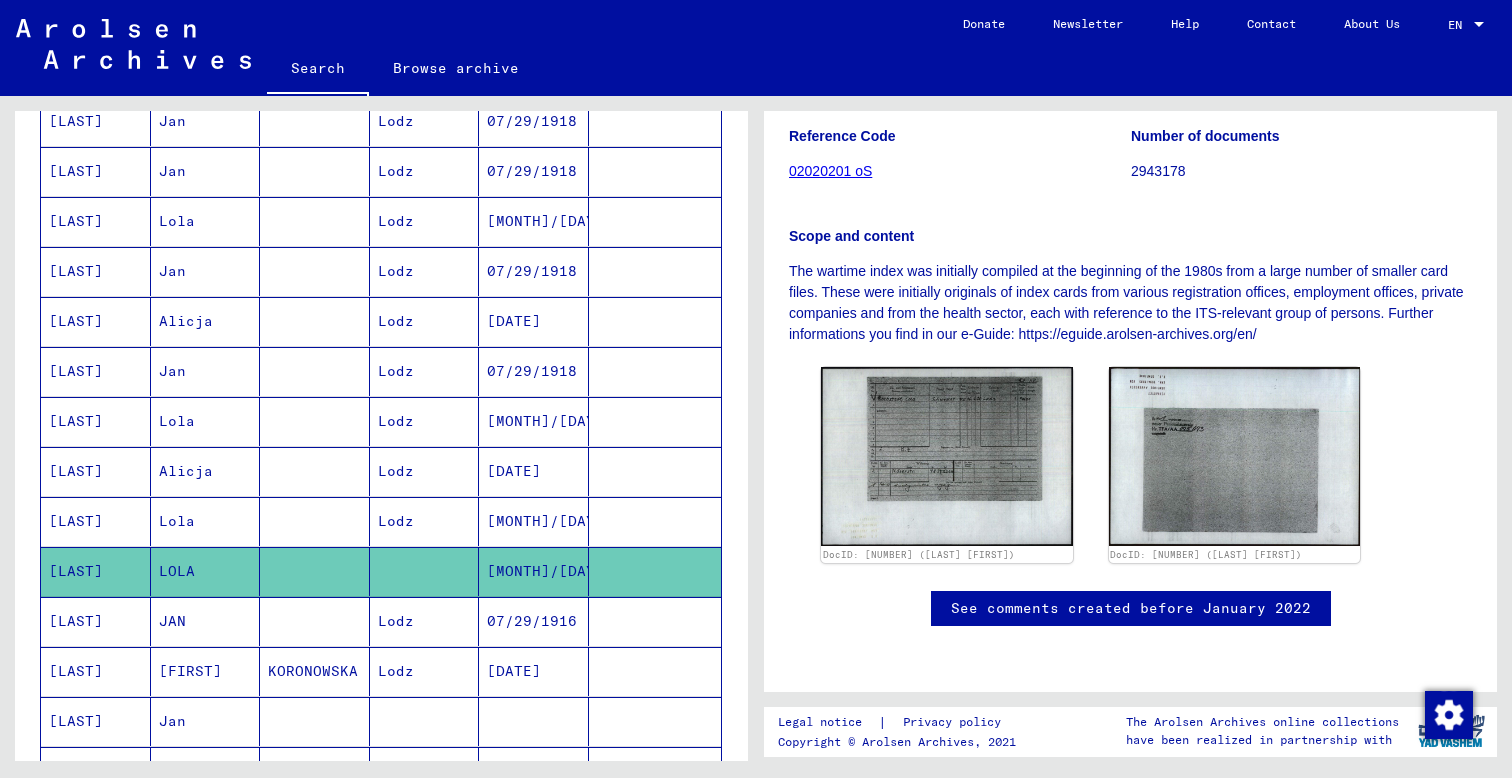 click on "[LAST]" at bounding box center [96, 671] 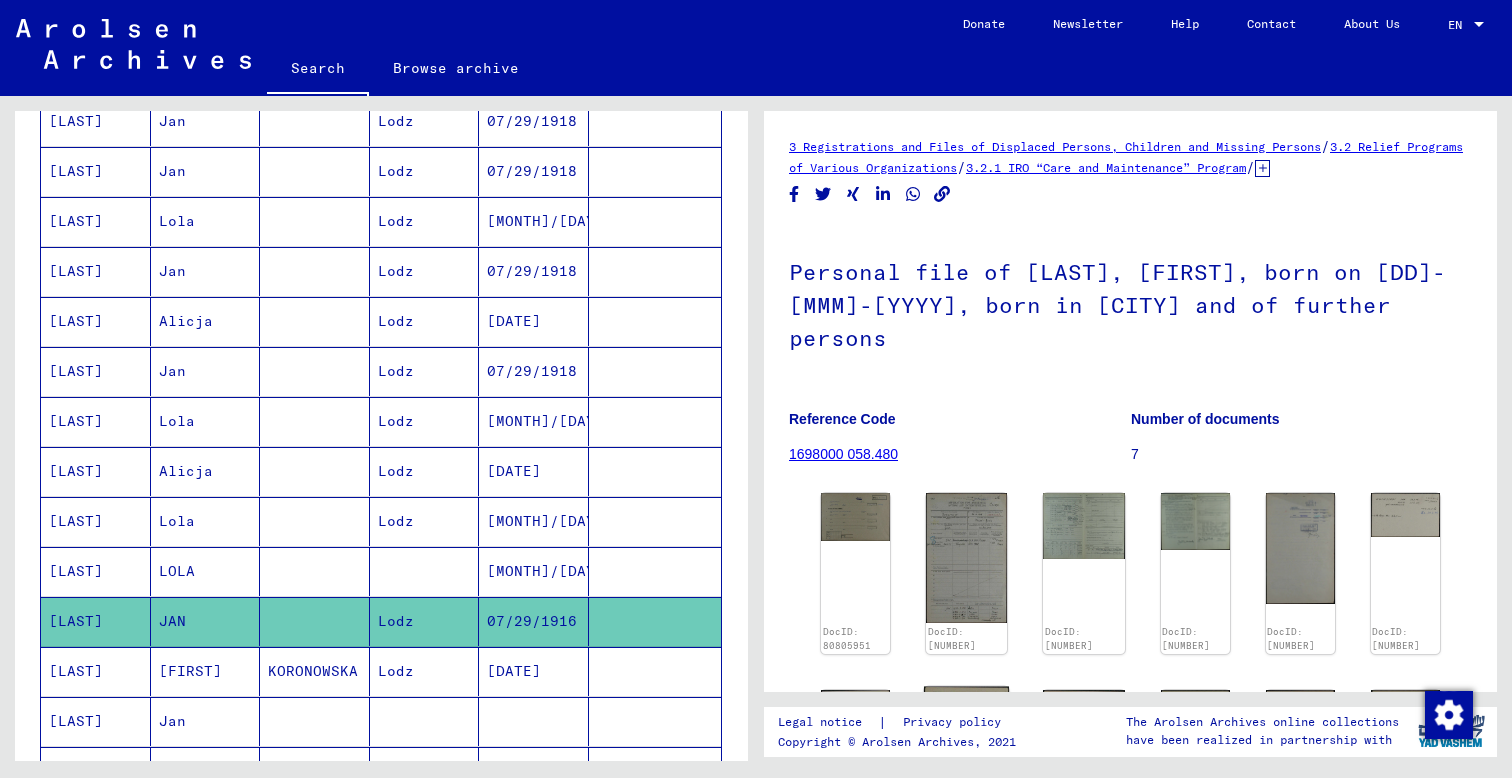 scroll, scrollTop: 0, scrollLeft: 0, axis: both 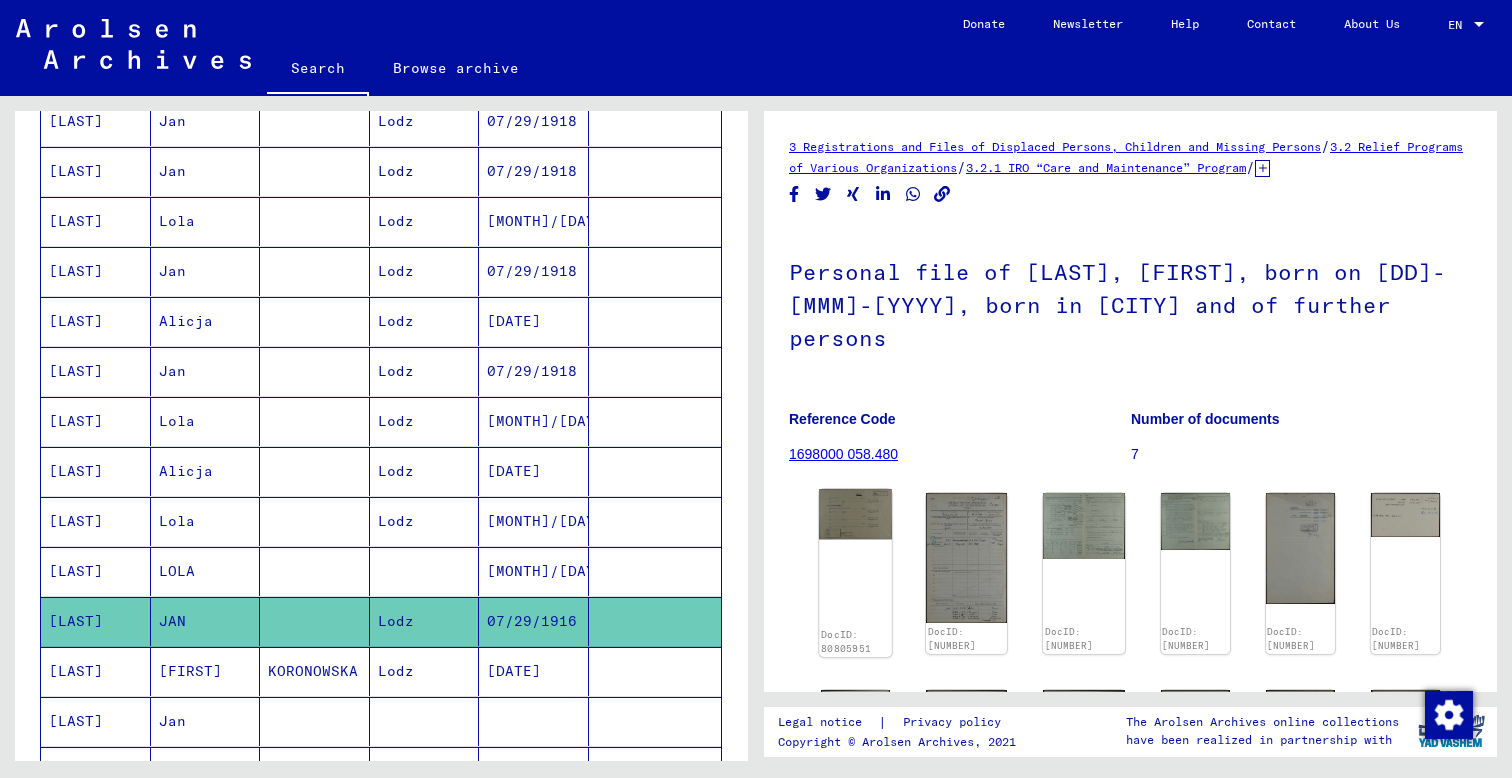 click 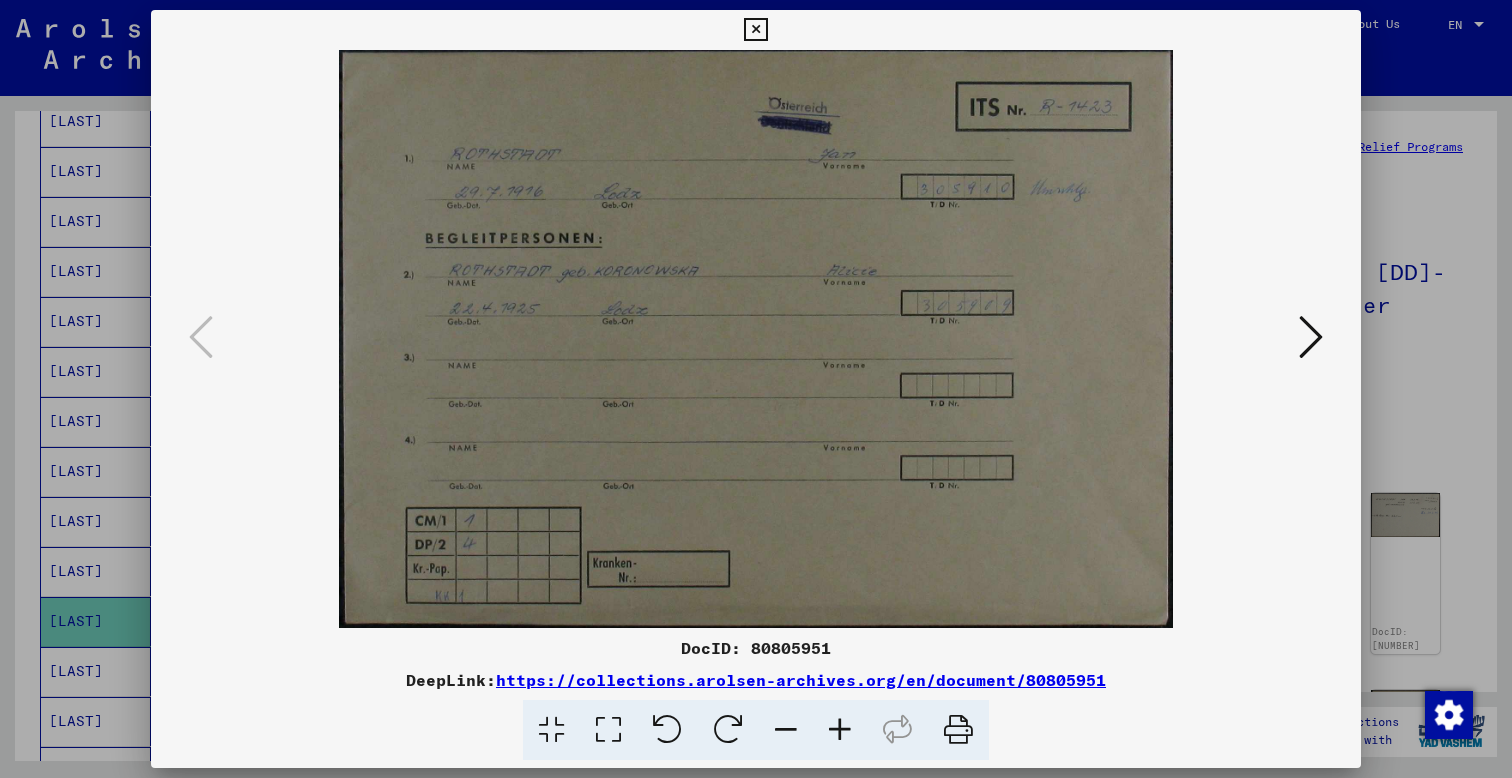 click at bounding box center (1311, 338) 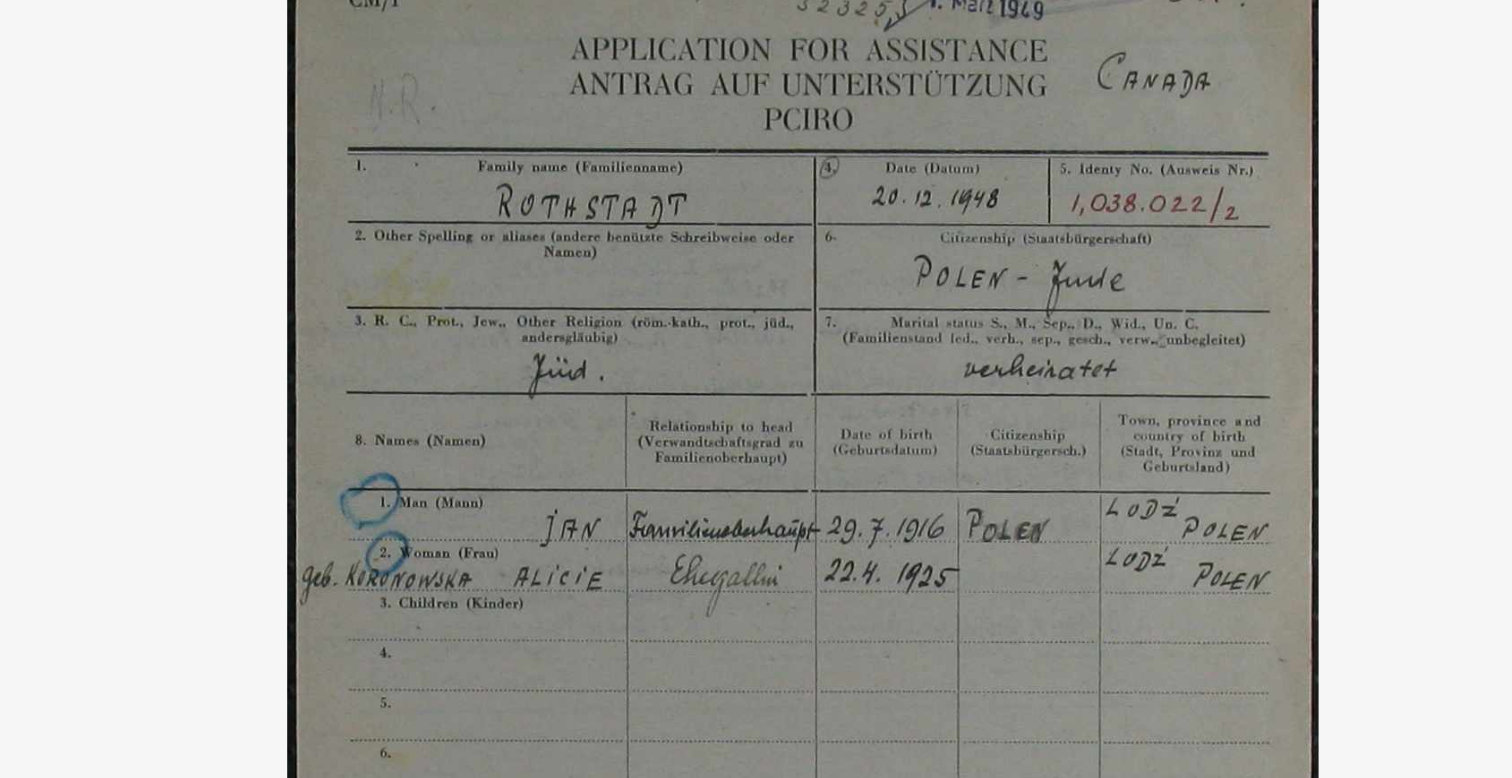 drag, startPoint x: 226, startPoint y: 184, endPoint x: 271, endPoint y: 188, distance: 45.17743 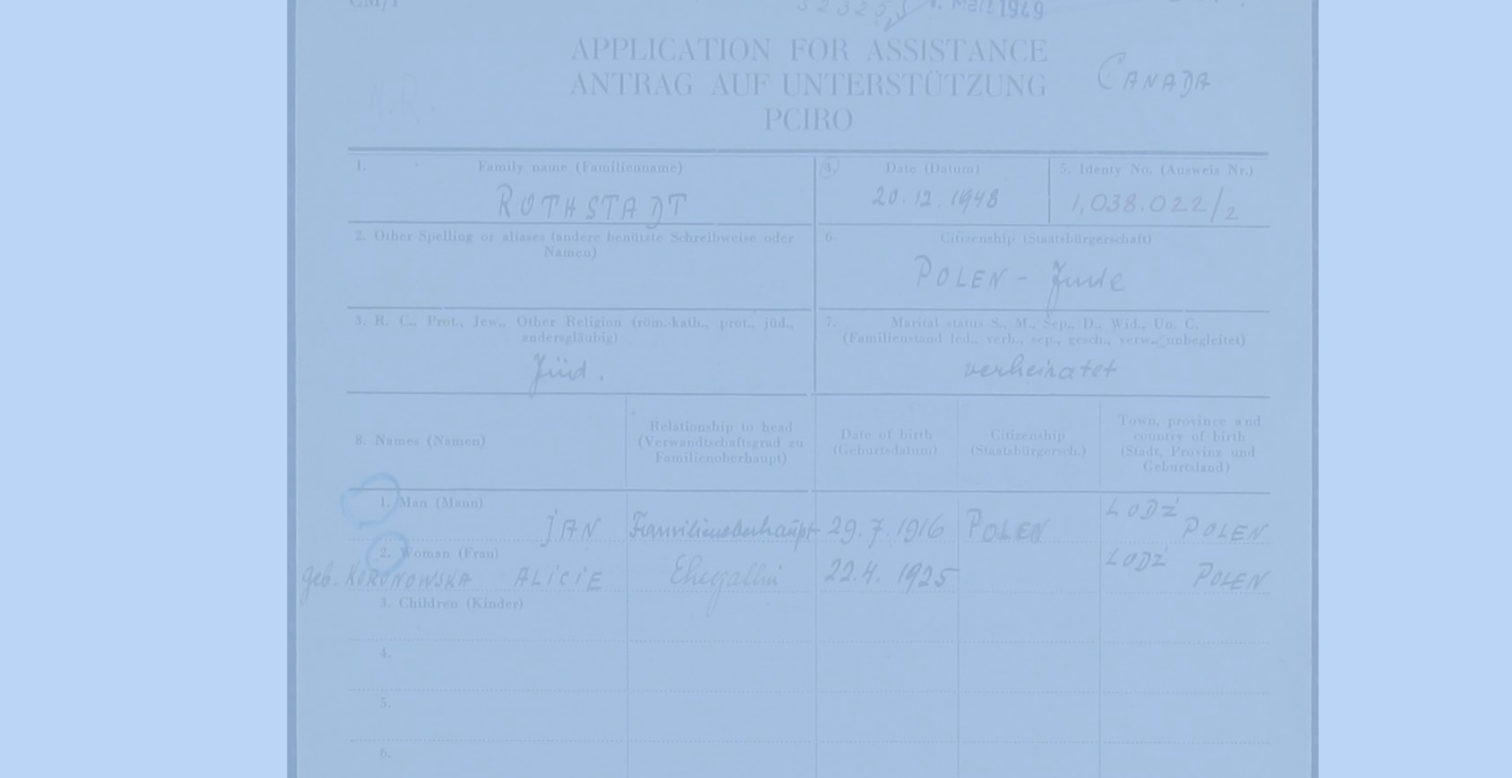 click at bounding box center [756, 339] 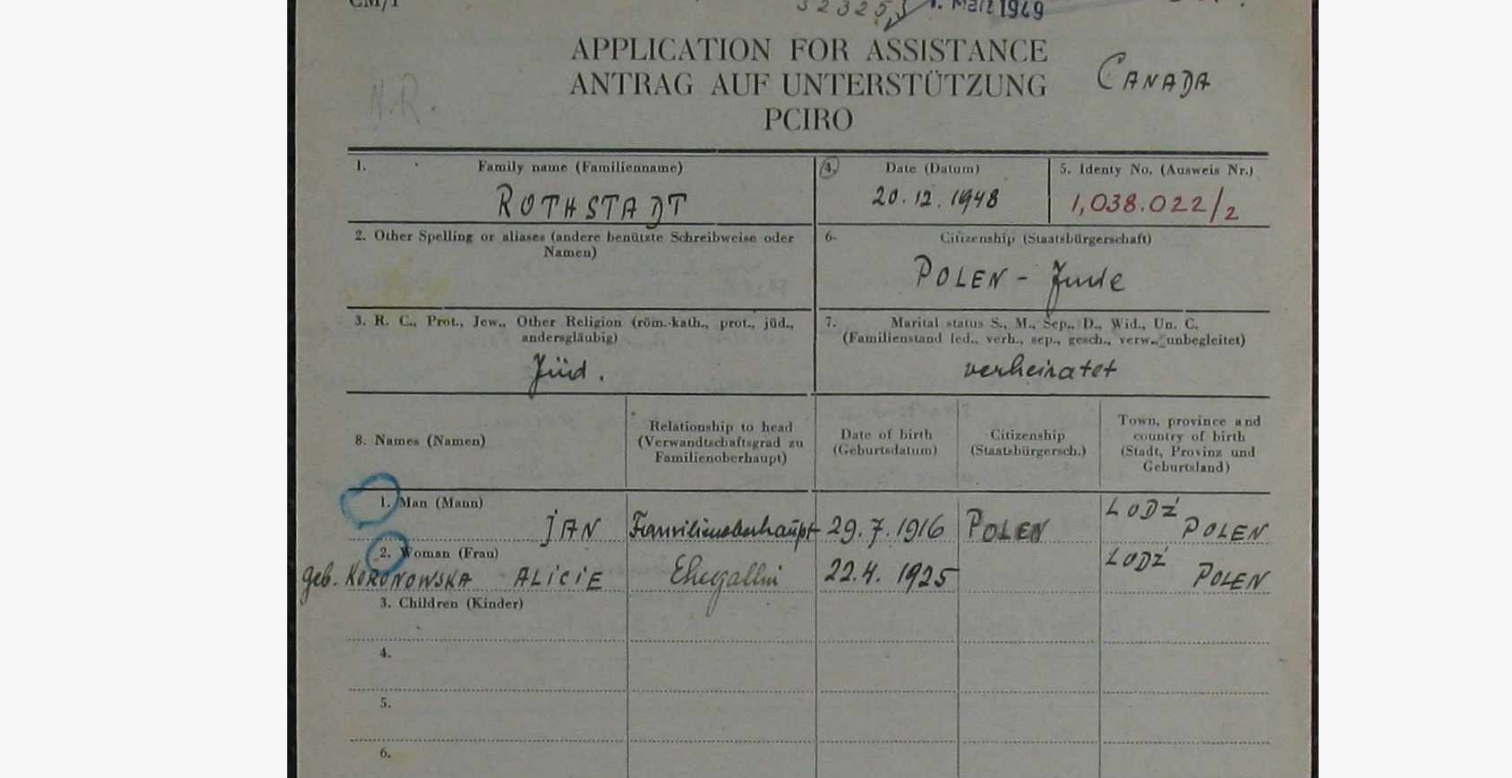 click at bounding box center (756, 339) 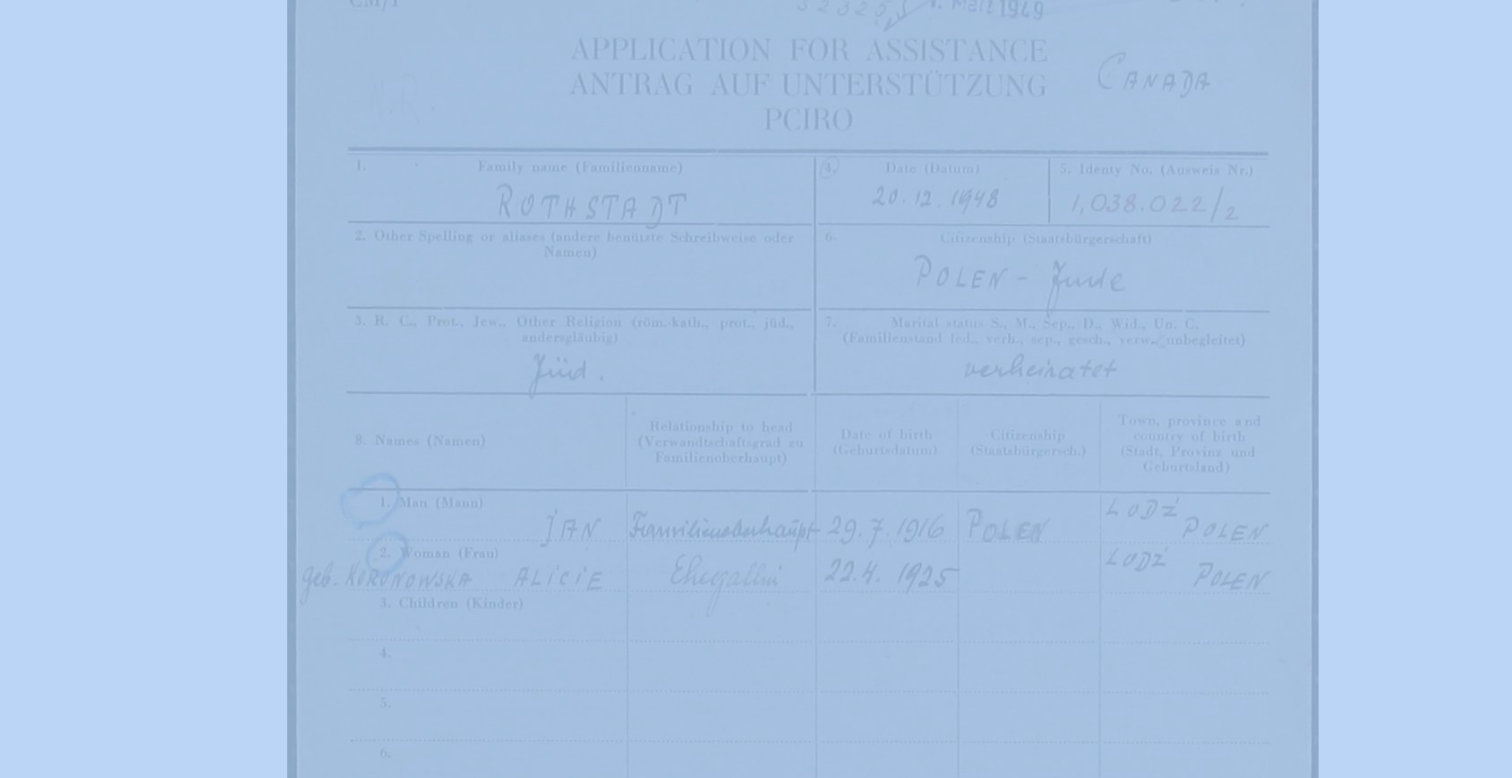 click at bounding box center (756, 339) 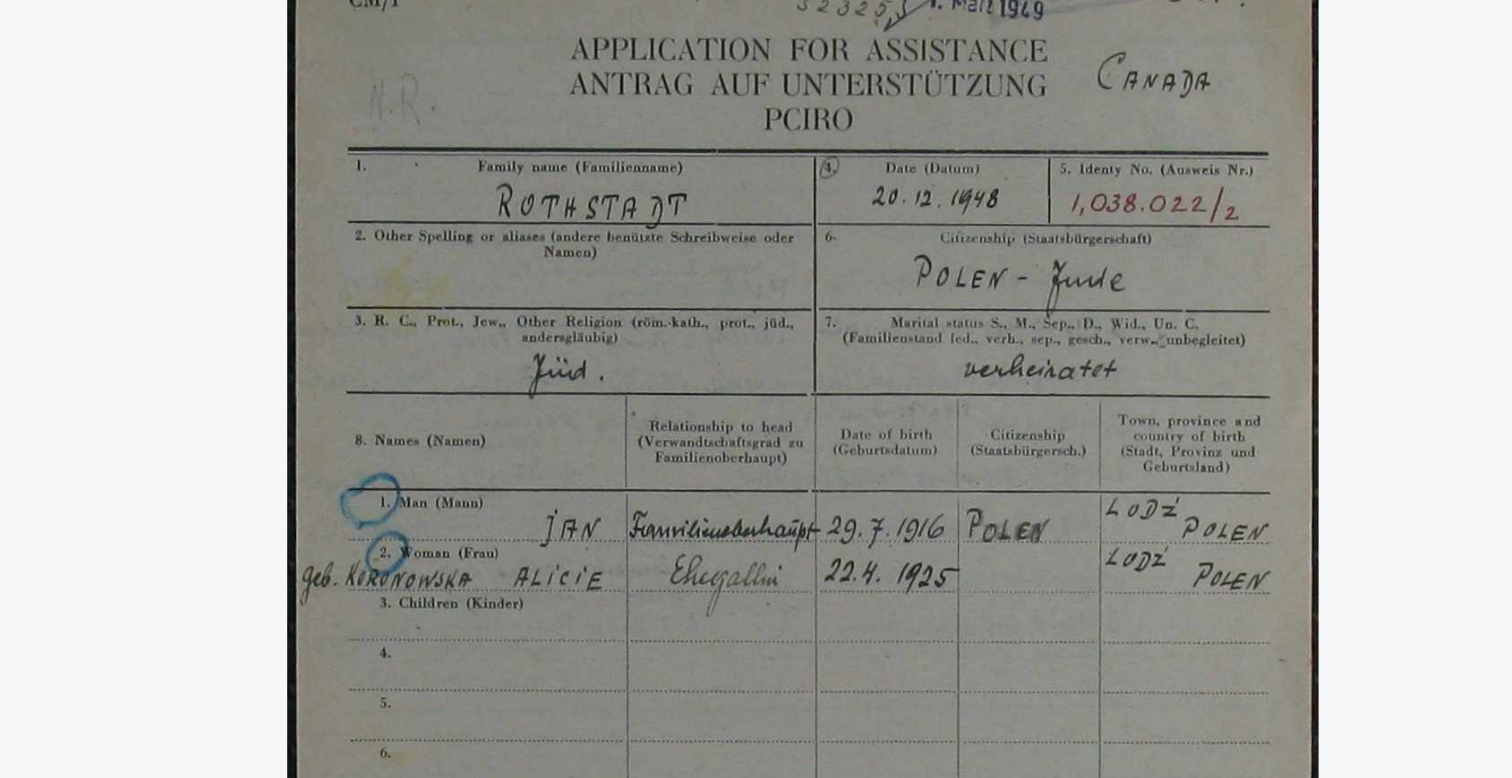 click at bounding box center [756, 339] 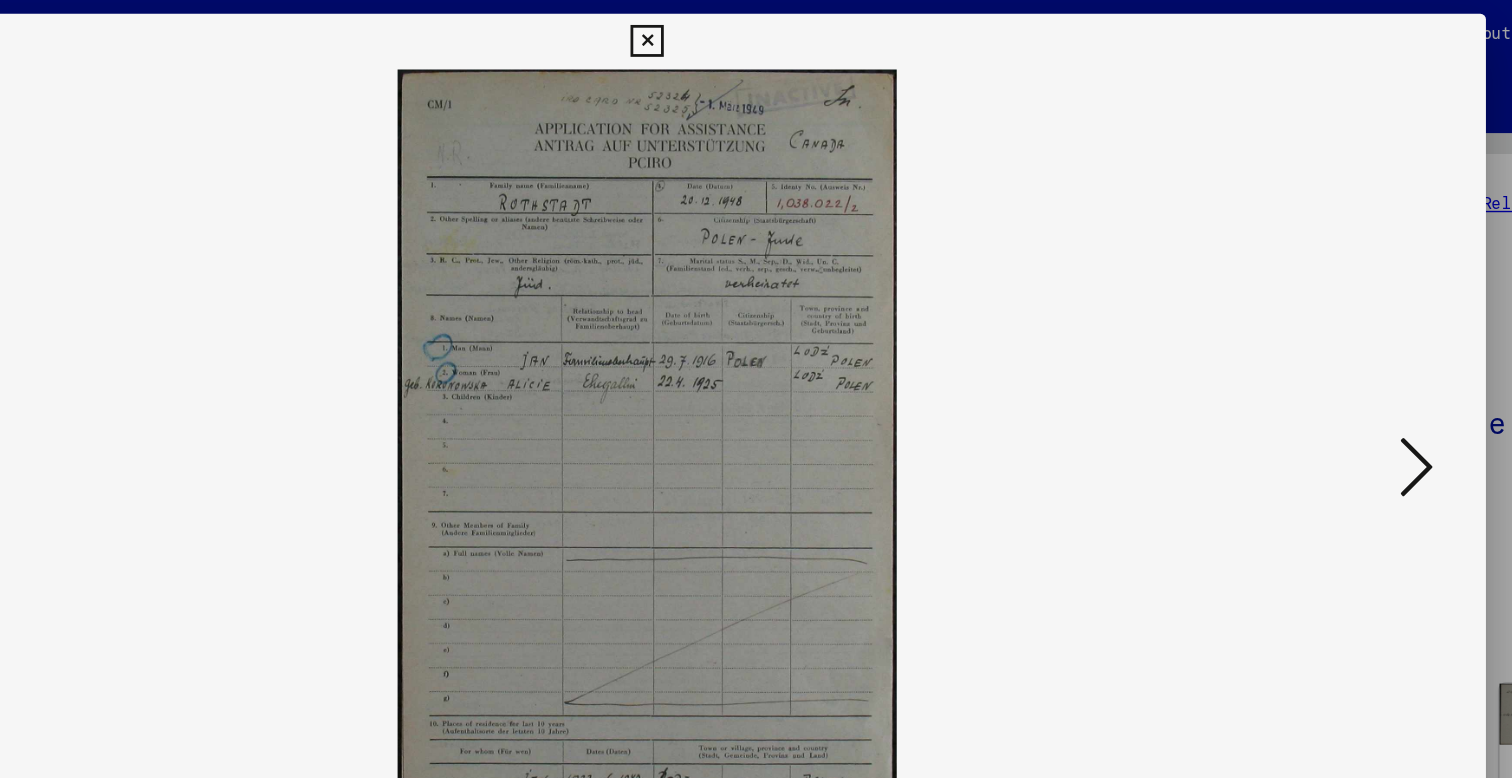 click at bounding box center [1311, 337] 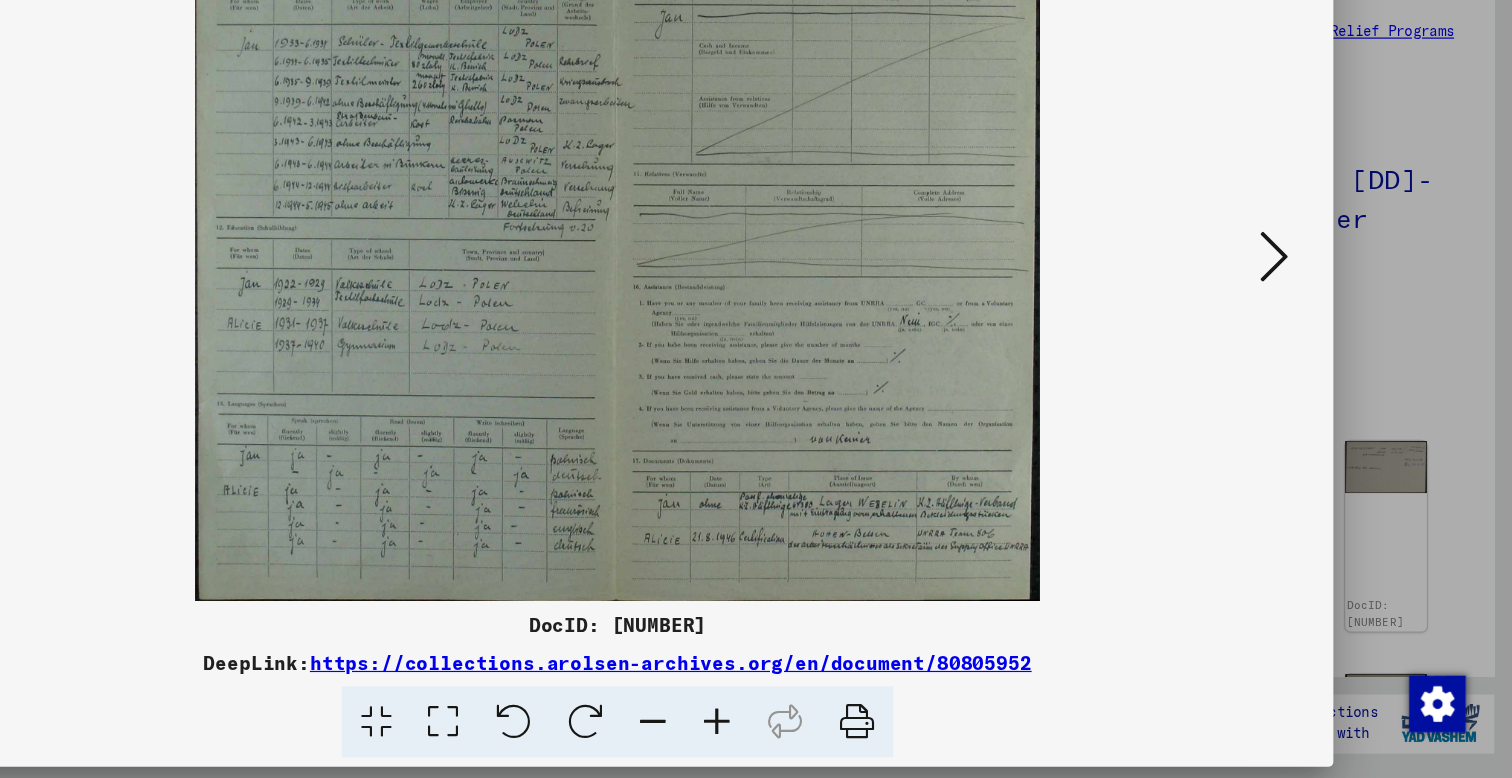 click at bounding box center (1311, 337) 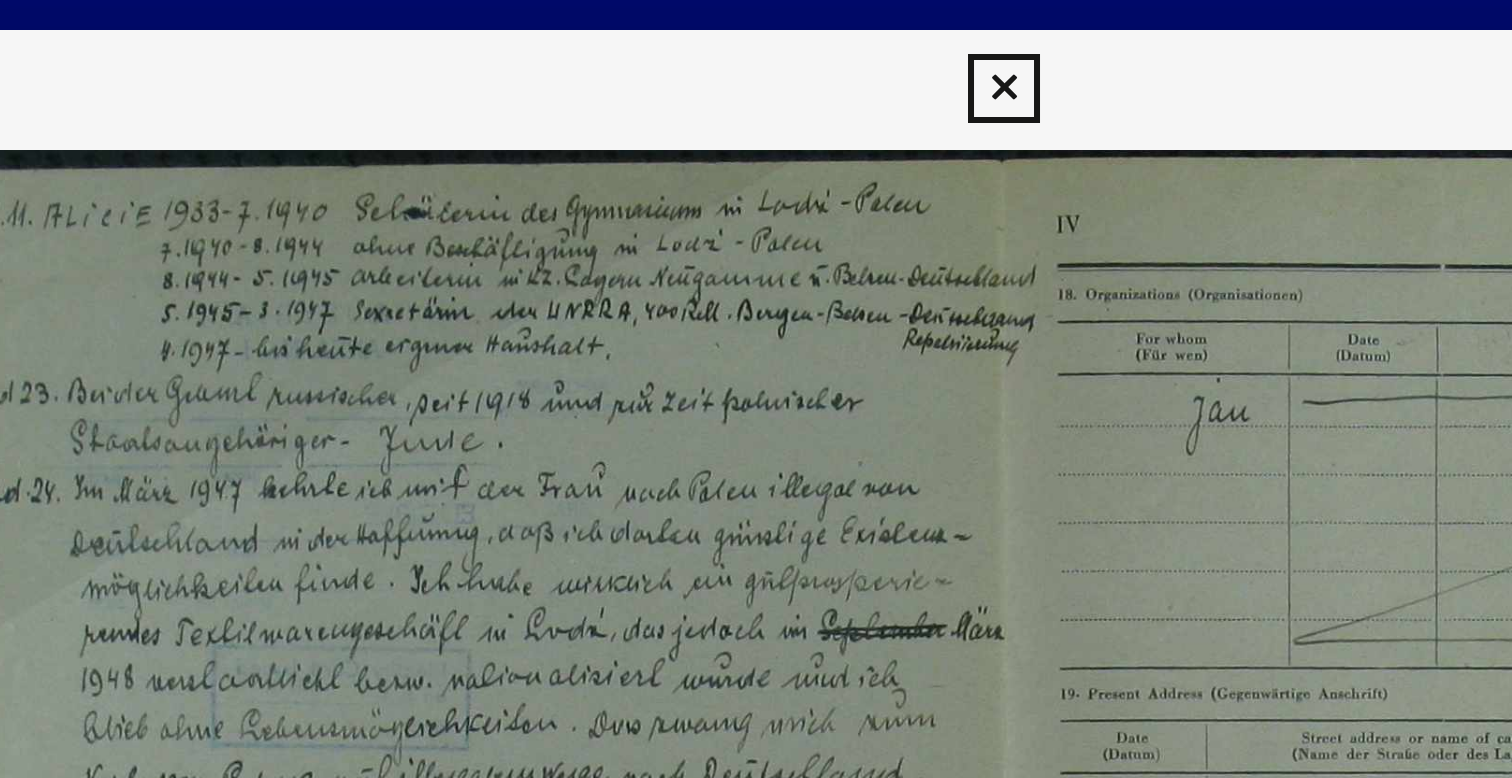 scroll, scrollTop: 0, scrollLeft: 0, axis: both 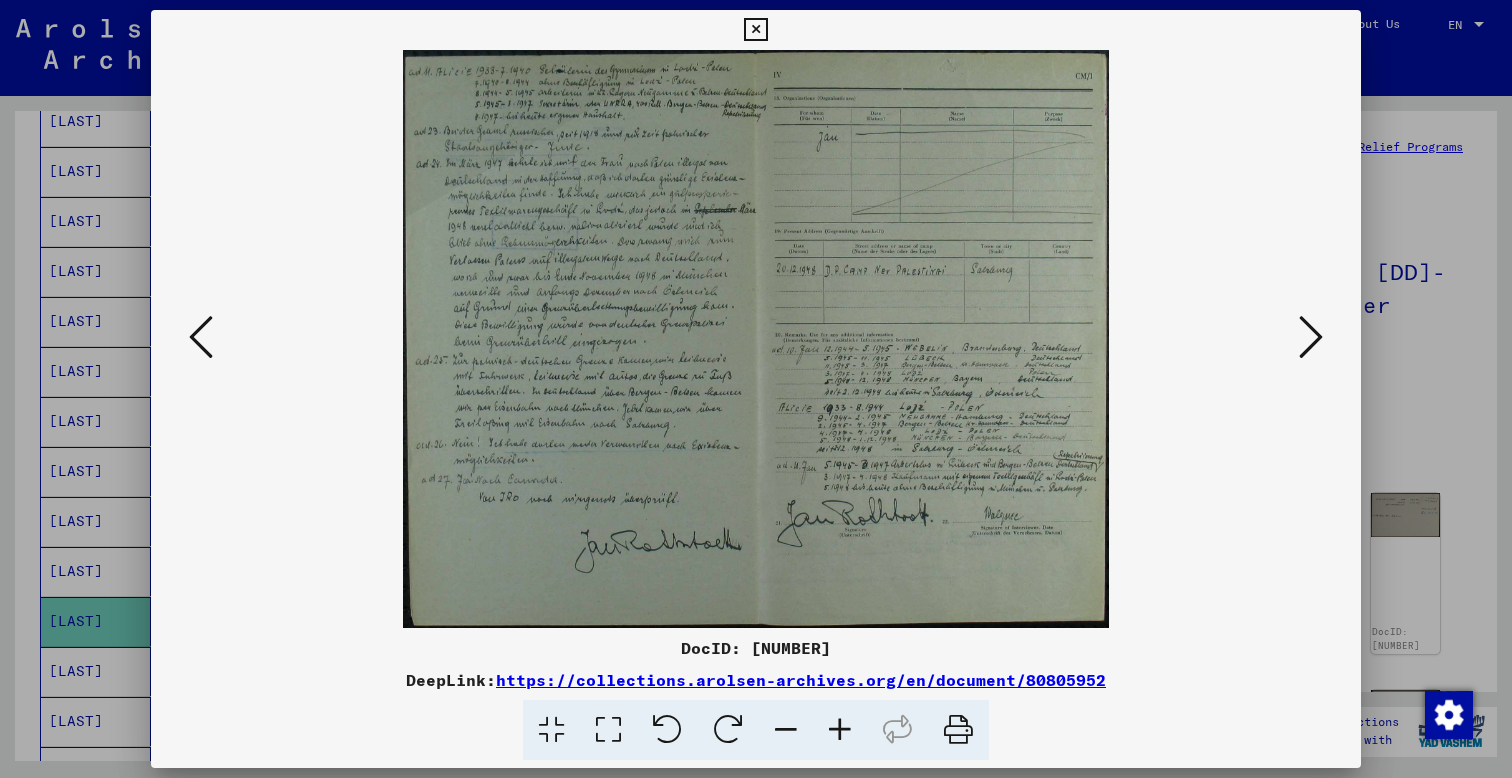 click at bounding box center (1311, 337) 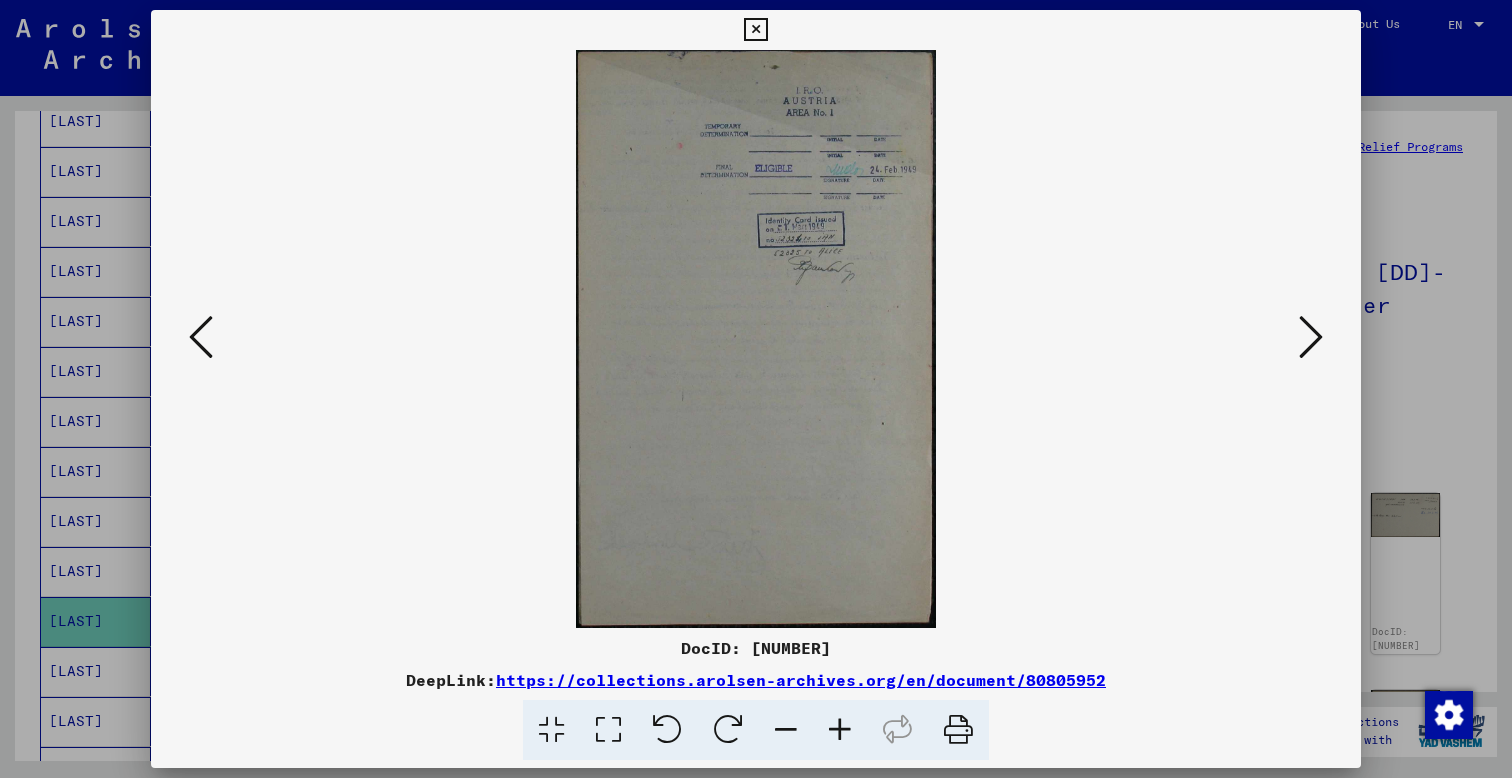 click at bounding box center [1311, 337] 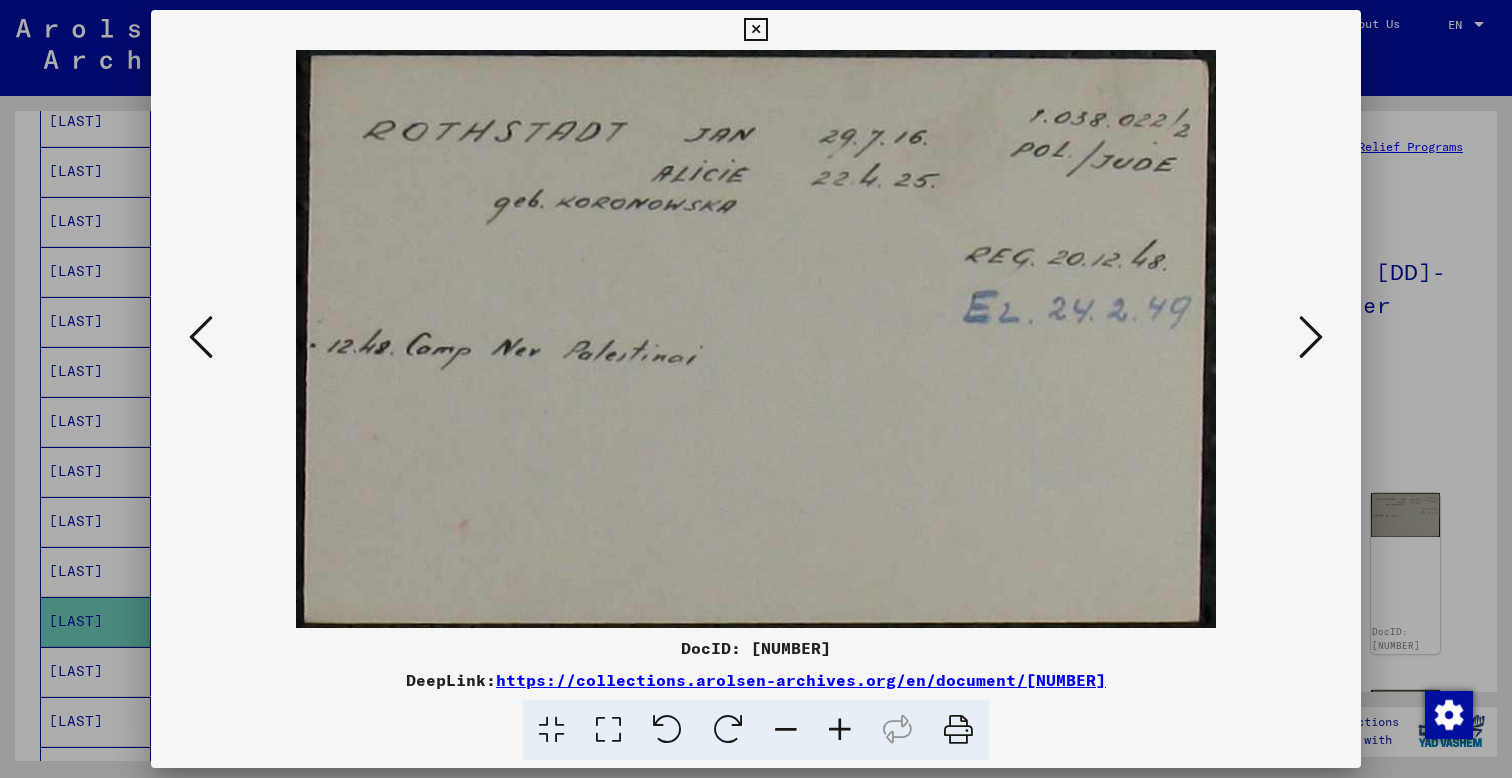 click at bounding box center (1311, 337) 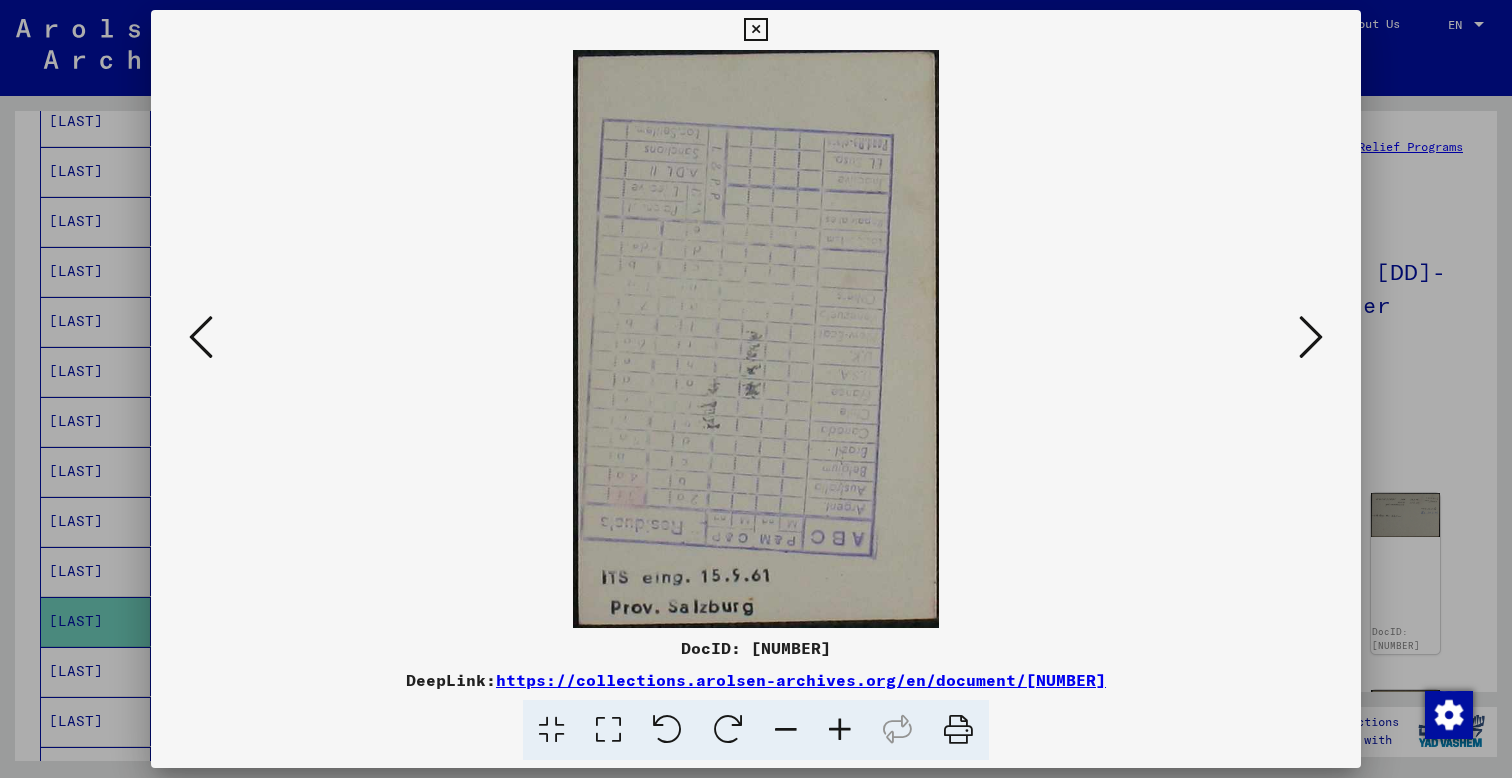 click at bounding box center [1311, 337] 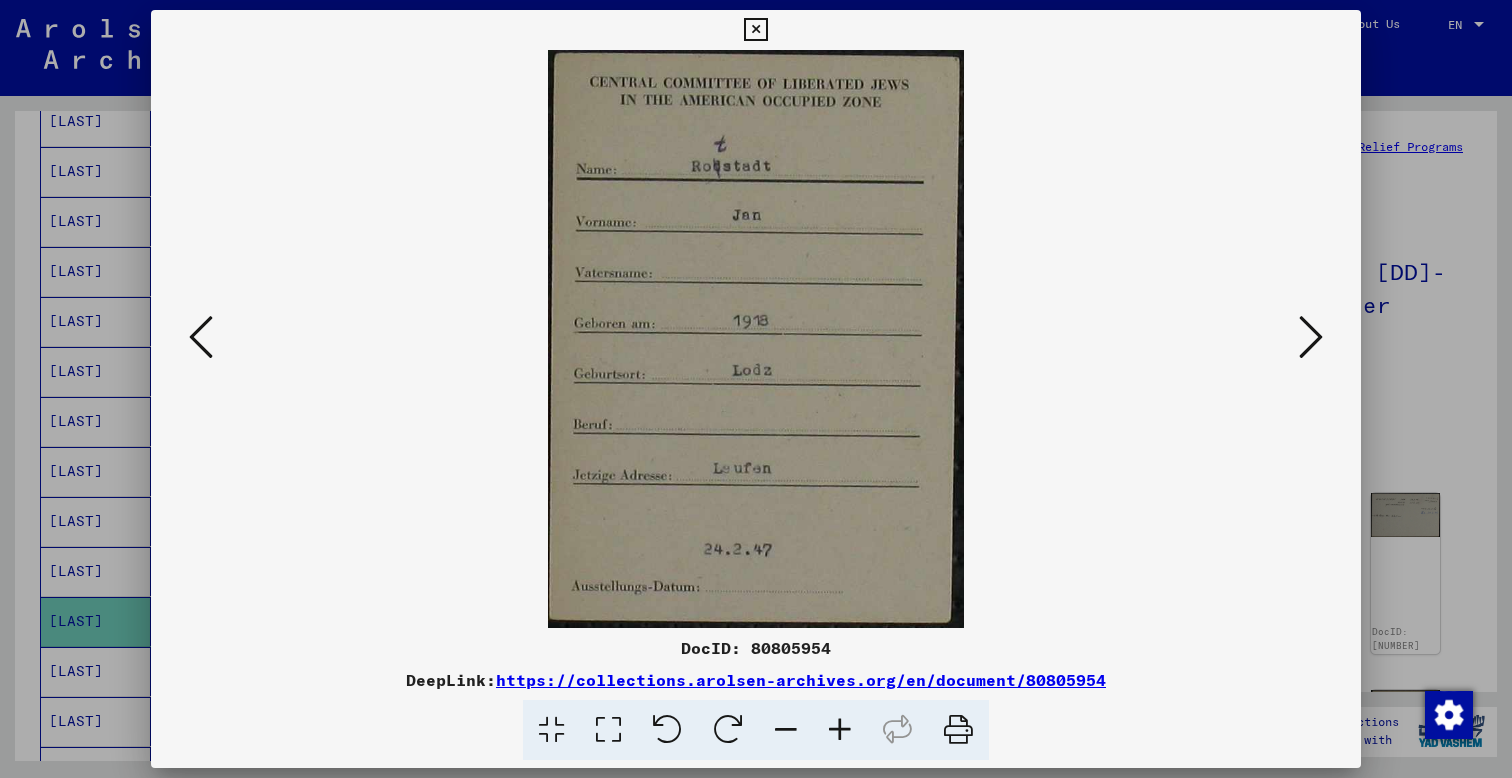 click at bounding box center (1311, 337) 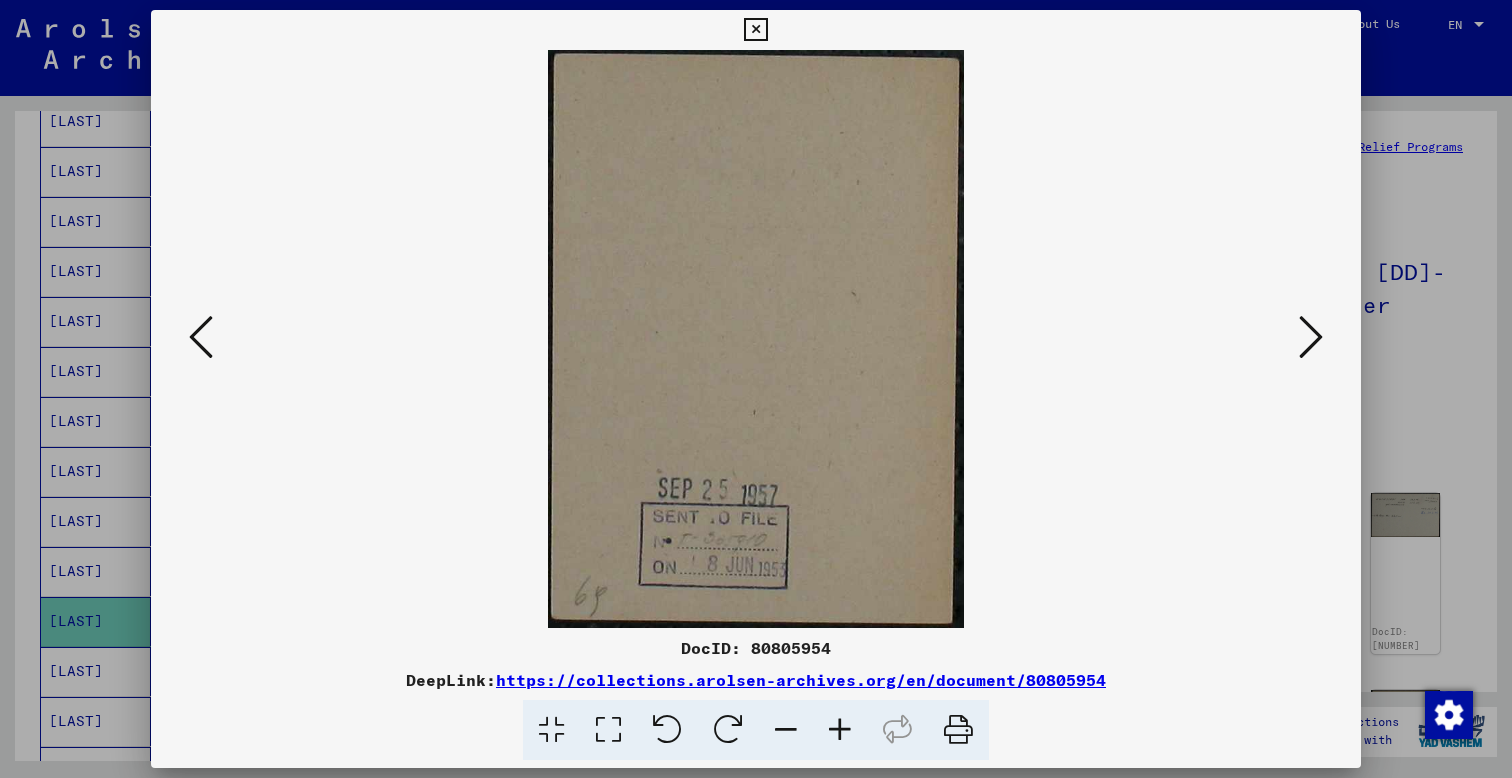 click at bounding box center [1311, 337] 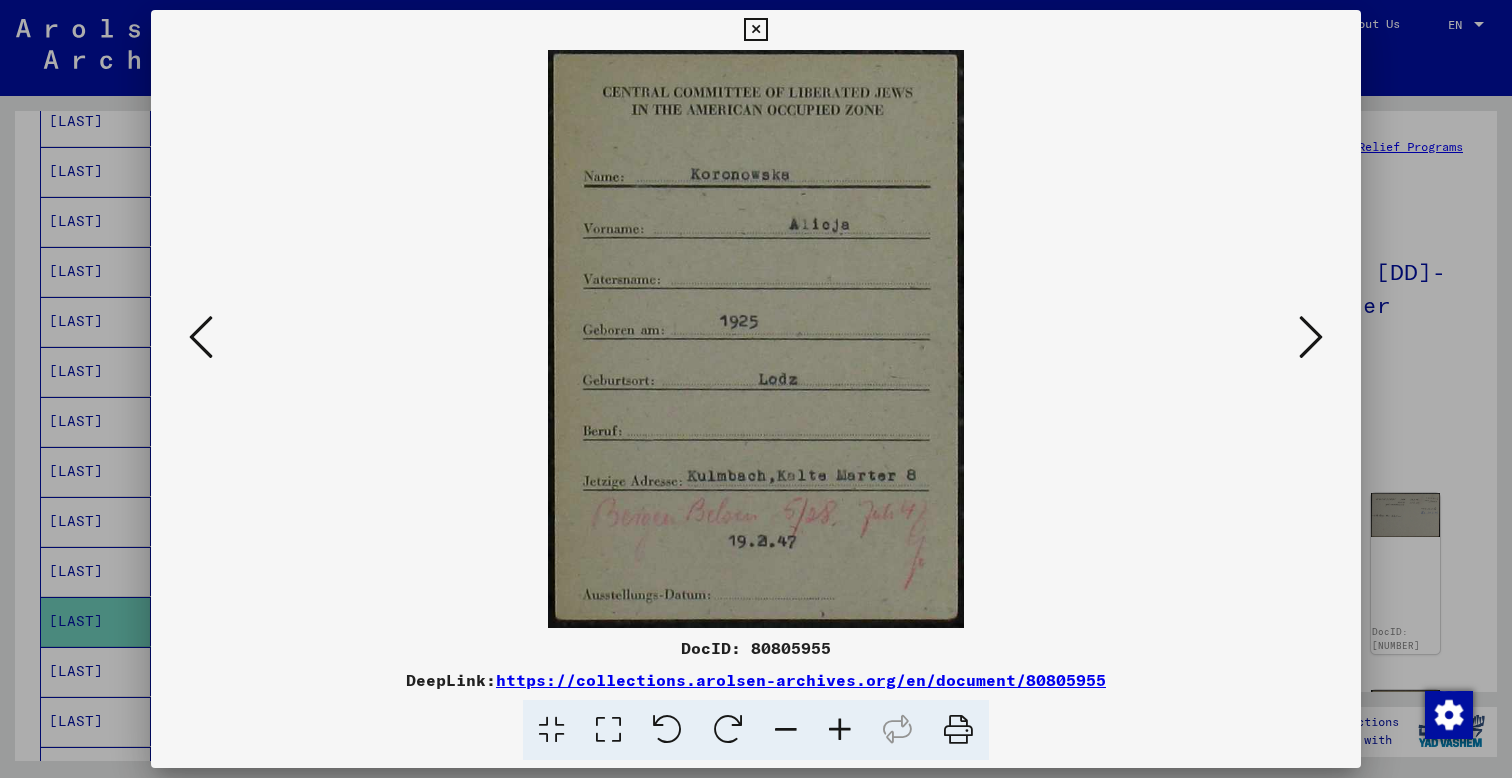 click at bounding box center [1311, 337] 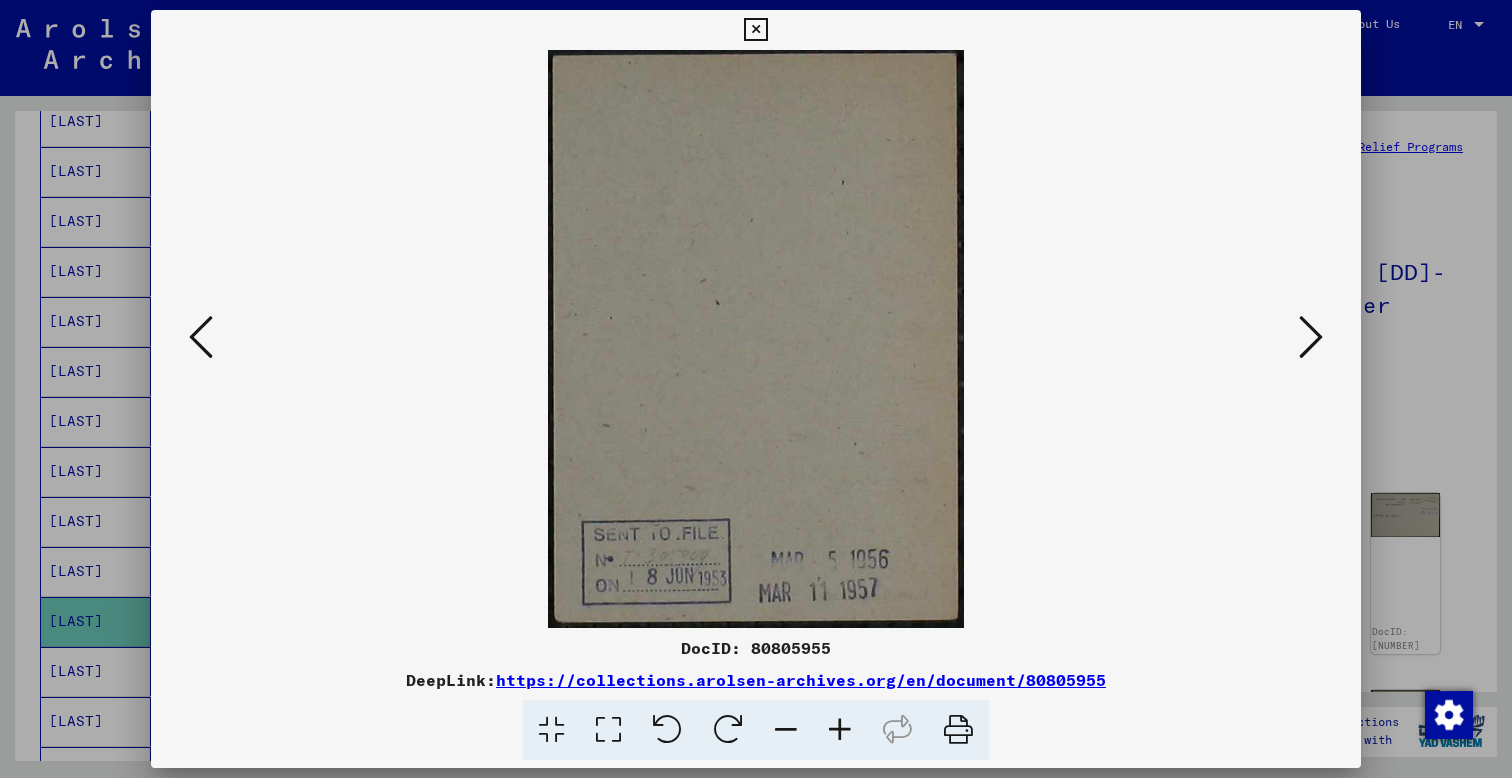 click at bounding box center (1311, 337) 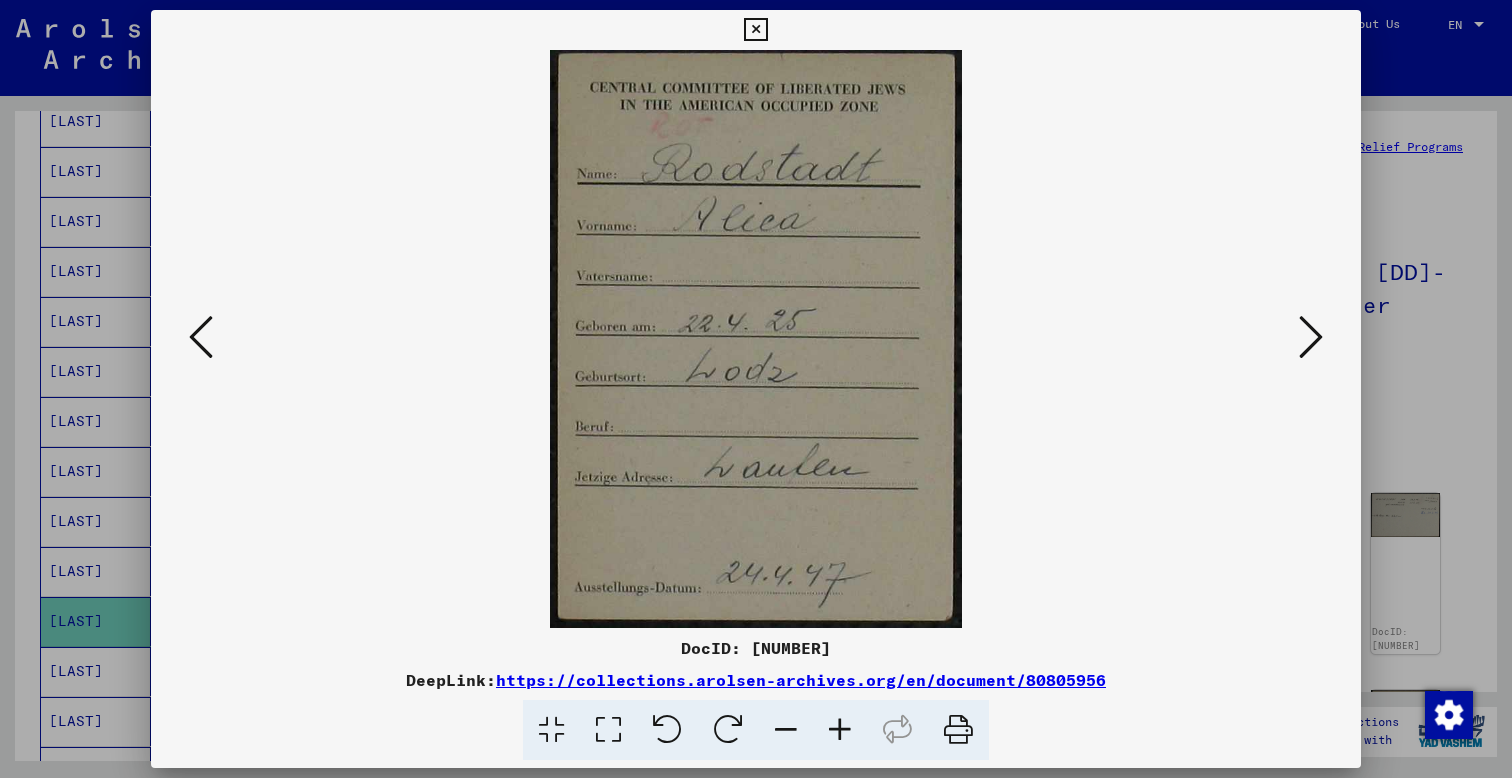 click at bounding box center [1311, 337] 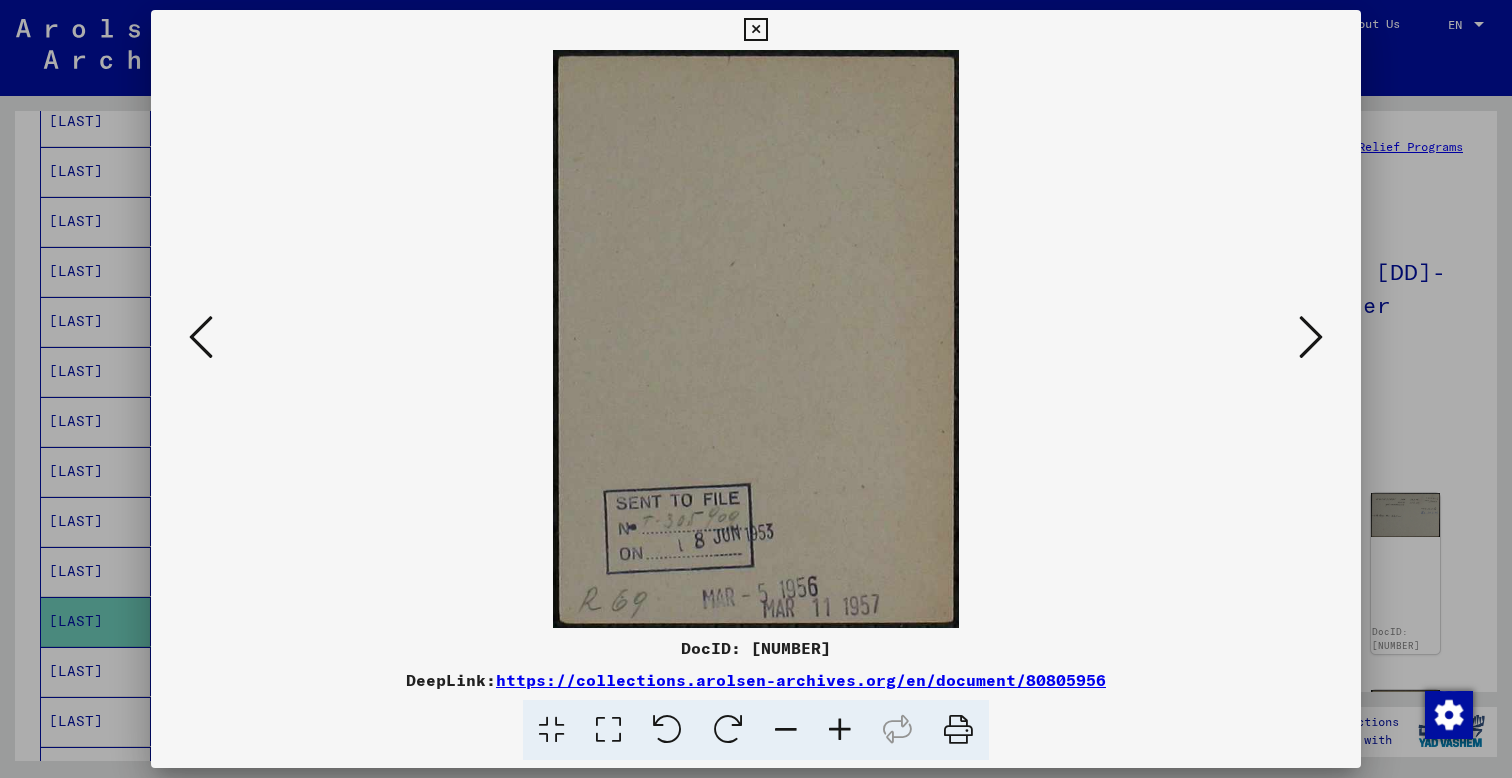 click at bounding box center (1311, 337) 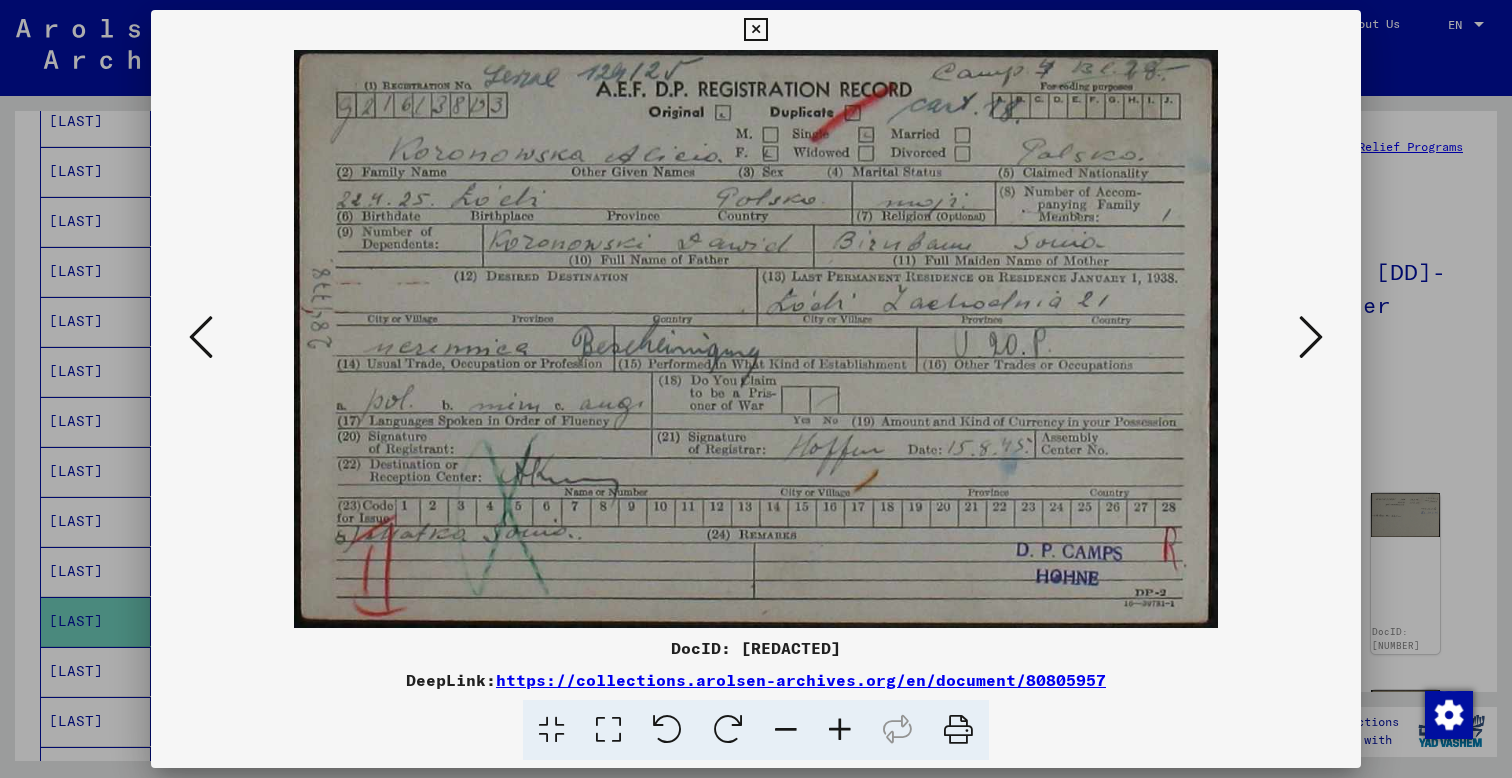 click at bounding box center [1311, 337] 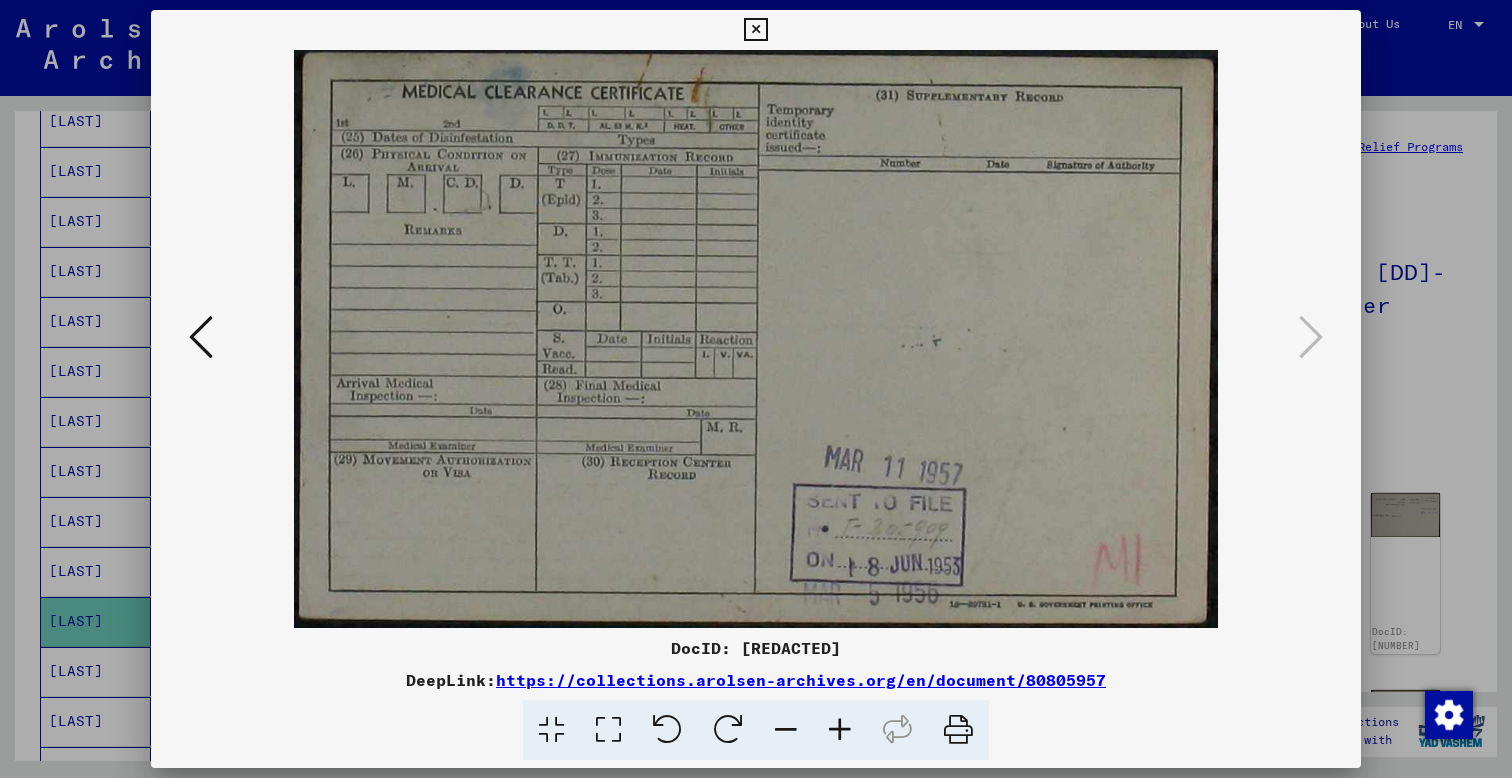 click at bounding box center (755, 30) 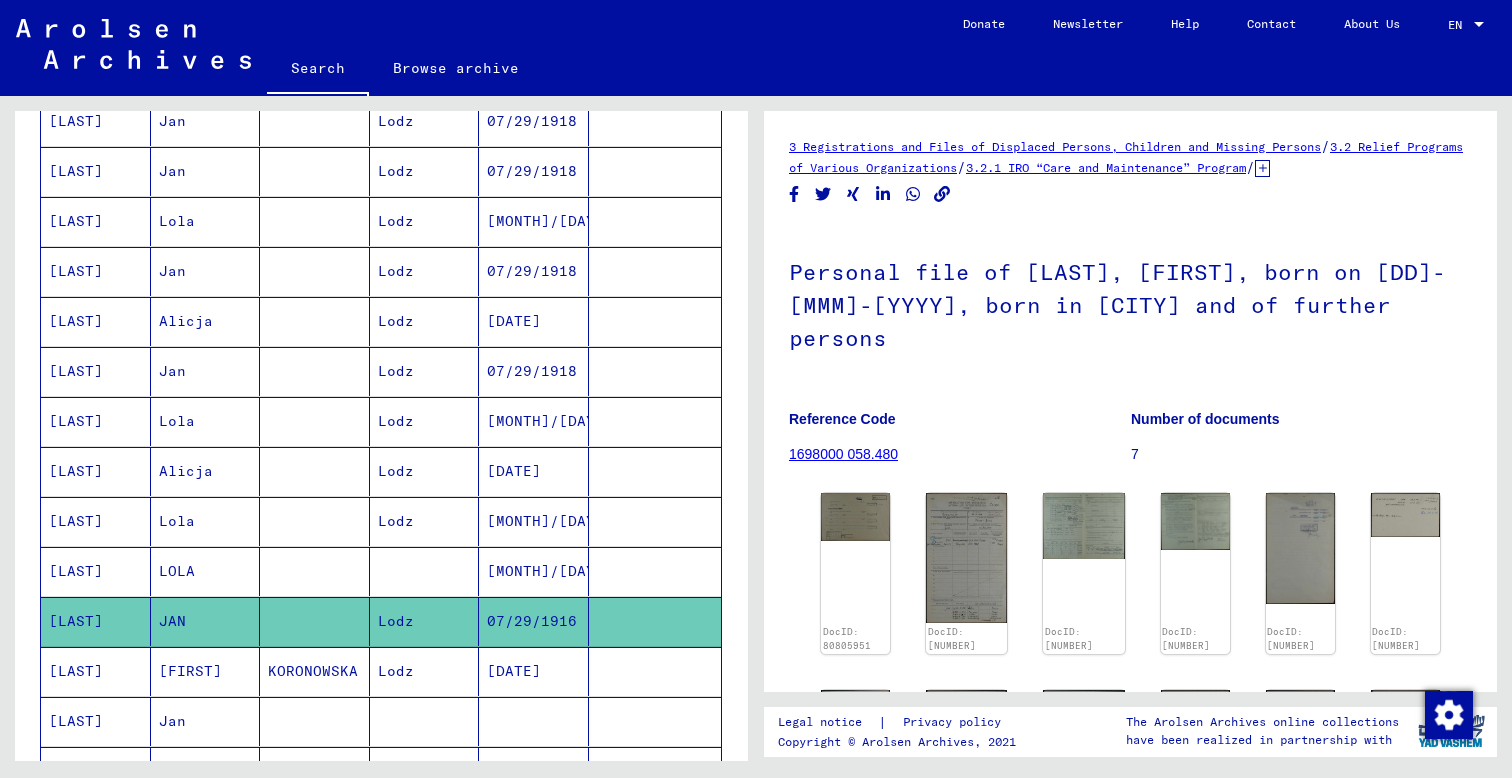 click on "[FIRST]" at bounding box center (206, 721) 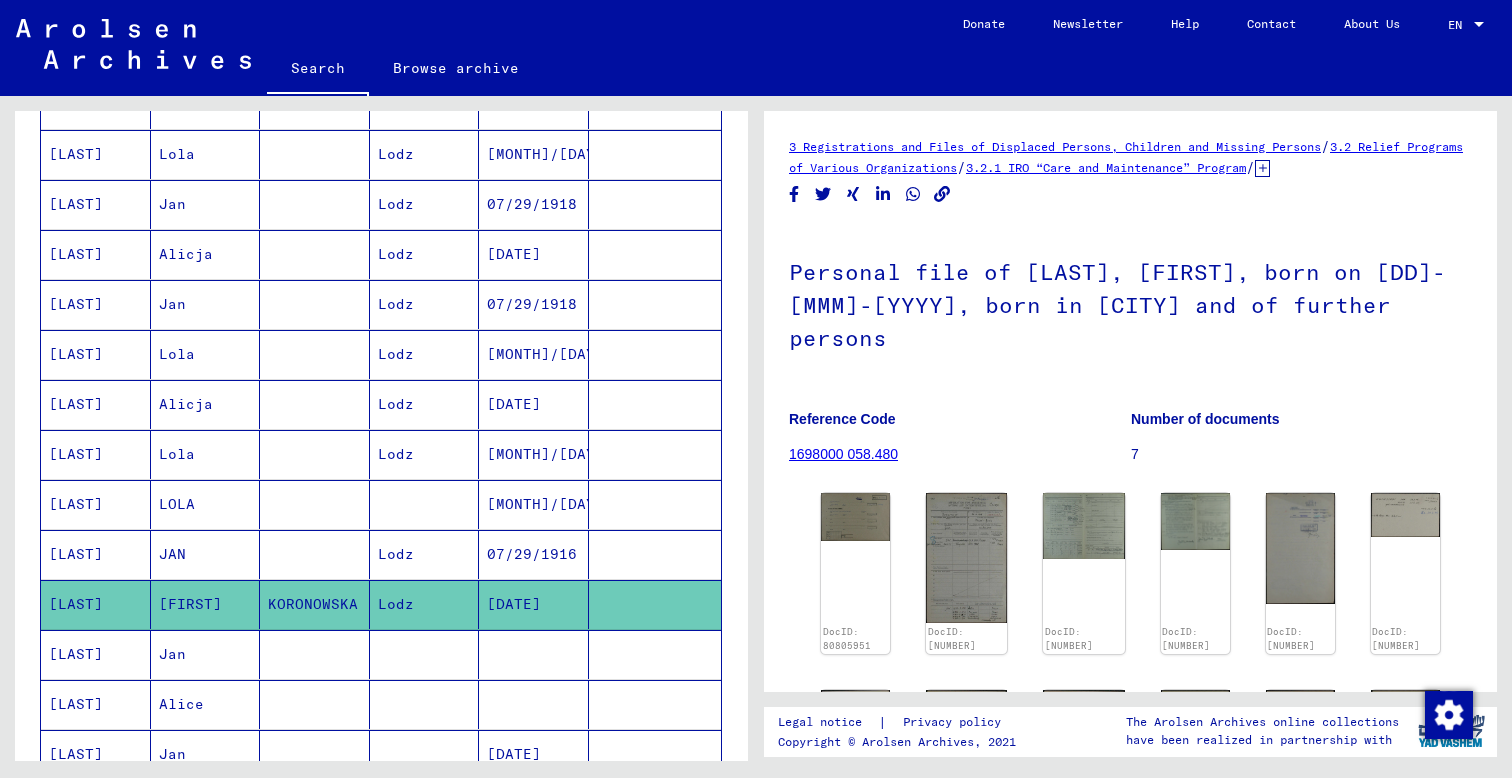scroll, scrollTop: 829, scrollLeft: 0, axis: vertical 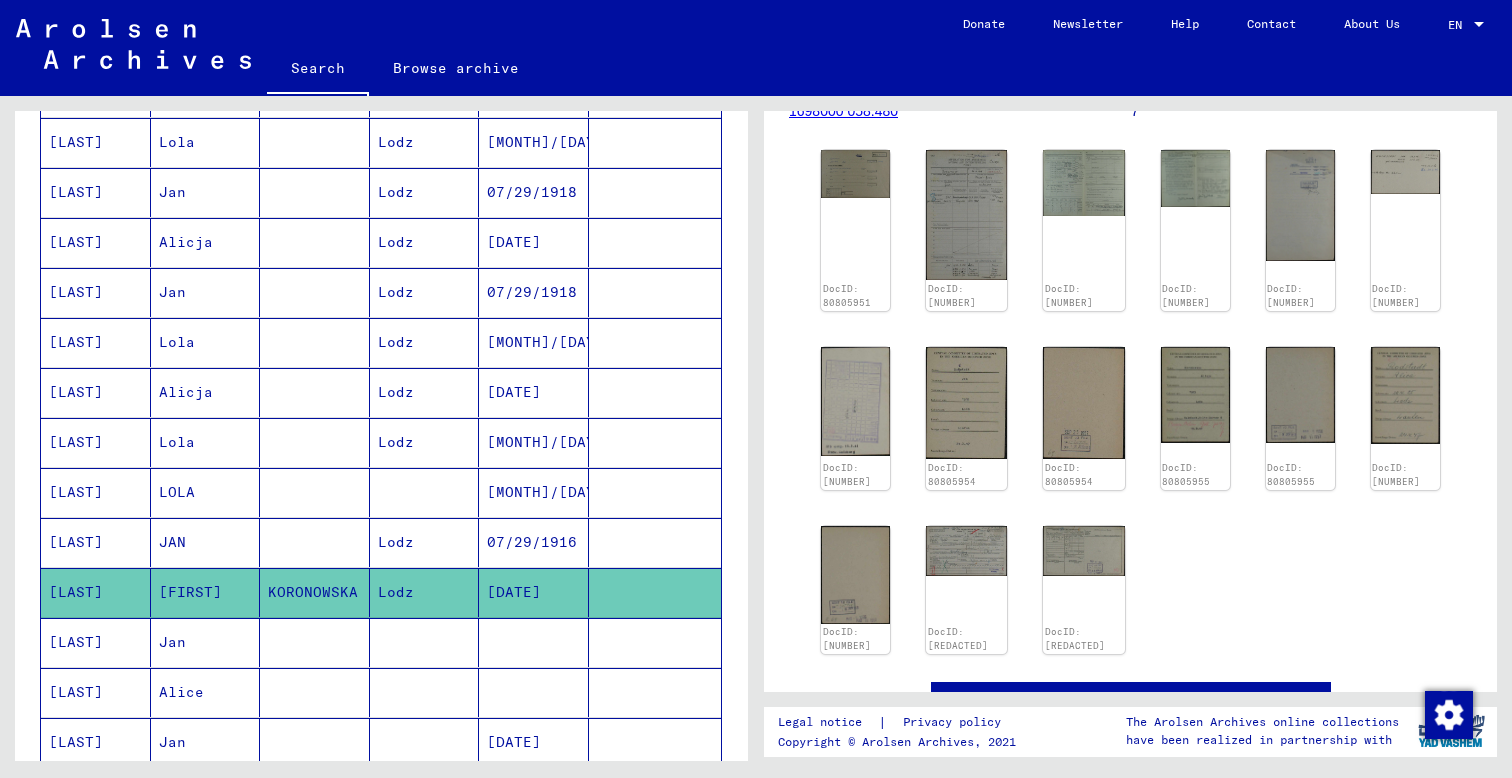 click on "JAN" at bounding box center (206, 592) 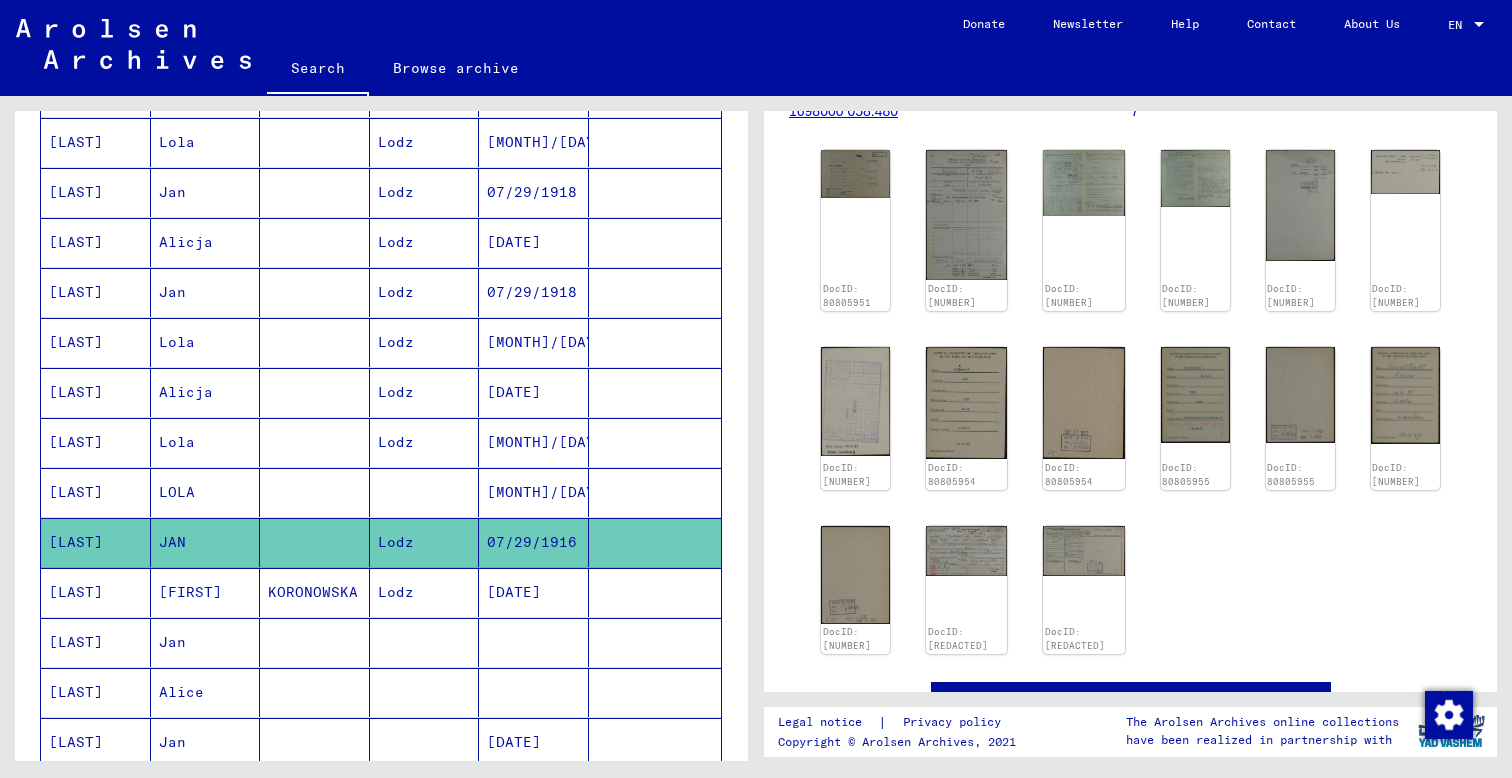 click on "[FIRST]" at bounding box center [206, 642] 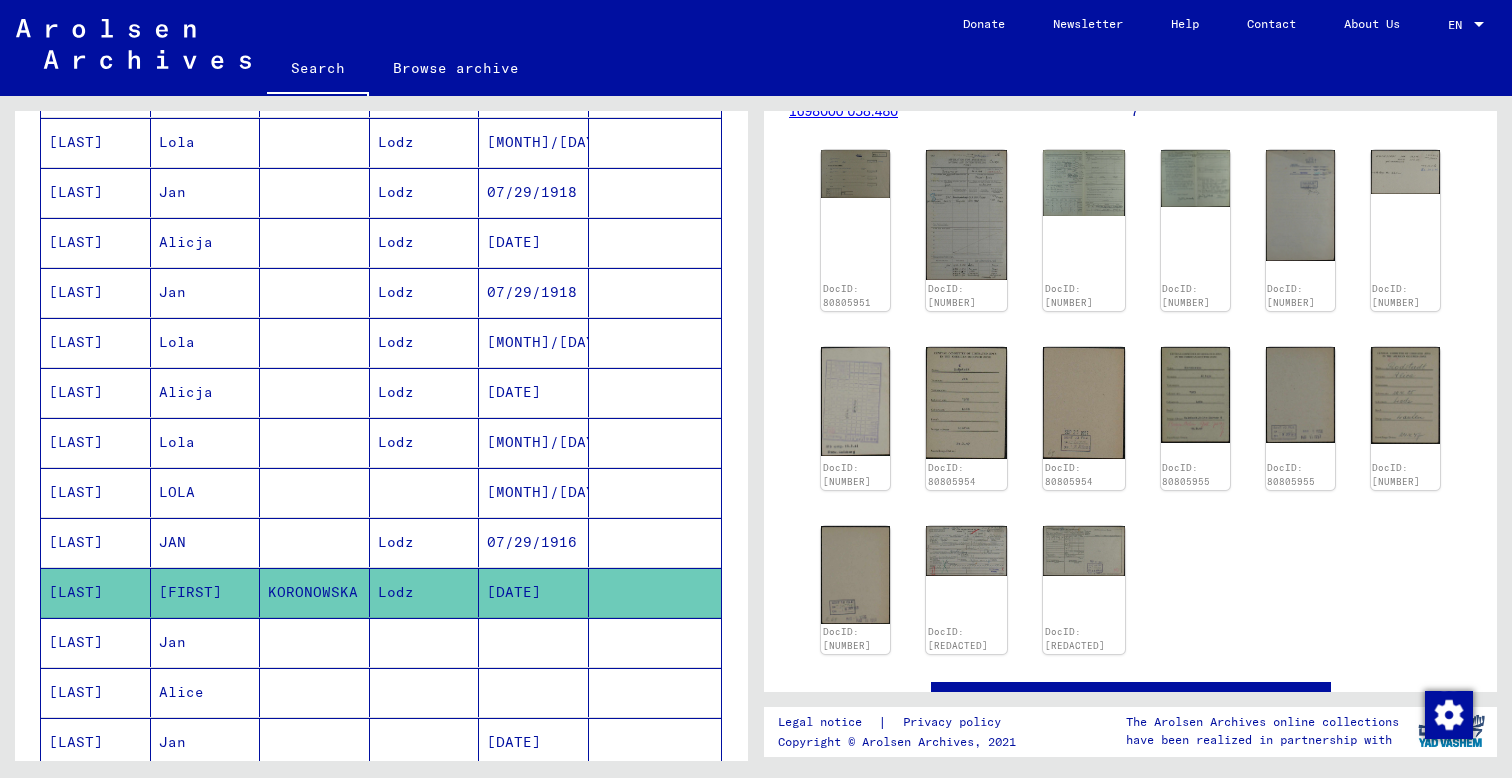 click on "LOLA" at bounding box center [206, 542] 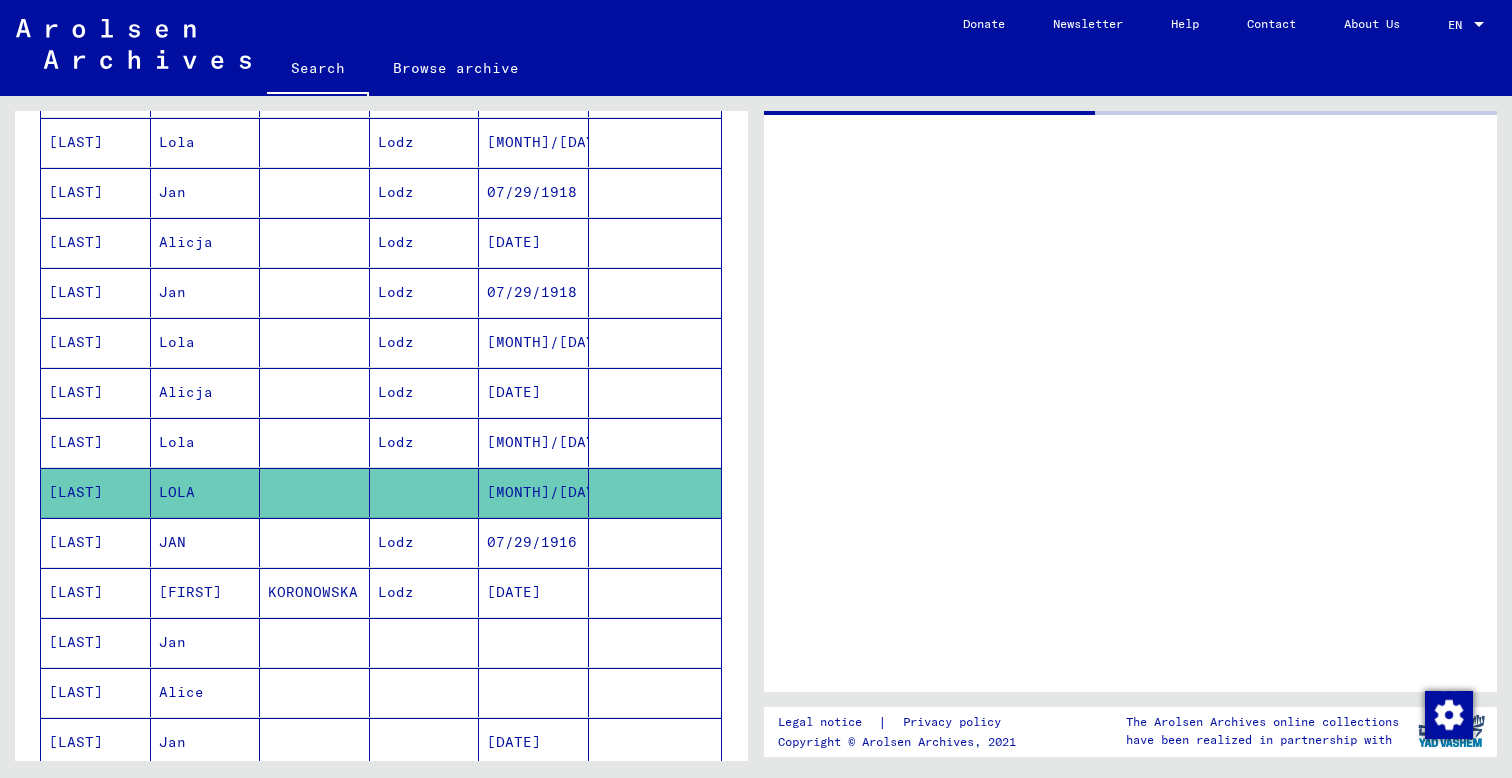 scroll, scrollTop: 0, scrollLeft: 0, axis: both 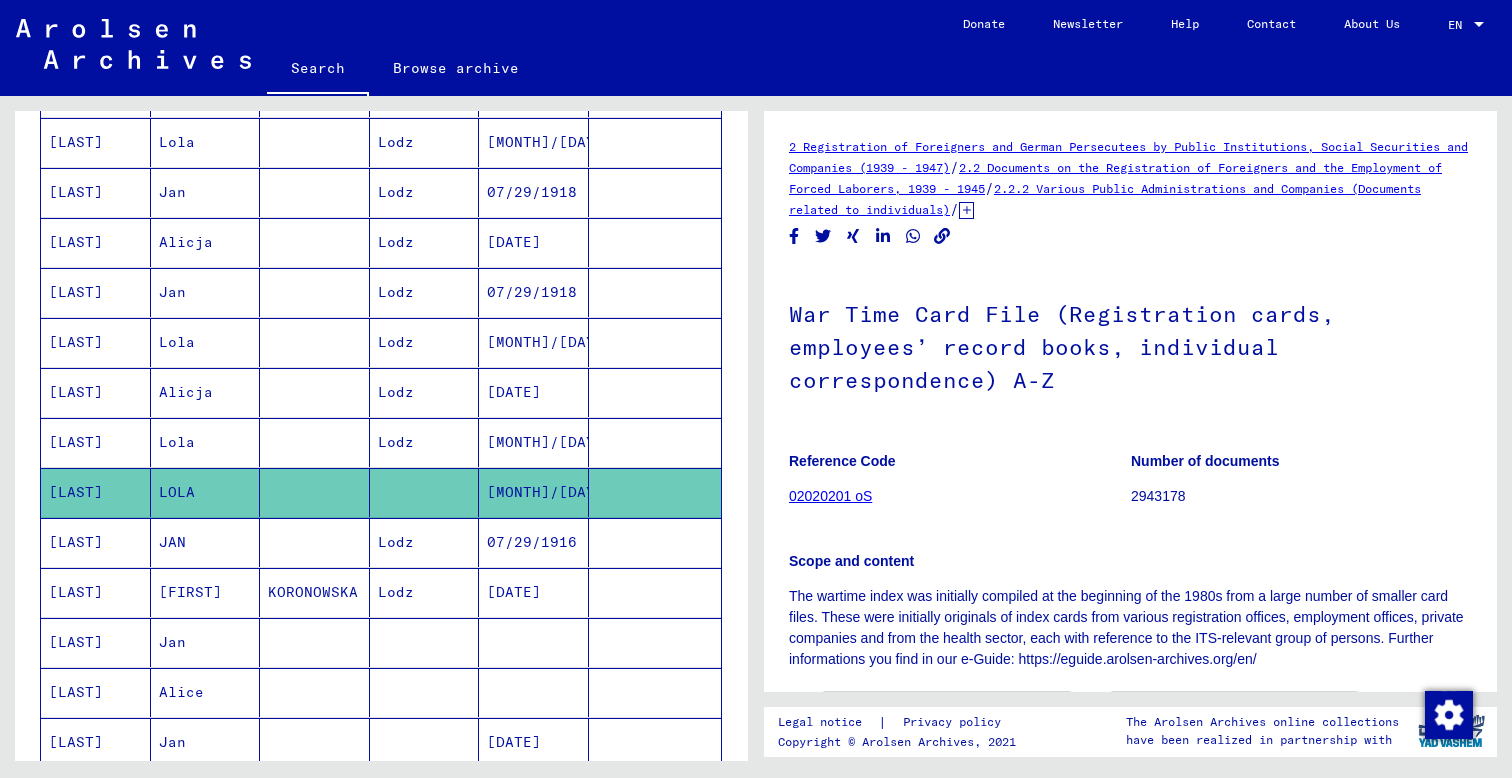 click on "[FIRST]" at bounding box center (206, 642) 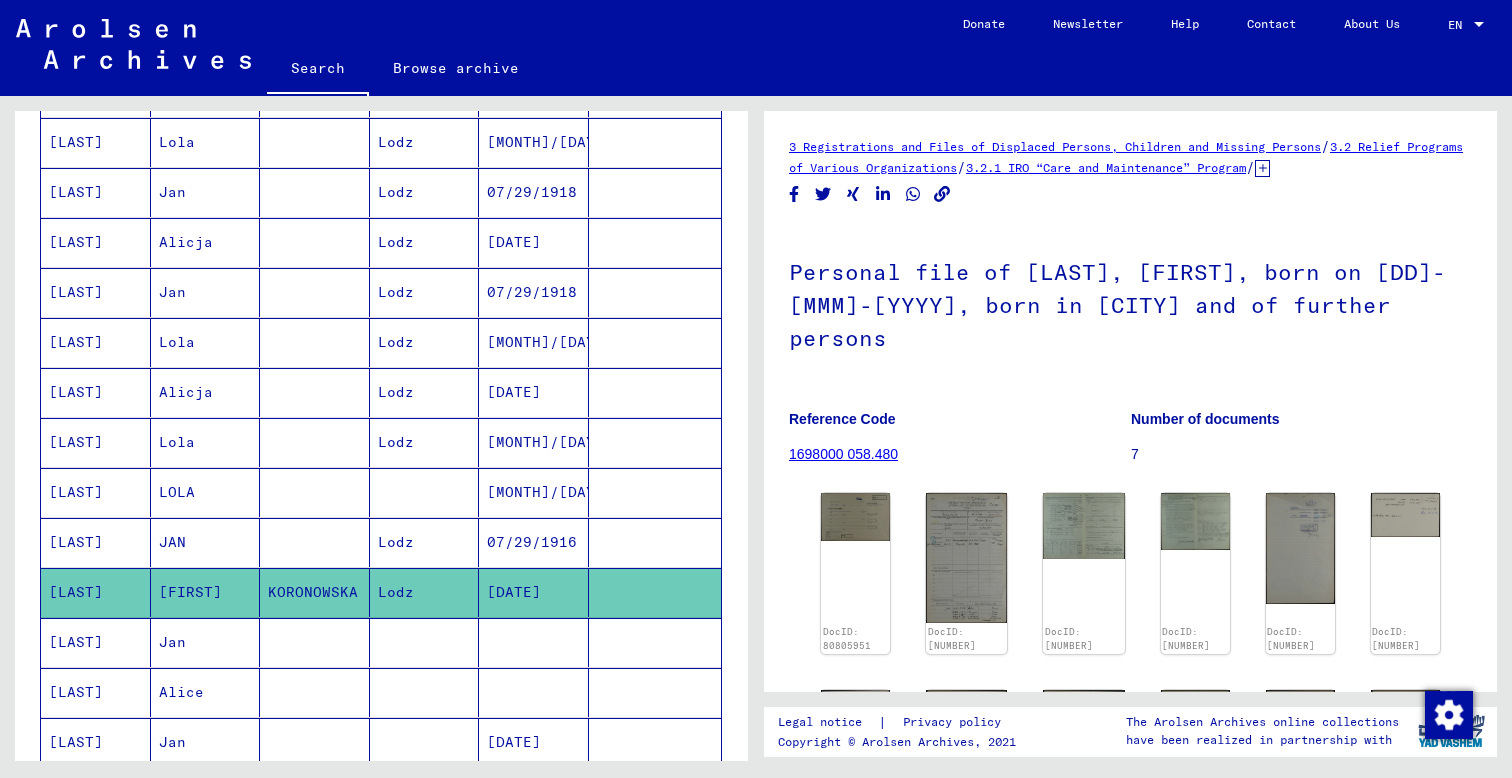 scroll, scrollTop: 0, scrollLeft: 0, axis: both 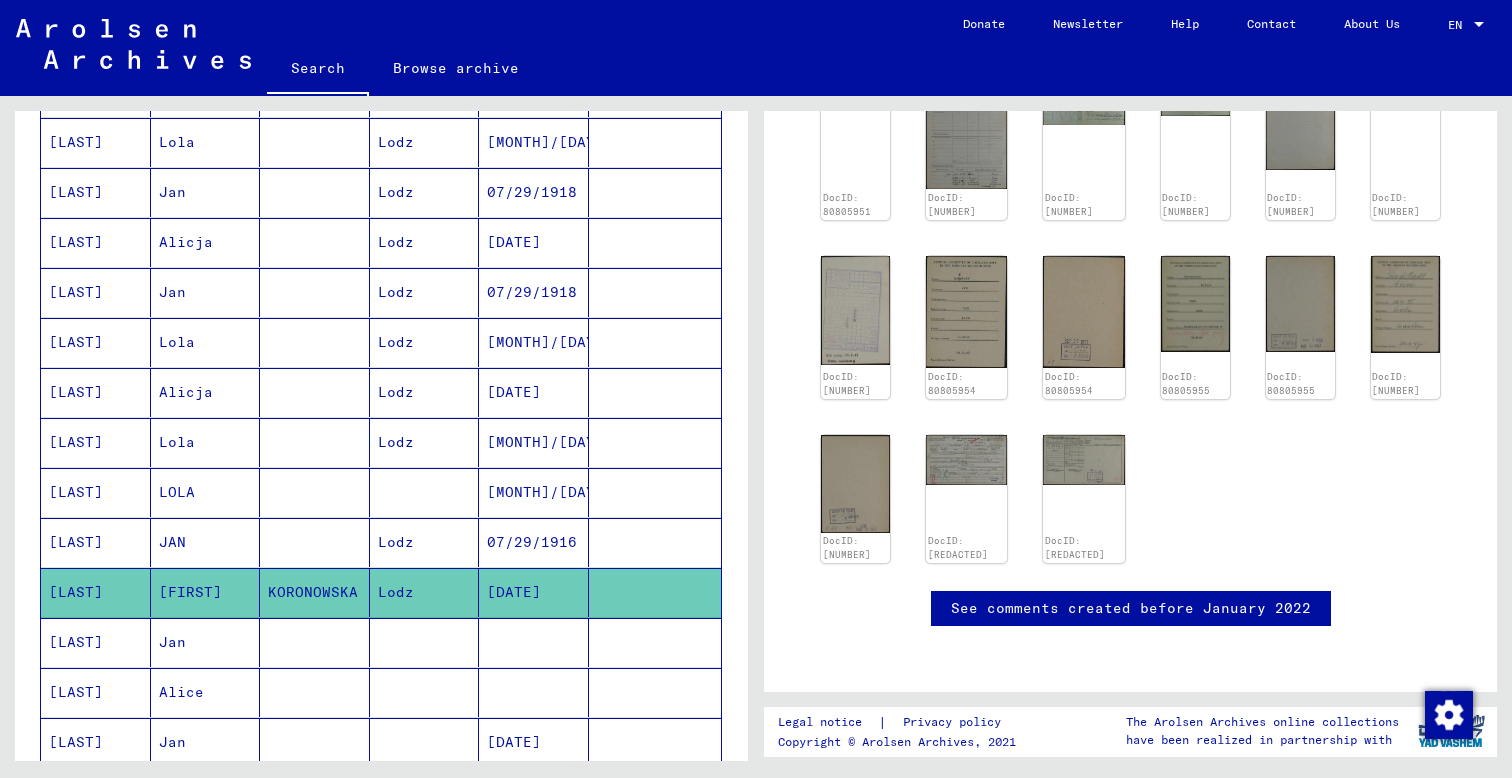click on "Jan" at bounding box center [206, 692] 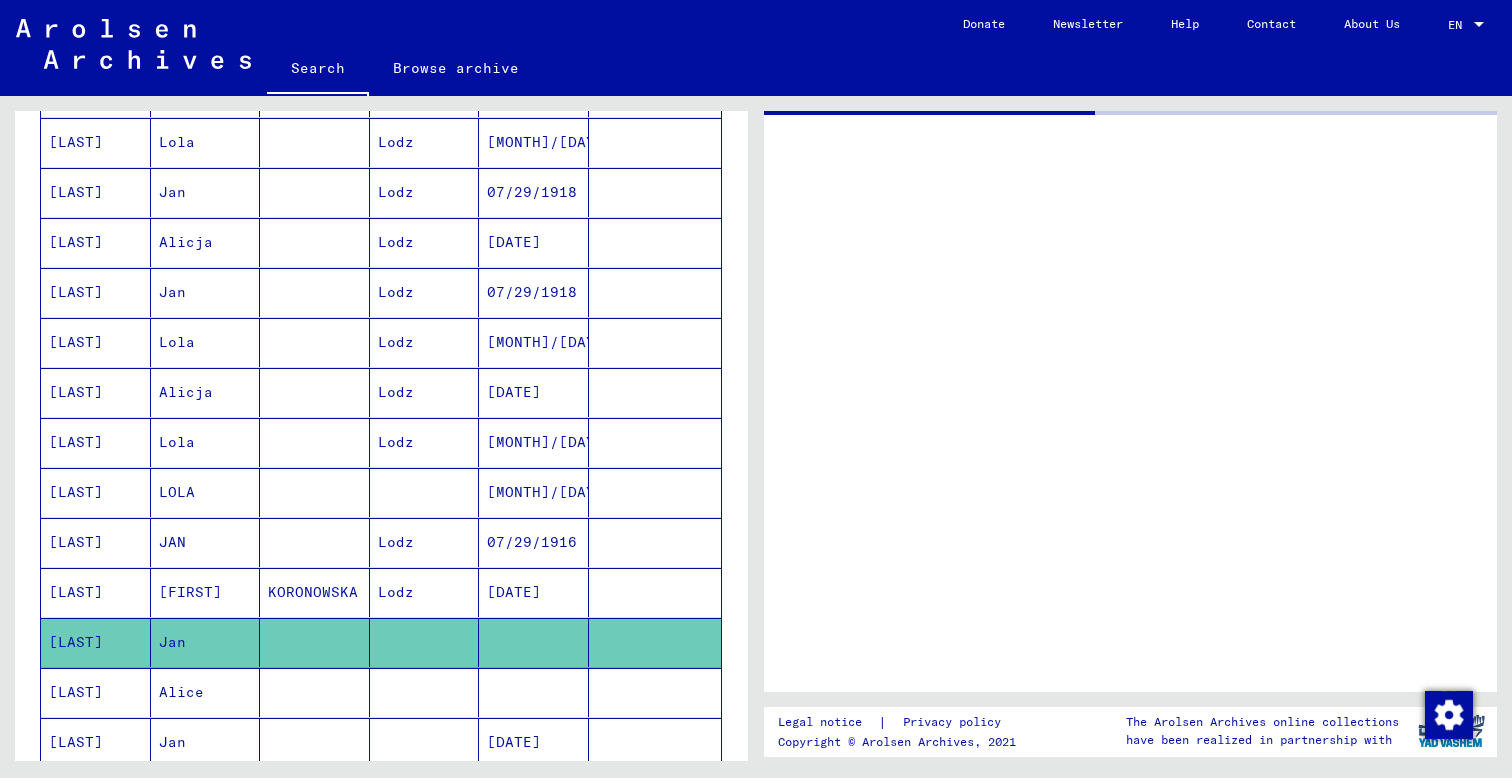scroll, scrollTop: 0, scrollLeft: 0, axis: both 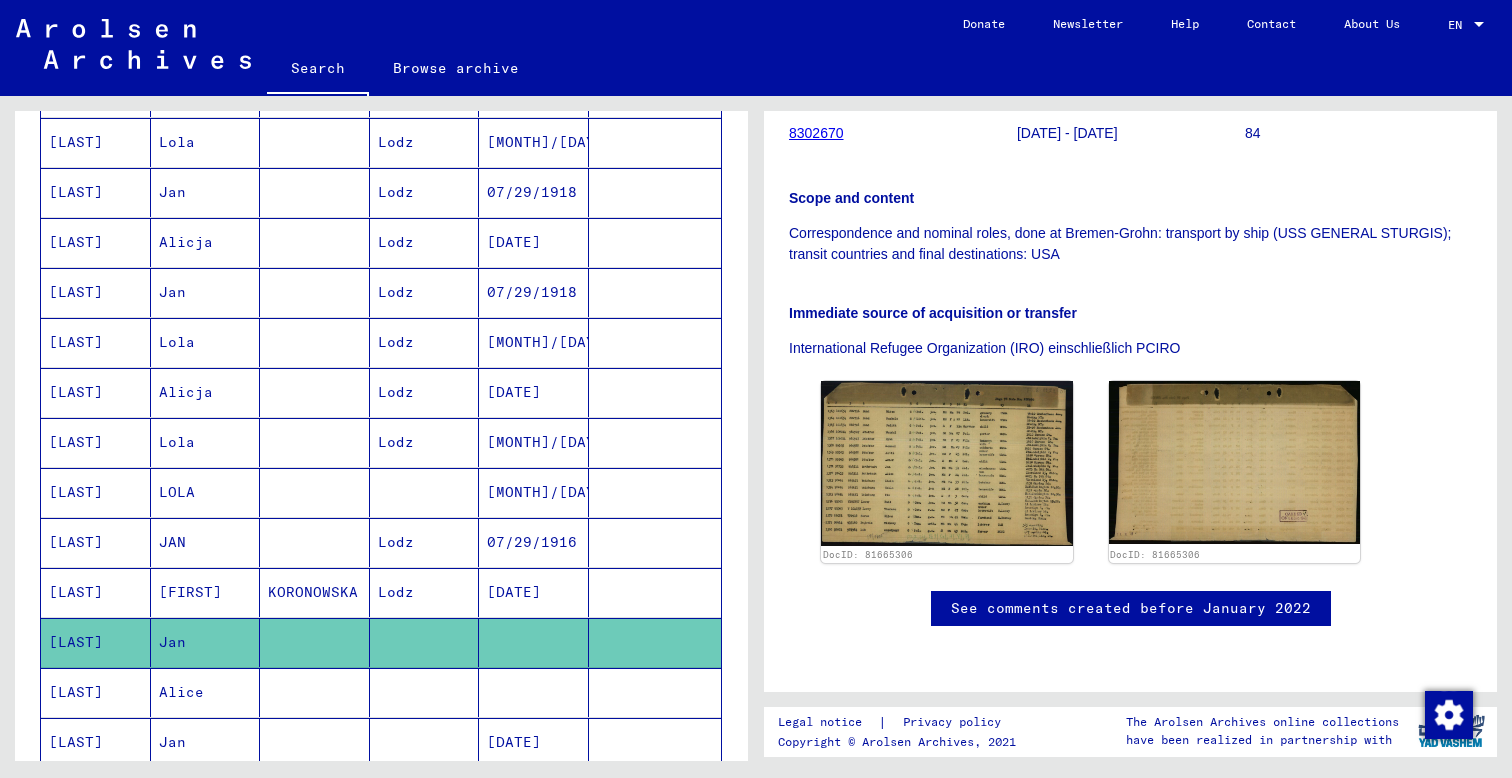 click on "Alice" at bounding box center [206, 742] 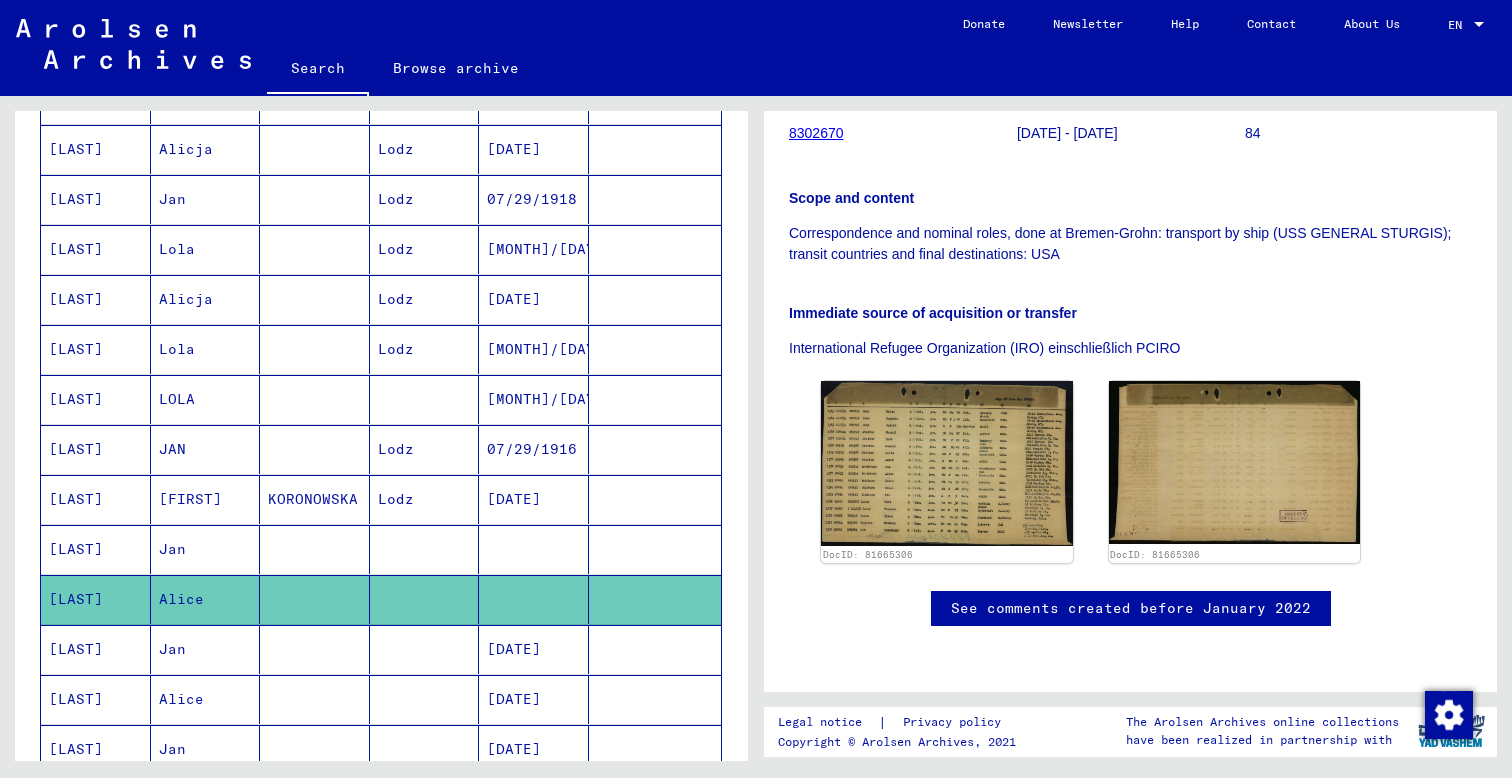 scroll, scrollTop: 960, scrollLeft: 0, axis: vertical 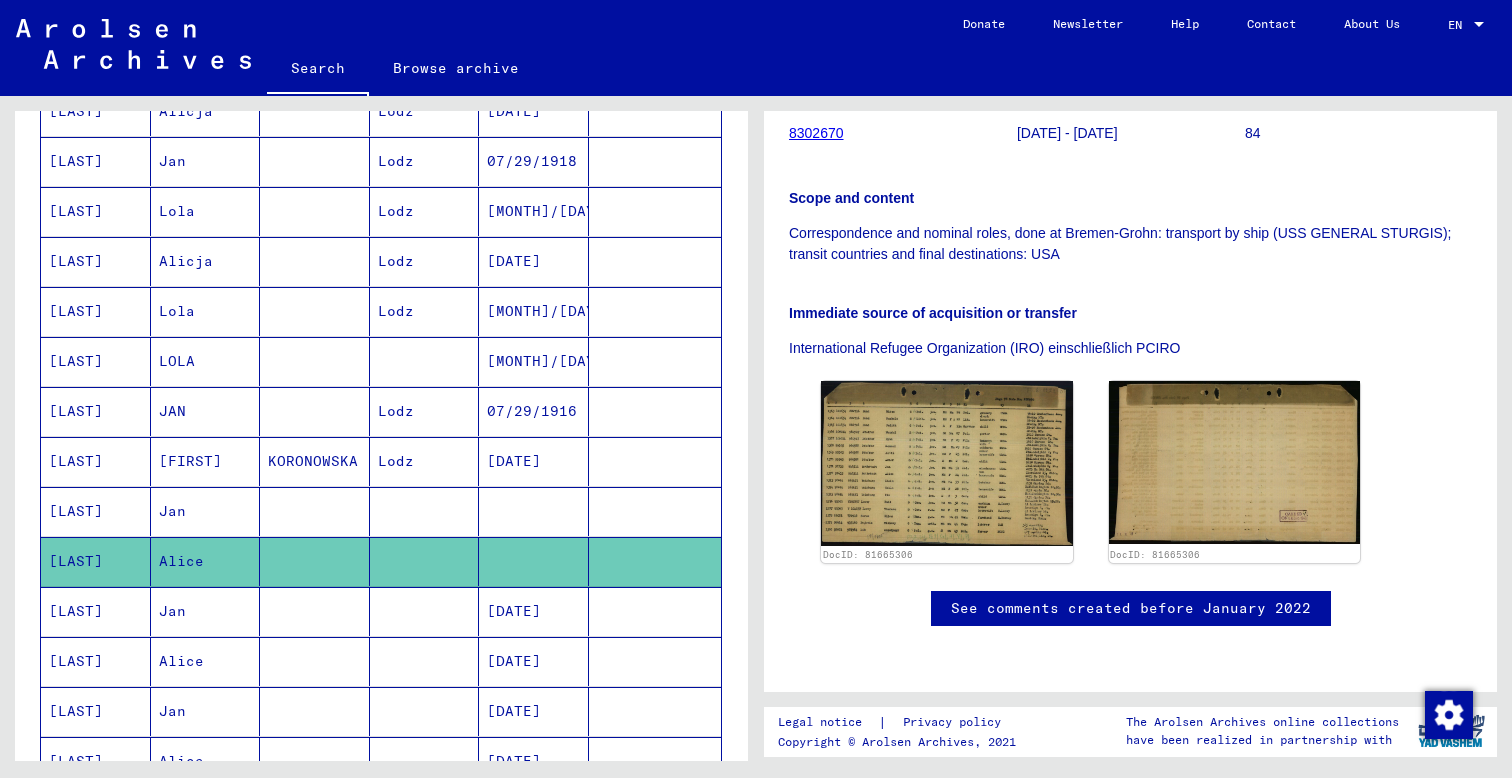 click on "Jan" at bounding box center [206, 661] 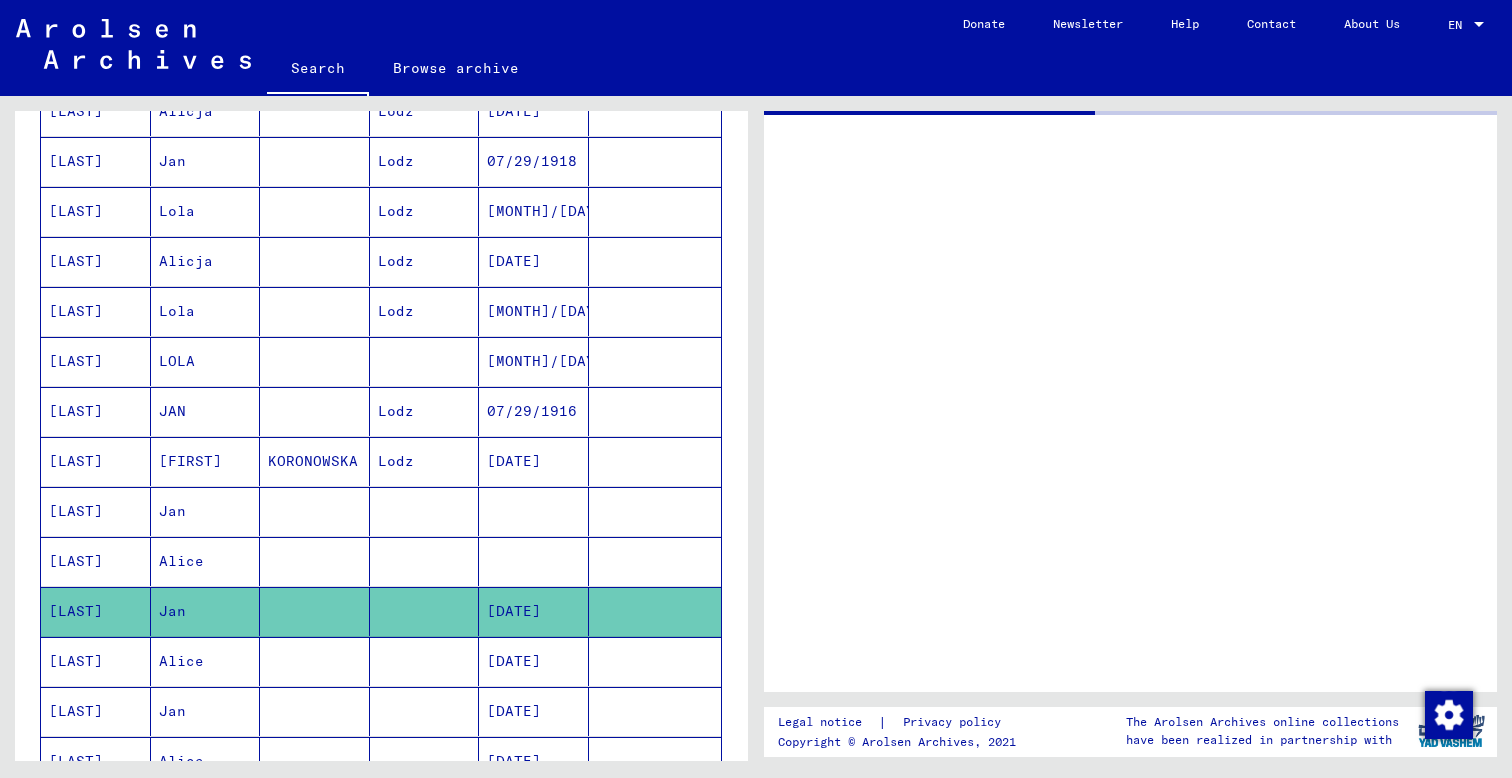 scroll, scrollTop: 0, scrollLeft: 0, axis: both 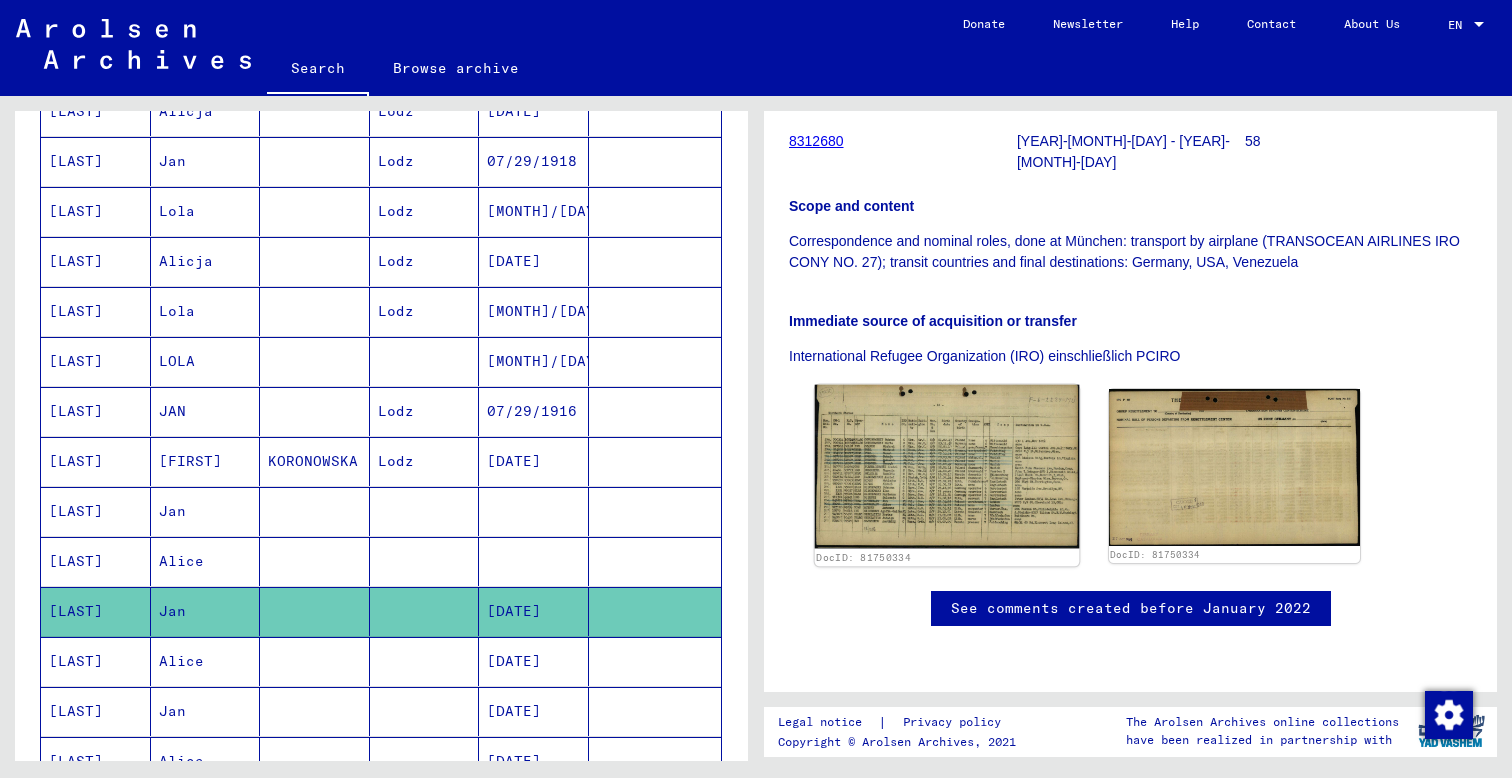 click 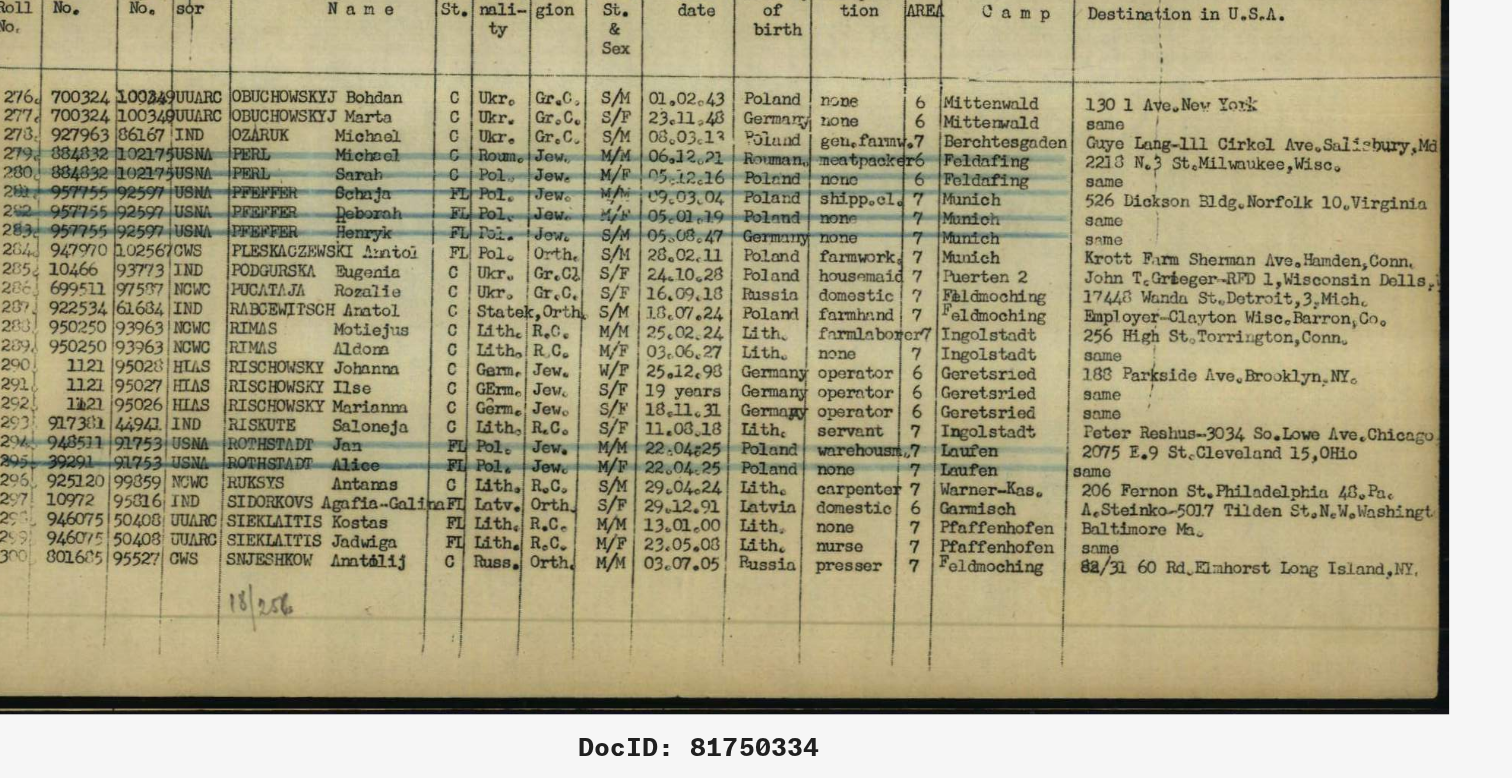 drag, startPoint x: 673, startPoint y: 281, endPoint x: 836, endPoint y: 288, distance: 163.15024 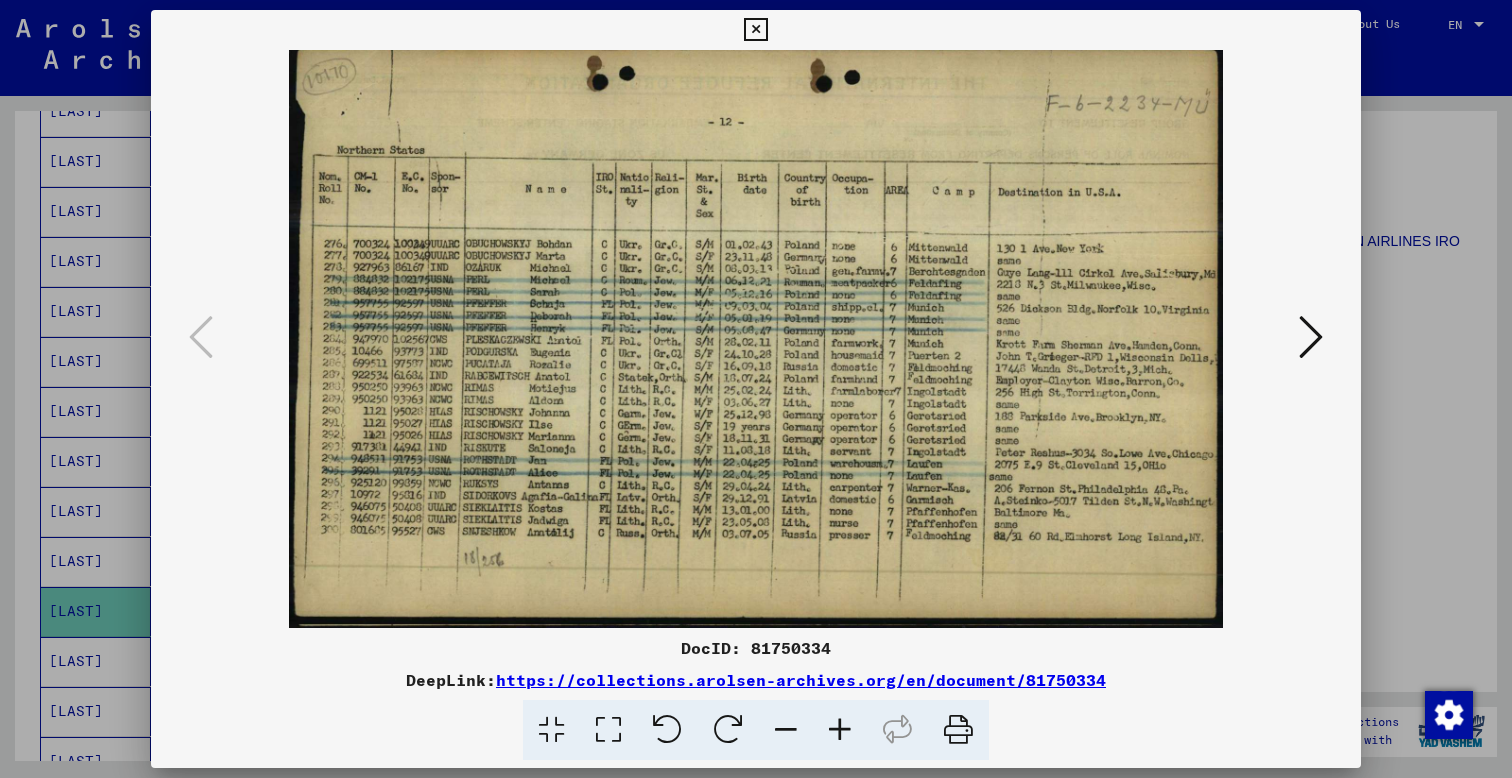 click at bounding box center (756, 389) 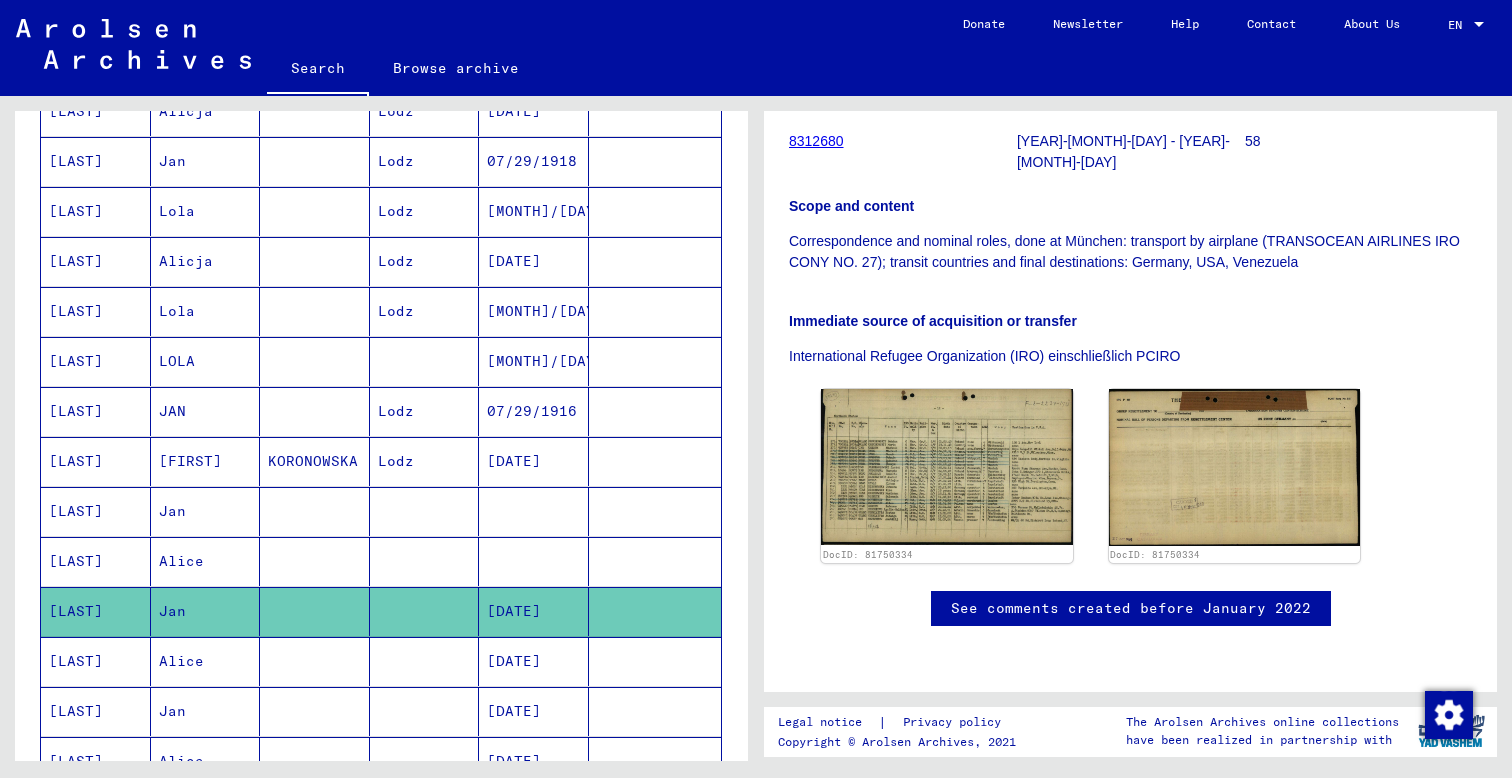 click on "[LAST]" at bounding box center (96, 711) 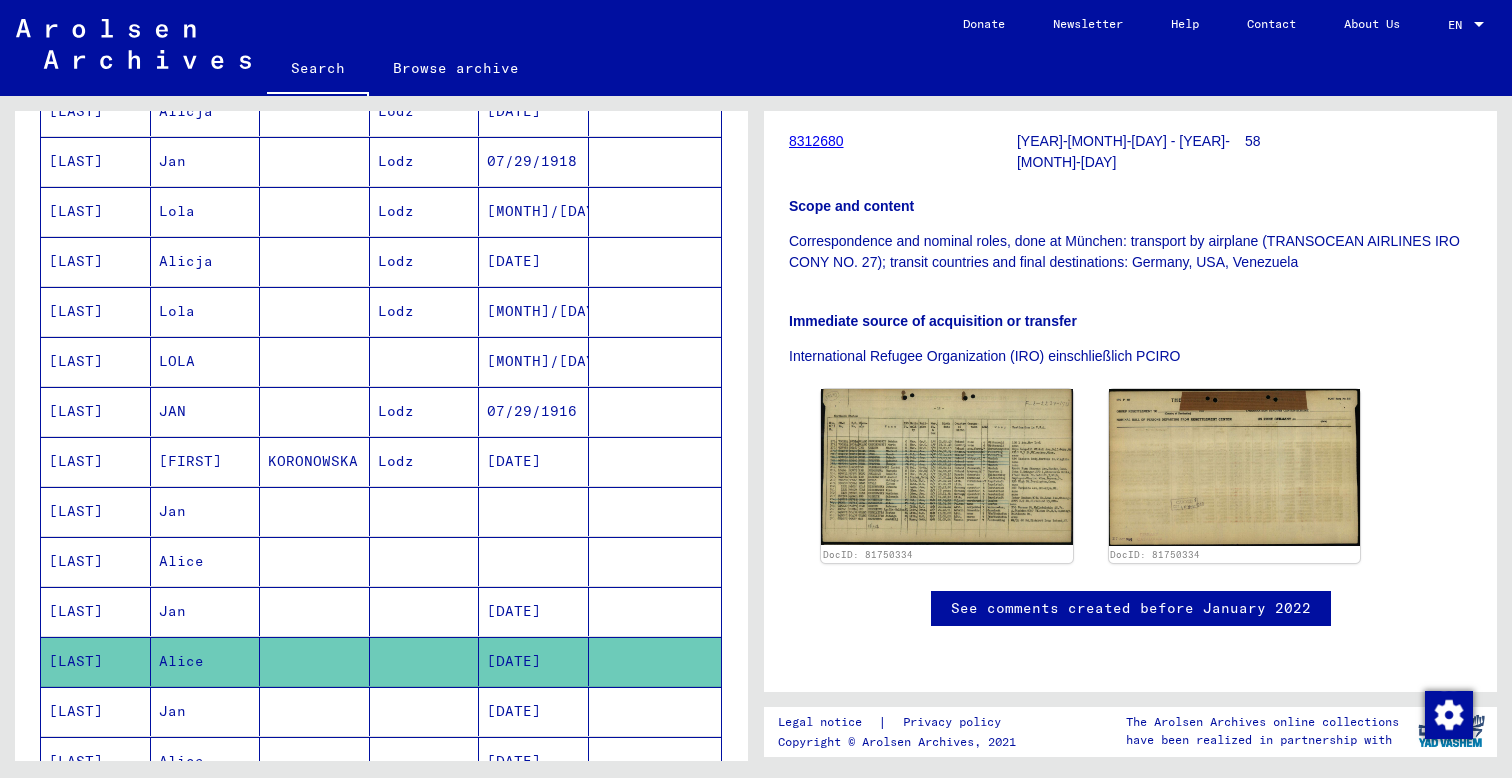 click 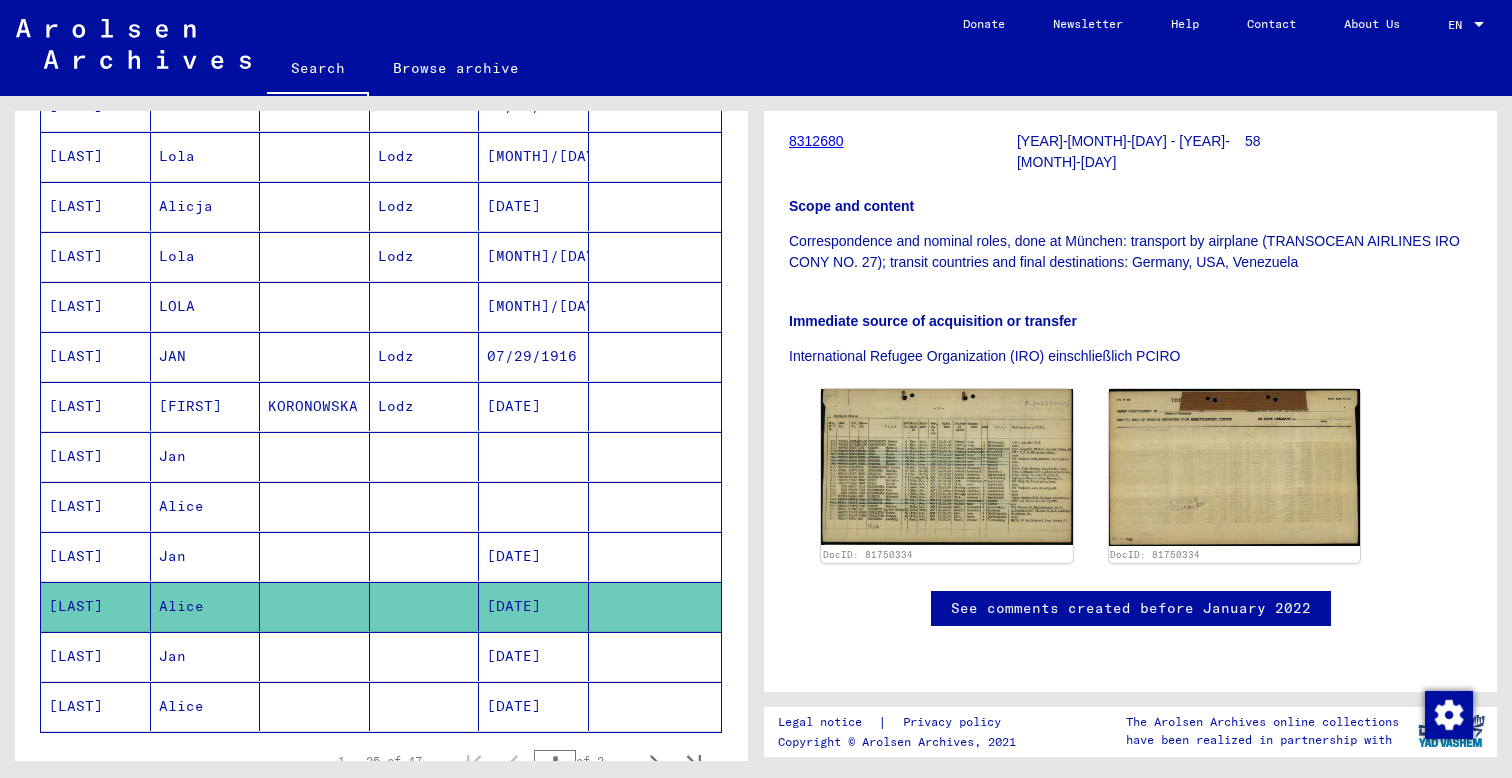 scroll, scrollTop: 1028, scrollLeft: 0, axis: vertical 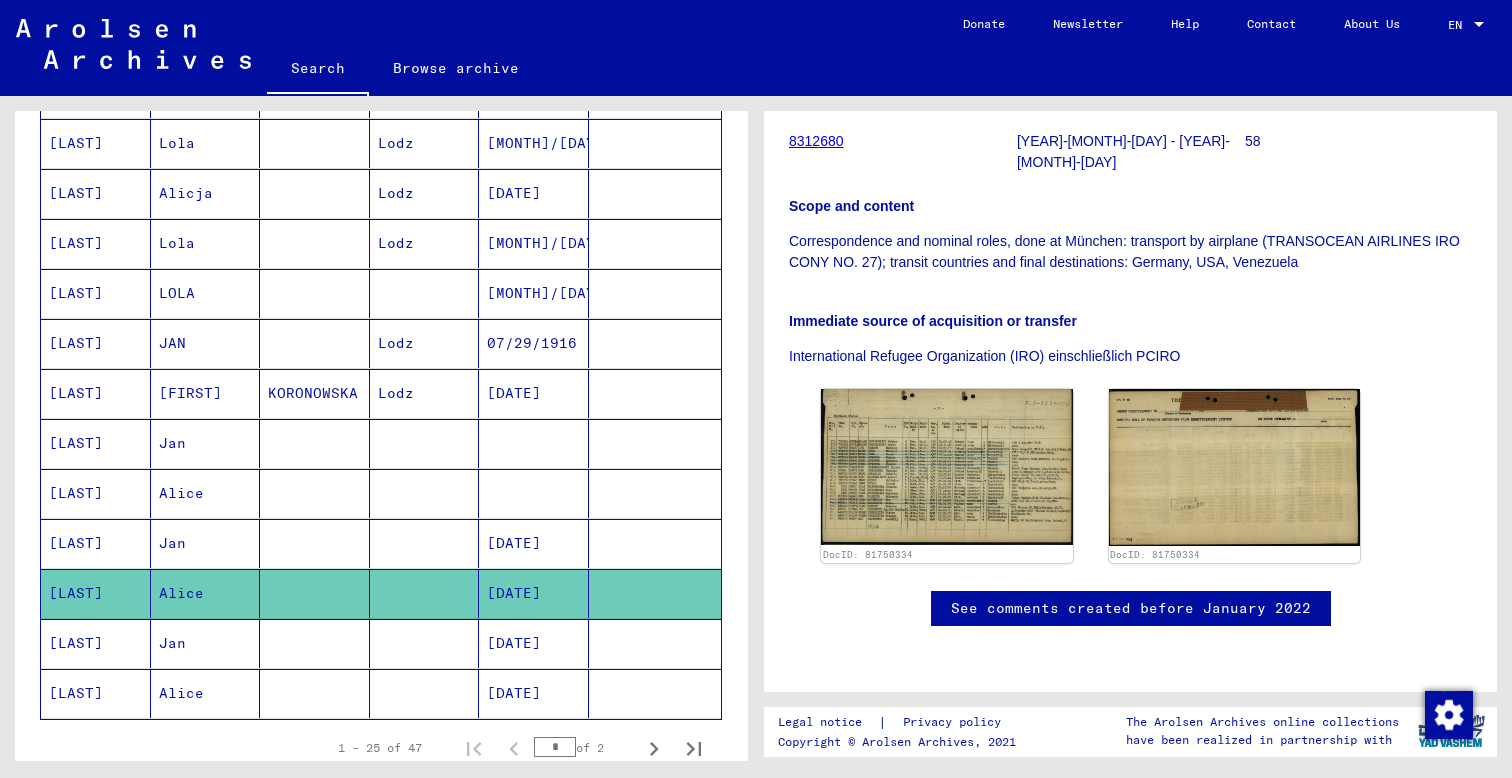 click on "[LAST]" 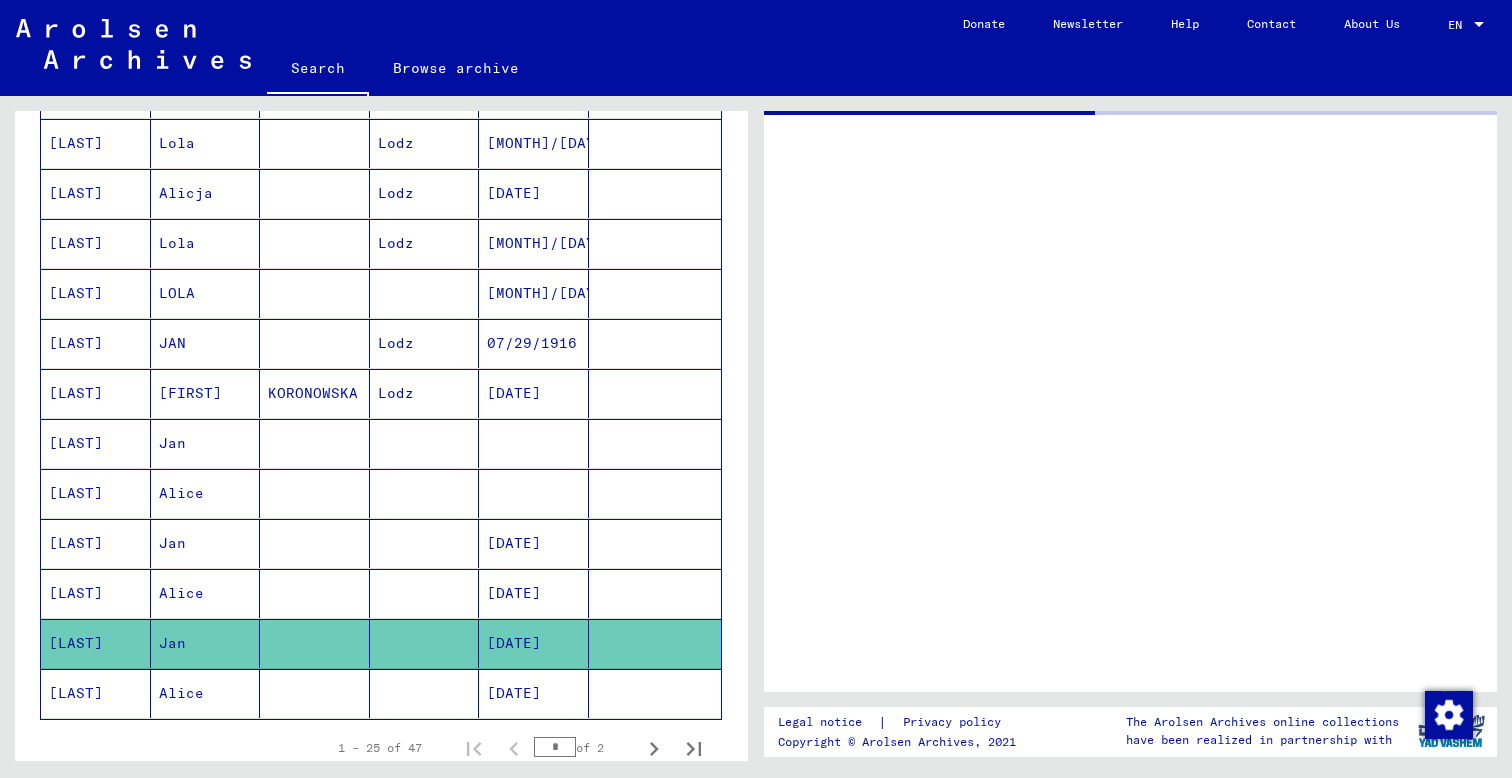 scroll, scrollTop: 0, scrollLeft: 0, axis: both 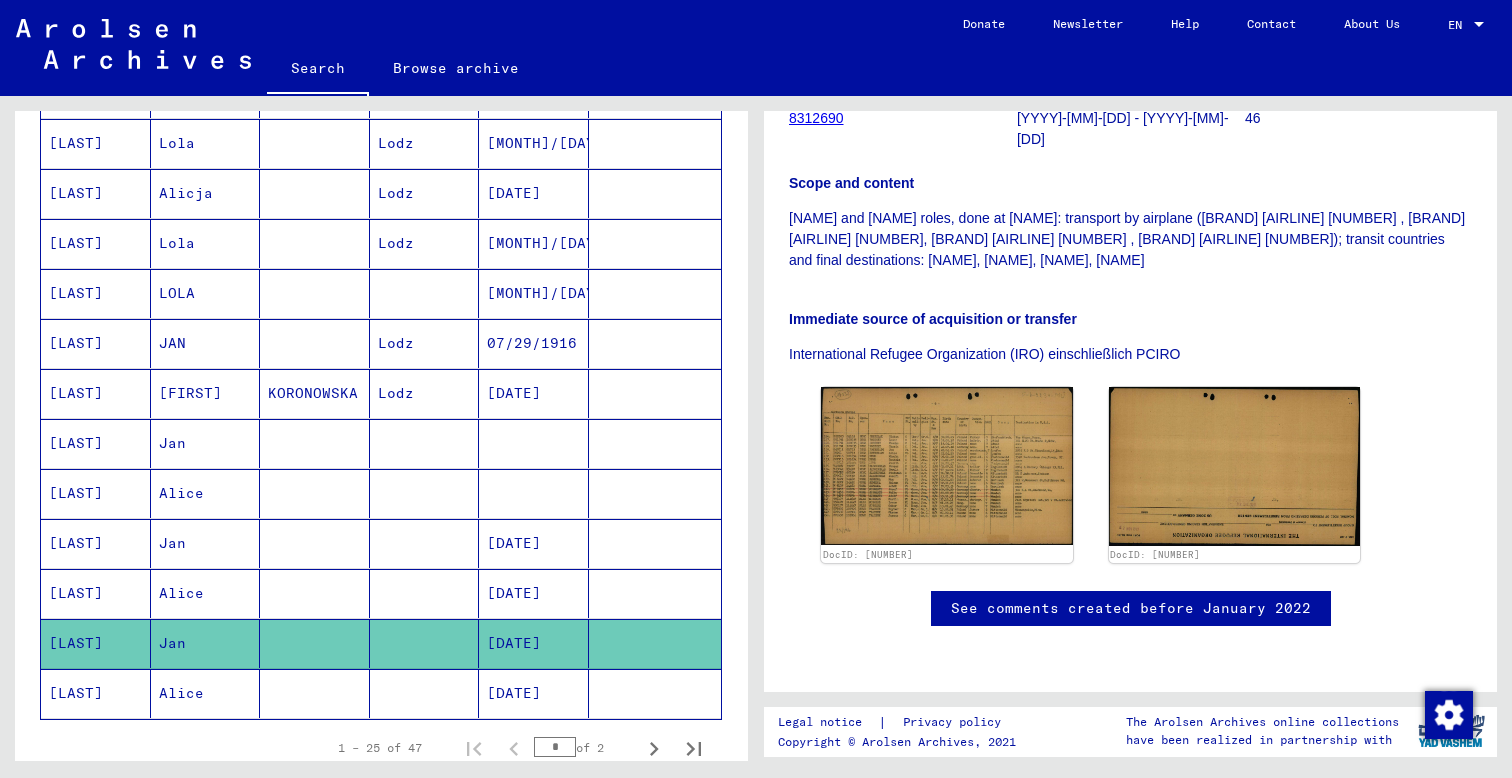 click 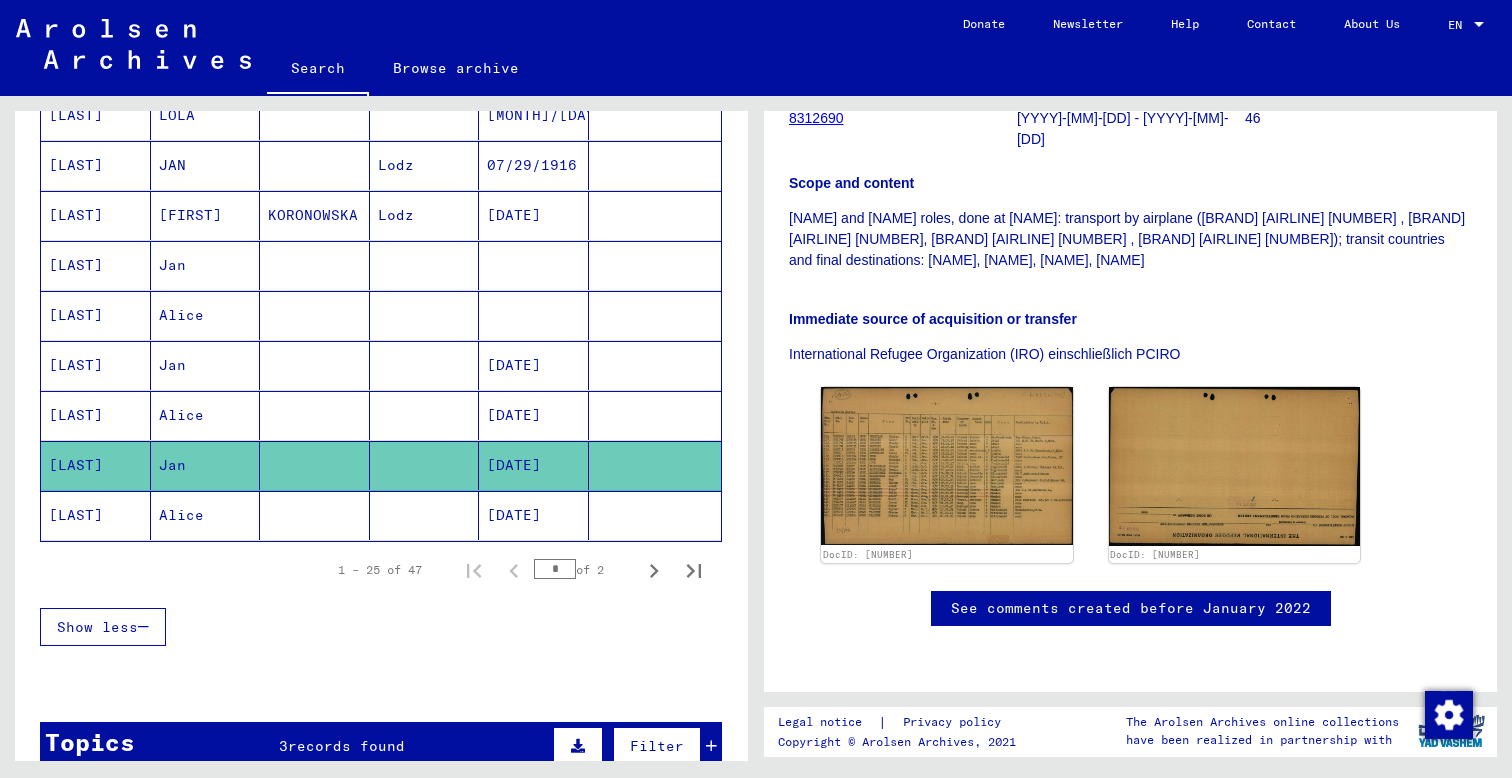scroll, scrollTop: 1250, scrollLeft: 0, axis: vertical 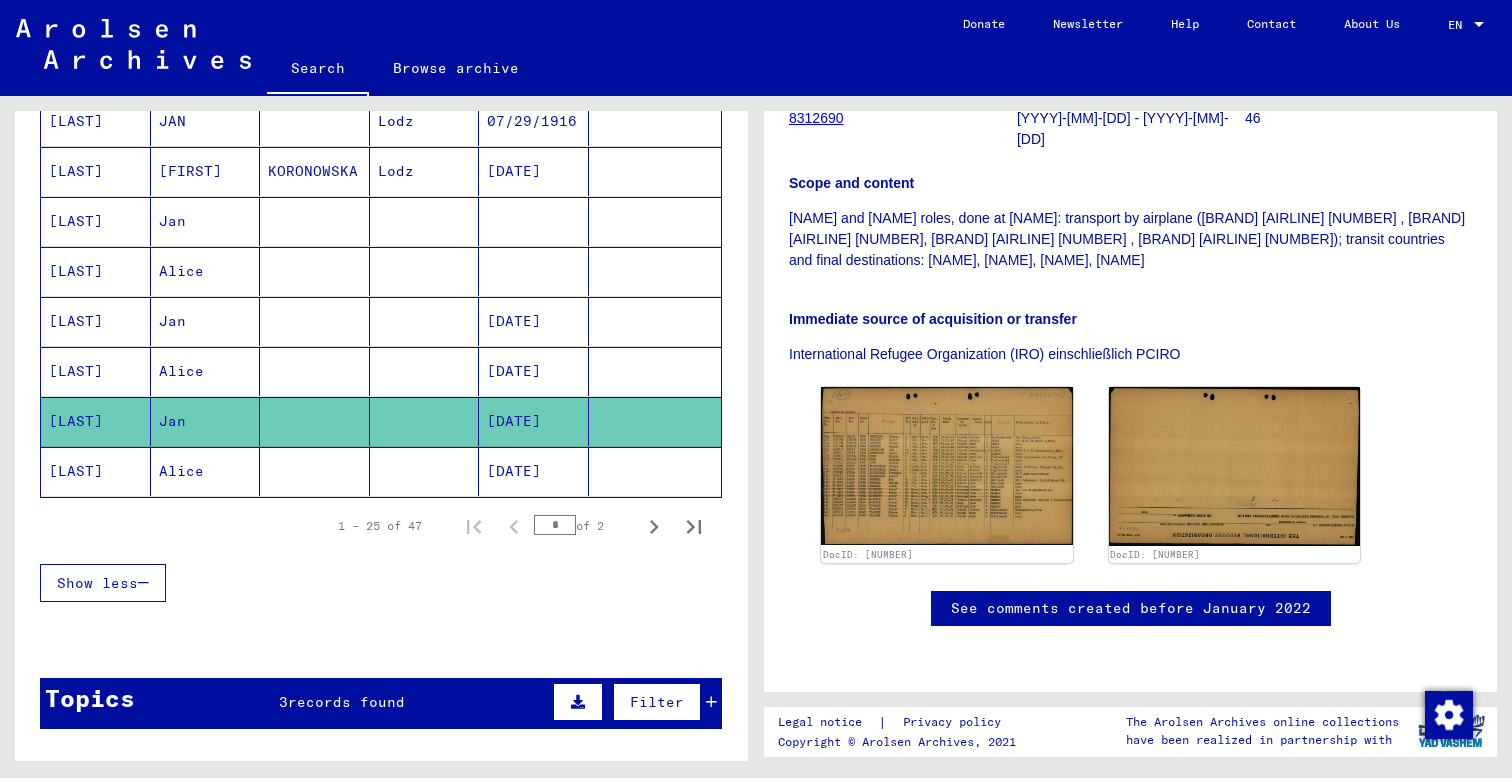 click on "[LAST]" 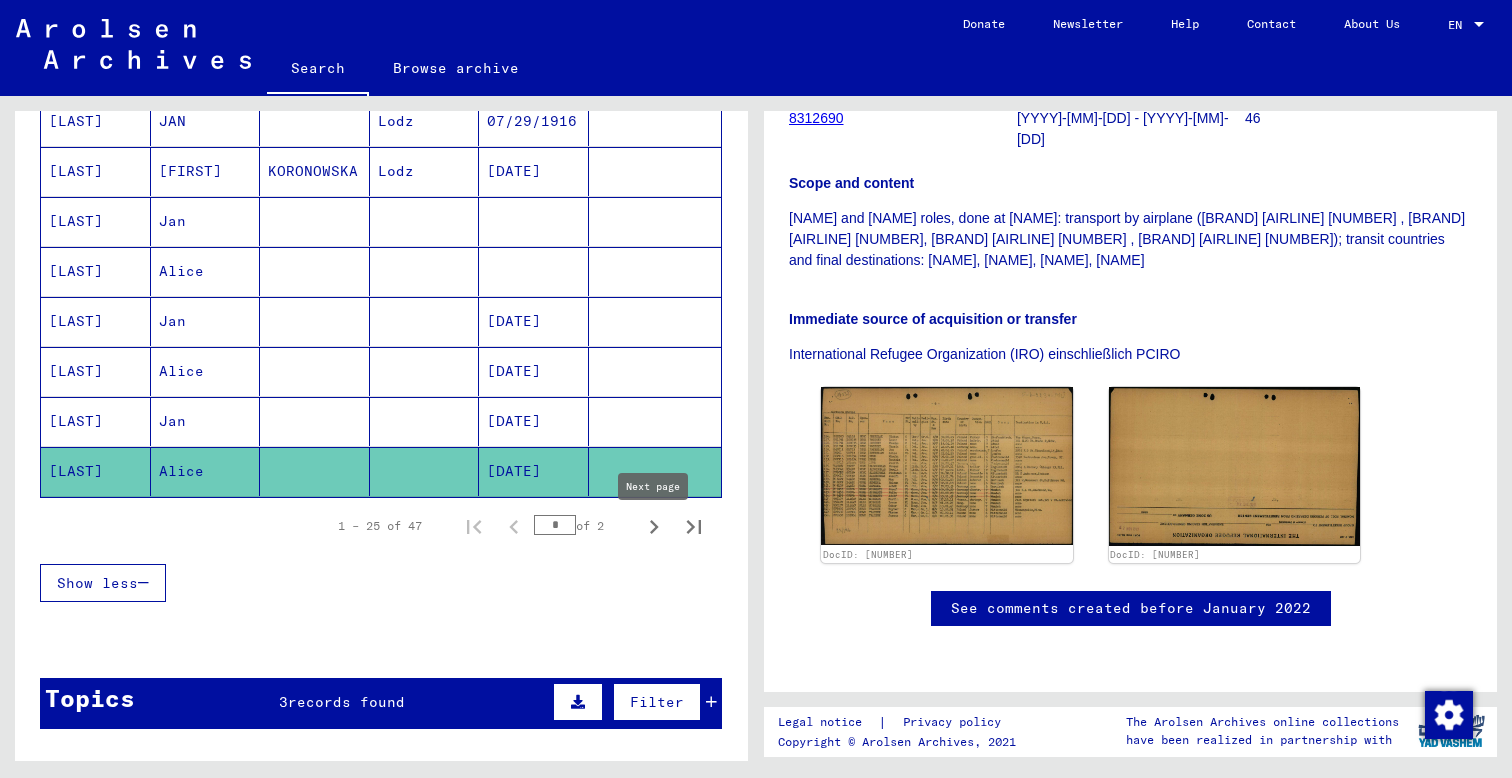 click 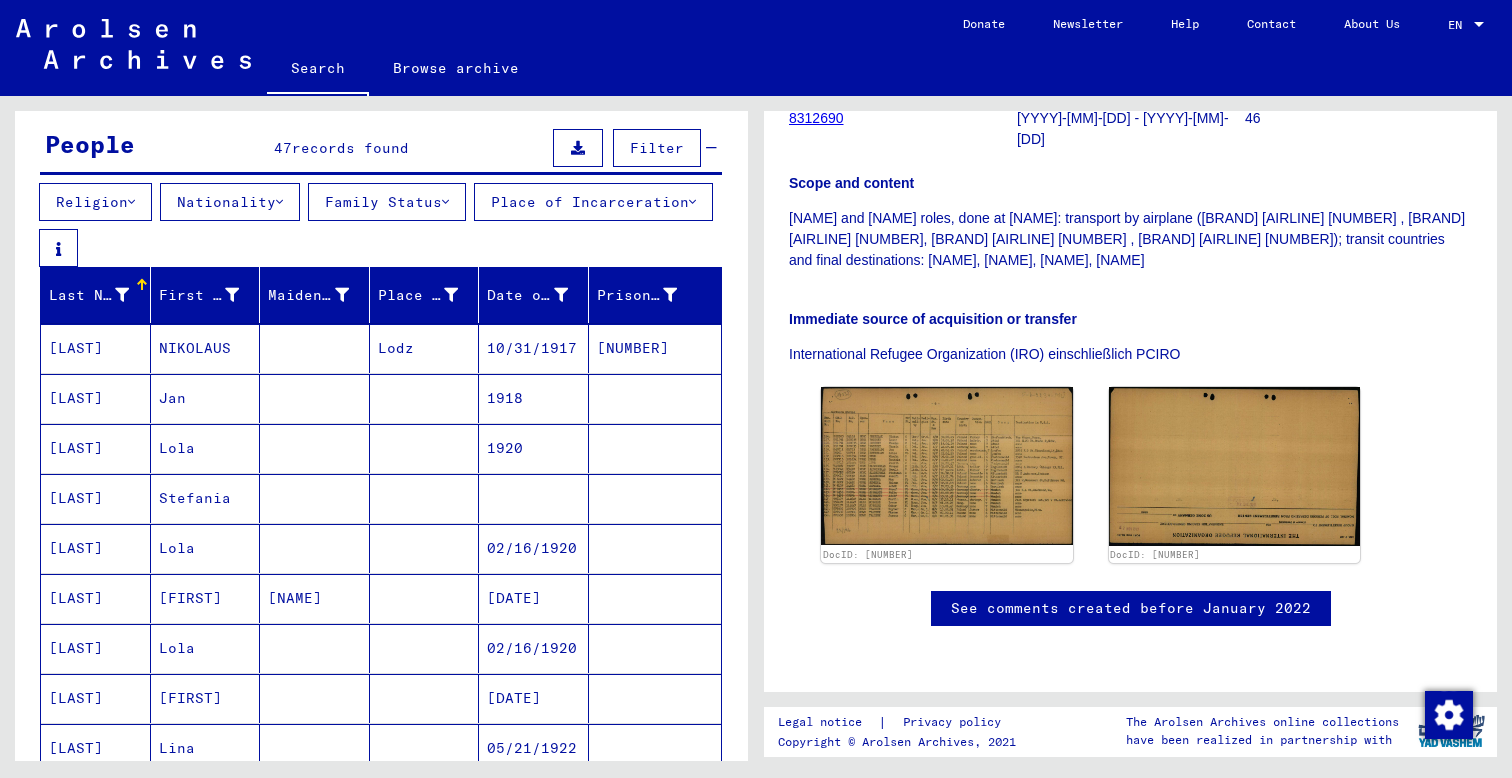 scroll, scrollTop: 158, scrollLeft: 0, axis: vertical 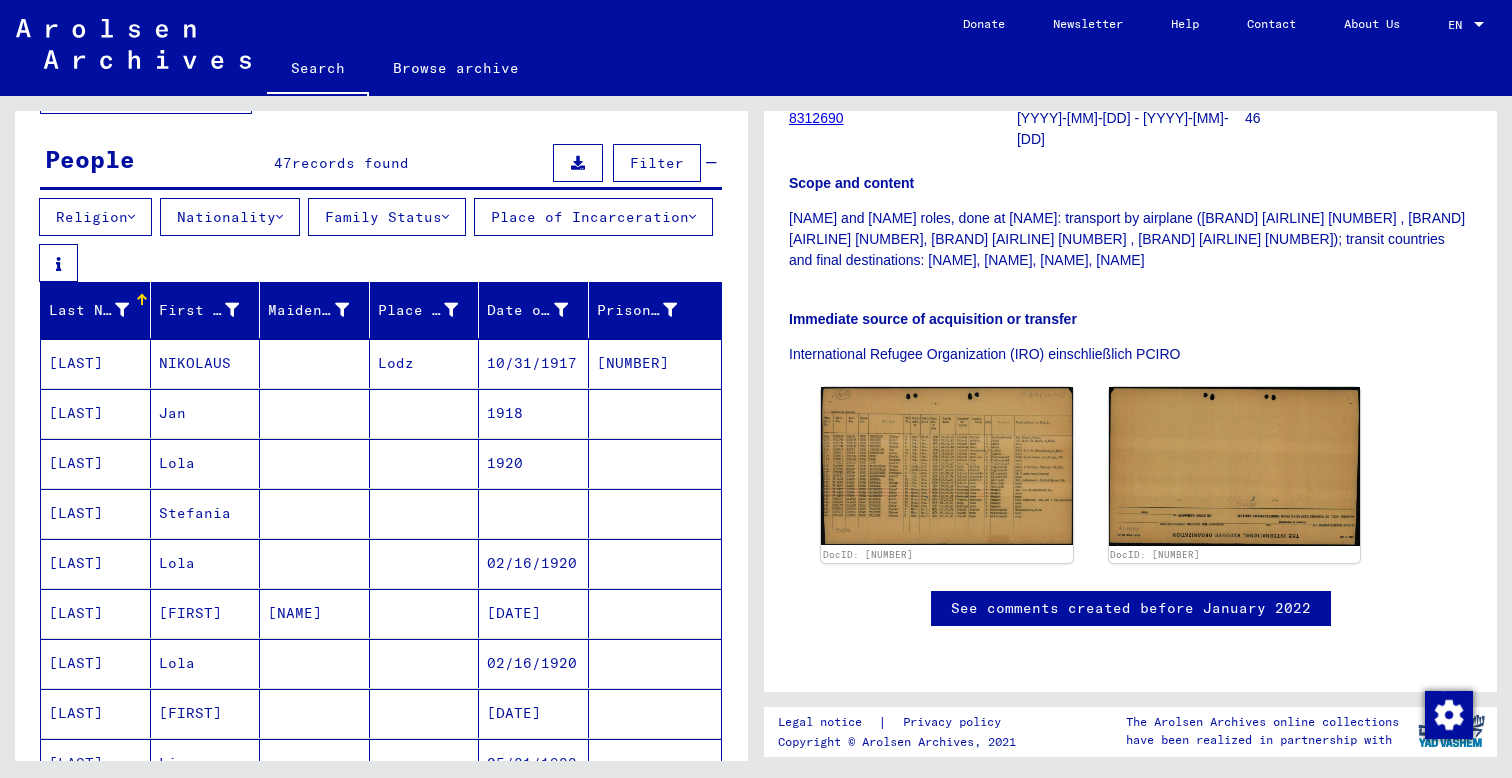 click on "[LAST]" at bounding box center [96, 413] 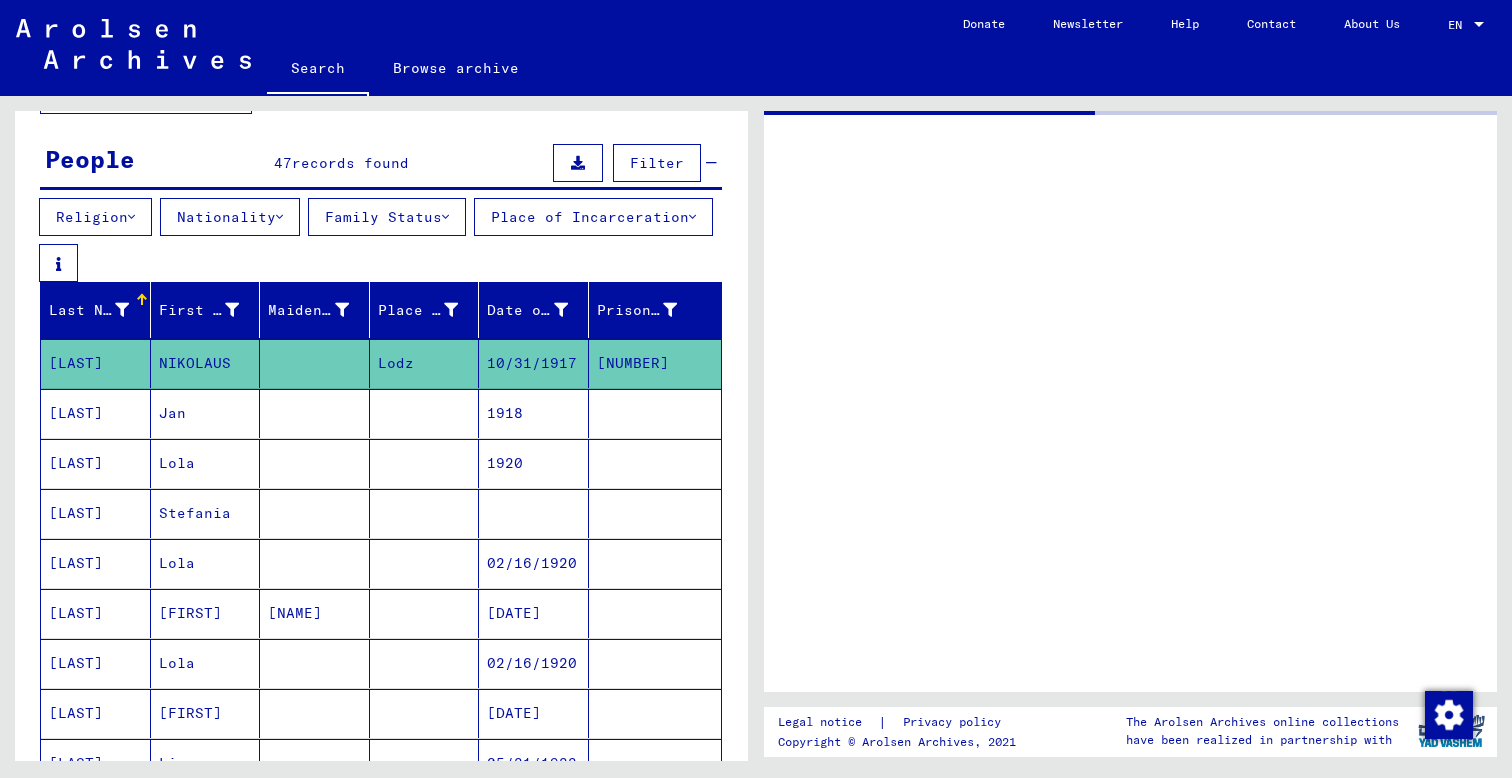 scroll, scrollTop: 0, scrollLeft: 0, axis: both 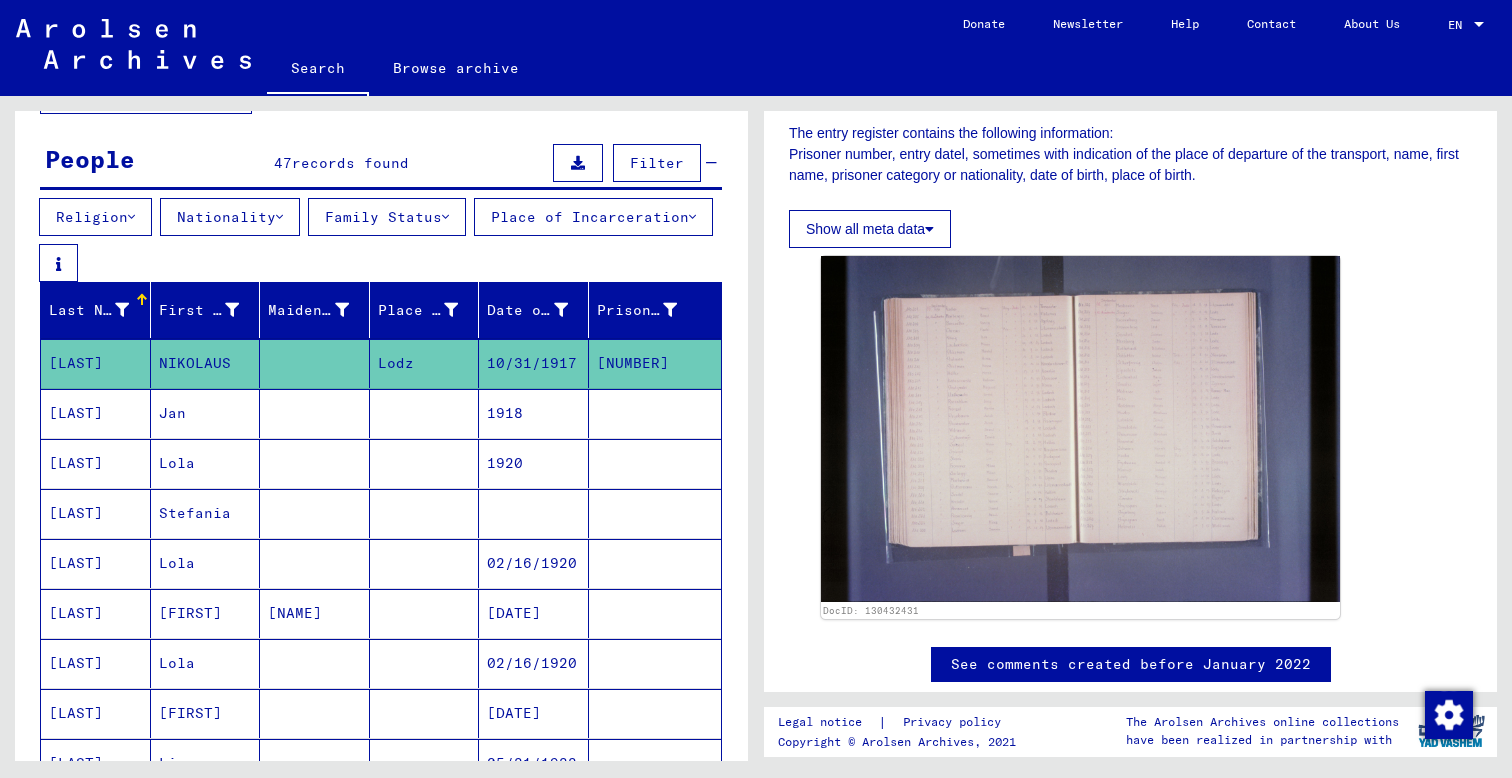 click on "[LAST]" at bounding box center (96, 463) 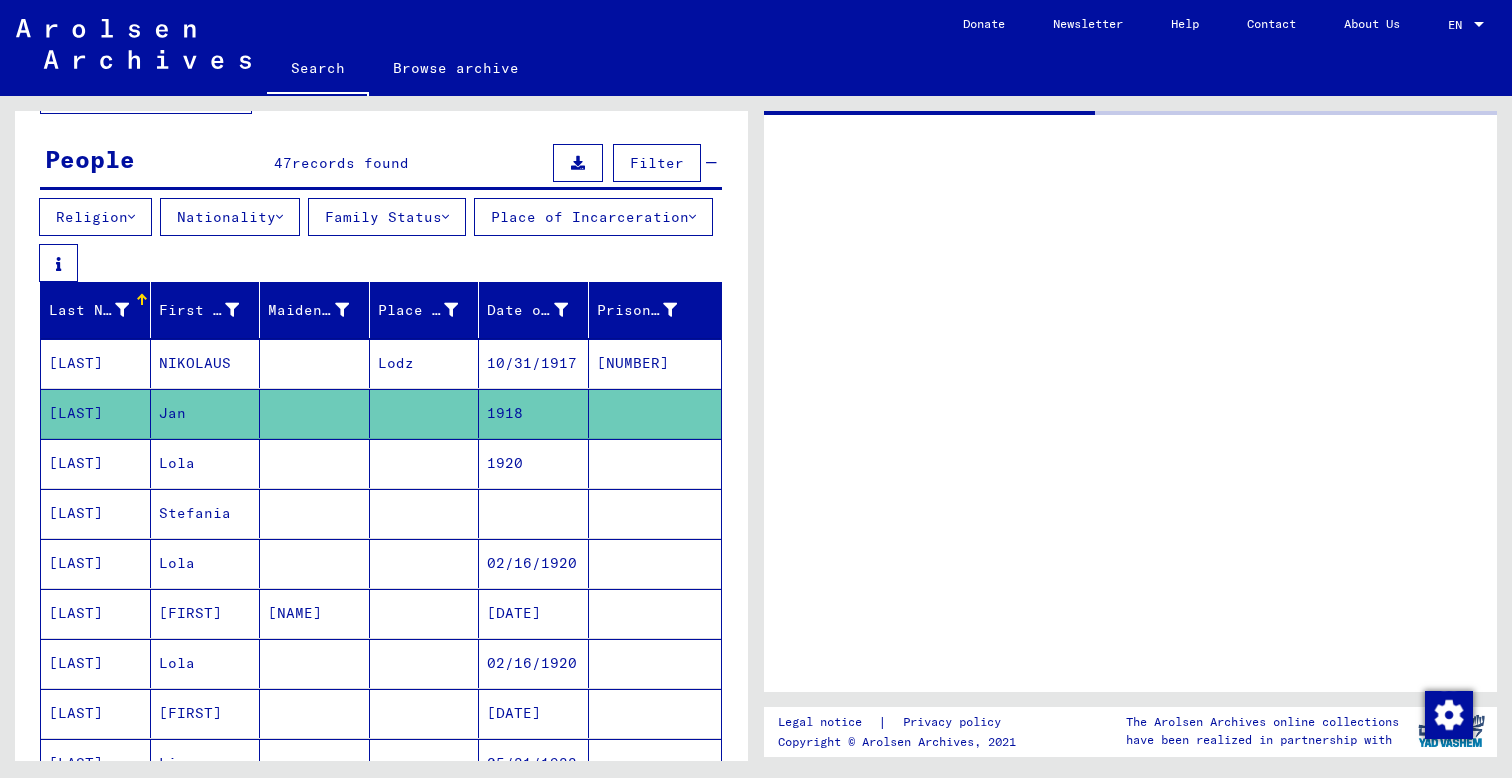 scroll, scrollTop: 0, scrollLeft: 0, axis: both 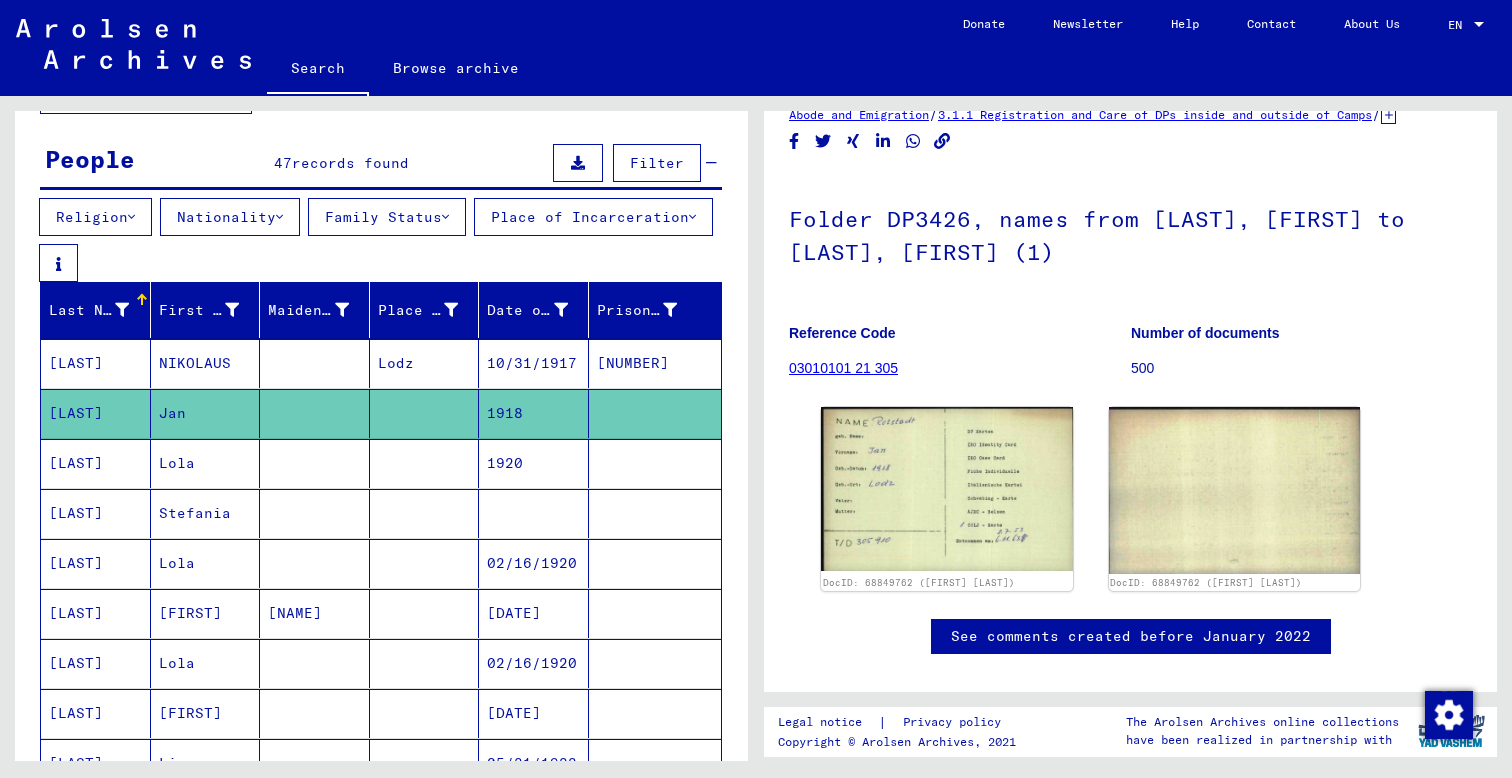 click on "Lola" at bounding box center (206, 513) 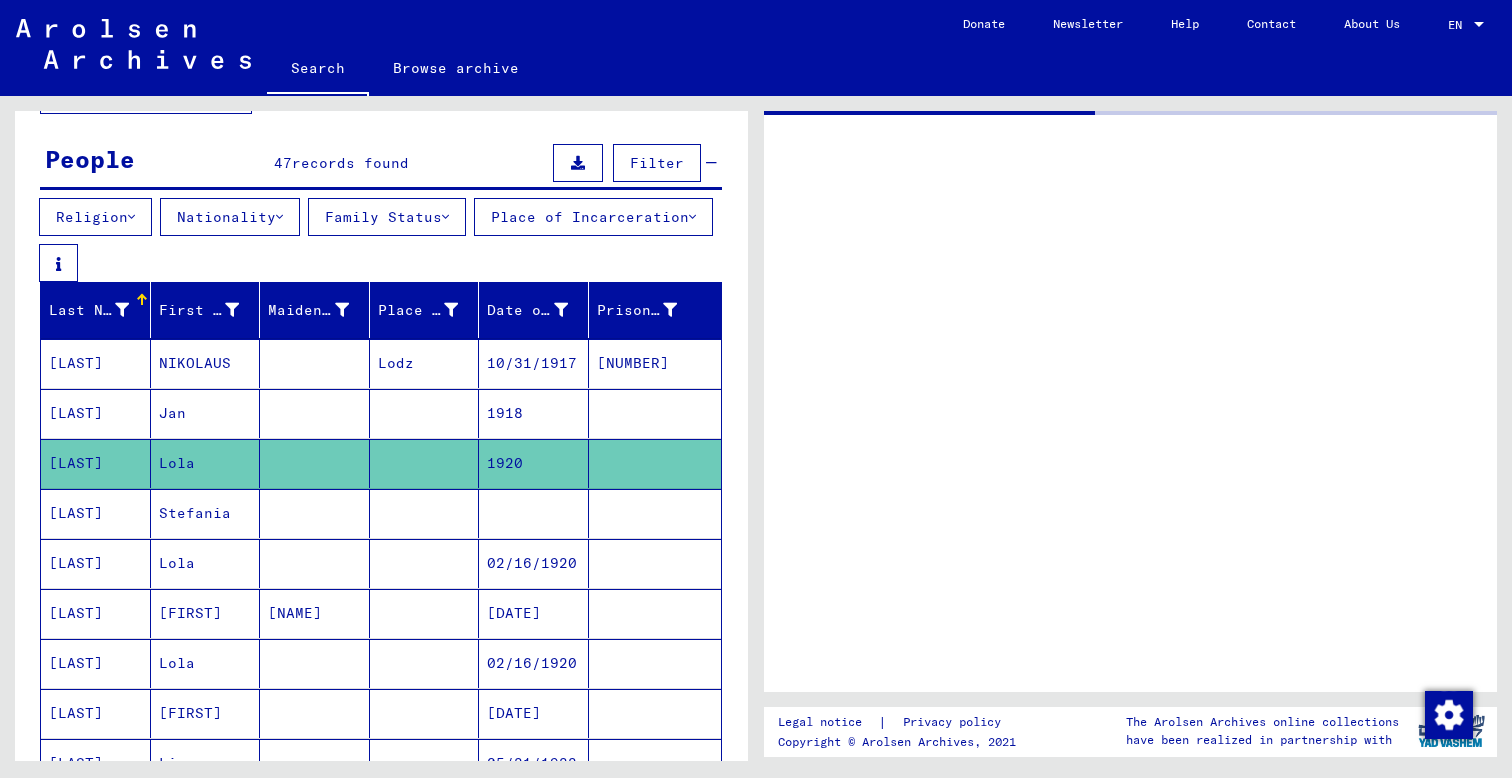 scroll, scrollTop: 0, scrollLeft: 0, axis: both 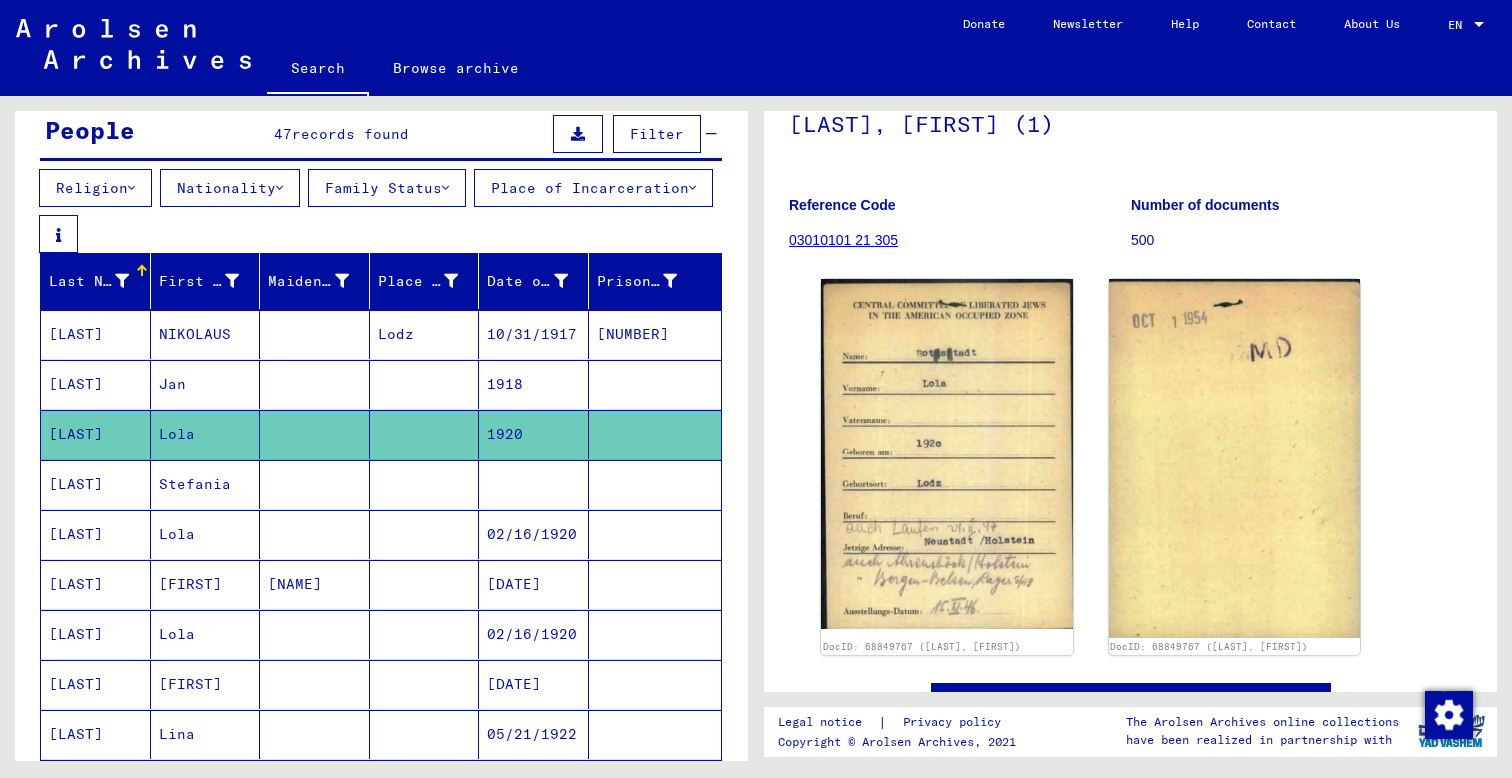 click on "Lola" at bounding box center [206, 584] 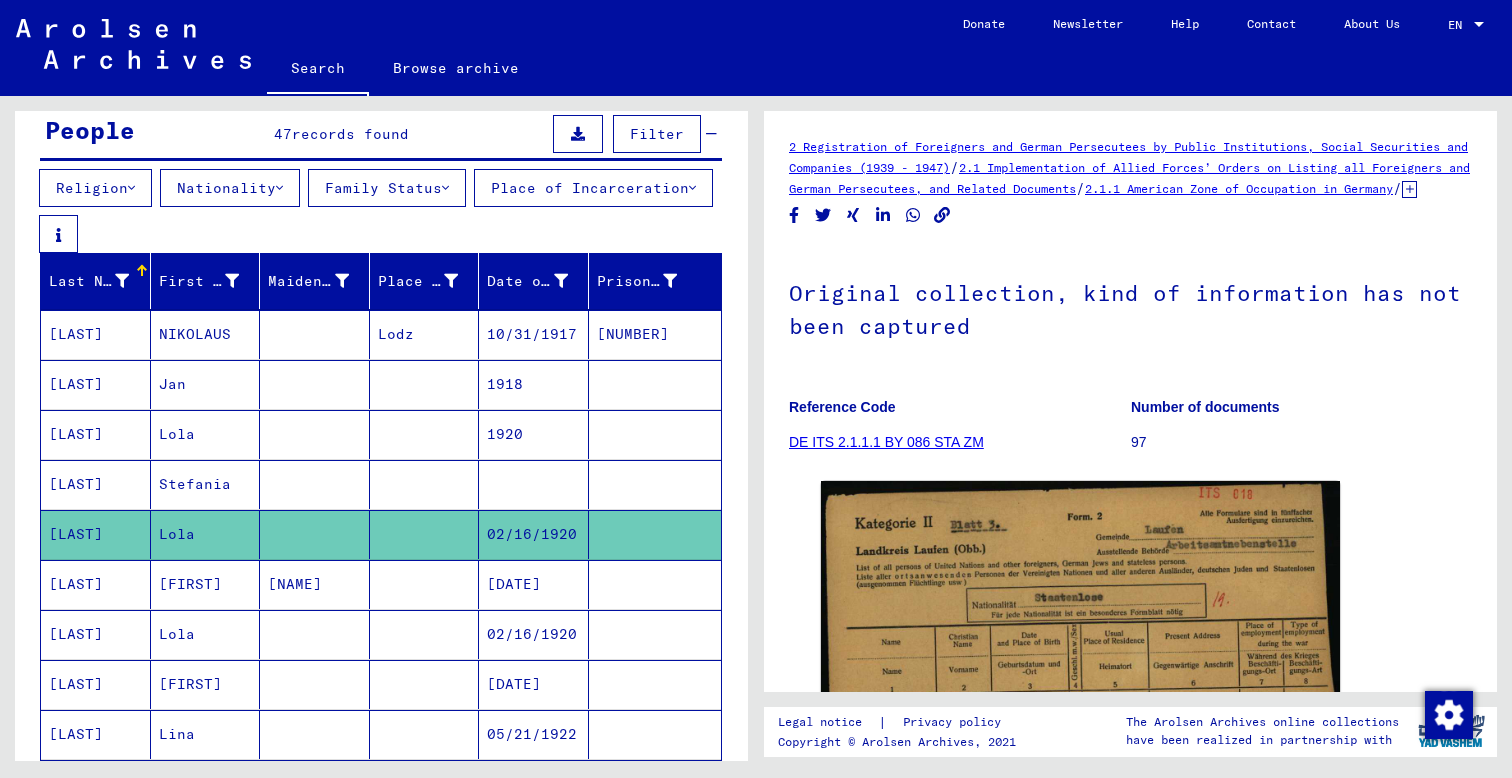 scroll, scrollTop: 0, scrollLeft: 0, axis: both 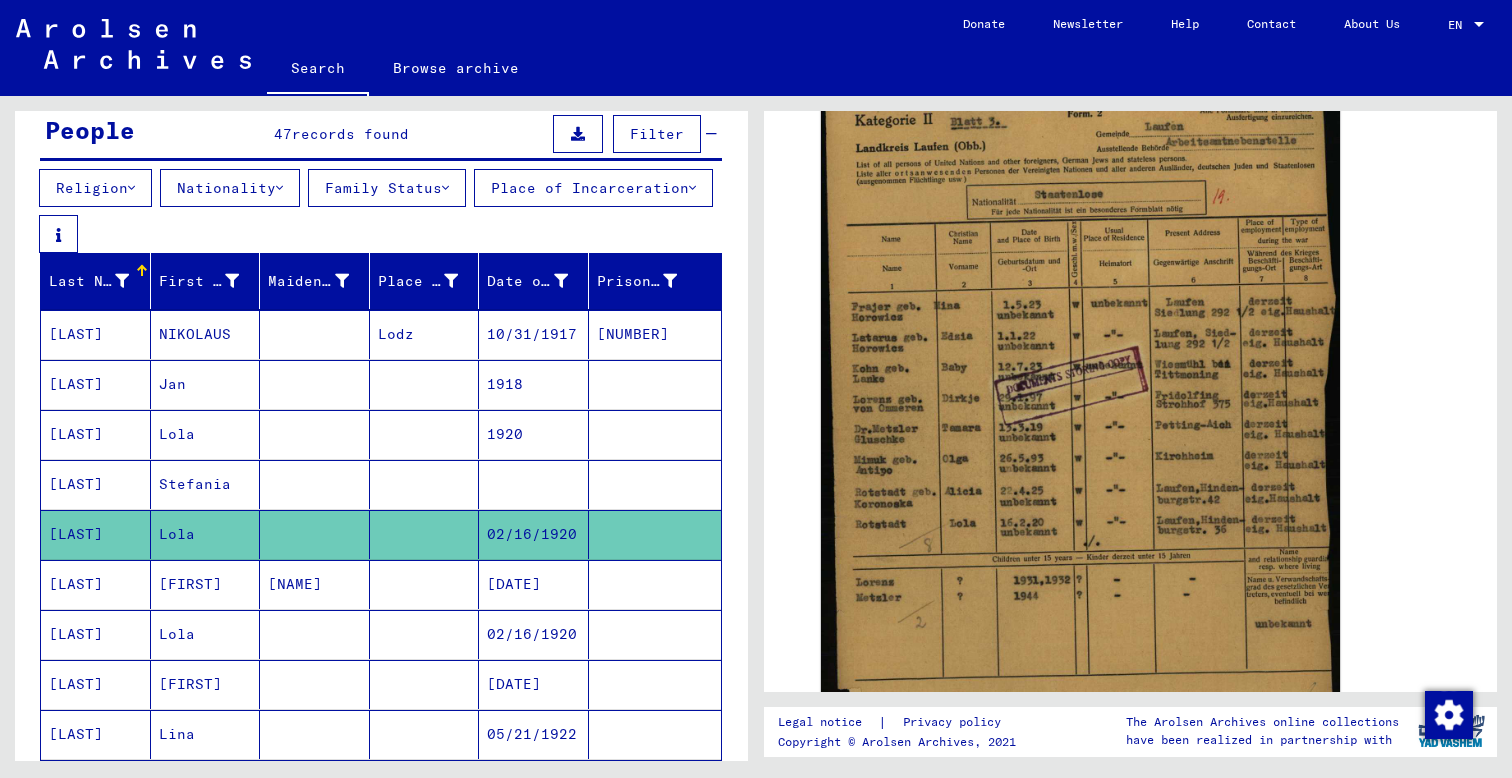 click on "Stefania" at bounding box center (206, 534) 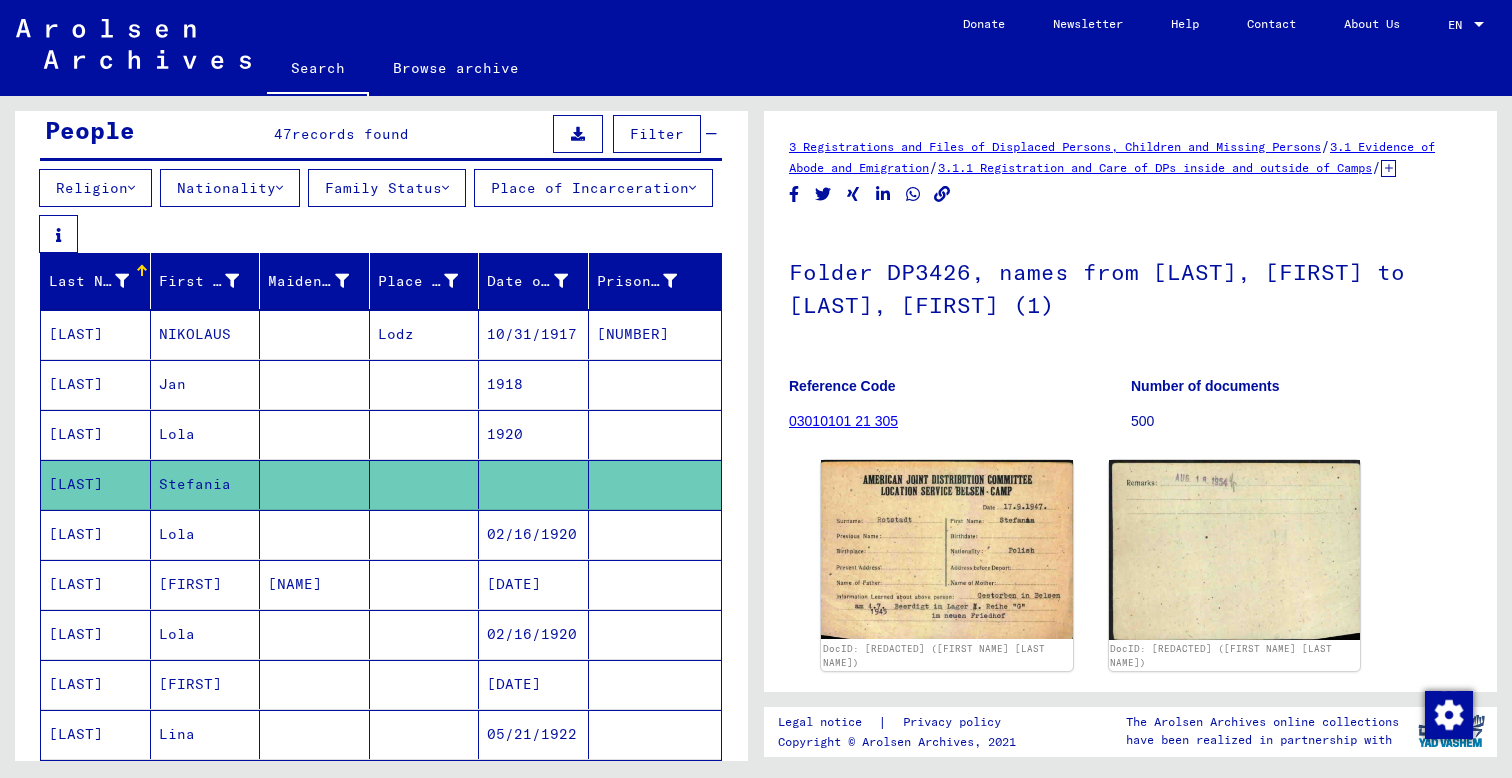 scroll, scrollTop: 0, scrollLeft: 0, axis: both 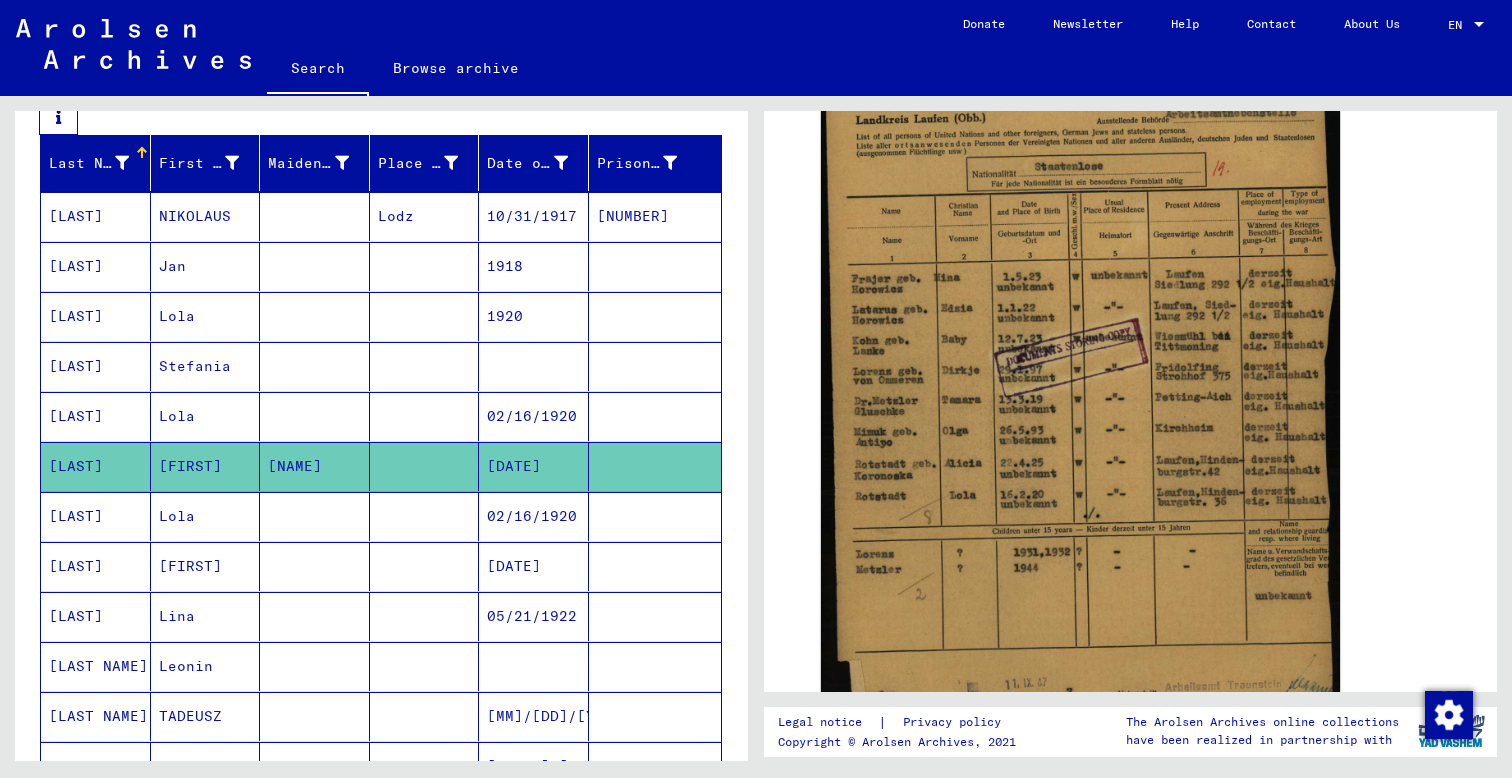 click on "Lola" at bounding box center (206, 566) 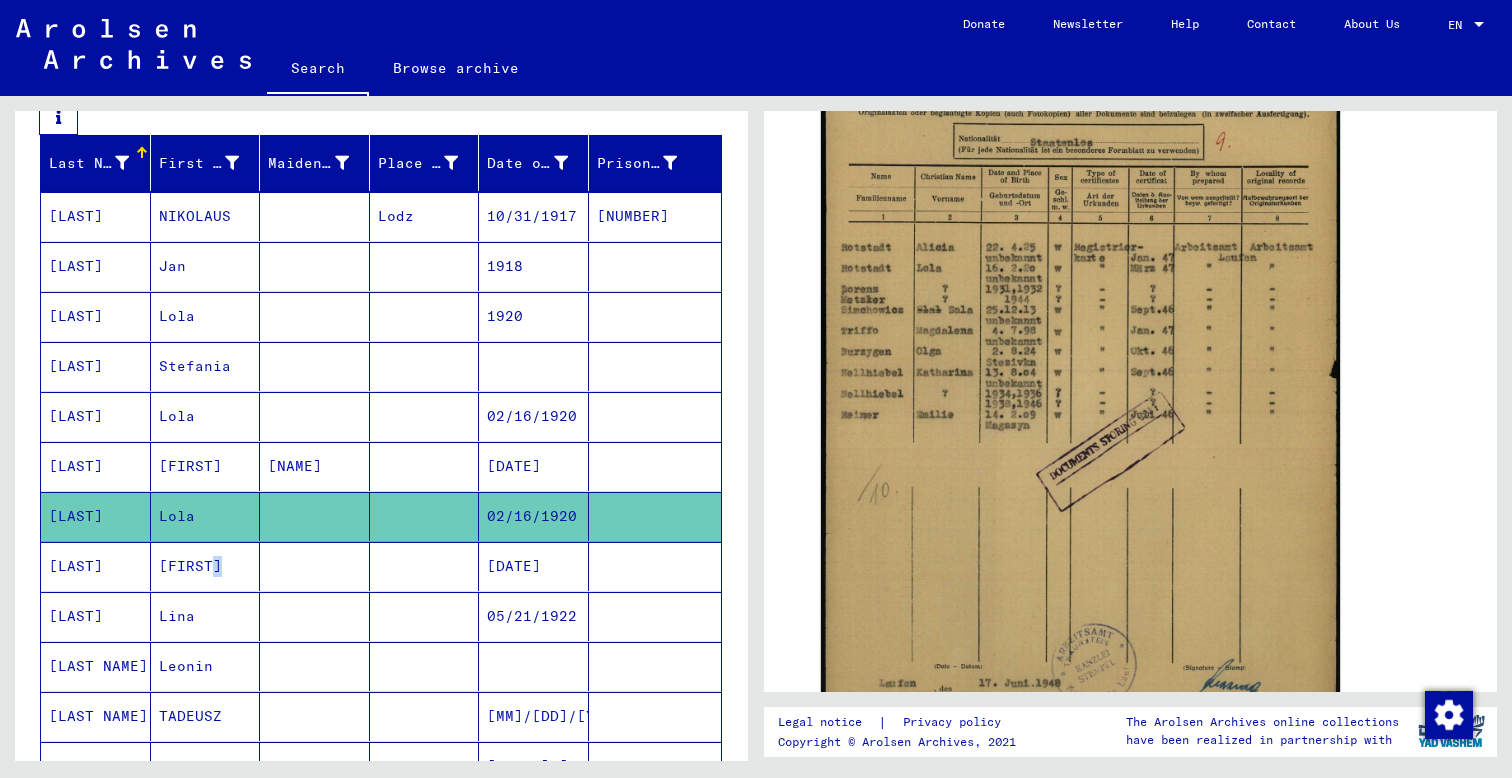 click on "[FIRST]" at bounding box center [206, 616] 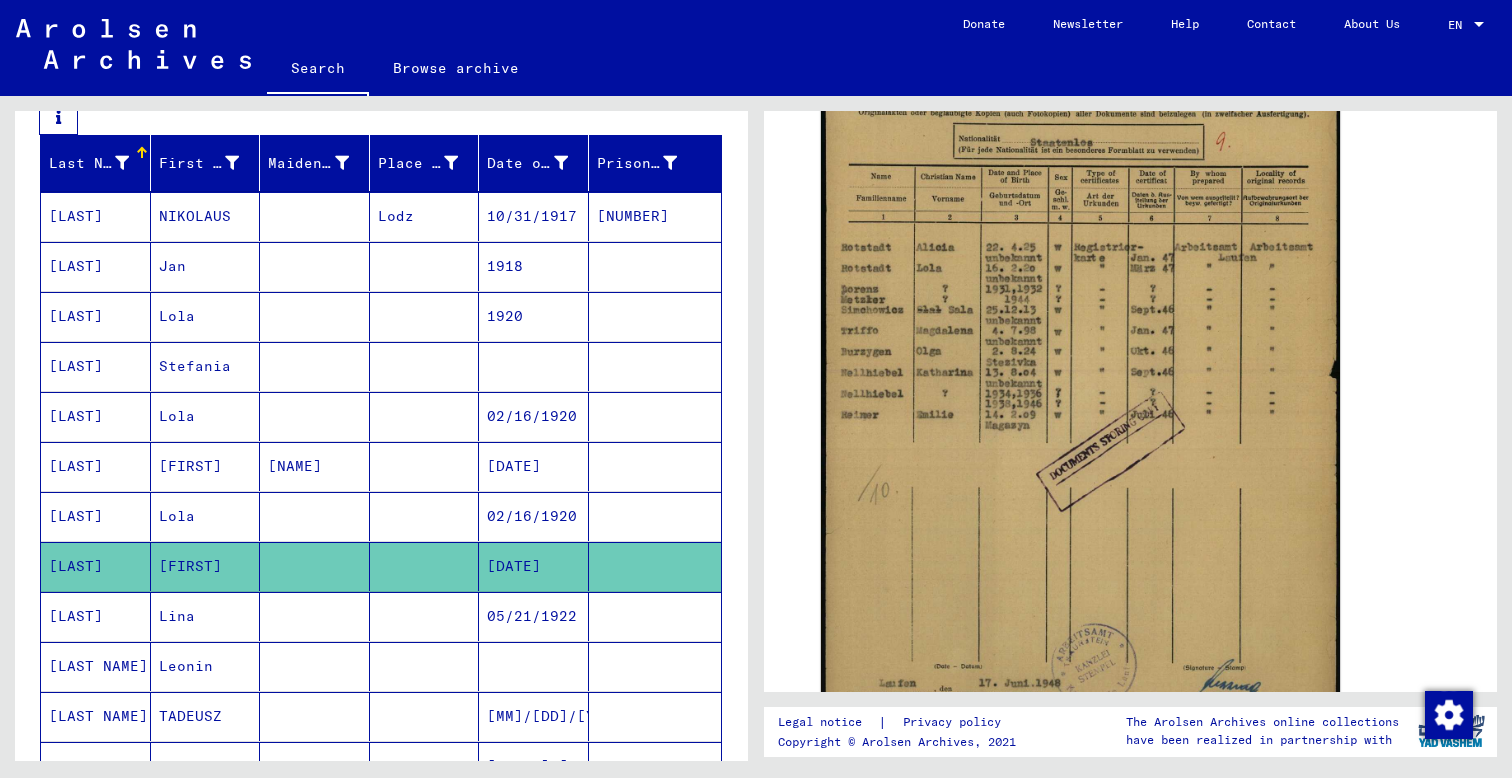 click on "Lina" at bounding box center [206, 666] 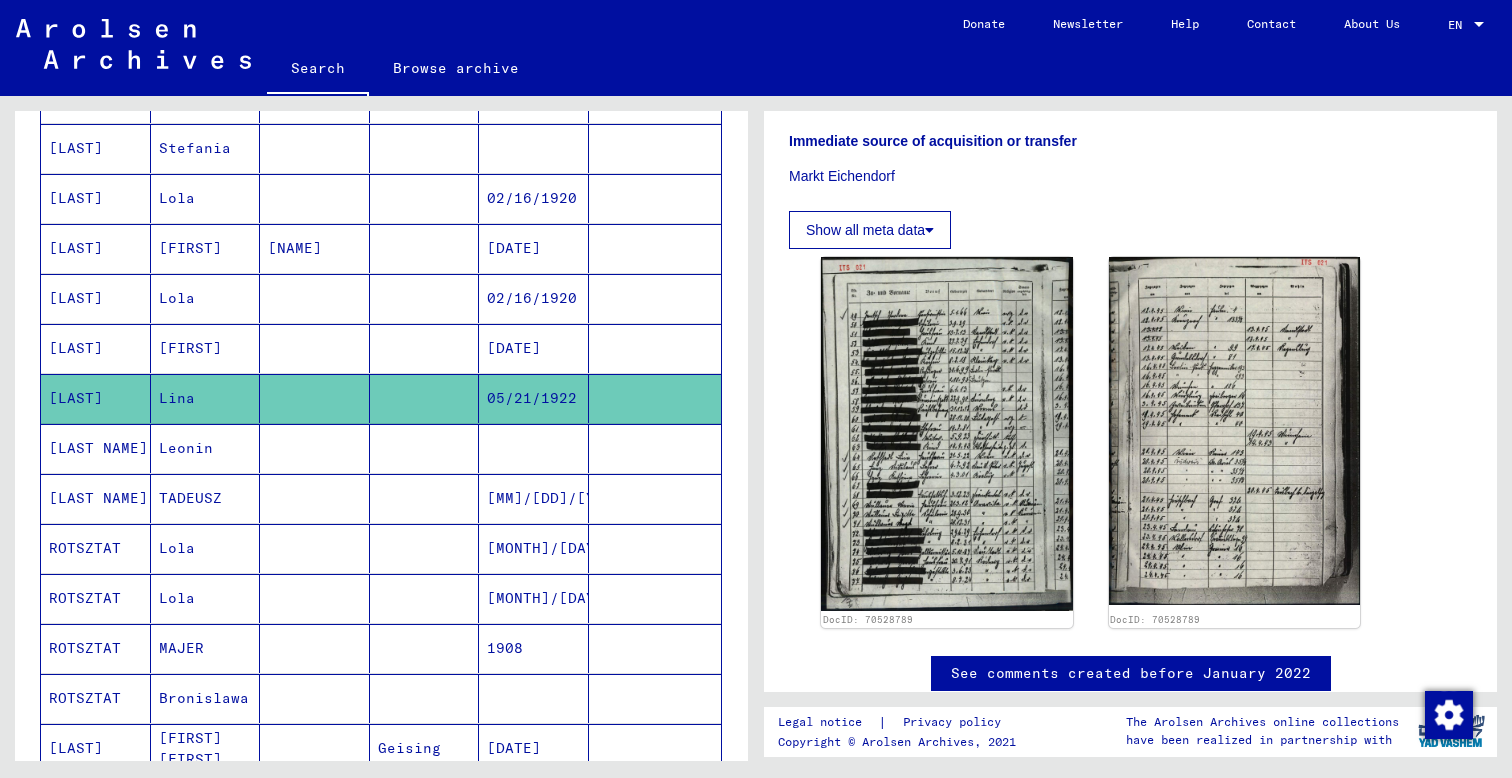 click on "Lola" at bounding box center (206, 598) 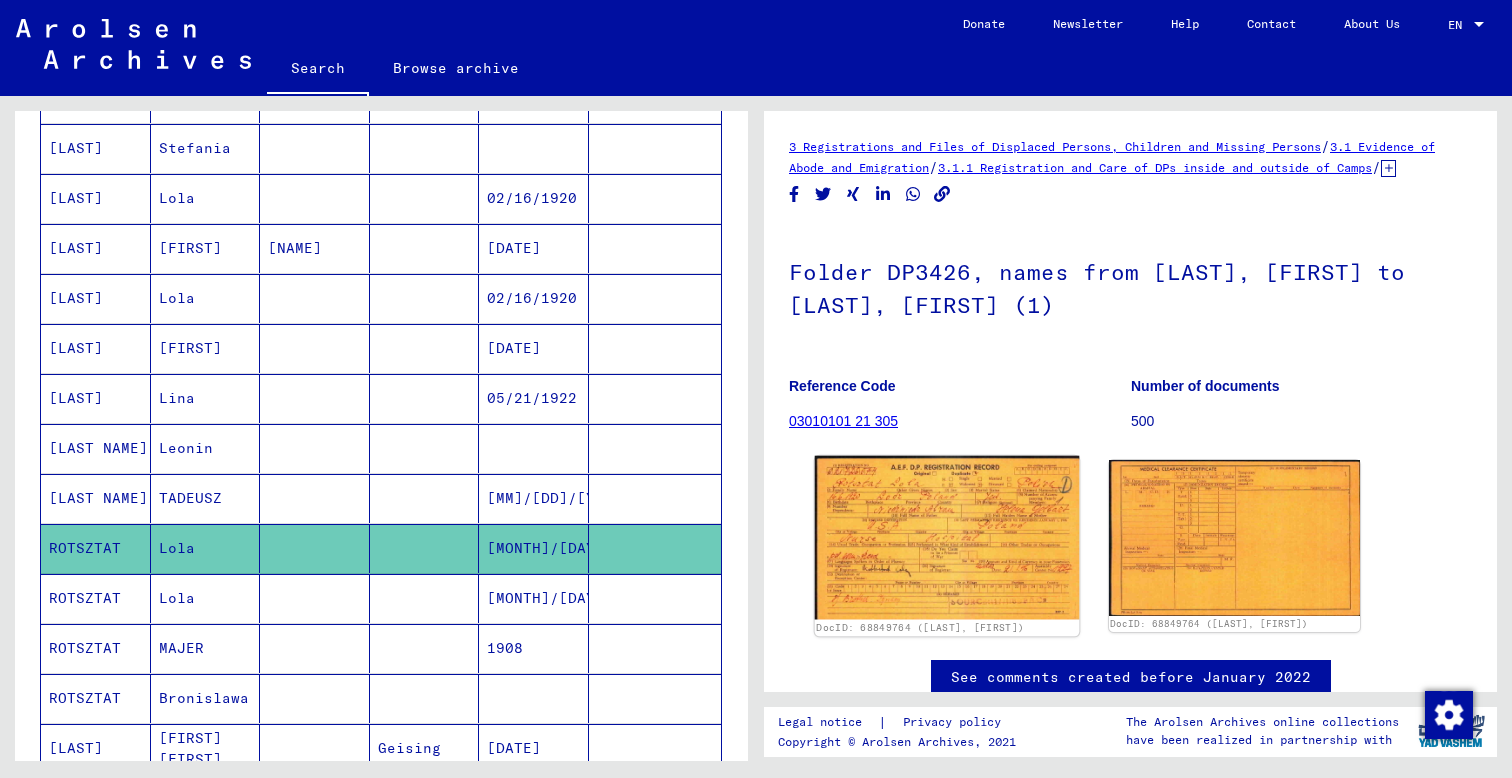 click 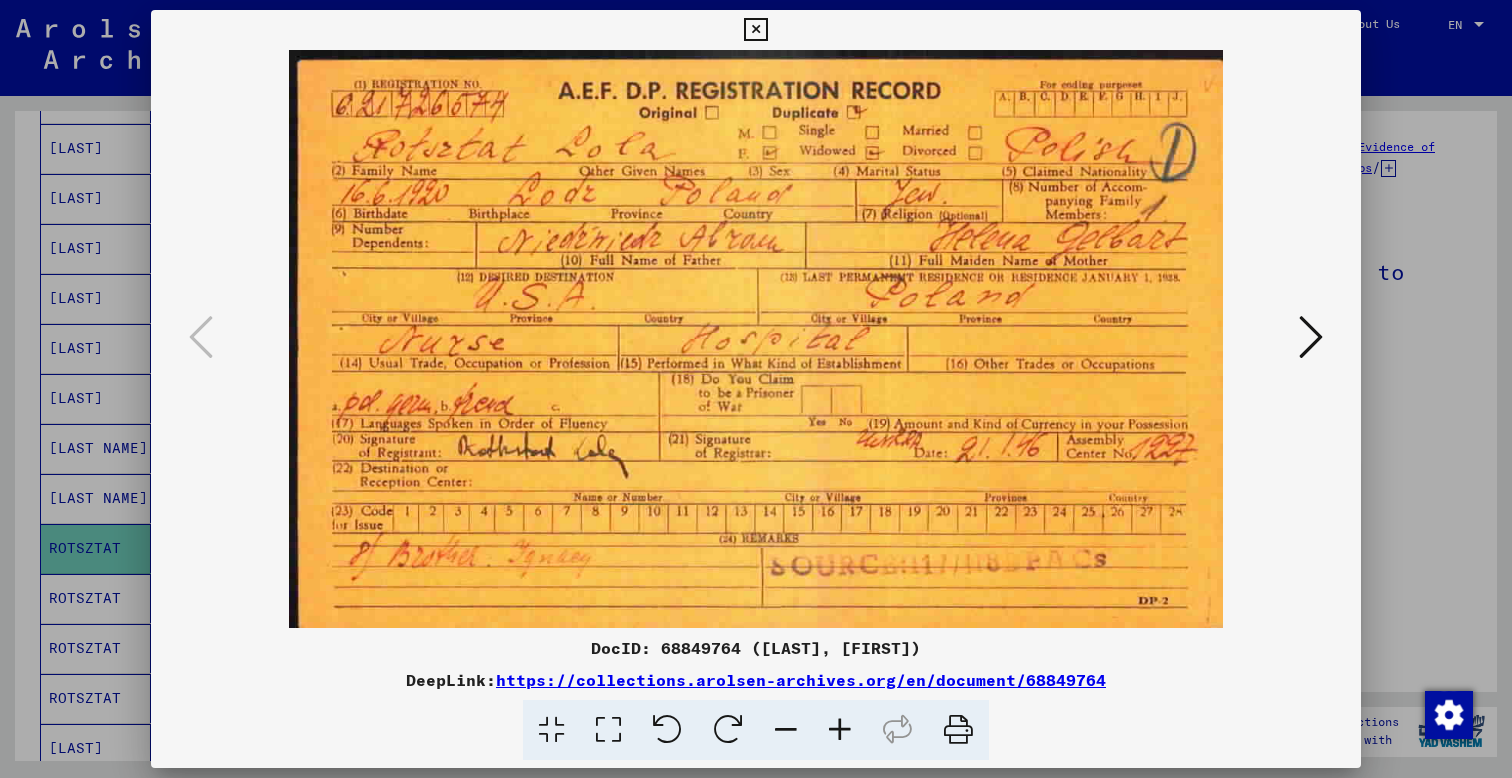 drag, startPoint x: 937, startPoint y: 244, endPoint x: 1154, endPoint y: 228, distance: 217.58907 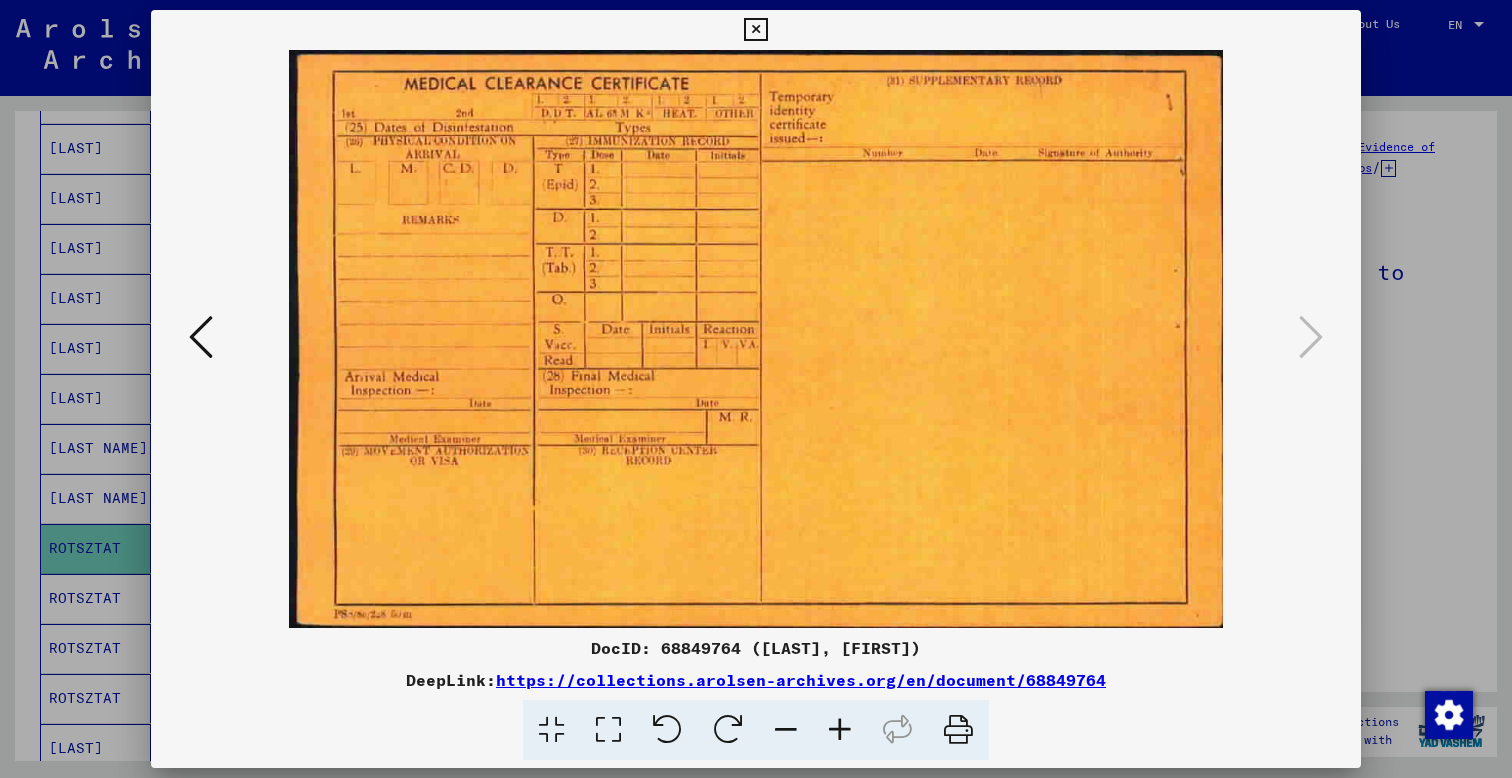 click at bounding box center [755, 30] 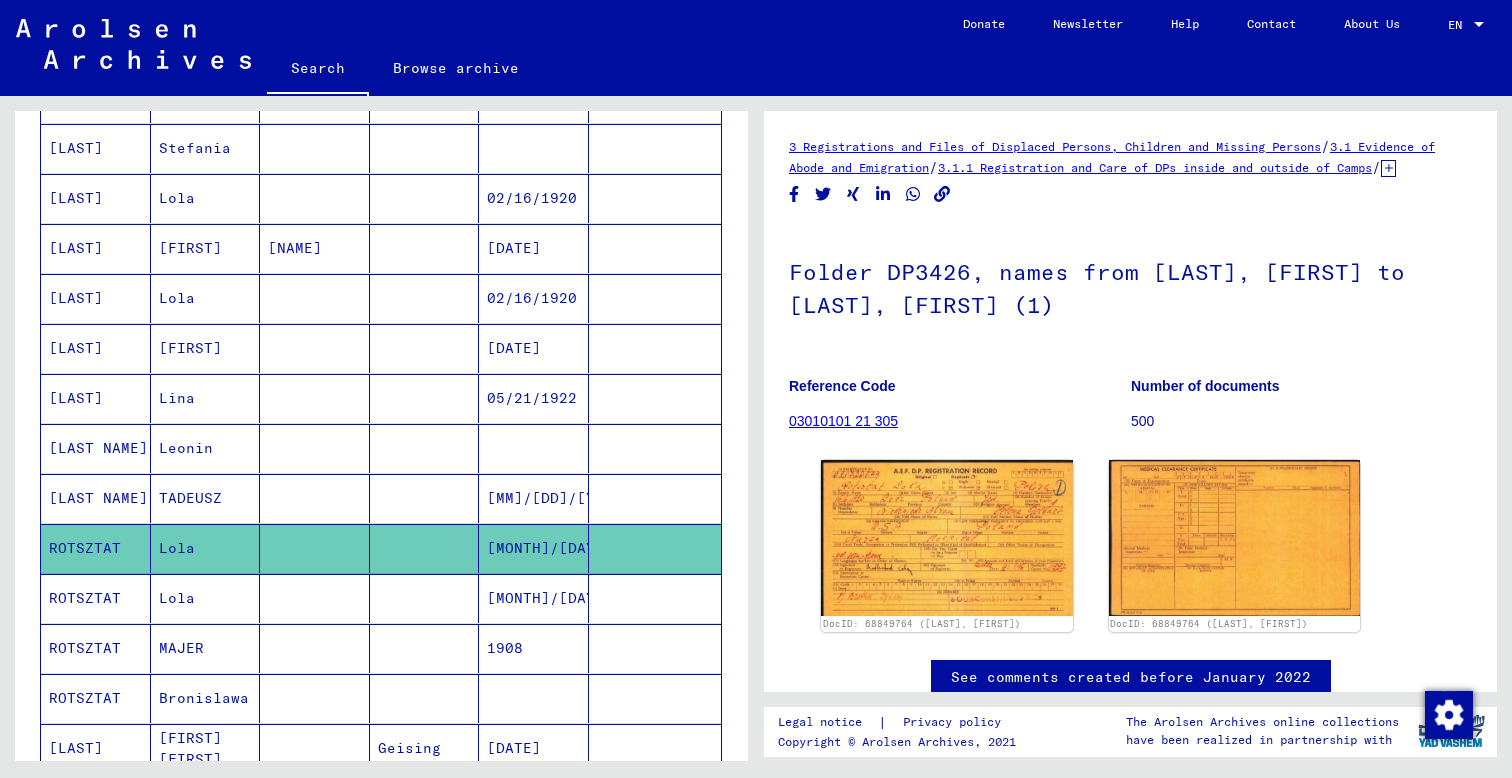click on "Lola" at bounding box center [206, 648] 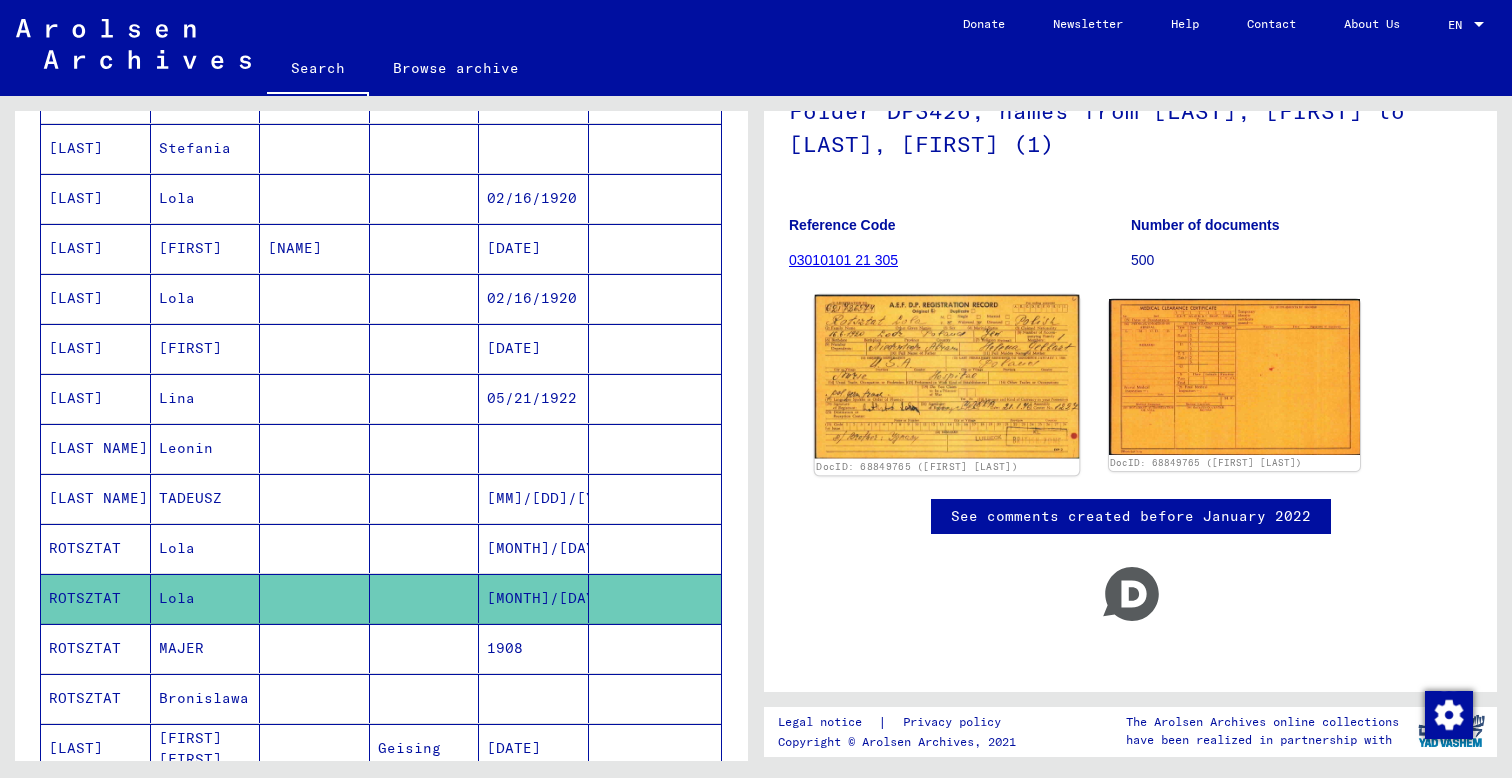 scroll, scrollTop: 203, scrollLeft: 0, axis: vertical 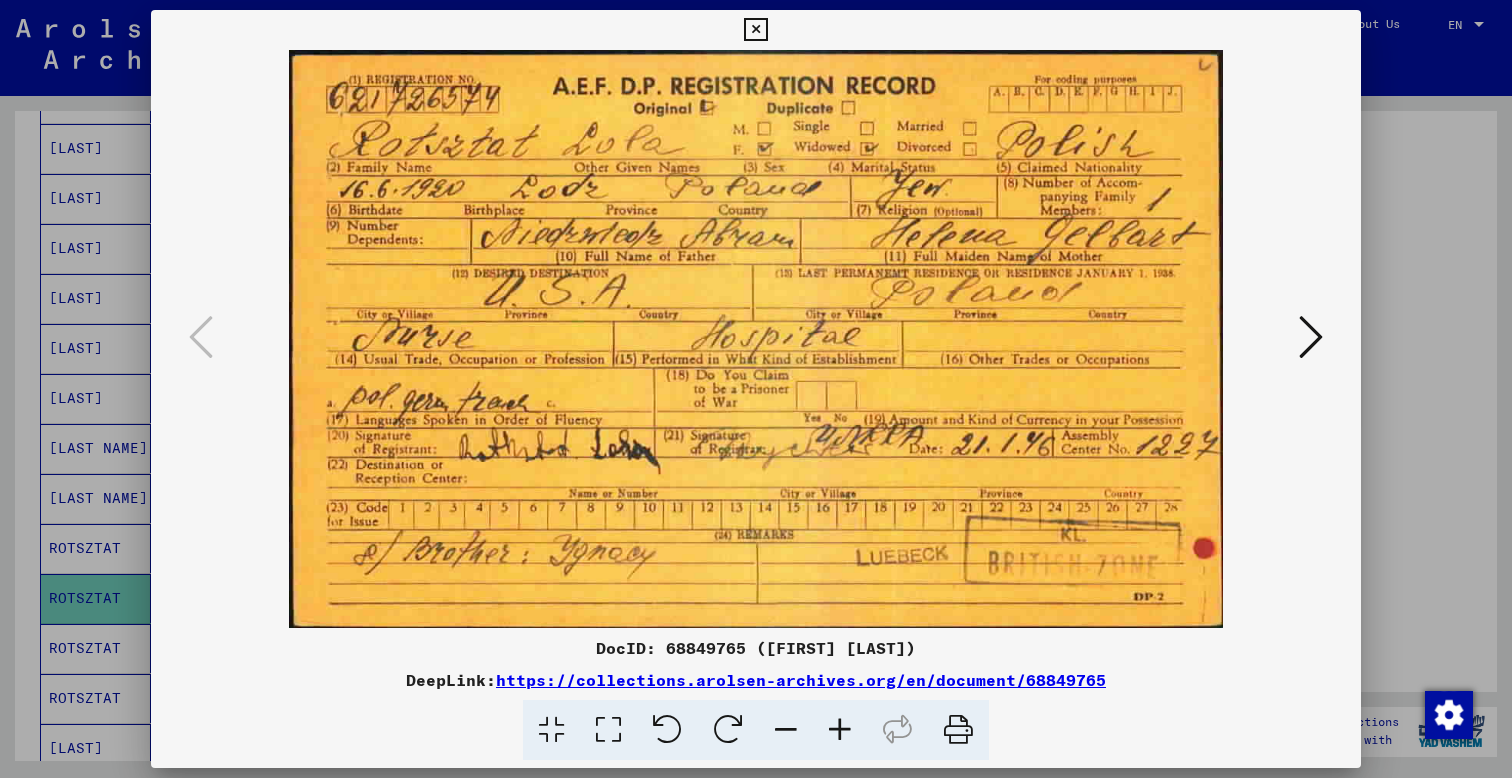 click at bounding box center [1311, 337] 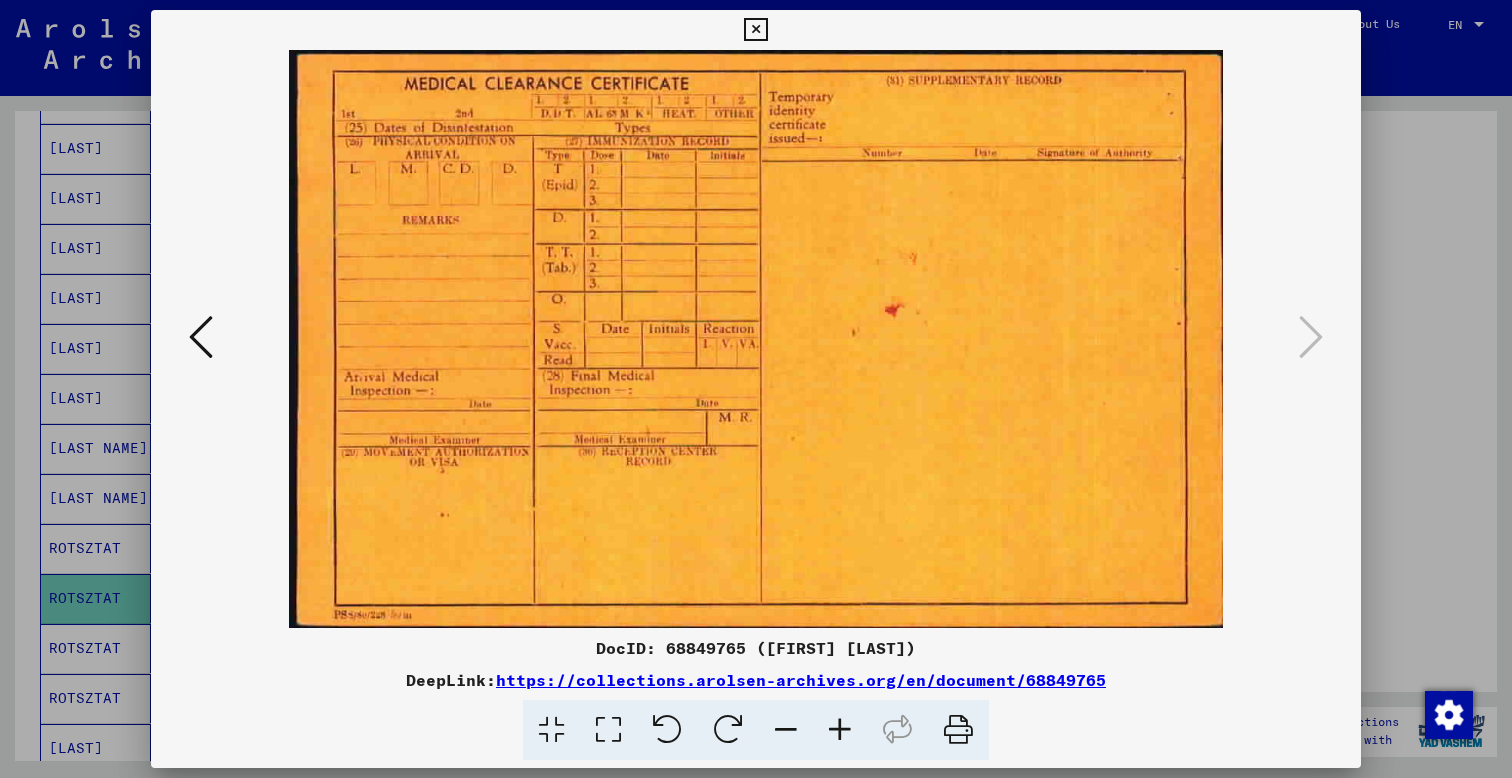 click at bounding box center [755, 30] 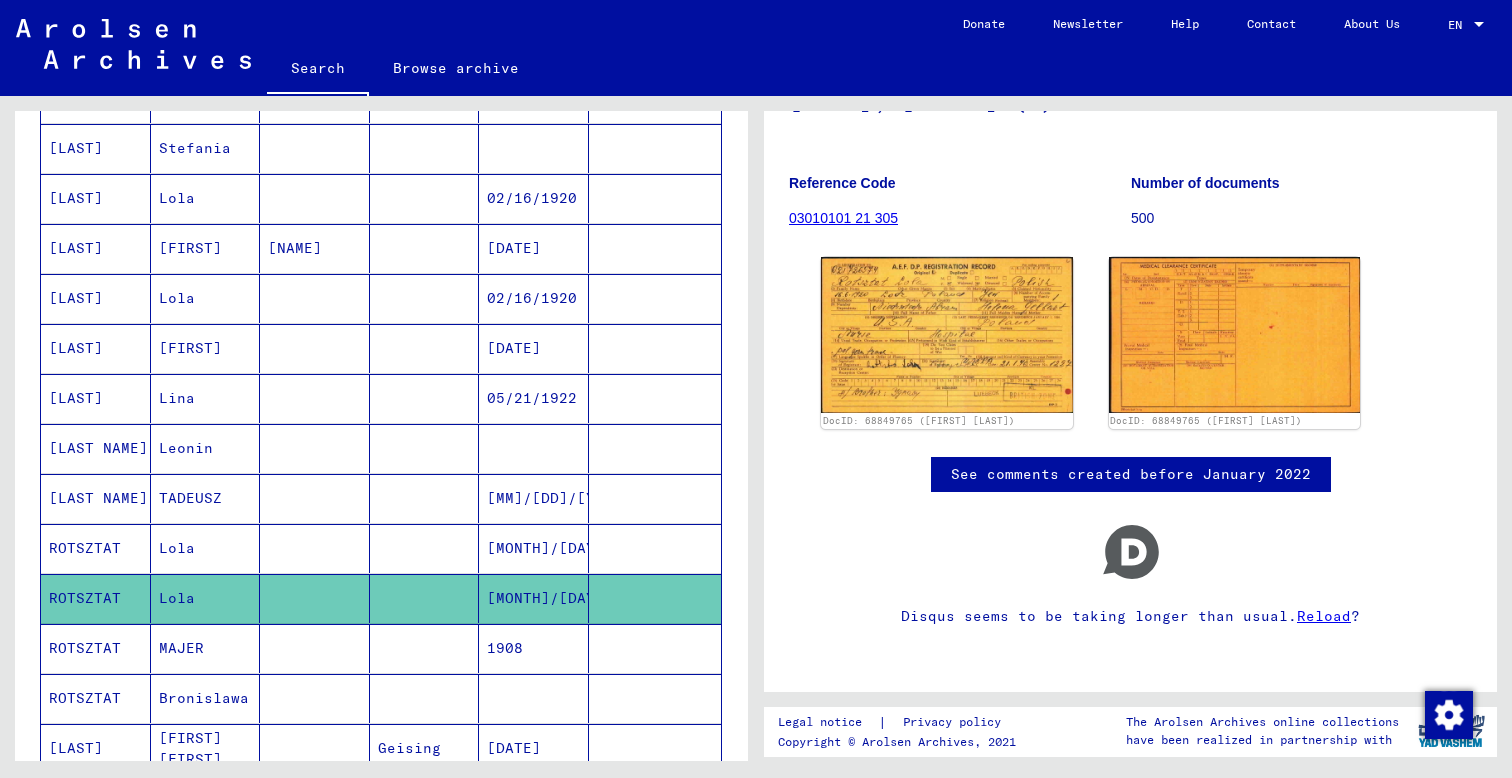 click on "MAJER" at bounding box center (206, 698) 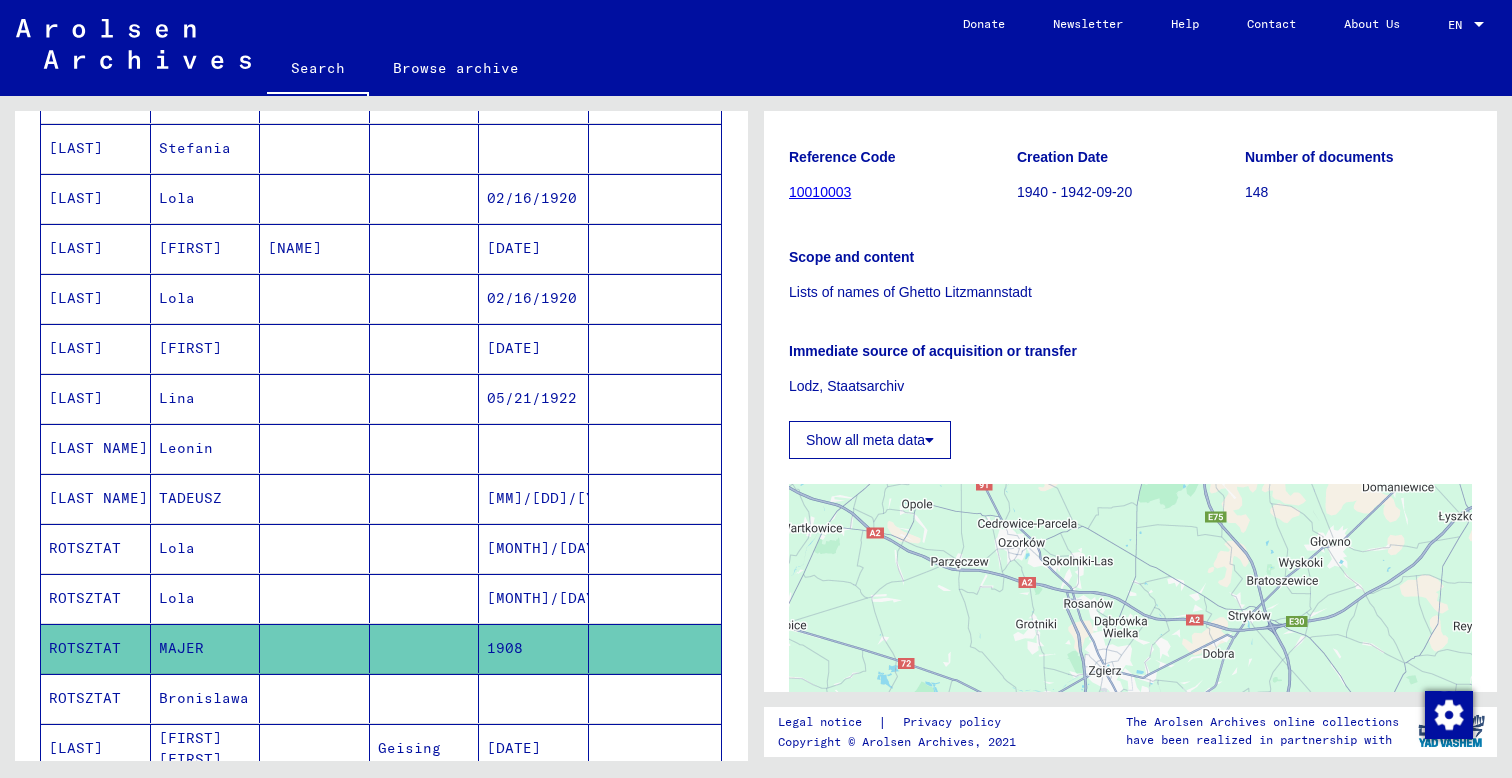 scroll, scrollTop: 313, scrollLeft: 0, axis: vertical 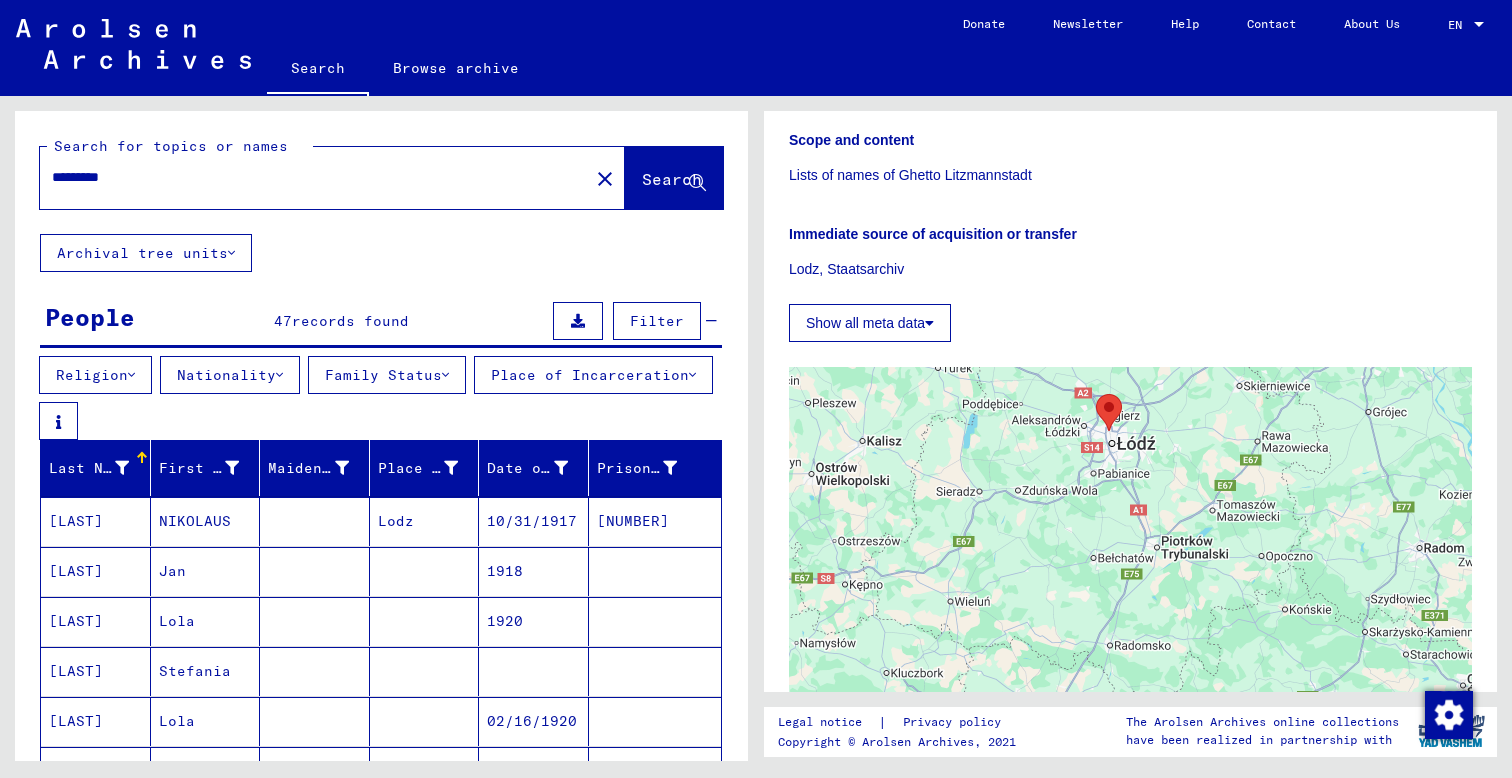 click on "*********" at bounding box center (314, 177) 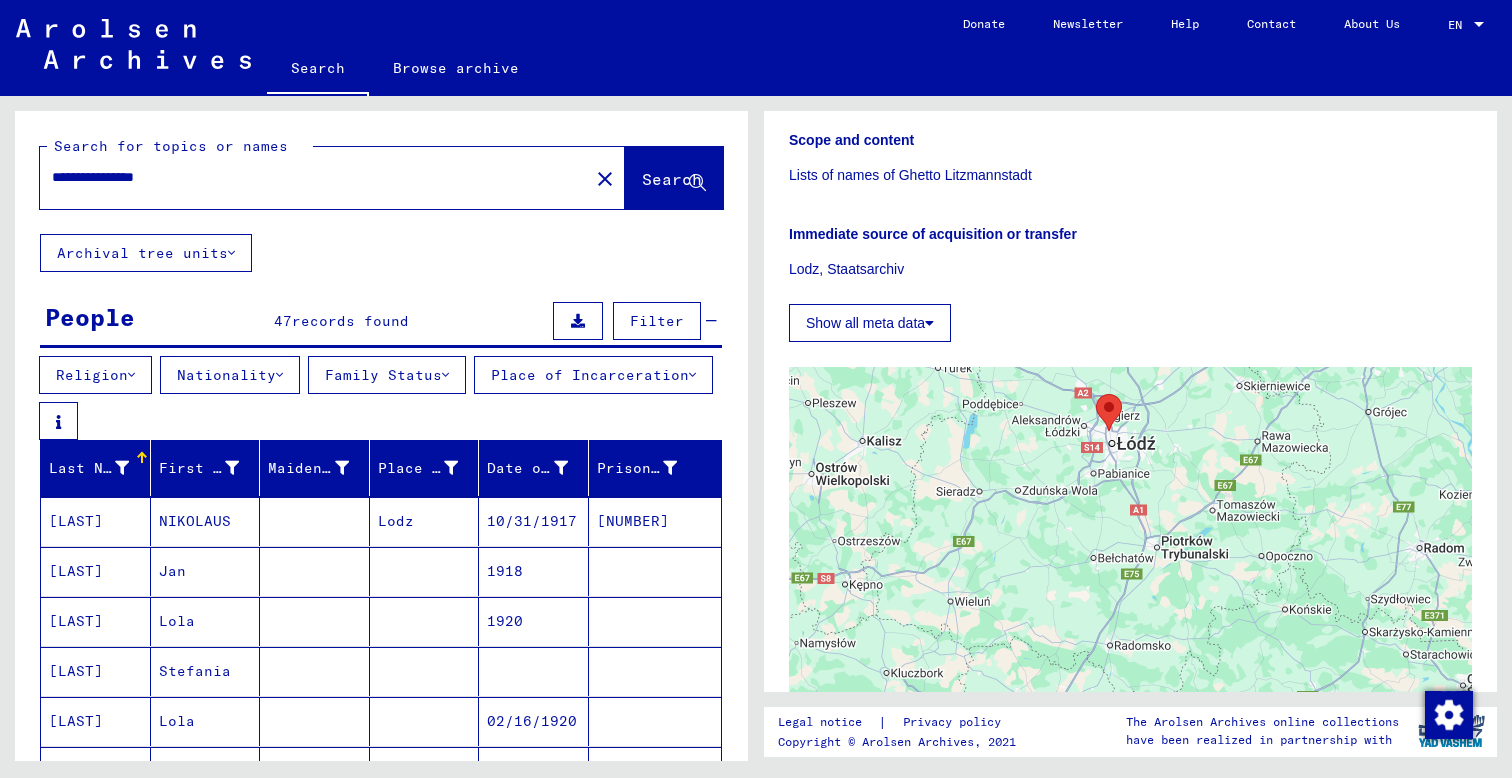 scroll, scrollTop: 0, scrollLeft: 0, axis: both 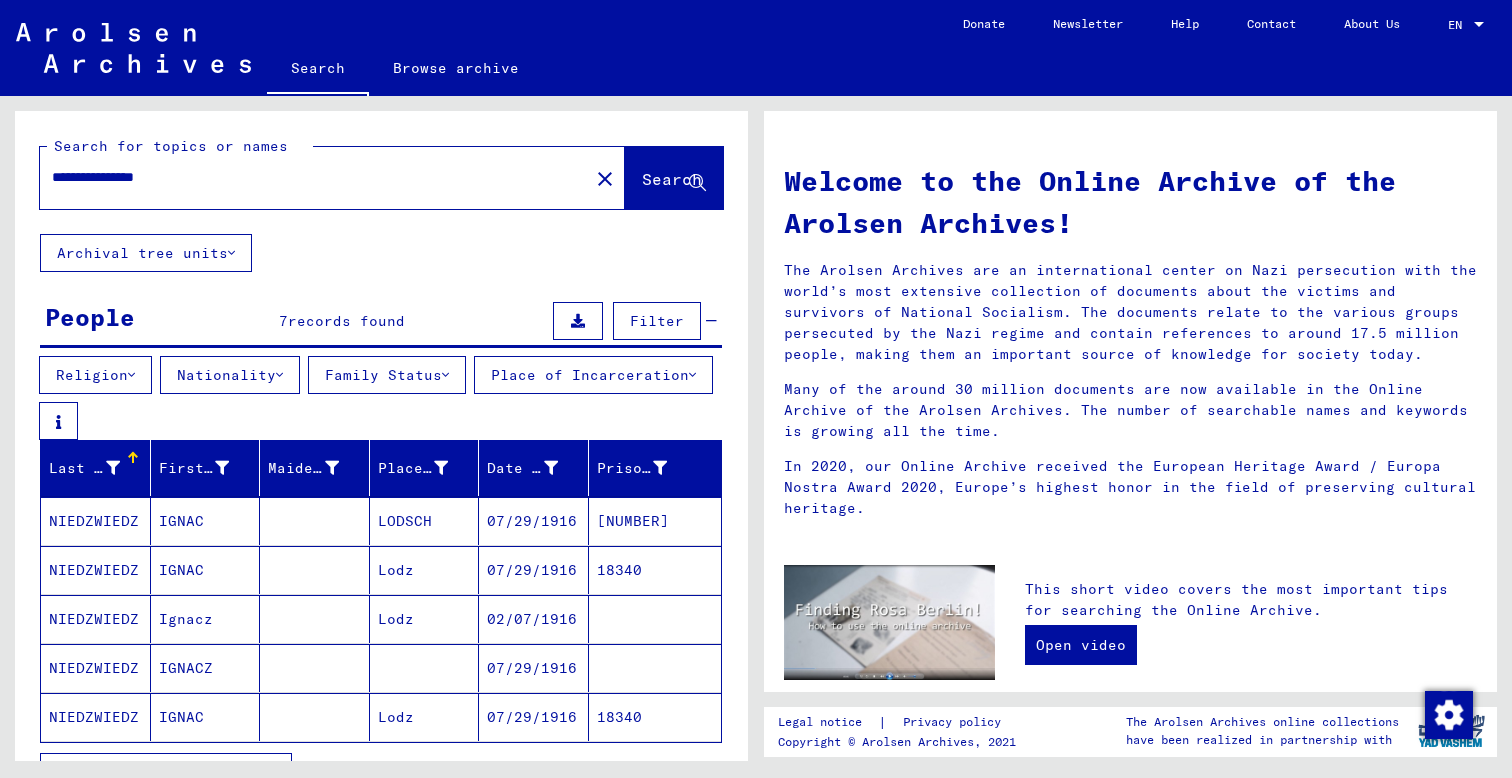 type on "**********" 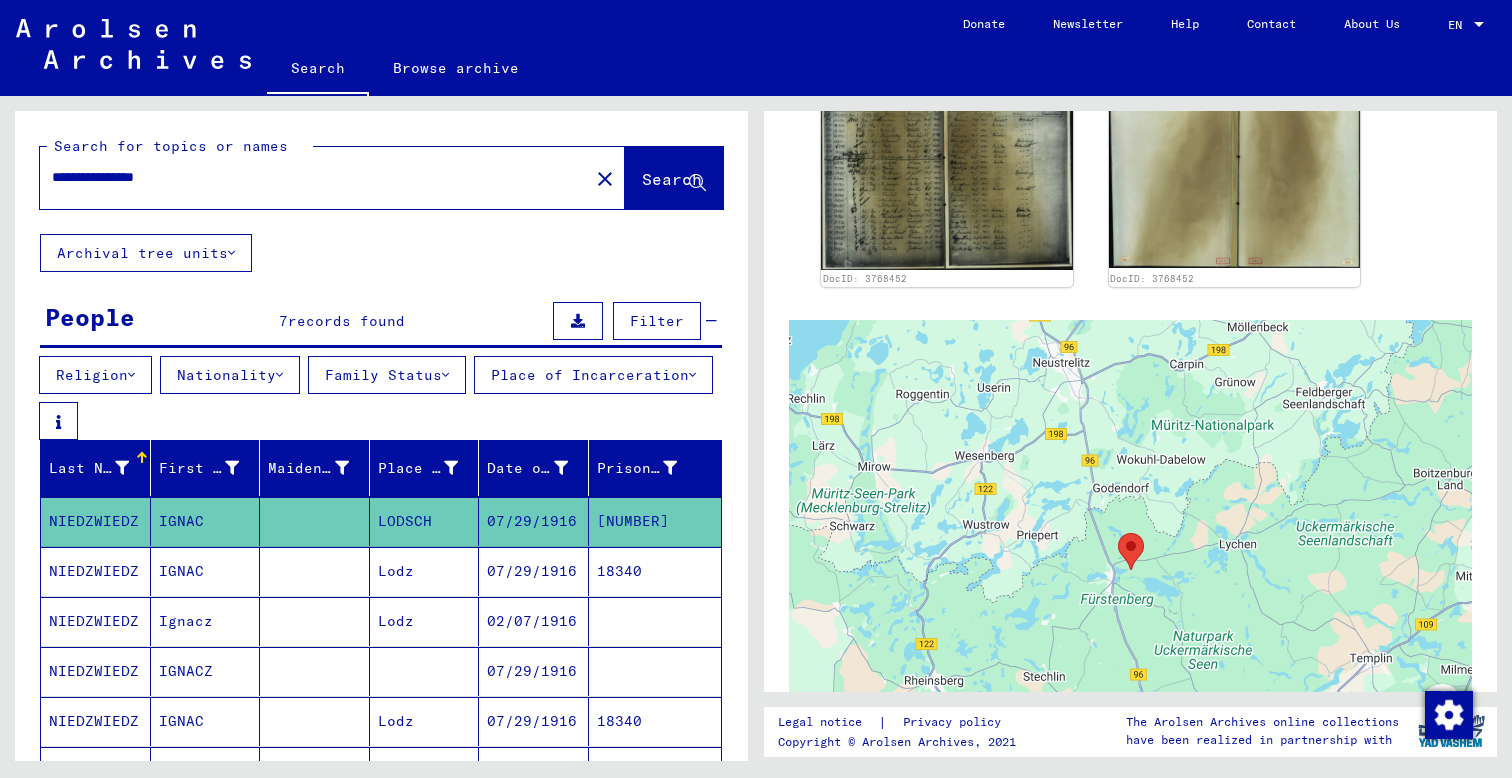 scroll, scrollTop: 598, scrollLeft: 0, axis: vertical 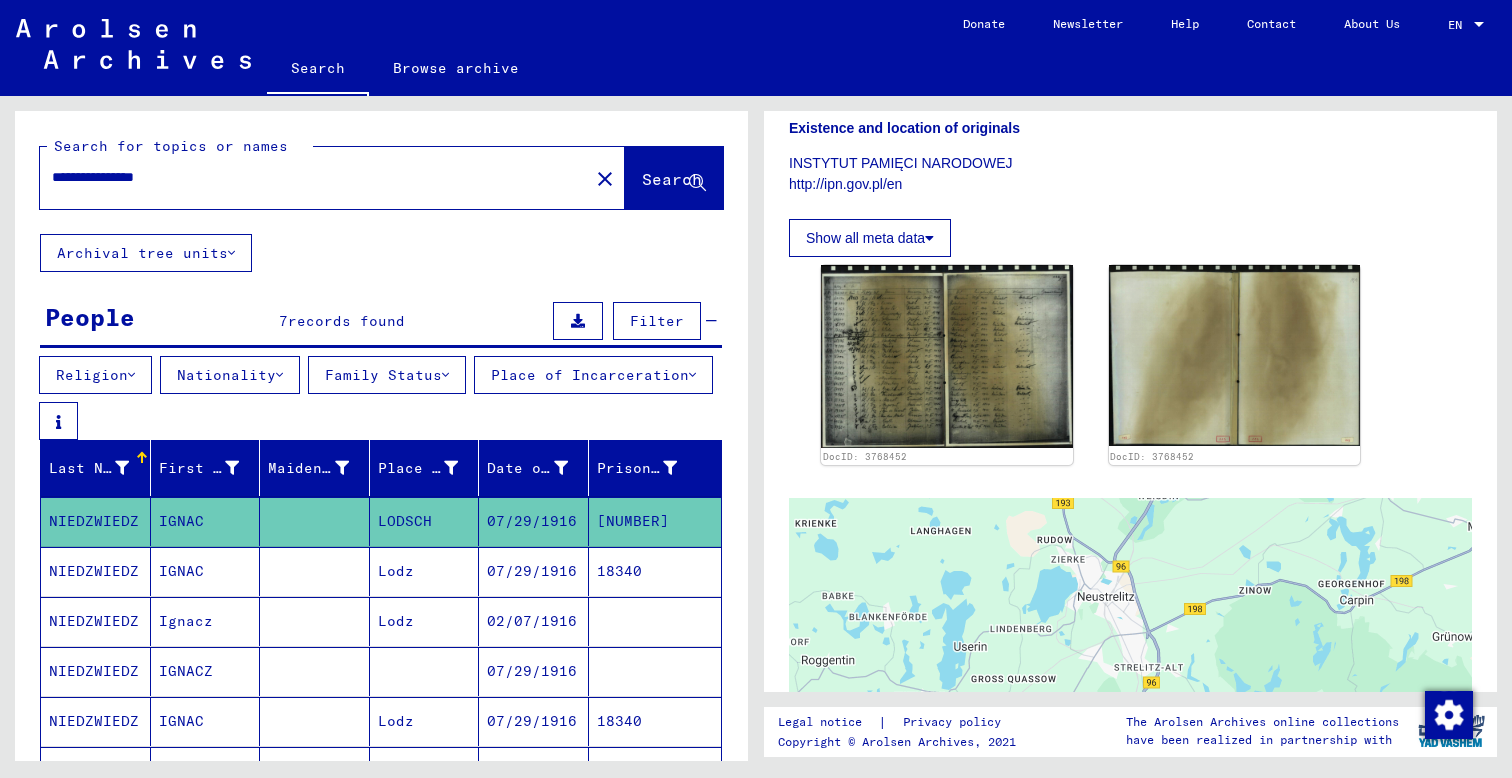 click 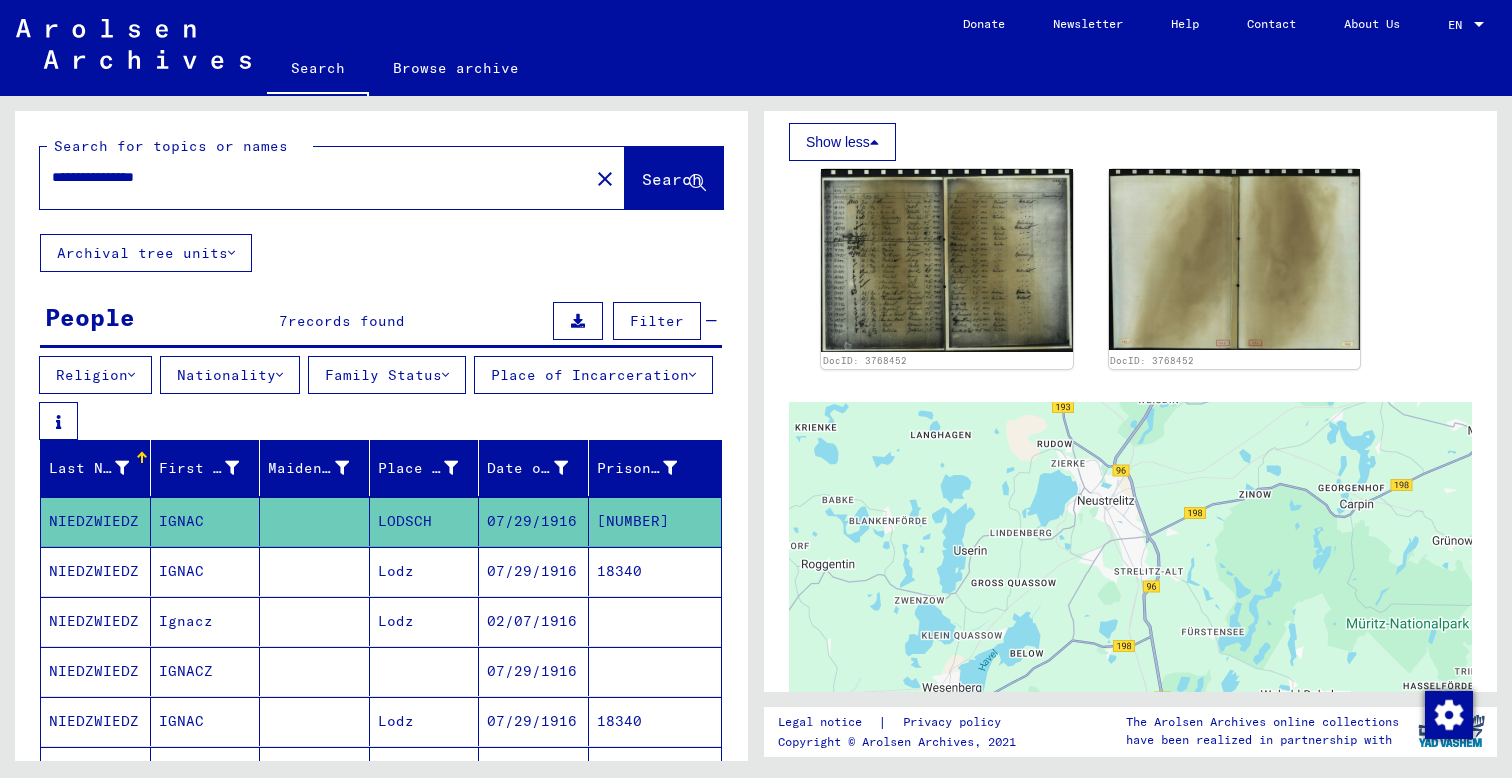 scroll, scrollTop: 697, scrollLeft: 0, axis: vertical 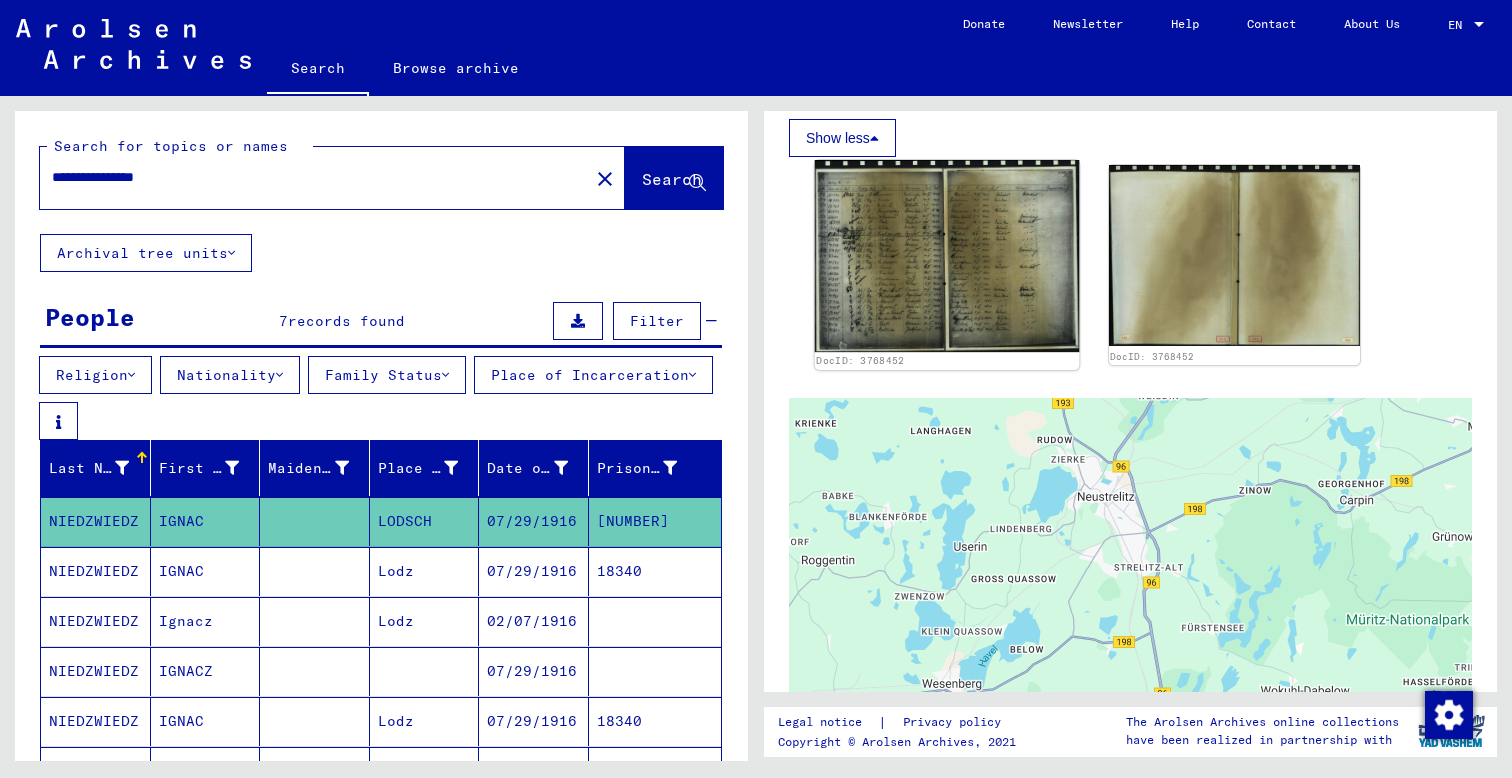 click 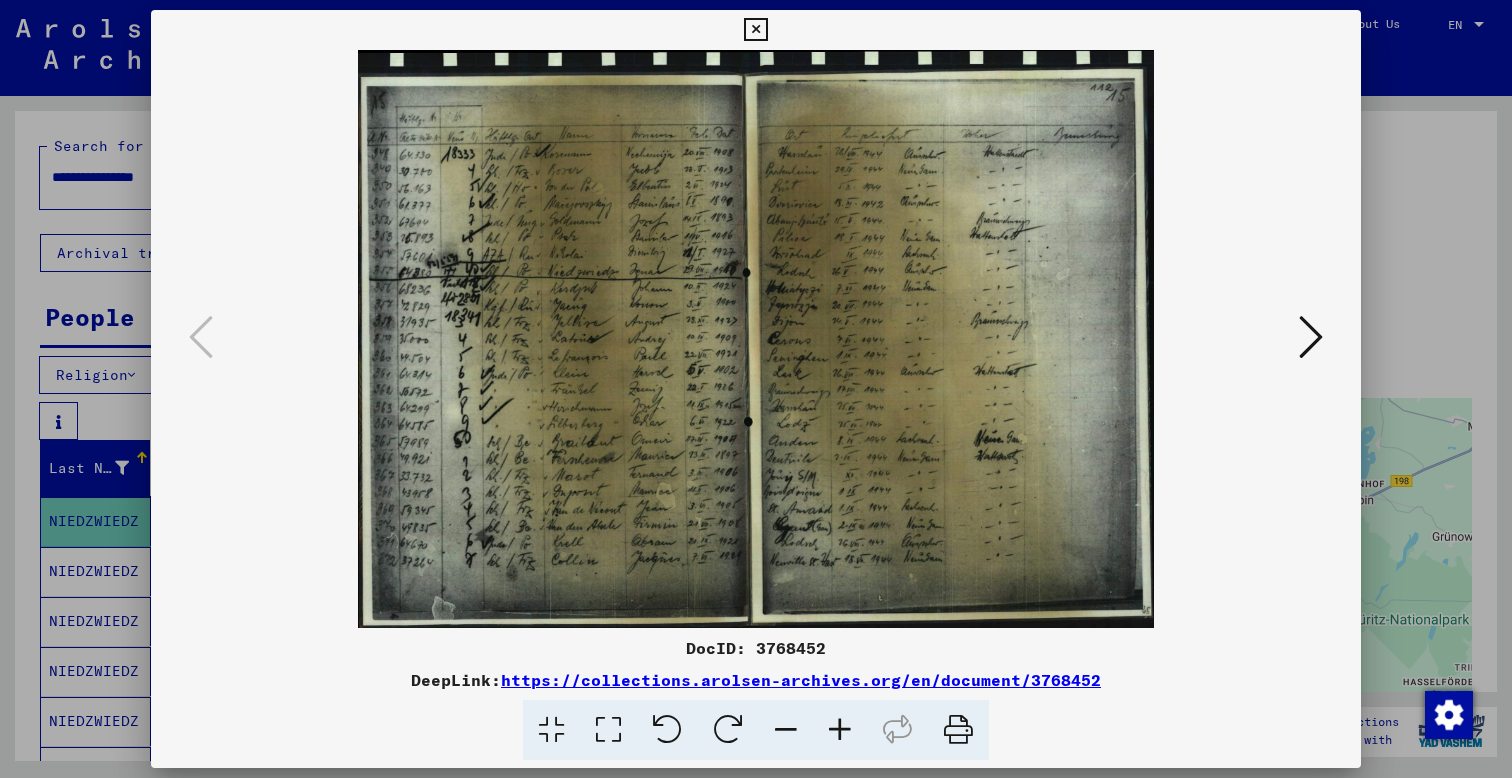 click at bounding box center [756, 389] 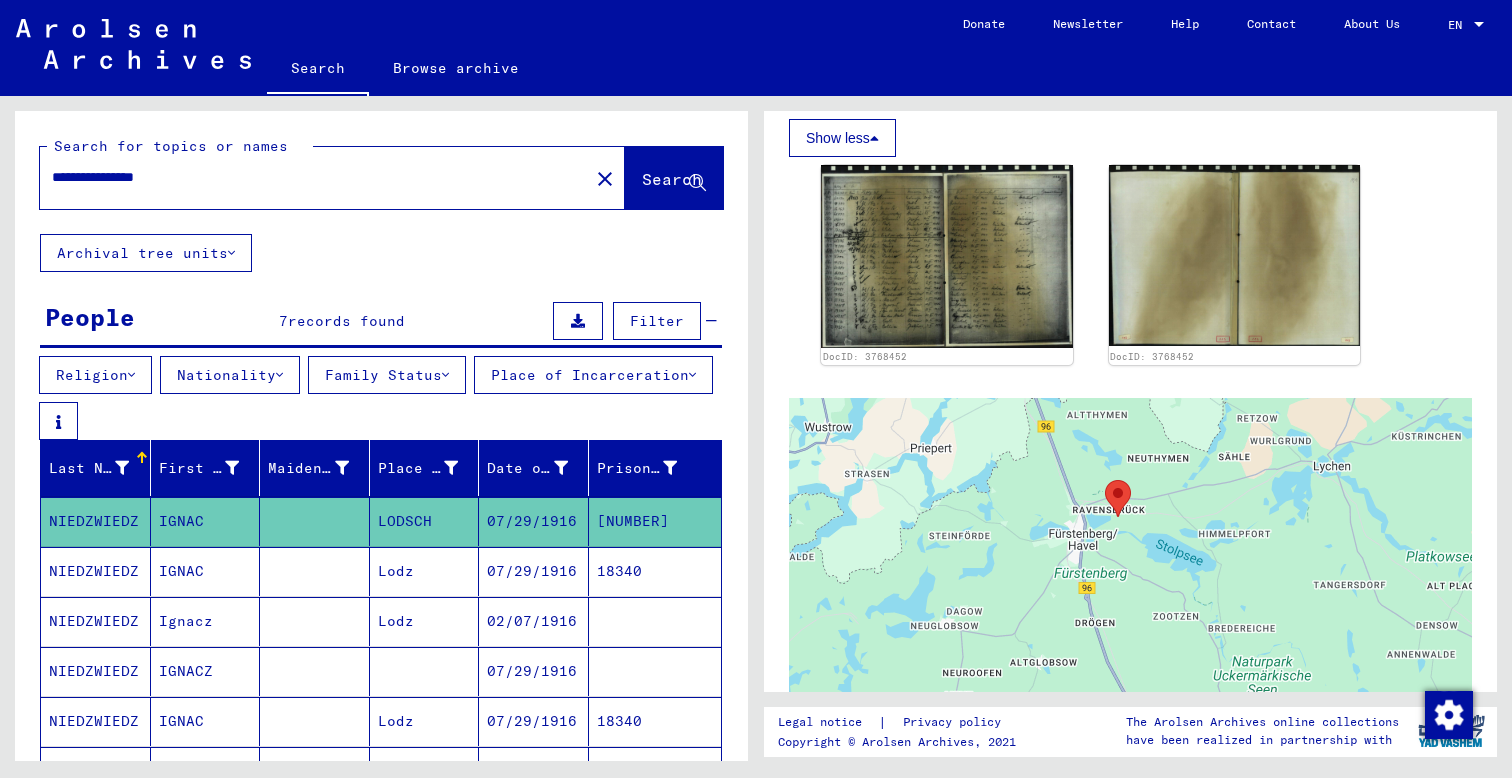 drag, startPoint x: 1147, startPoint y: 538, endPoint x: 1104, endPoint y: 603, distance: 77.93587 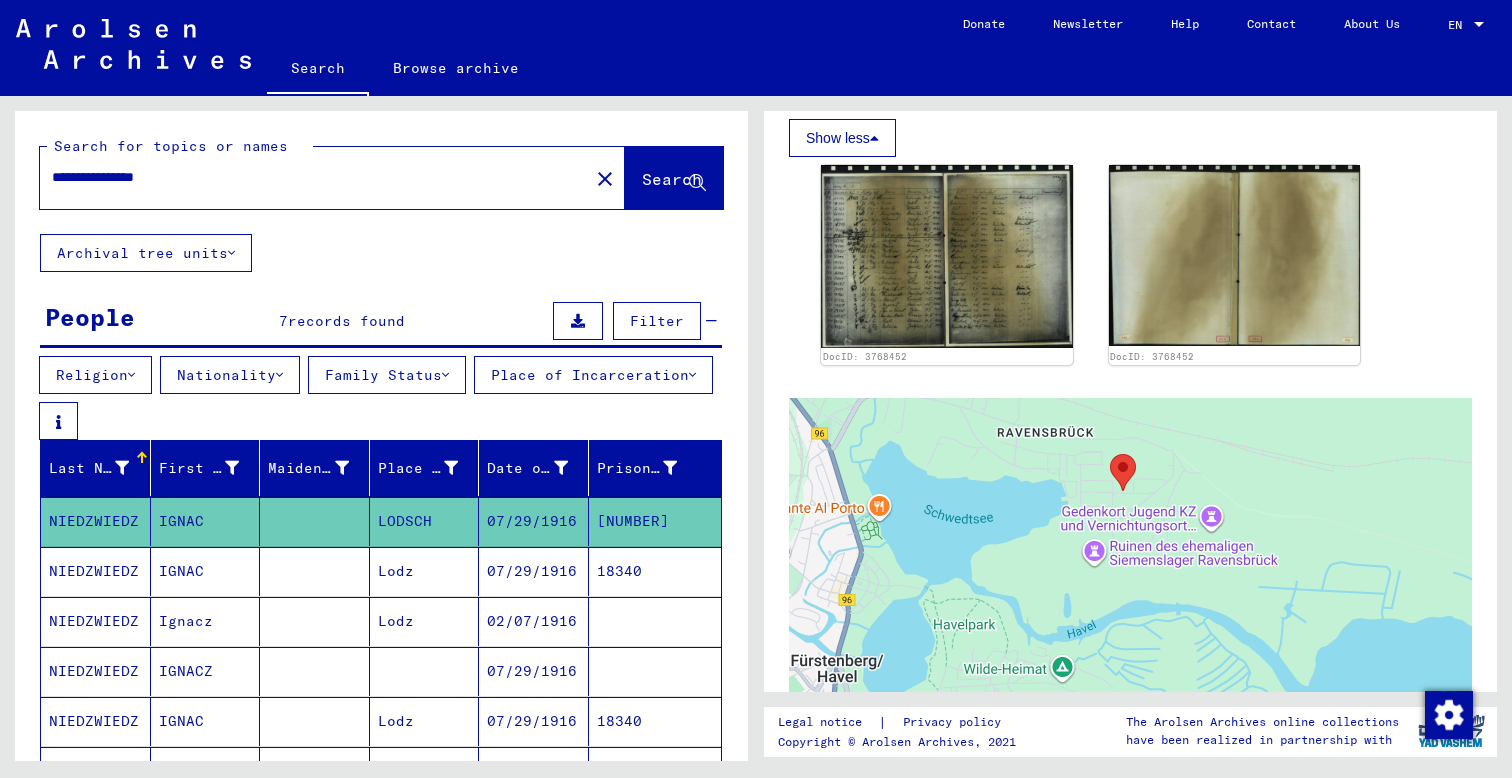 drag, startPoint x: 1124, startPoint y: 539, endPoint x: 1096, endPoint y: 626, distance: 91.394745 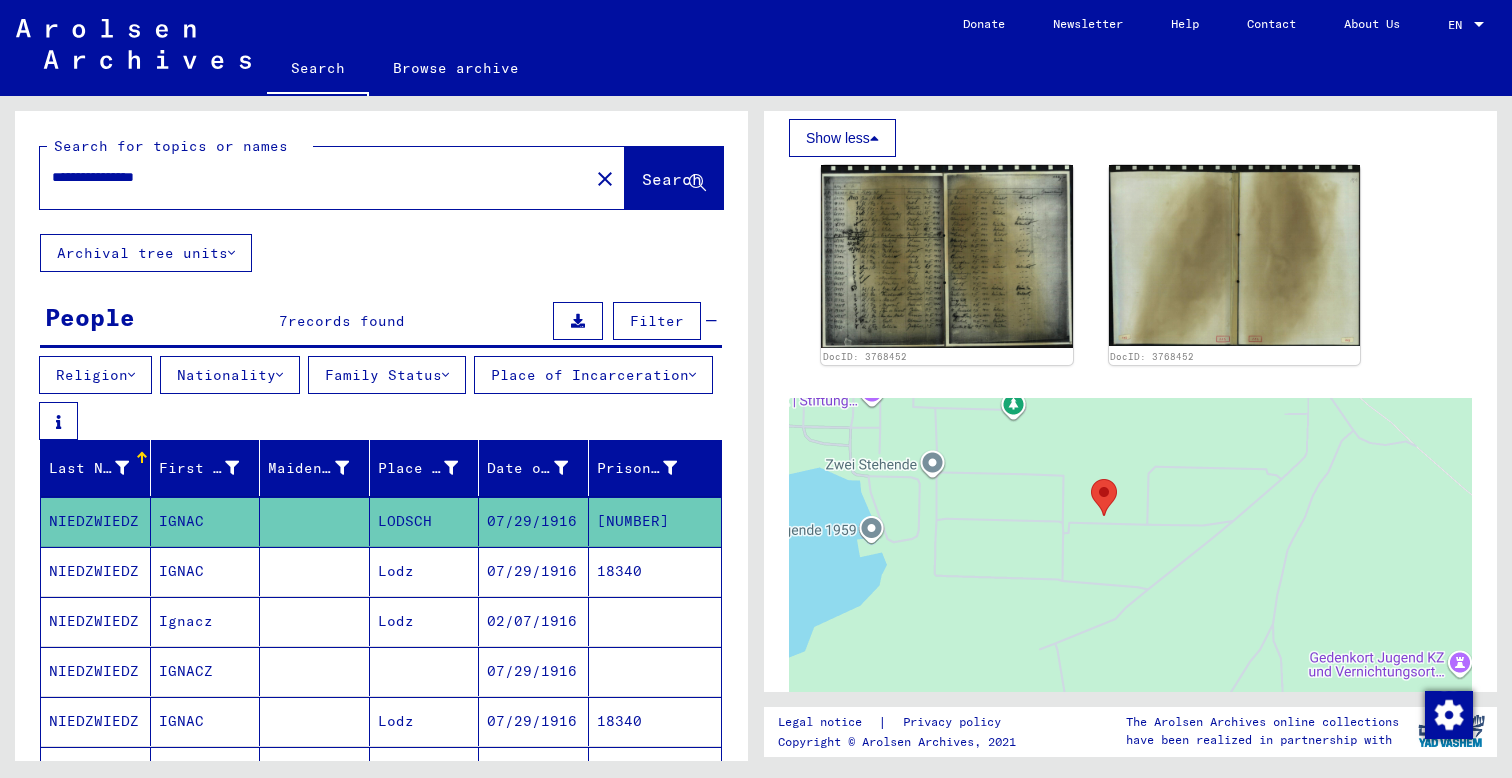 drag, startPoint x: 1118, startPoint y: 535, endPoint x: 1098, endPoint y: 614, distance: 81.49233 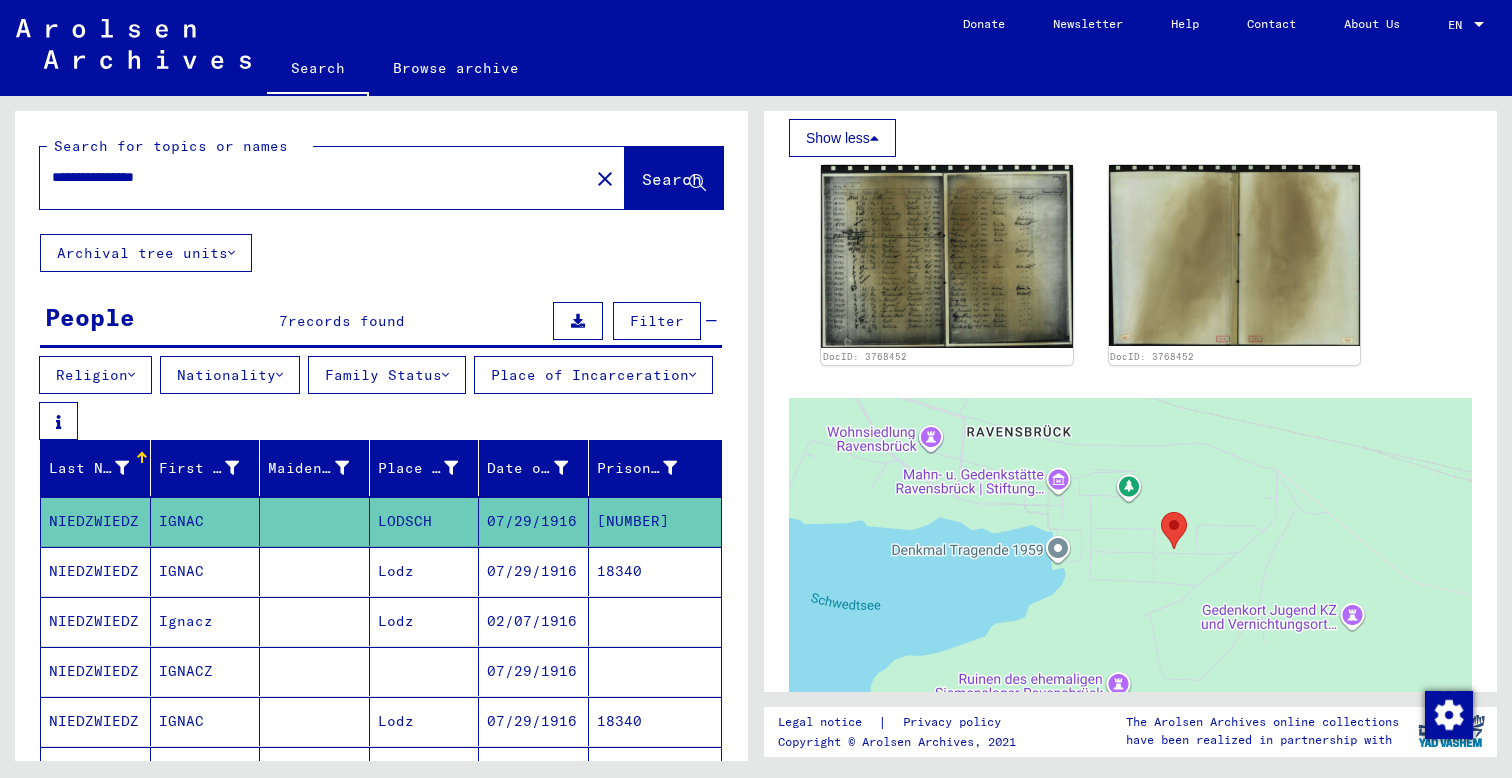 drag, startPoint x: 1082, startPoint y: 566, endPoint x: 1152, endPoint y: 599, distance: 77.388626 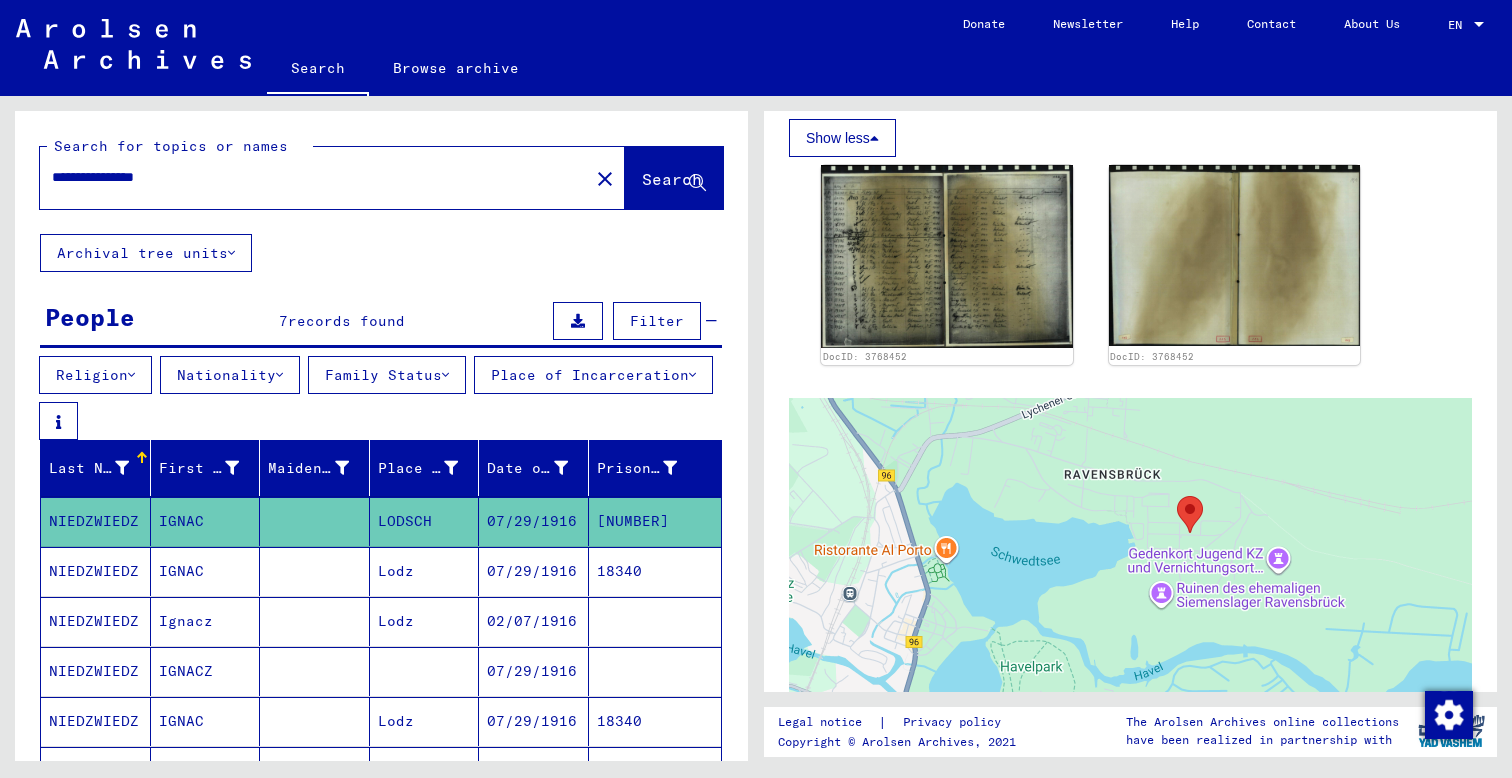 click on "To navigate, press the arrow keys." 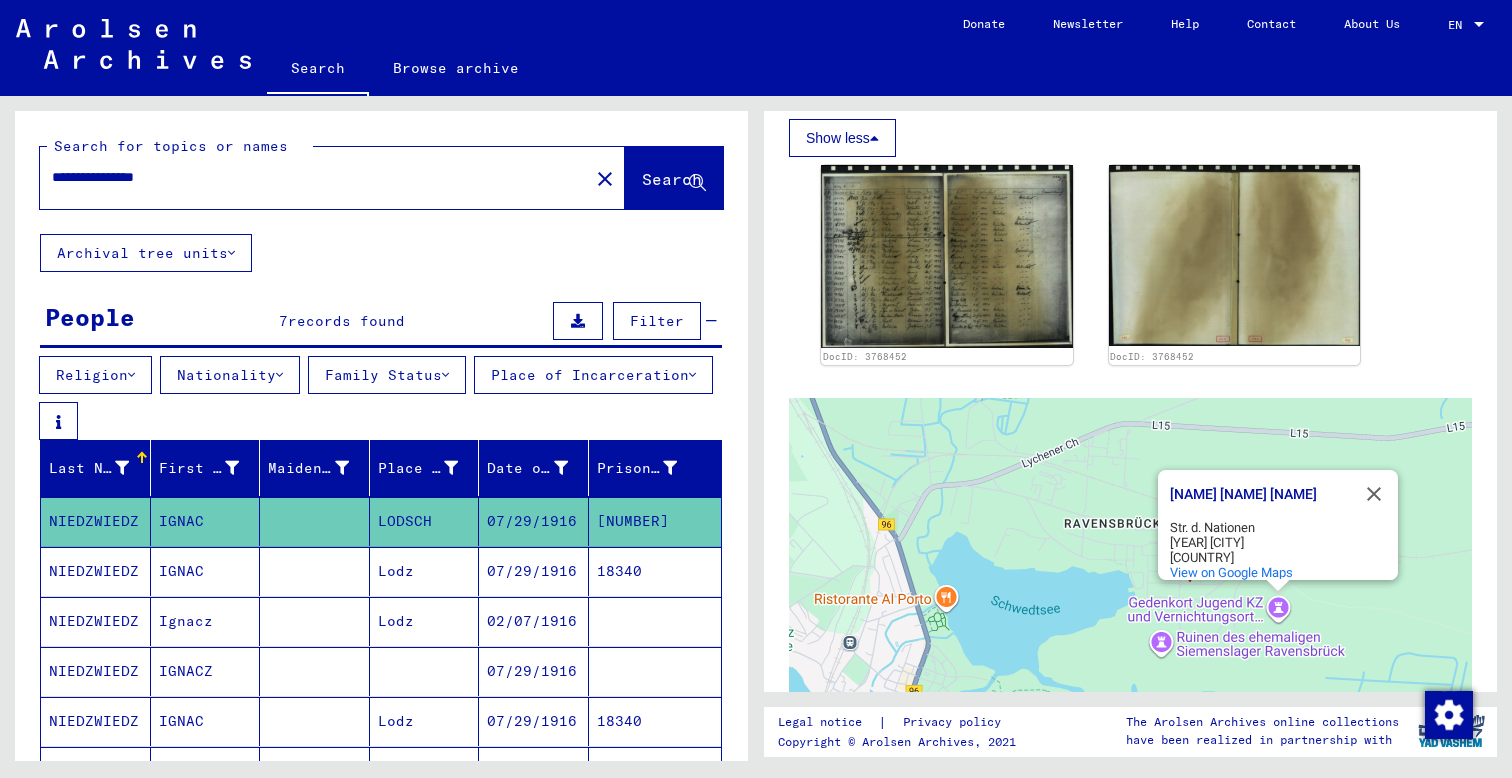 click on "[NAME] [NAME] [NAME]" at bounding box center (1260, 494) 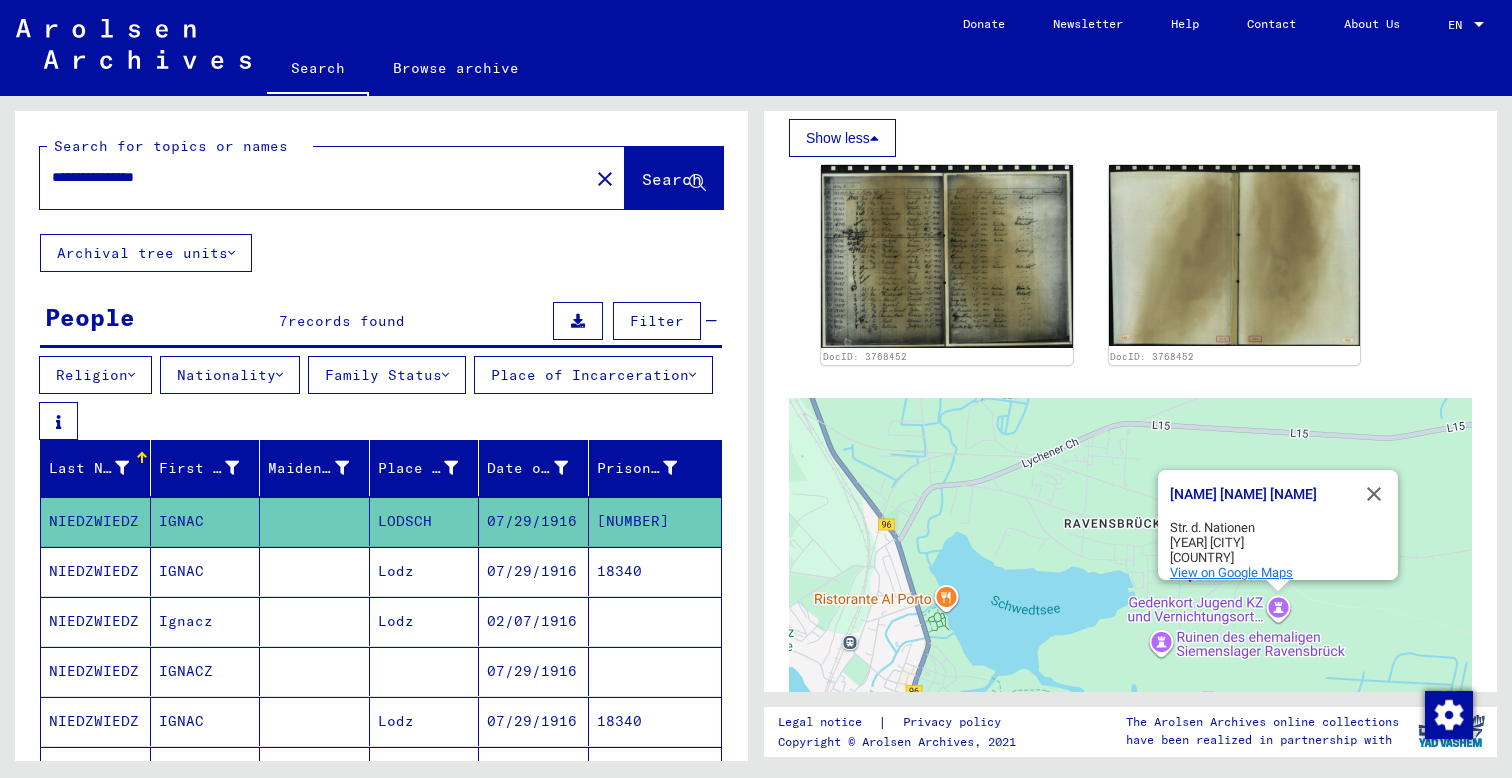 click on "View on Google Maps" 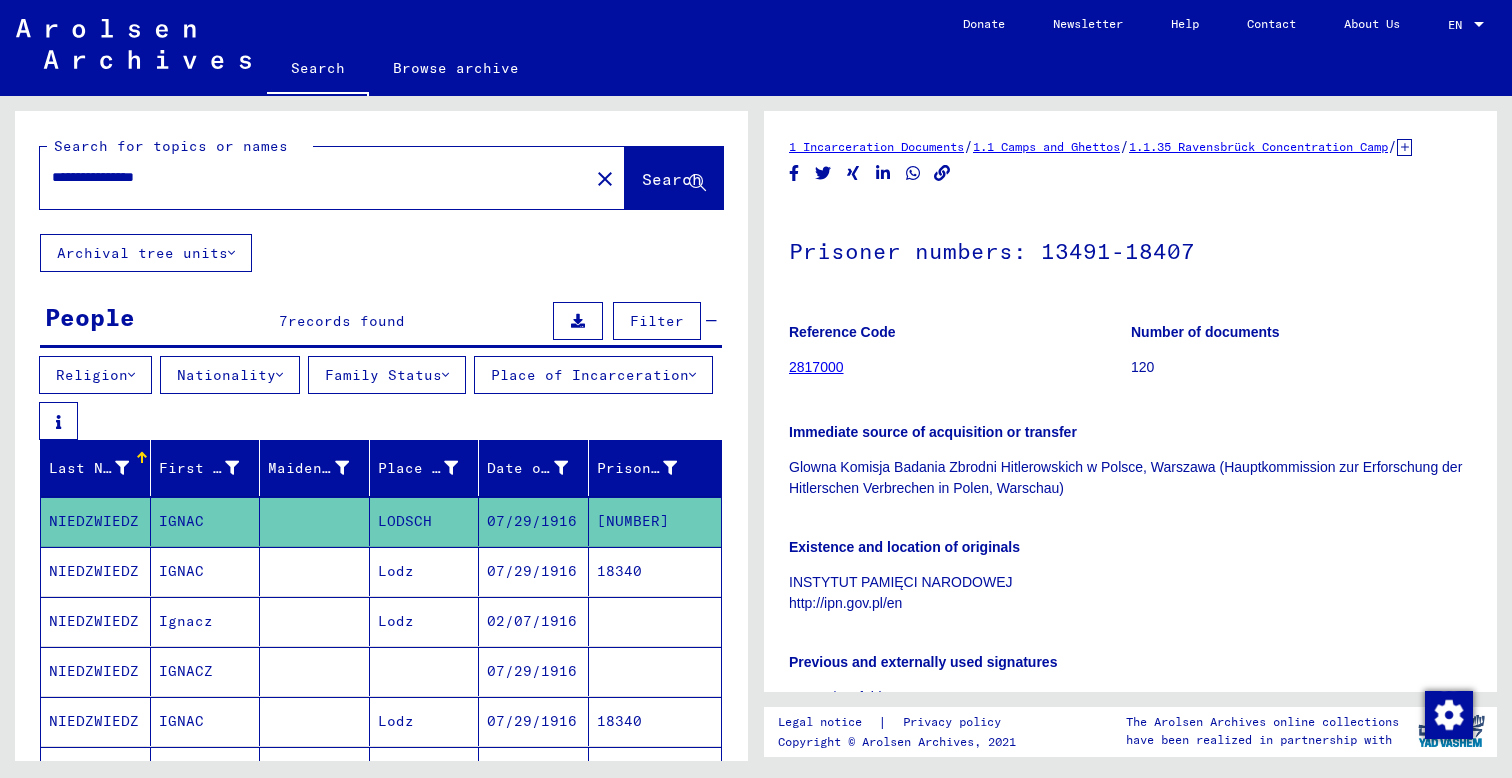 scroll, scrollTop: 0, scrollLeft: 0, axis: both 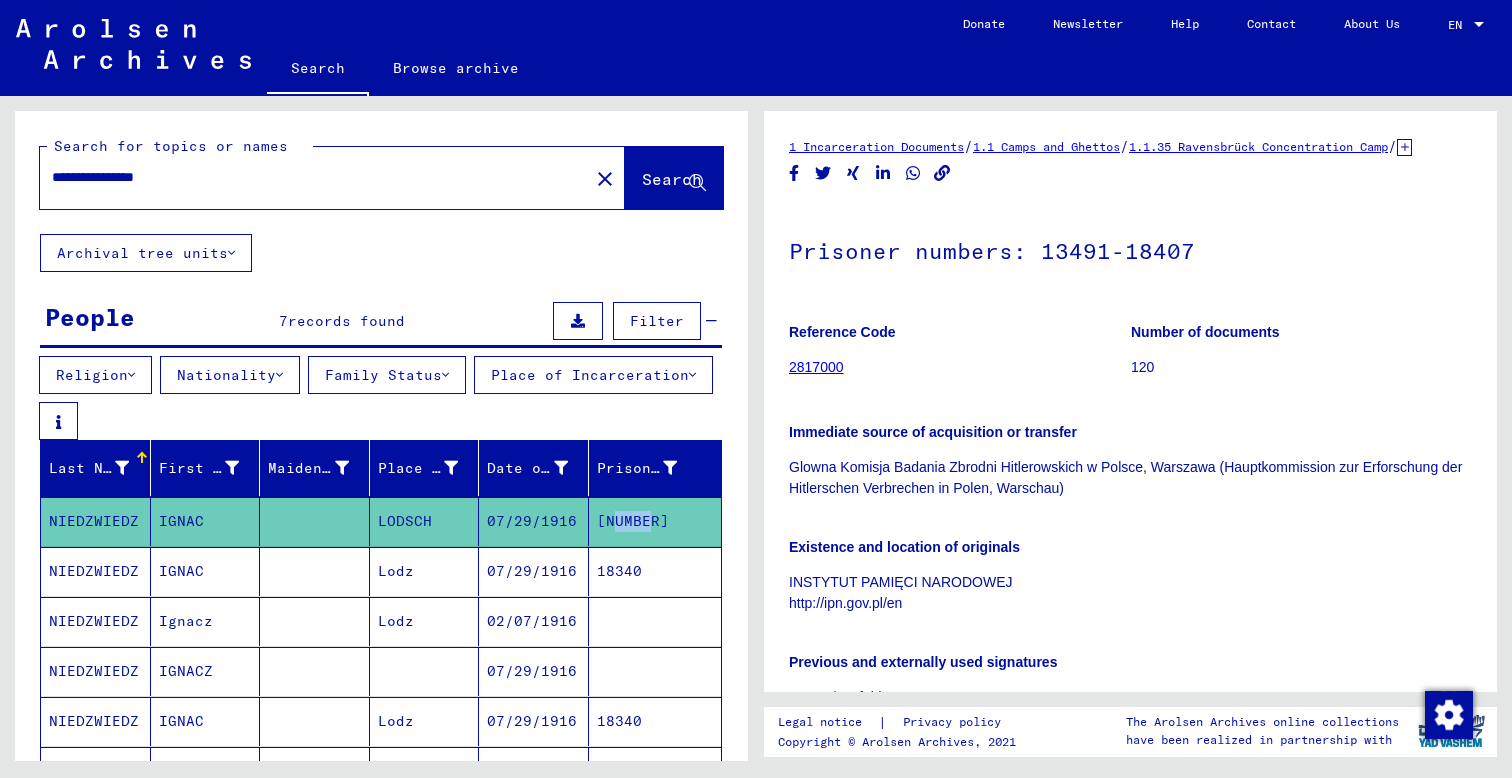 drag, startPoint x: 640, startPoint y: 529, endPoint x: 605, endPoint y: 529, distance: 35 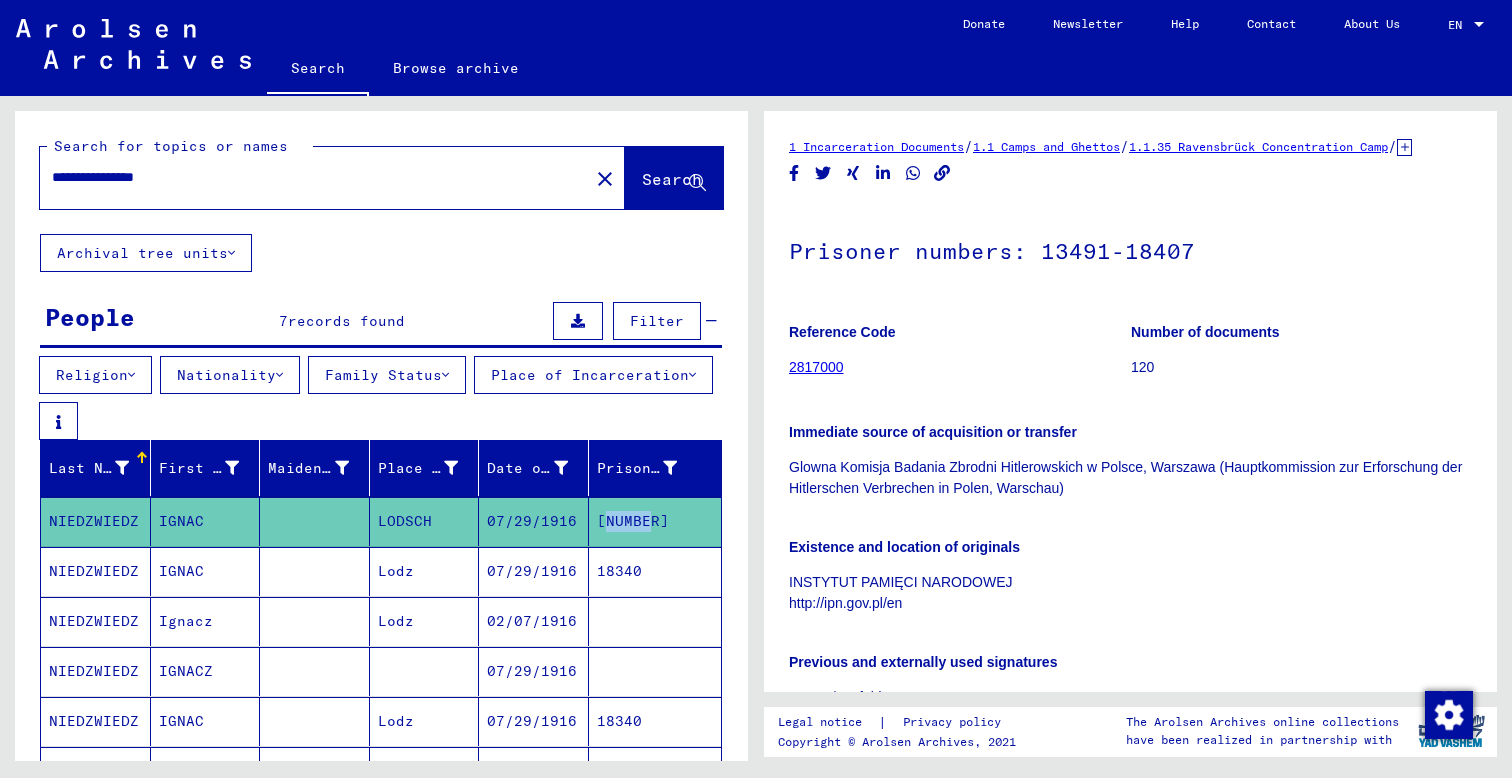 drag, startPoint x: 641, startPoint y: 524, endPoint x: 594, endPoint y: 524, distance: 47 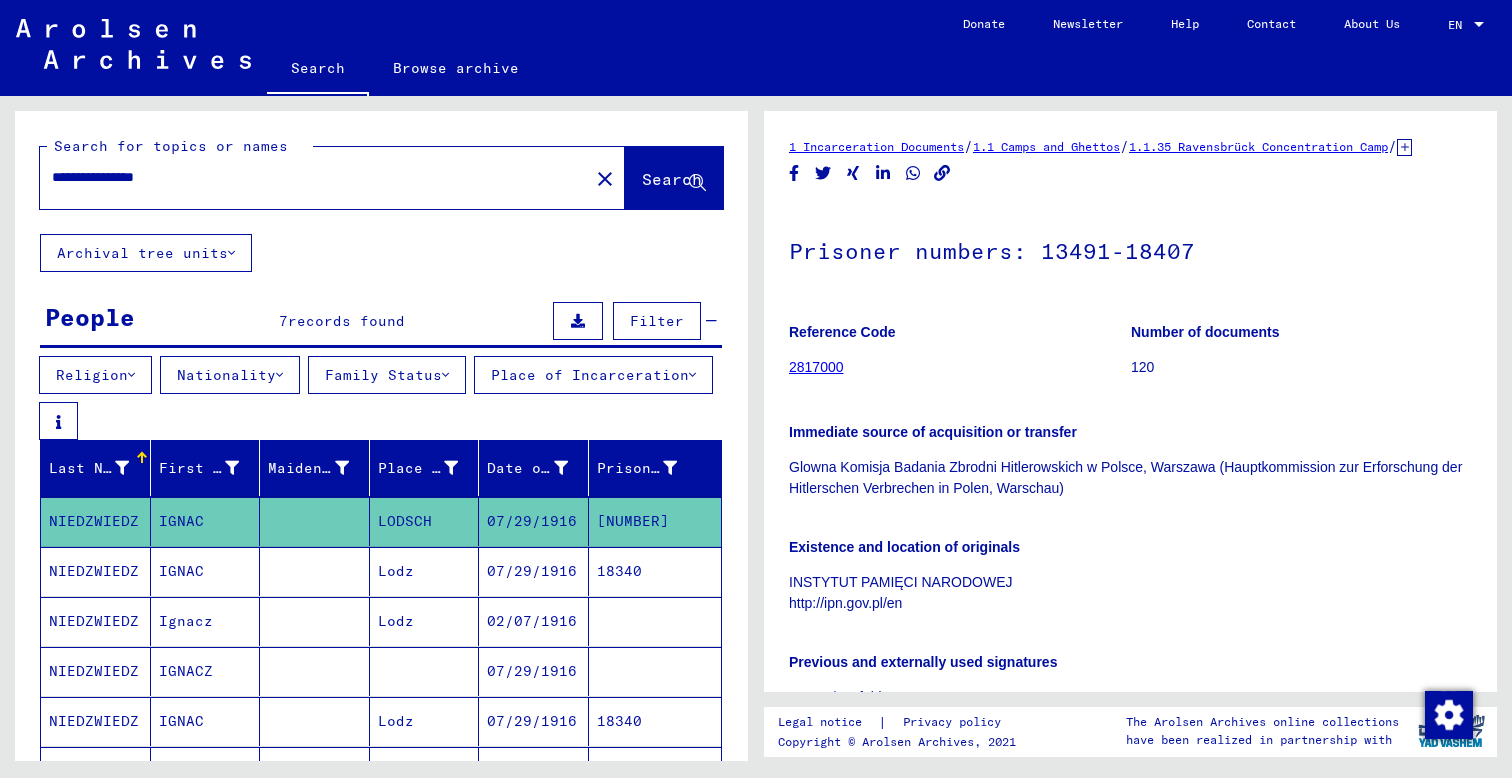 click on "IGNAC" at bounding box center (206, 621) 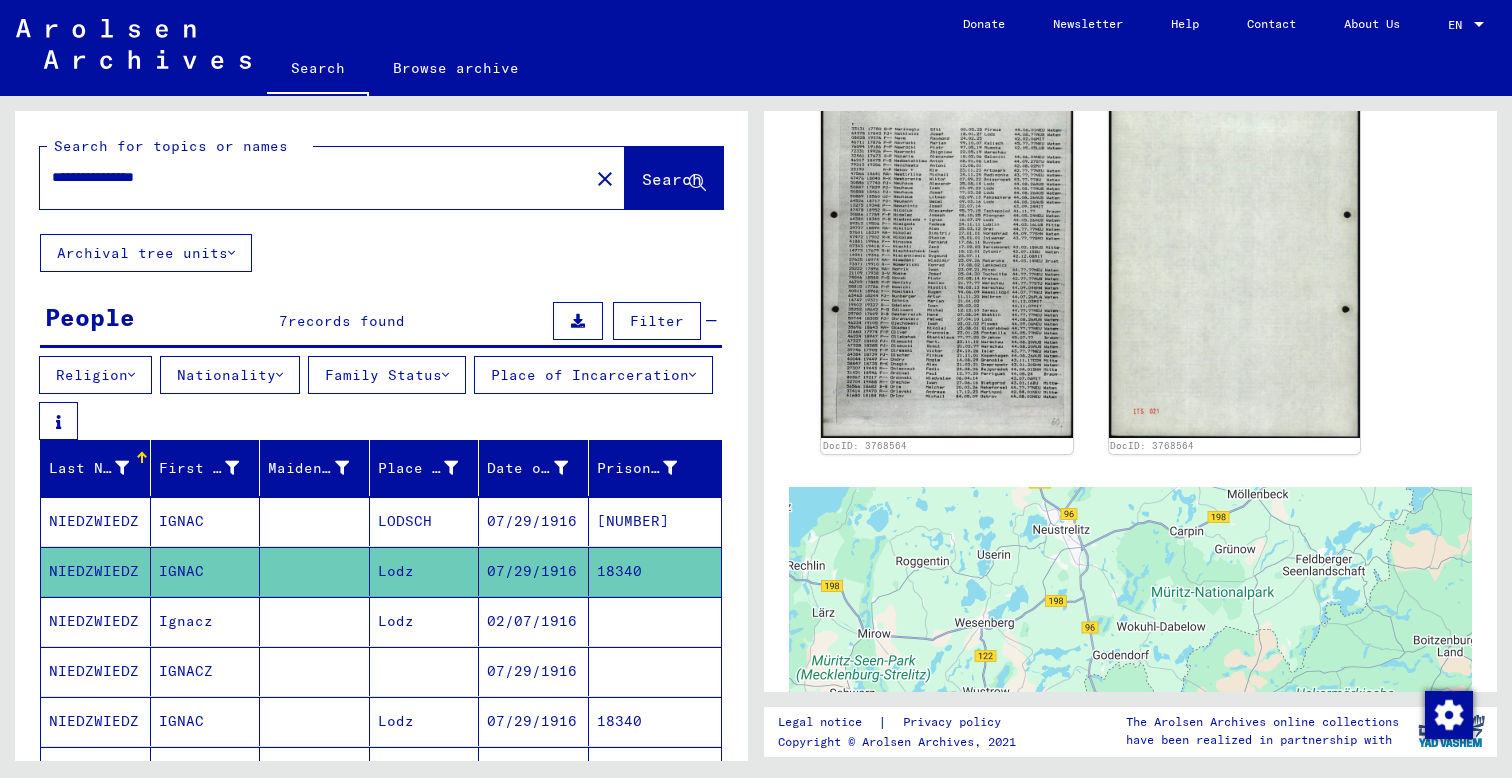 scroll, scrollTop: 507, scrollLeft: 0, axis: vertical 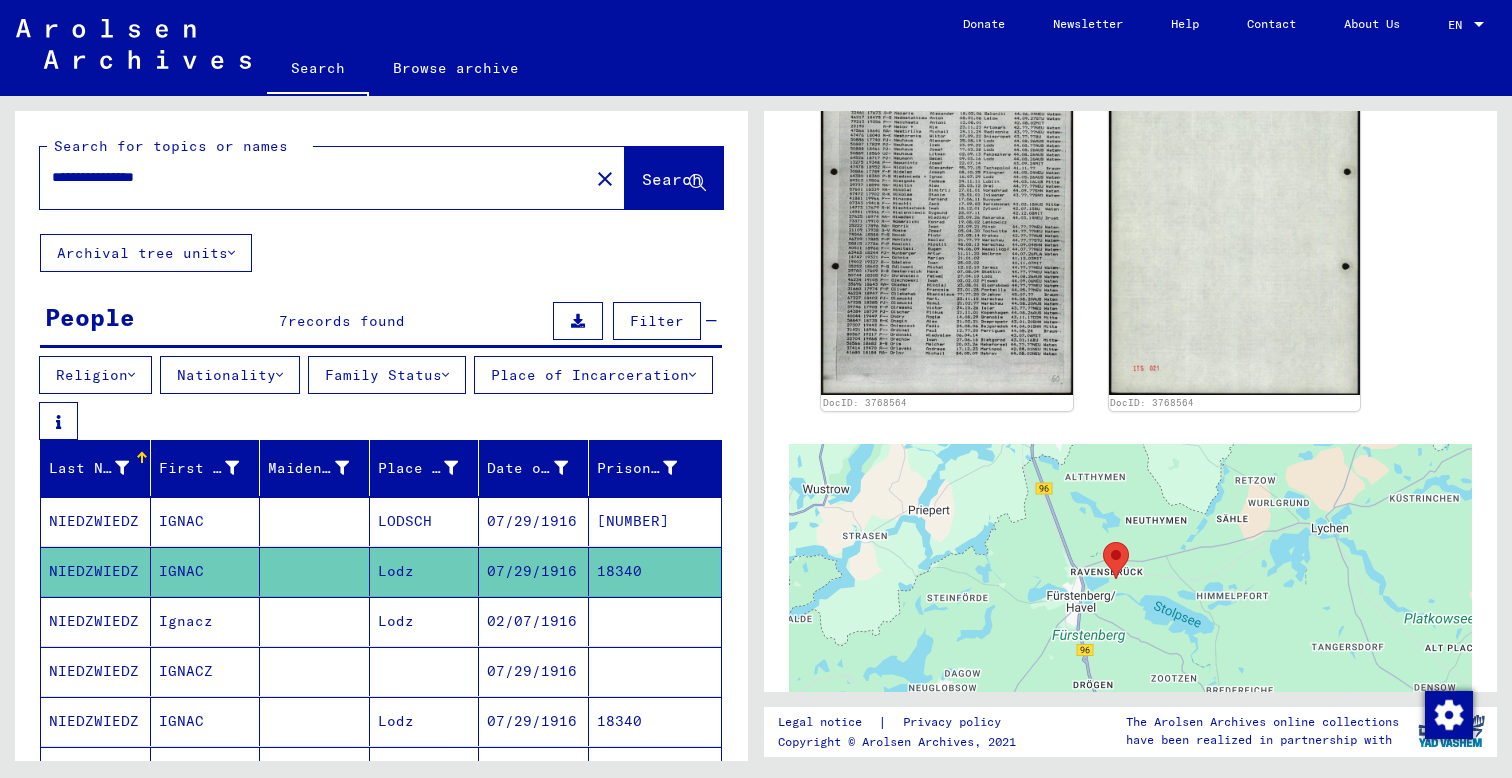 drag, startPoint x: 1070, startPoint y: 507, endPoint x: 1184, endPoint y: 690, distance: 215.6038 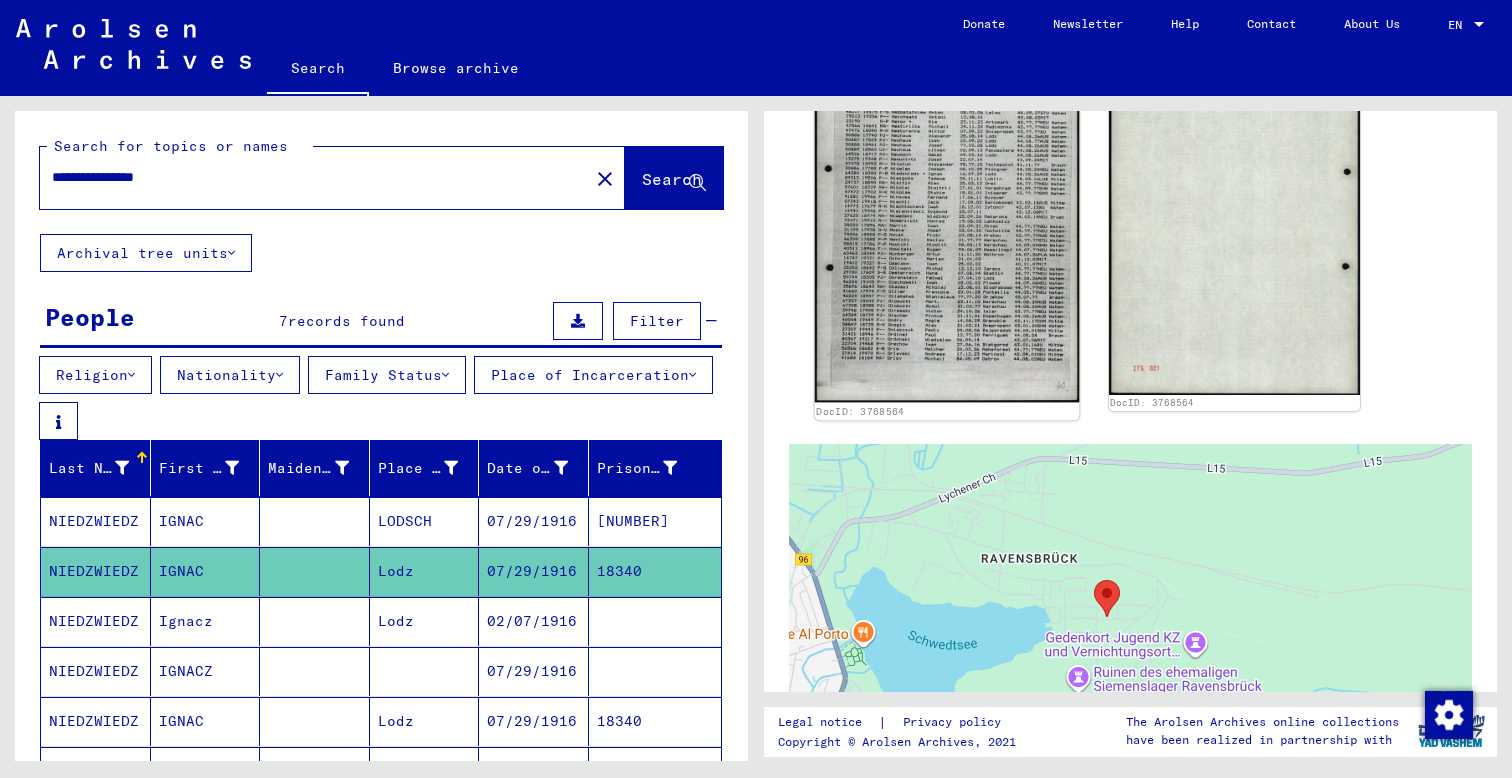 click 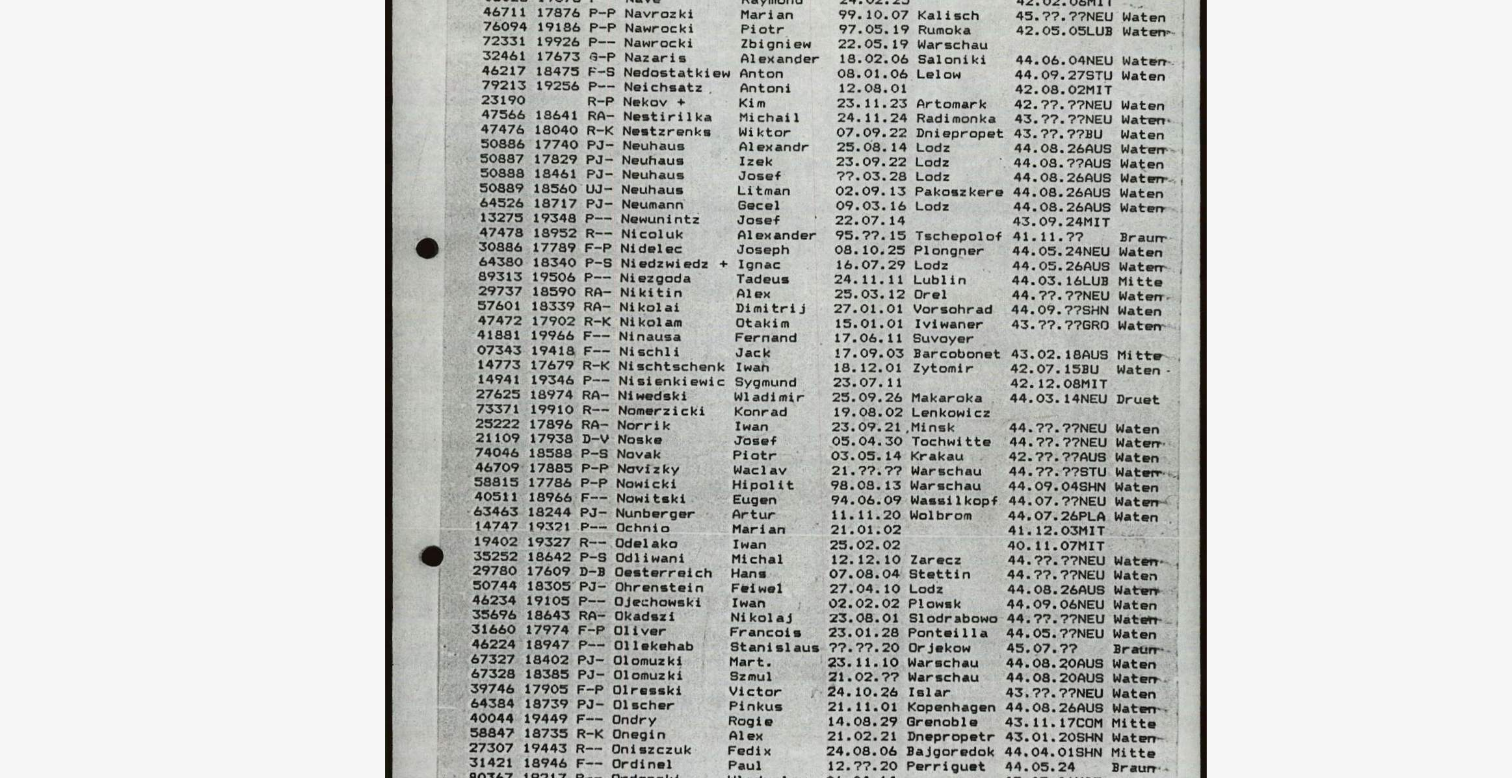 click at bounding box center (756, 339) 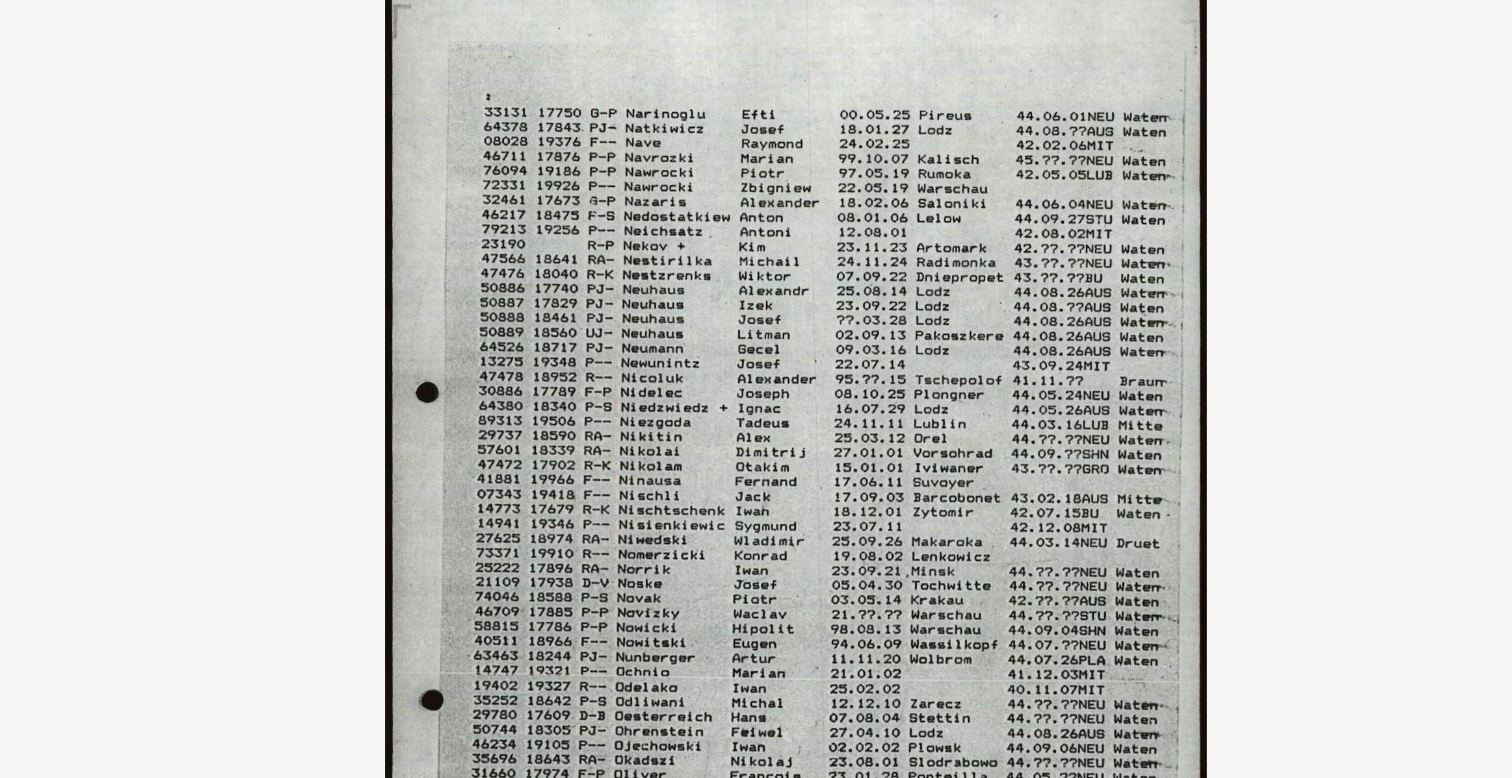 click at bounding box center [756, 339] 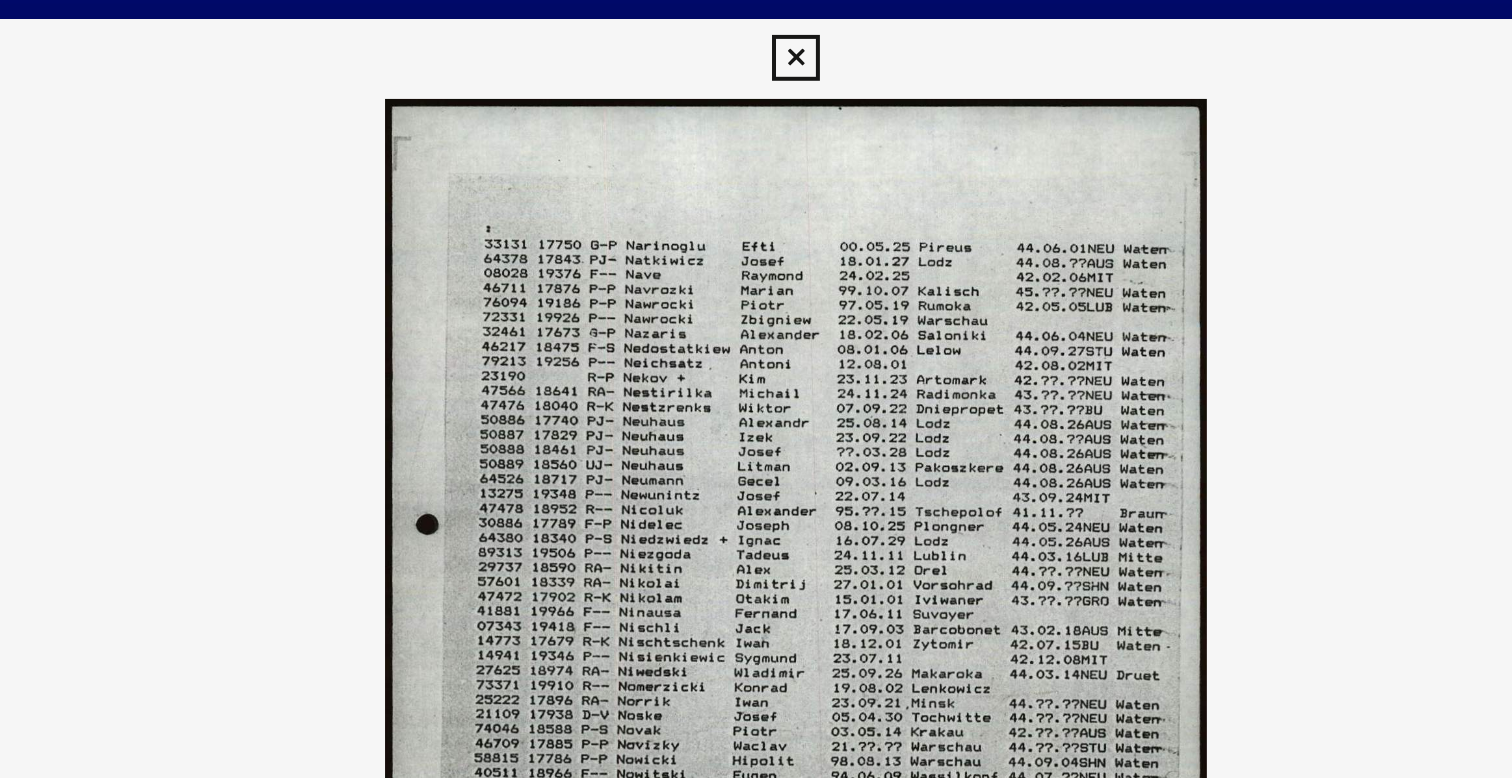 drag, startPoint x: 263, startPoint y: 268, endPoint x: 235, endPoint y: 268, distance: 28 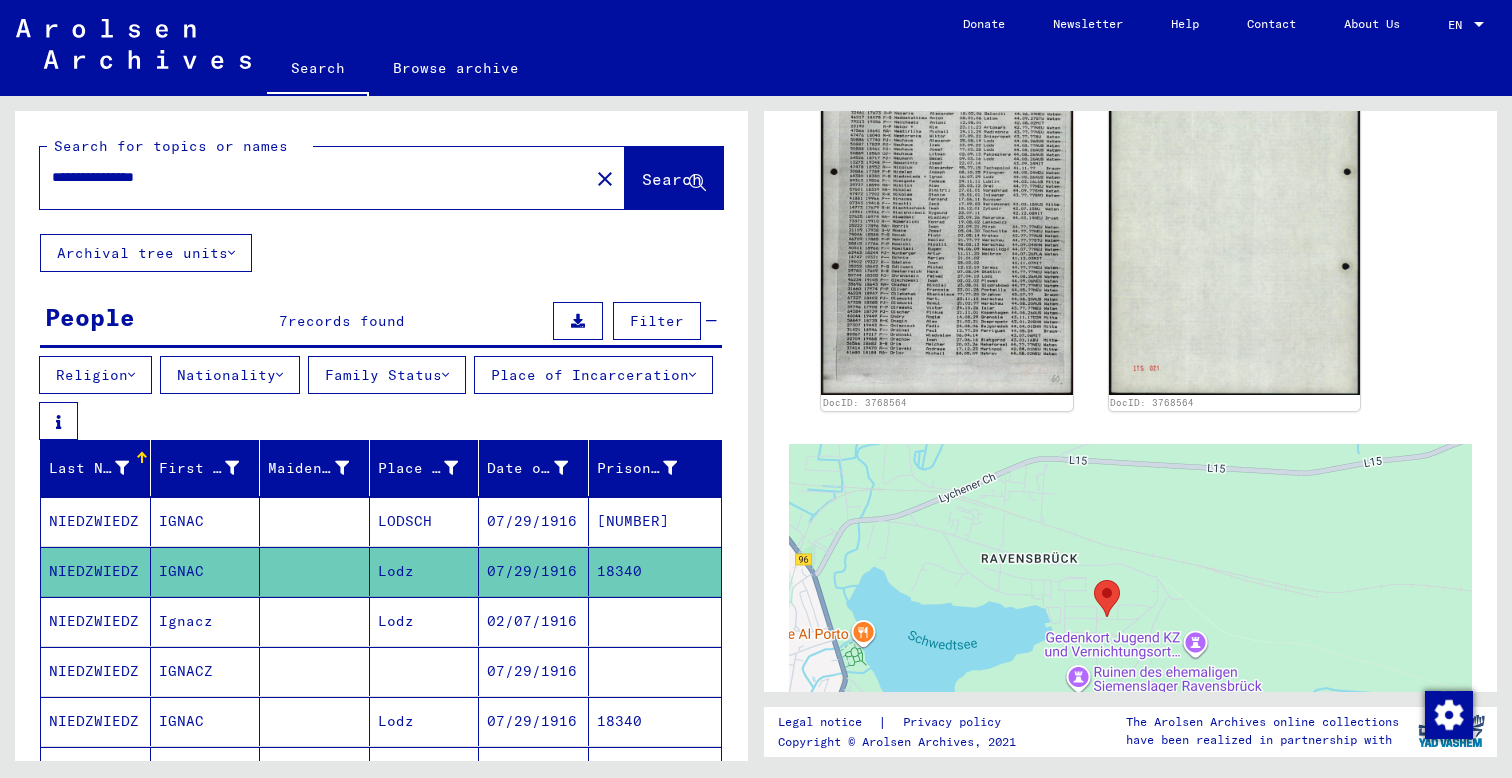 scroll, scrollTop: 0, scrollLeft: 0, axis: both 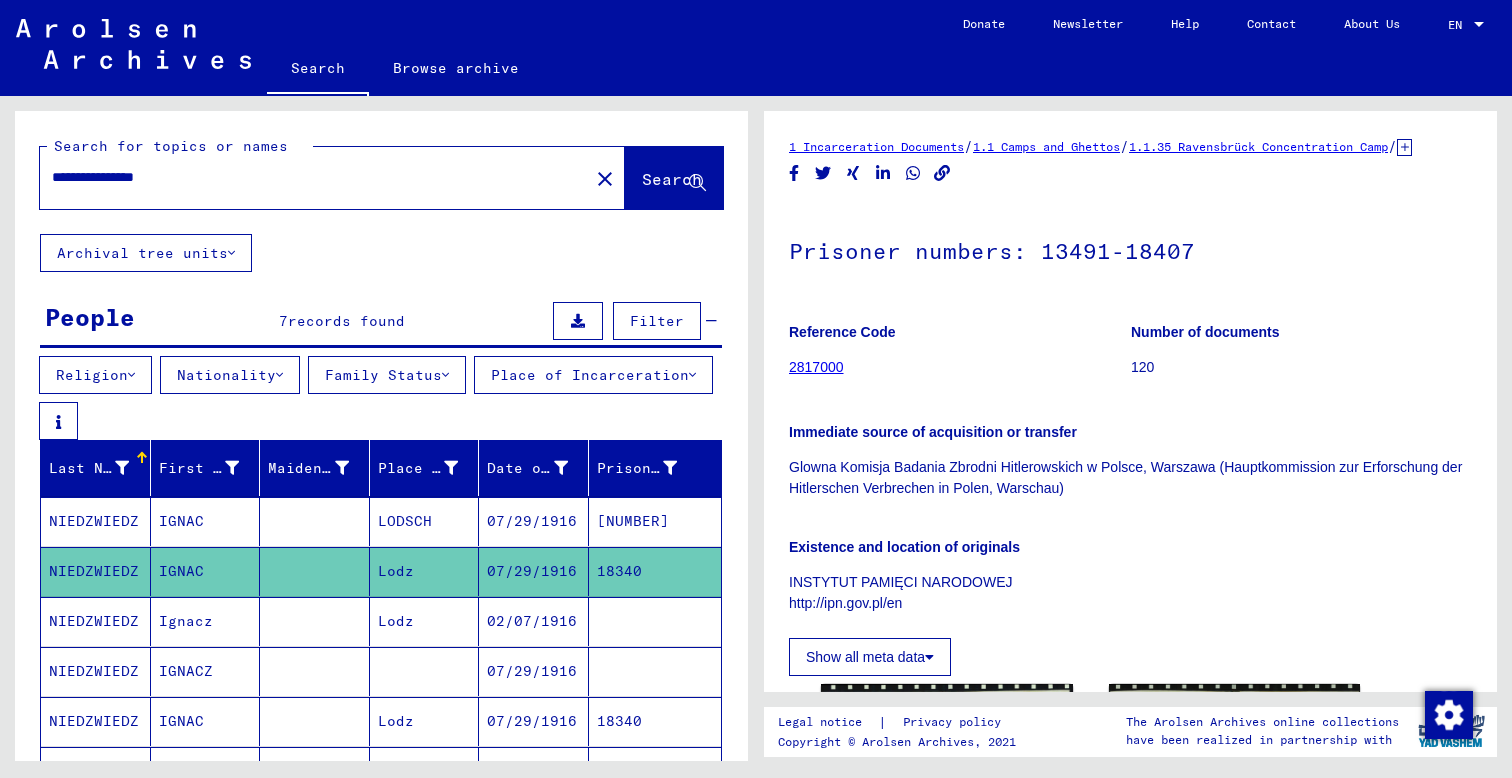 click on "Ignacz" at bounding box center (206, 671) 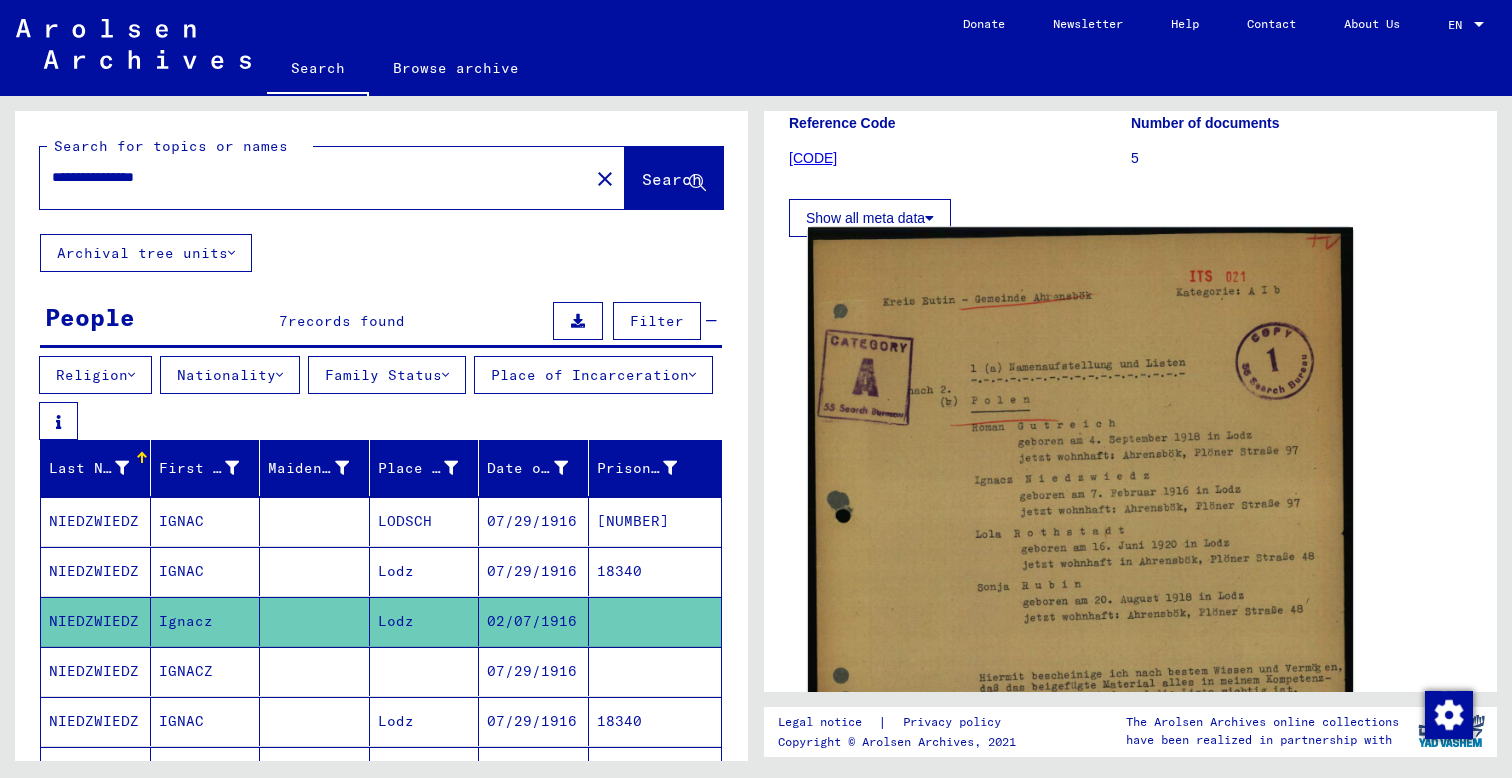 scroll, scrollTop: 276, scrollLeft: 0, axis: vertical 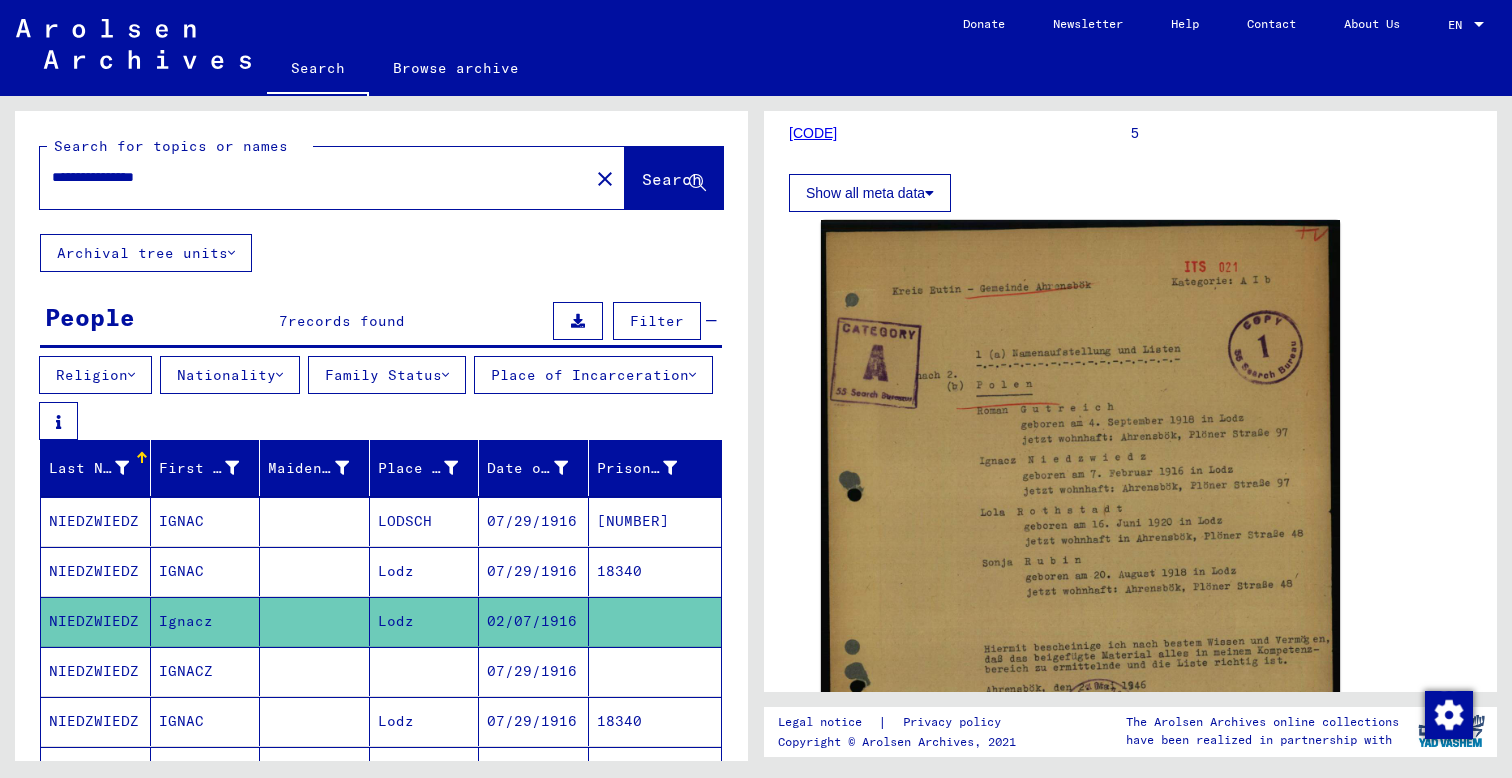 click on "IGNACZ" at bounding box center [206, 721] 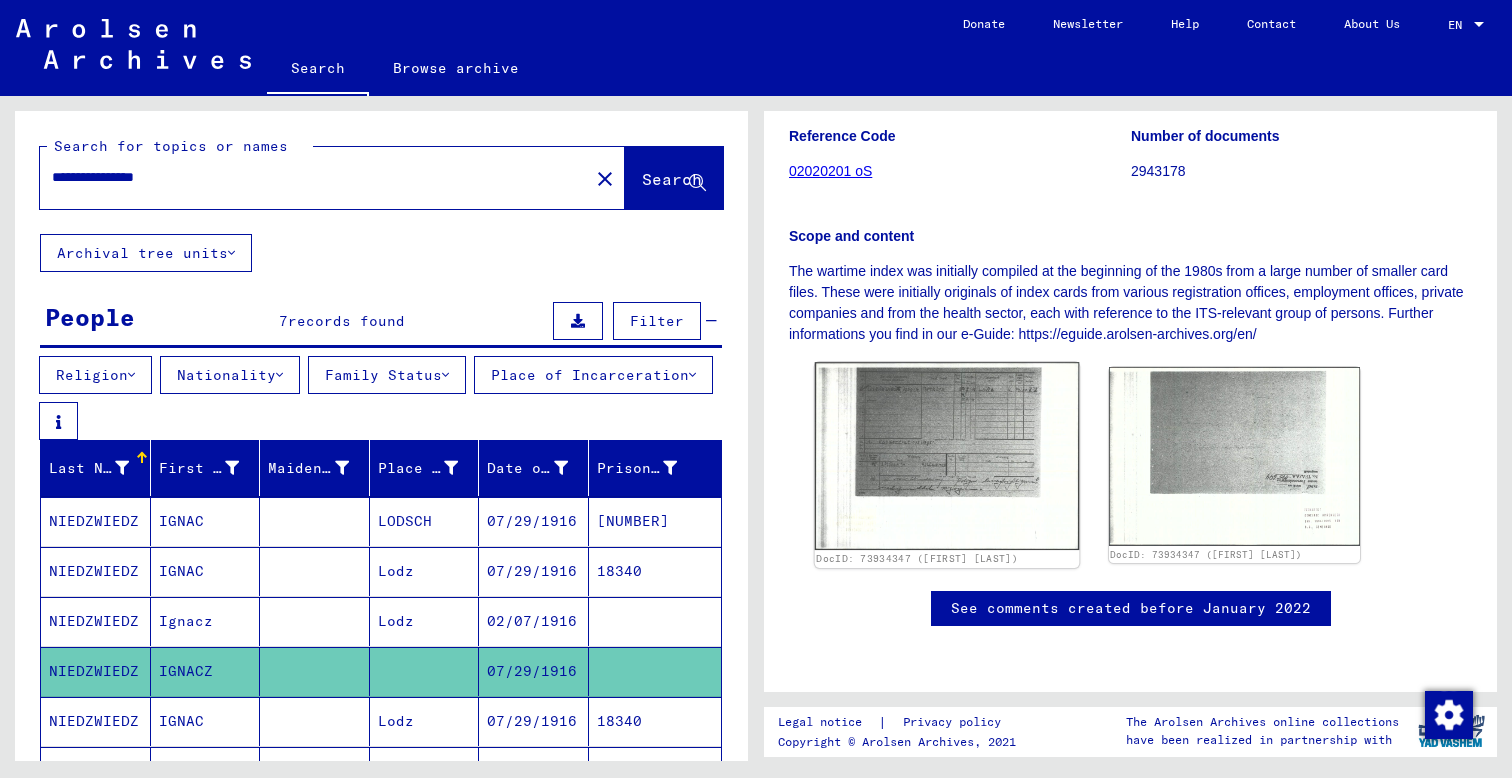 scroll, scrollTop: 324, scrollLeft: 0, axis: vertical 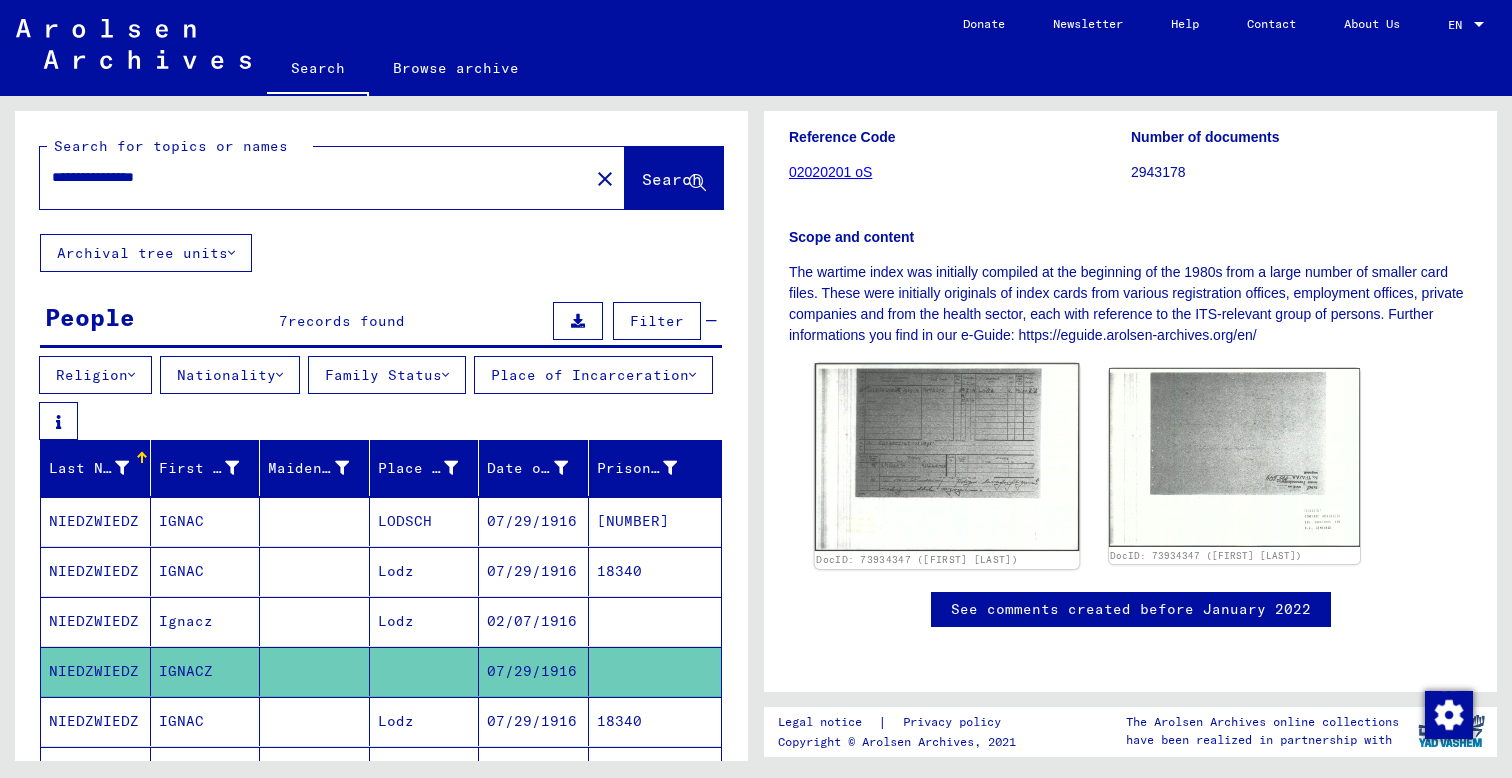 click 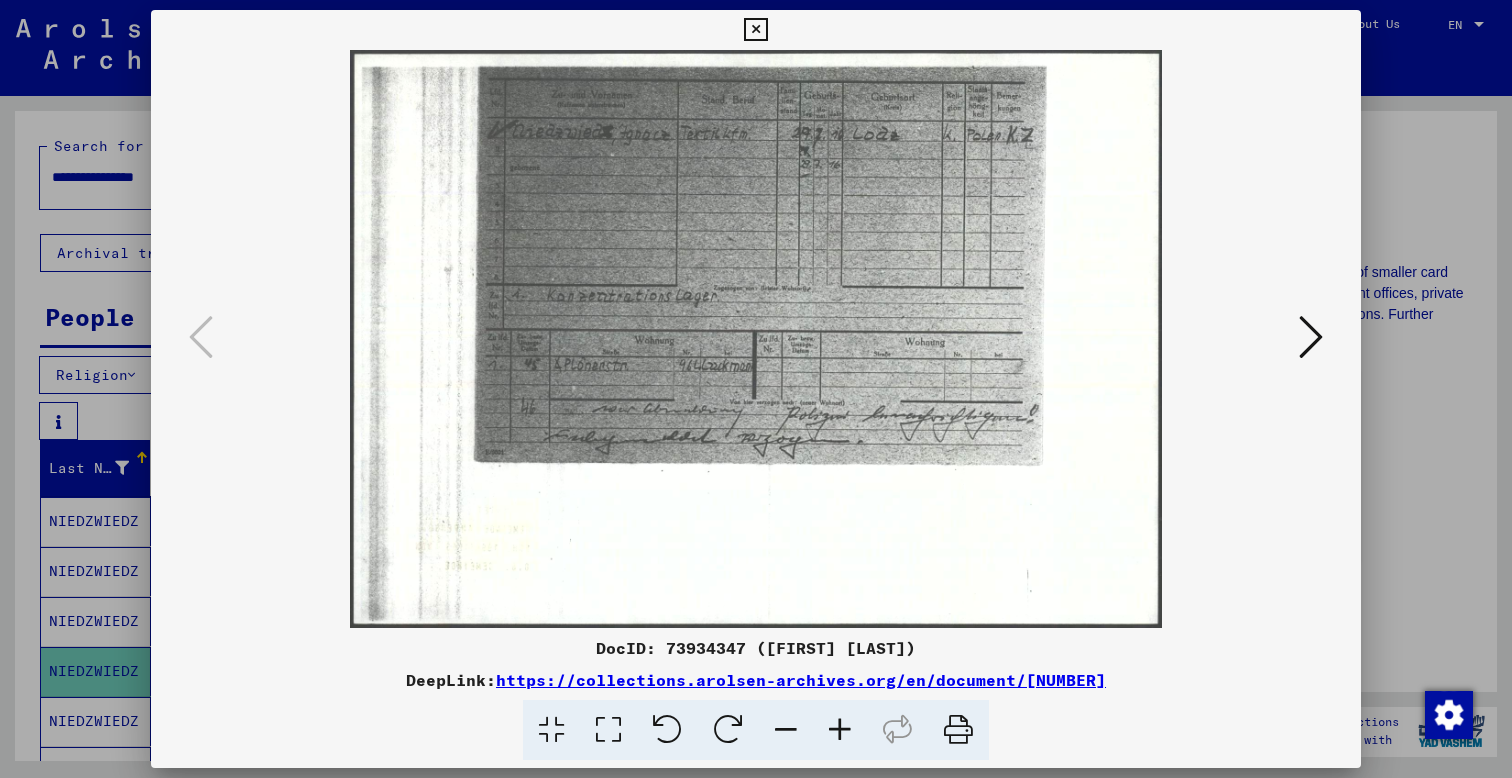 click at bounding box center [756, 389] 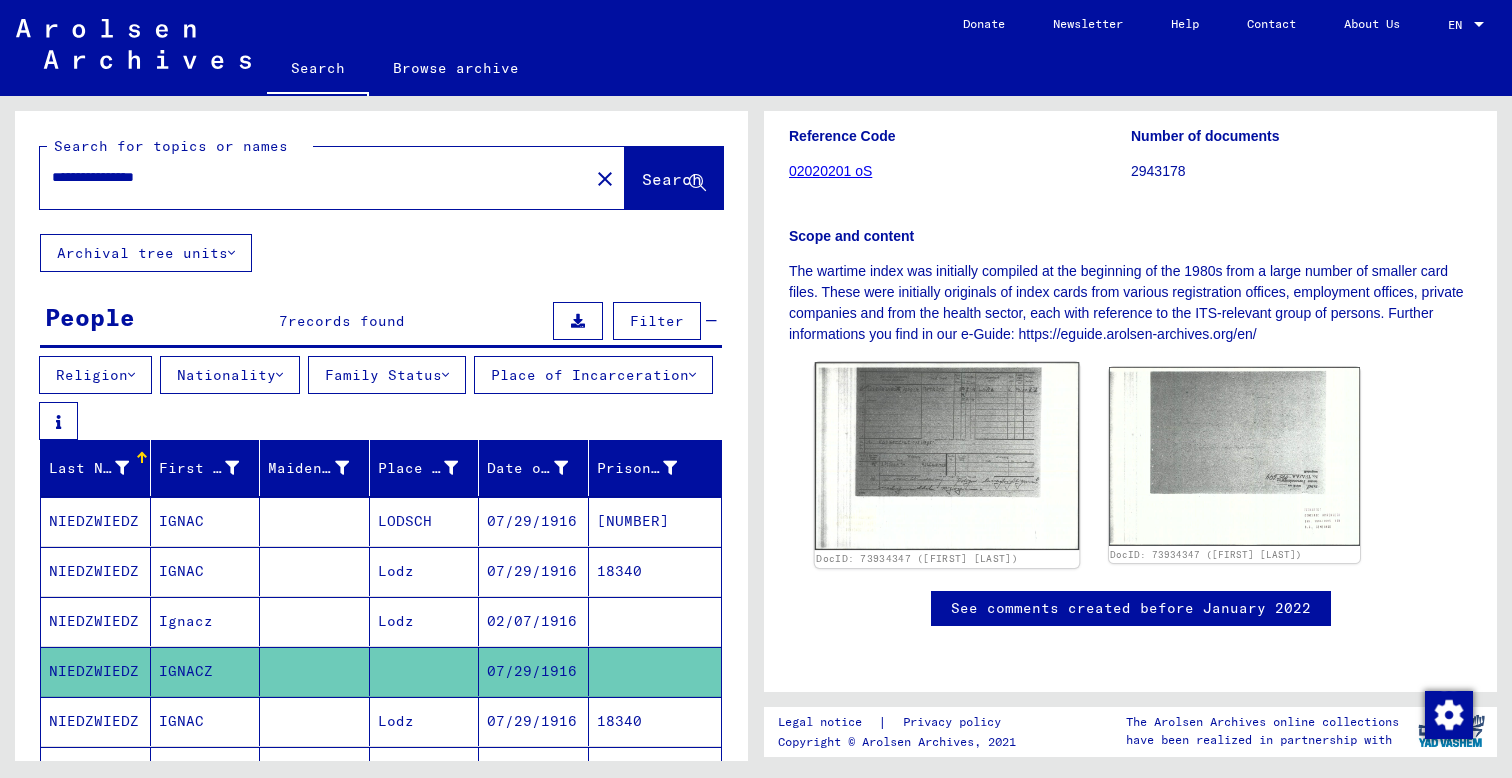 scroll, scrollTop: 324, scrollLeft: 0, axis: vertical 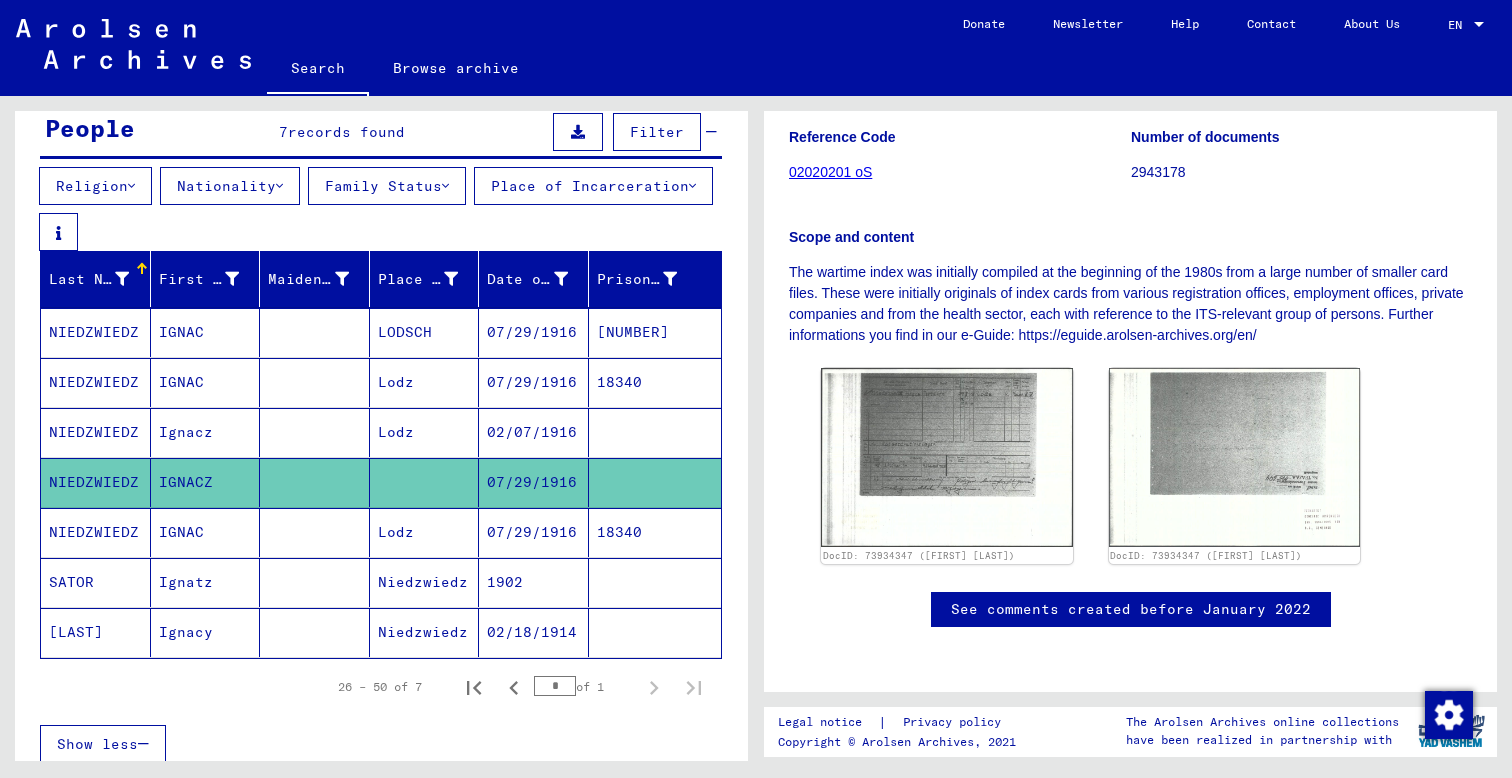 click on "IGNAC" at bounding box center (206, 582) 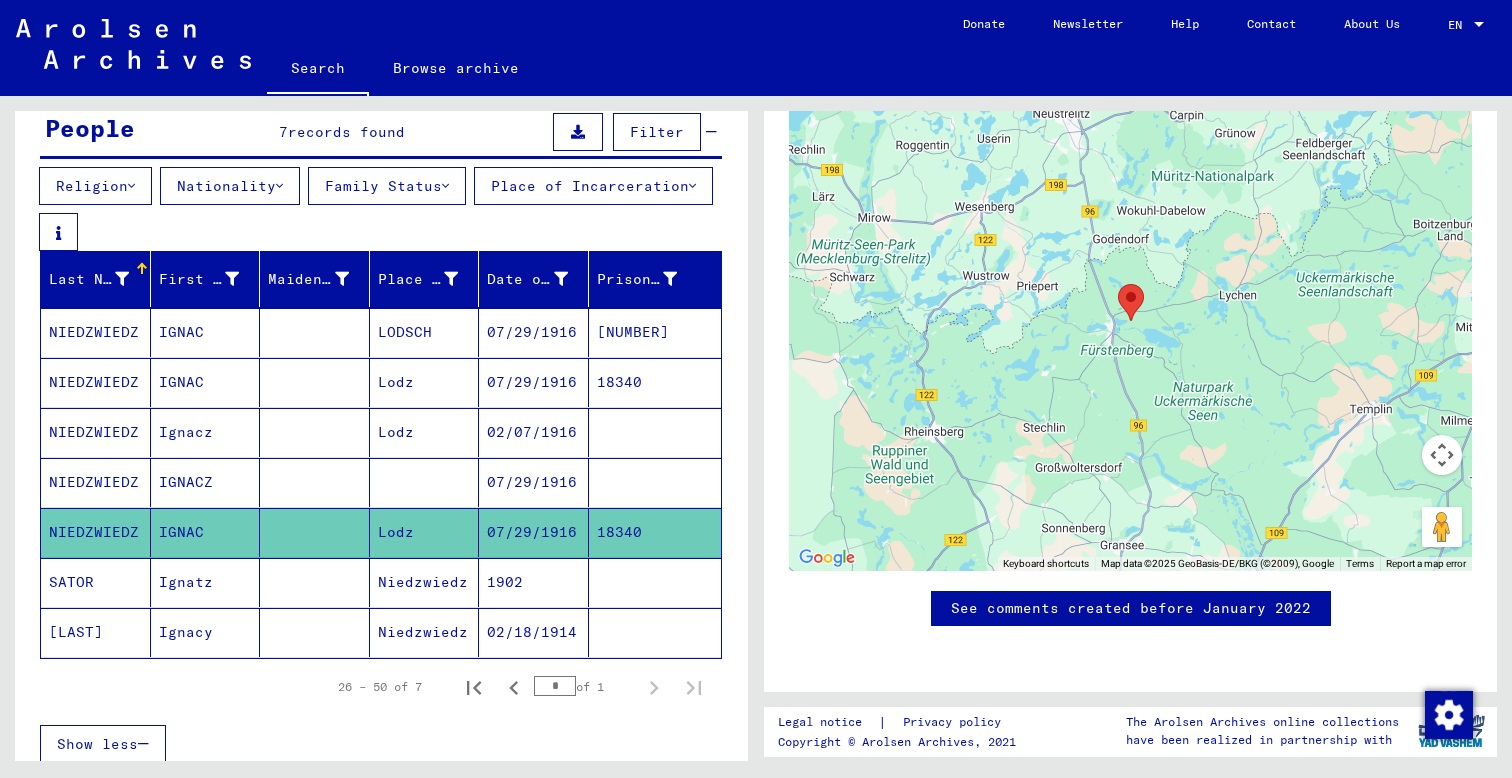 scroll, scrollTop: 1093, scrollLeft: 0, axis: vertical 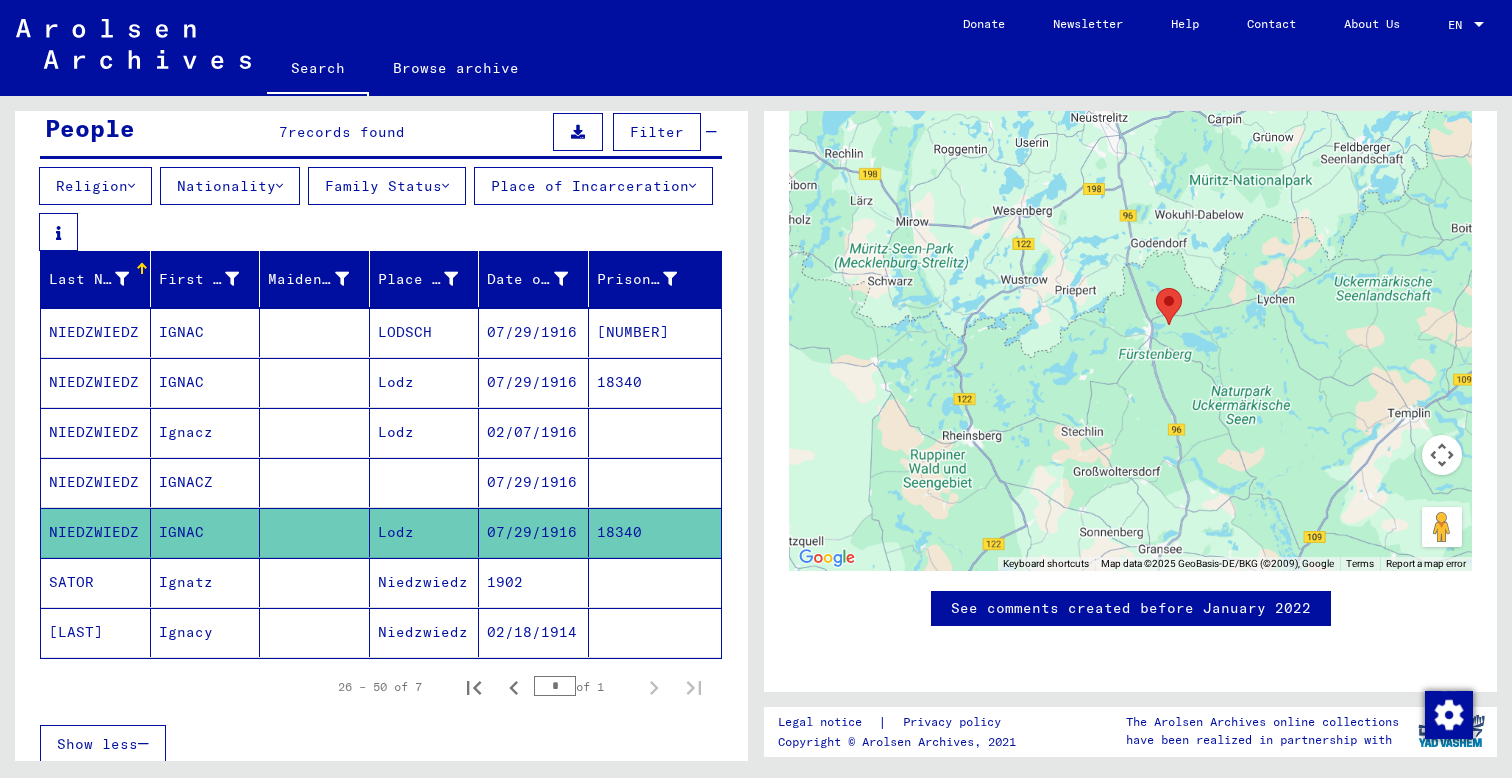 drag, startPoint x: 1191, startPoint y: 199, endPoint x: 1099, endPoint y: 339, distance: 167.52313 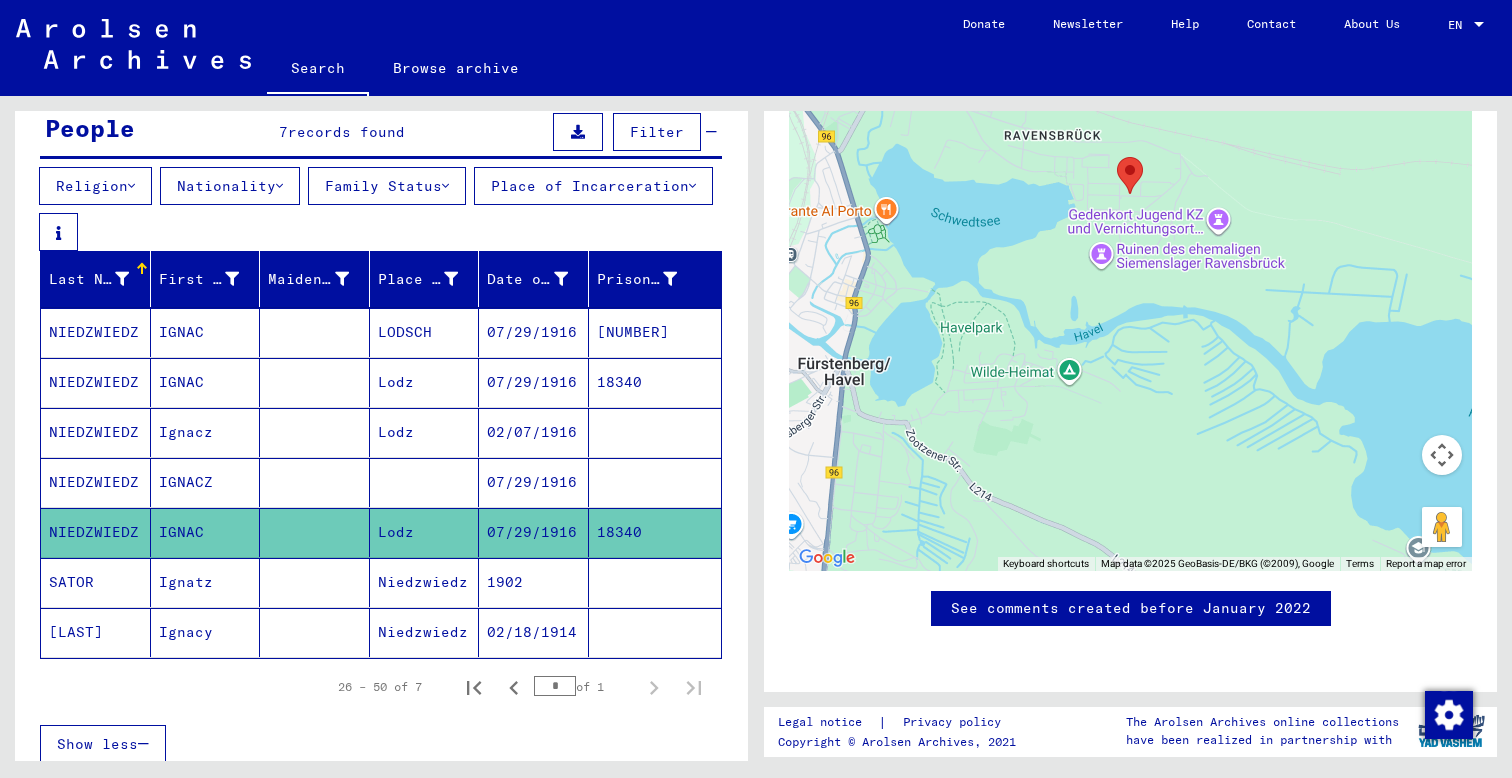 drag, startPoint x: 1170, startPoint y: 264, endPoint x: 1173, endPoint y: 379, distance: 115.03912 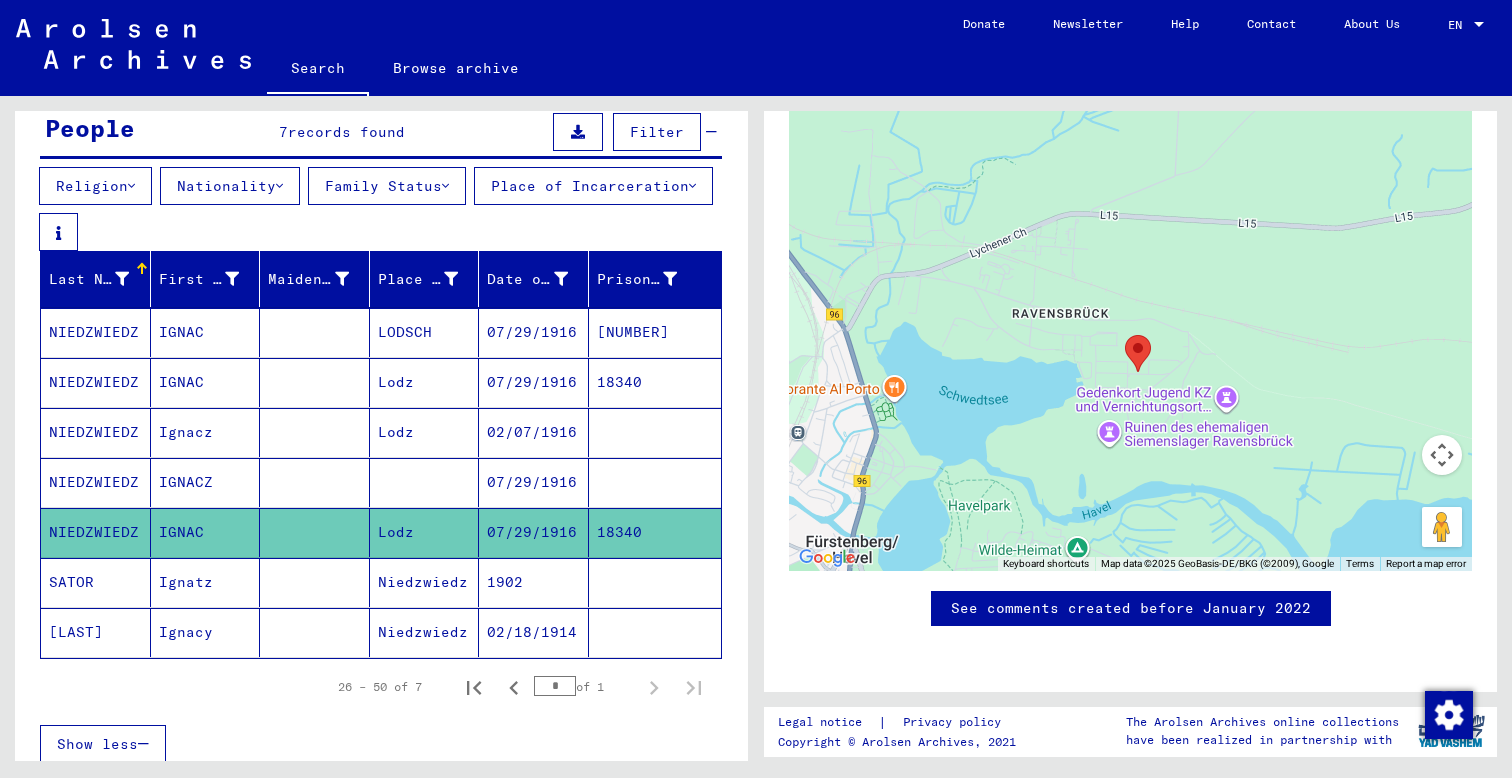 drag, startPoint x: 1113, startPoint y: 231, endPoint x: 1124, endPoint y: 291, distance: 61 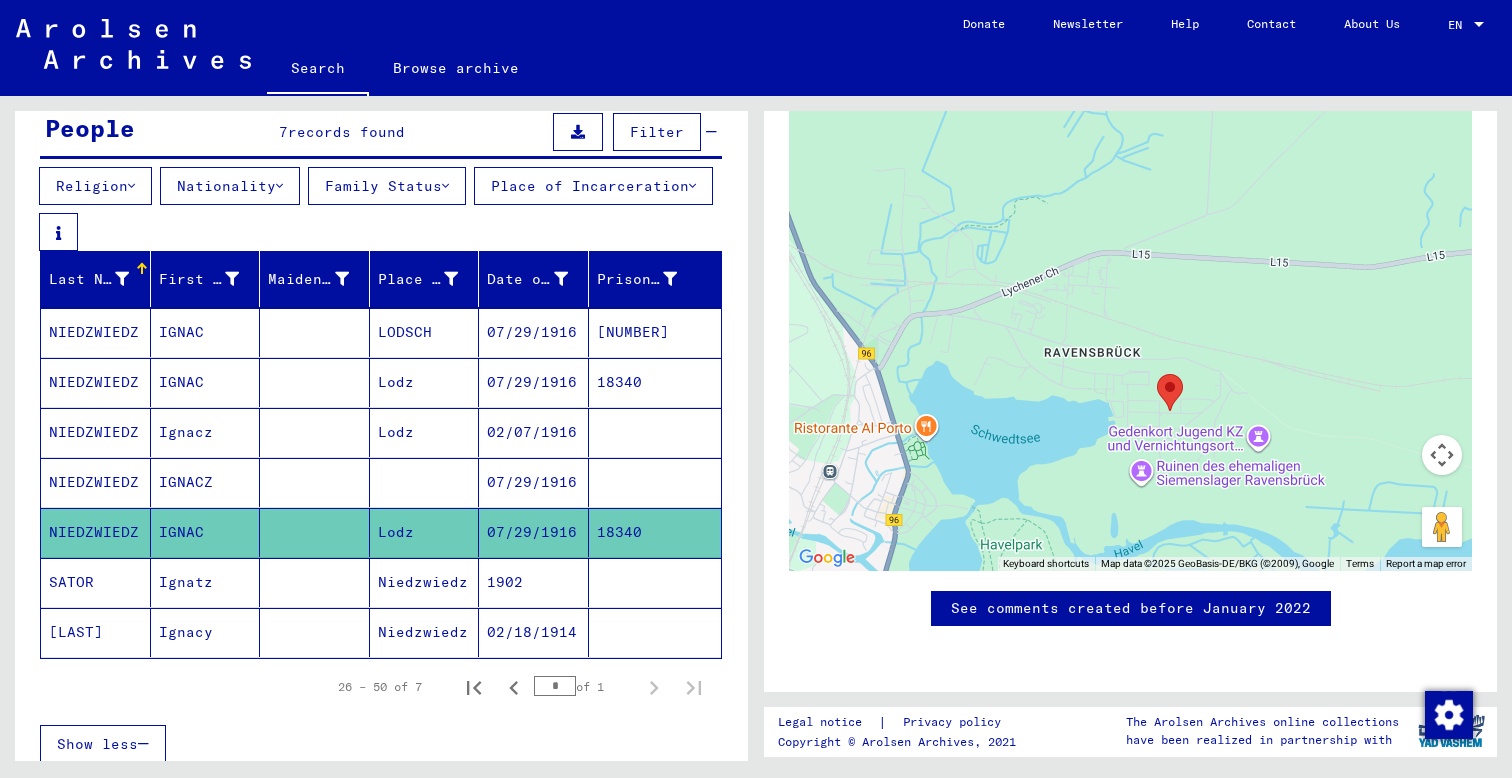 click on "To navigate, press the arrow keys." 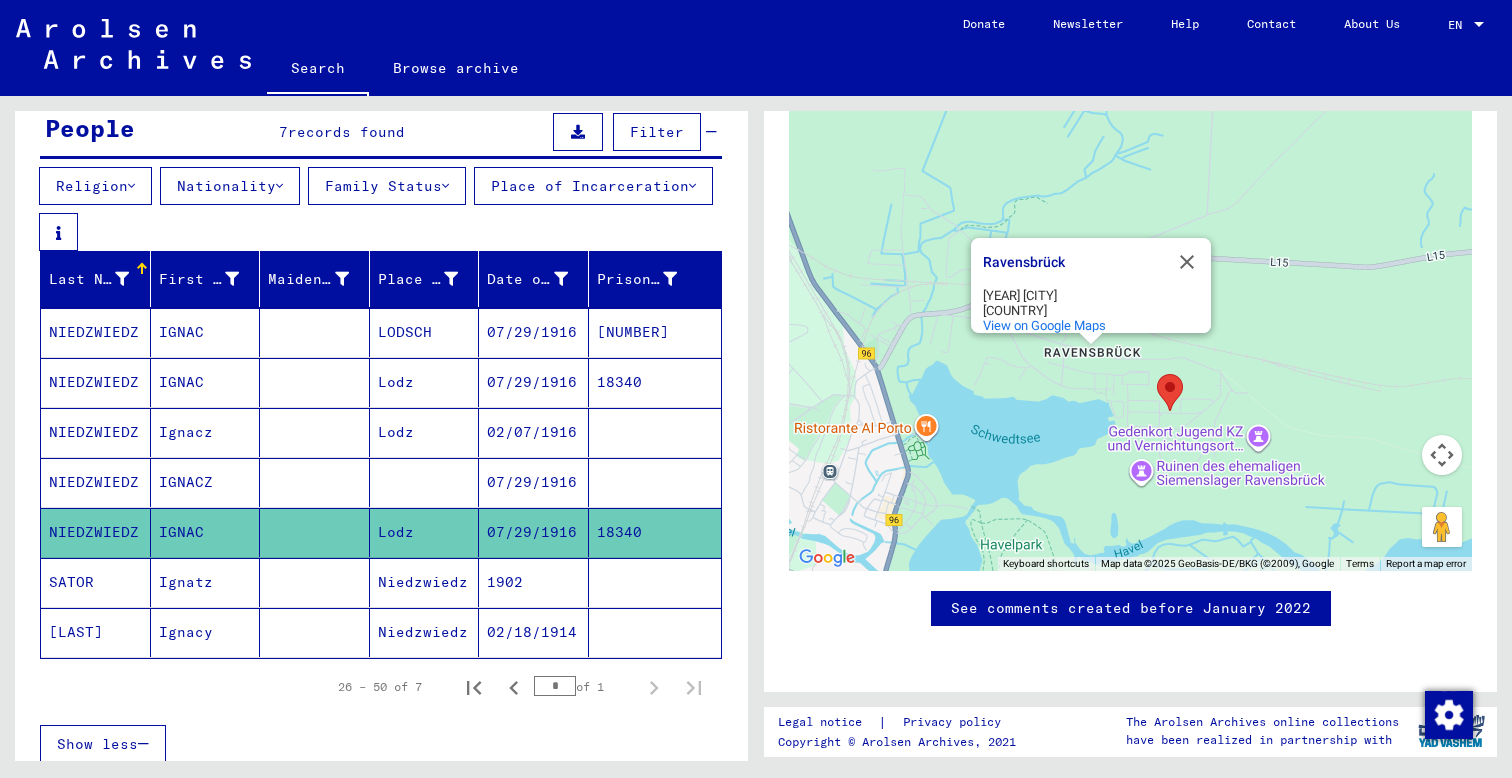 click on "Ravensbrück" at bounding box center [1073, 262] 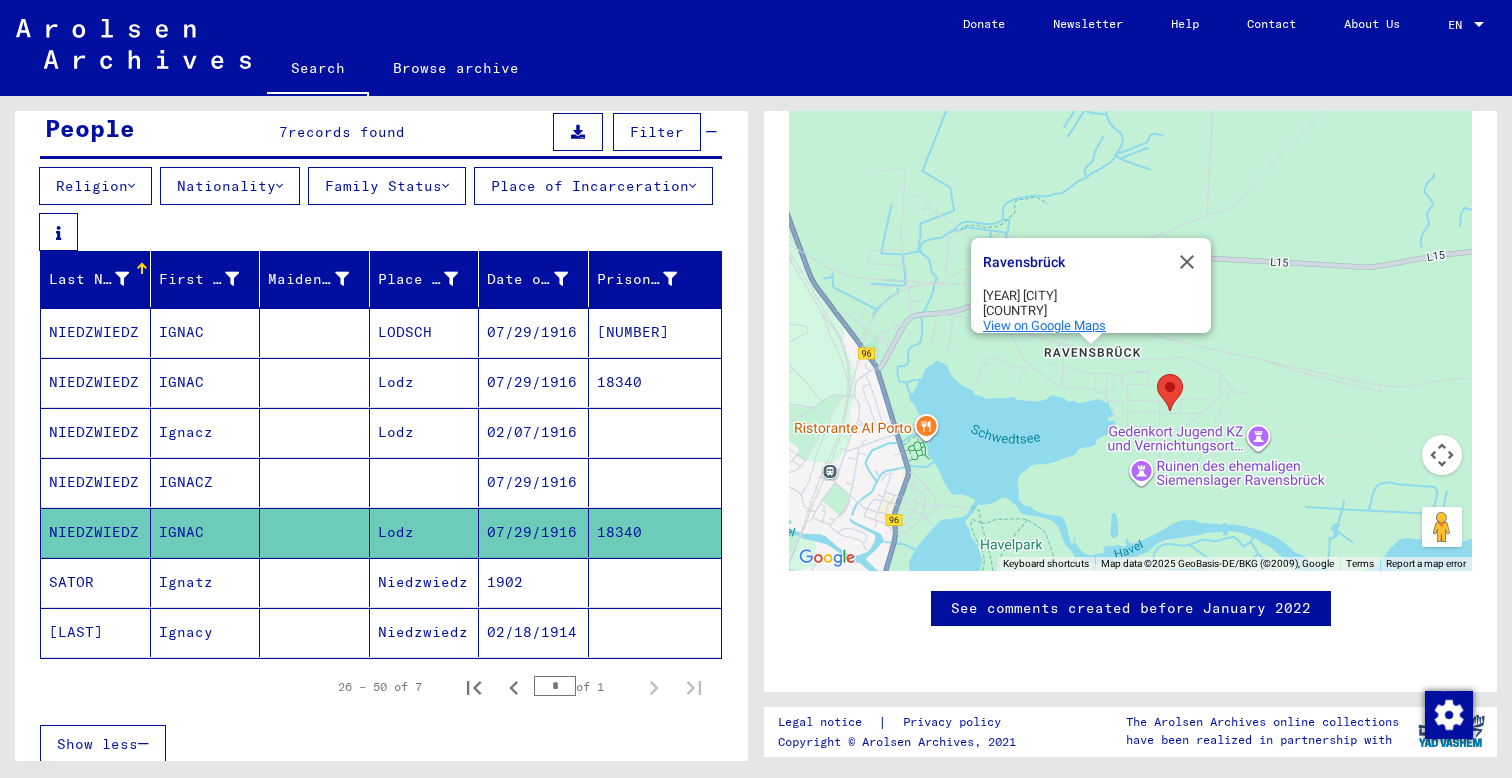 click on "View on Google Maps" 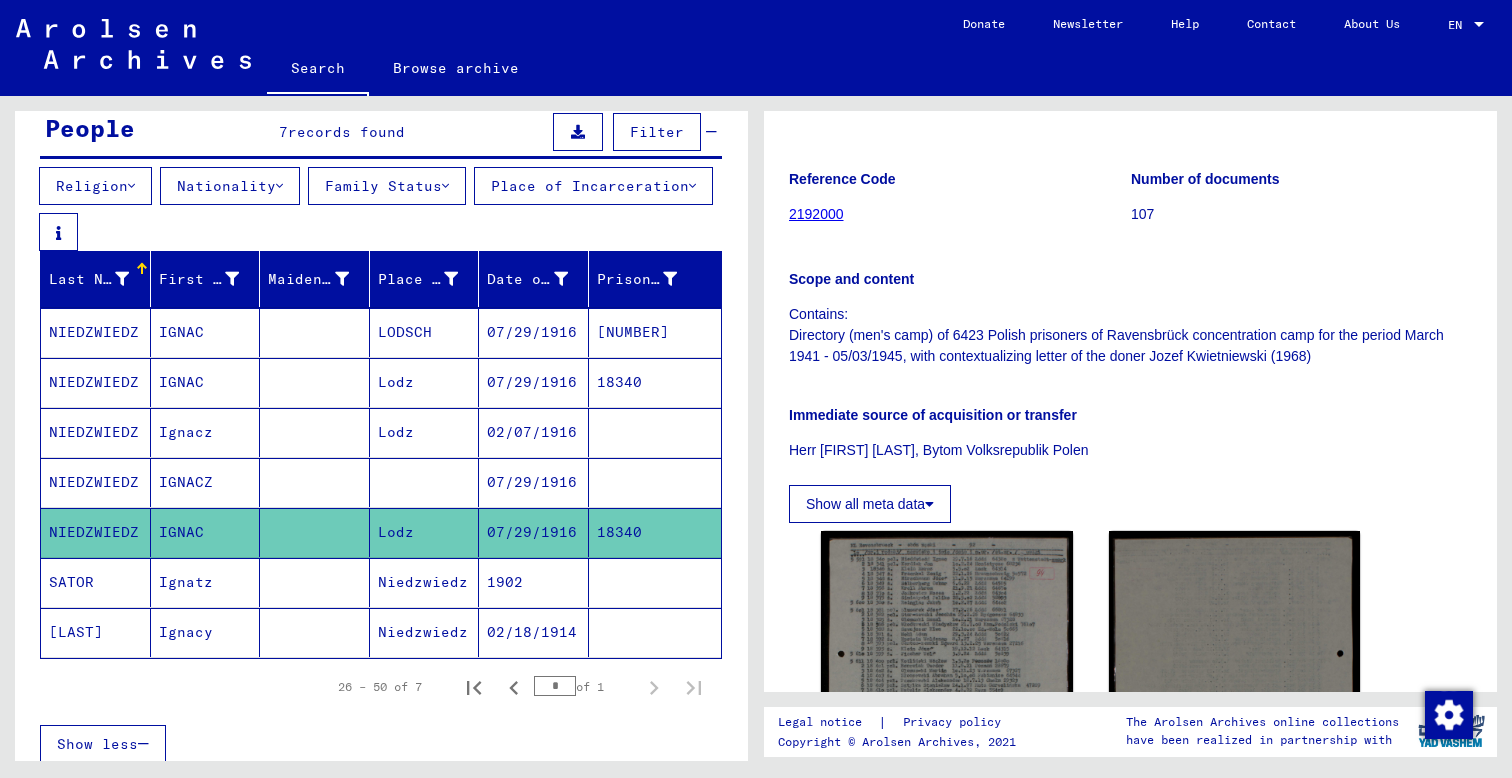 scroll, scrollTop: 280, scrollLeft: 0, axis: vertical 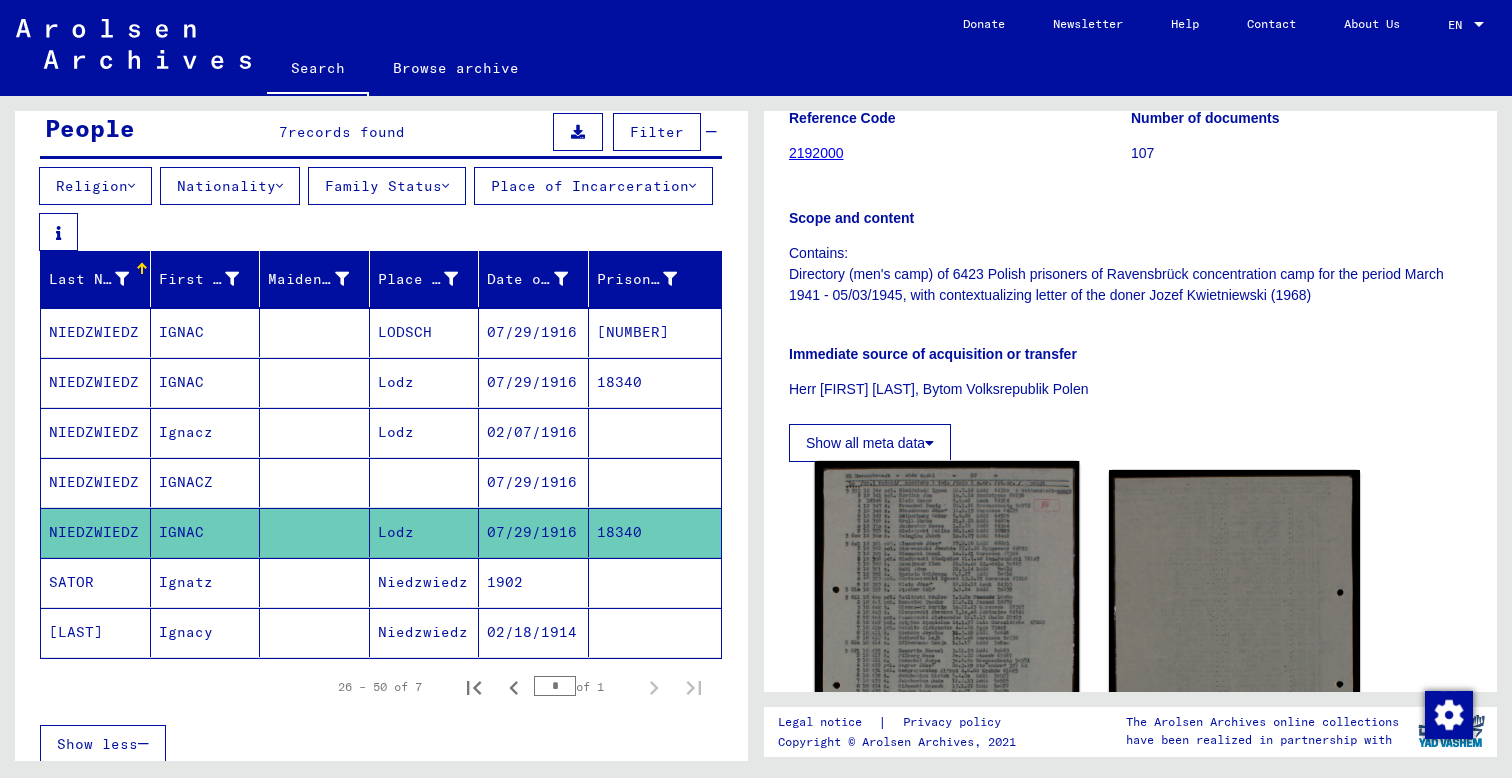 click 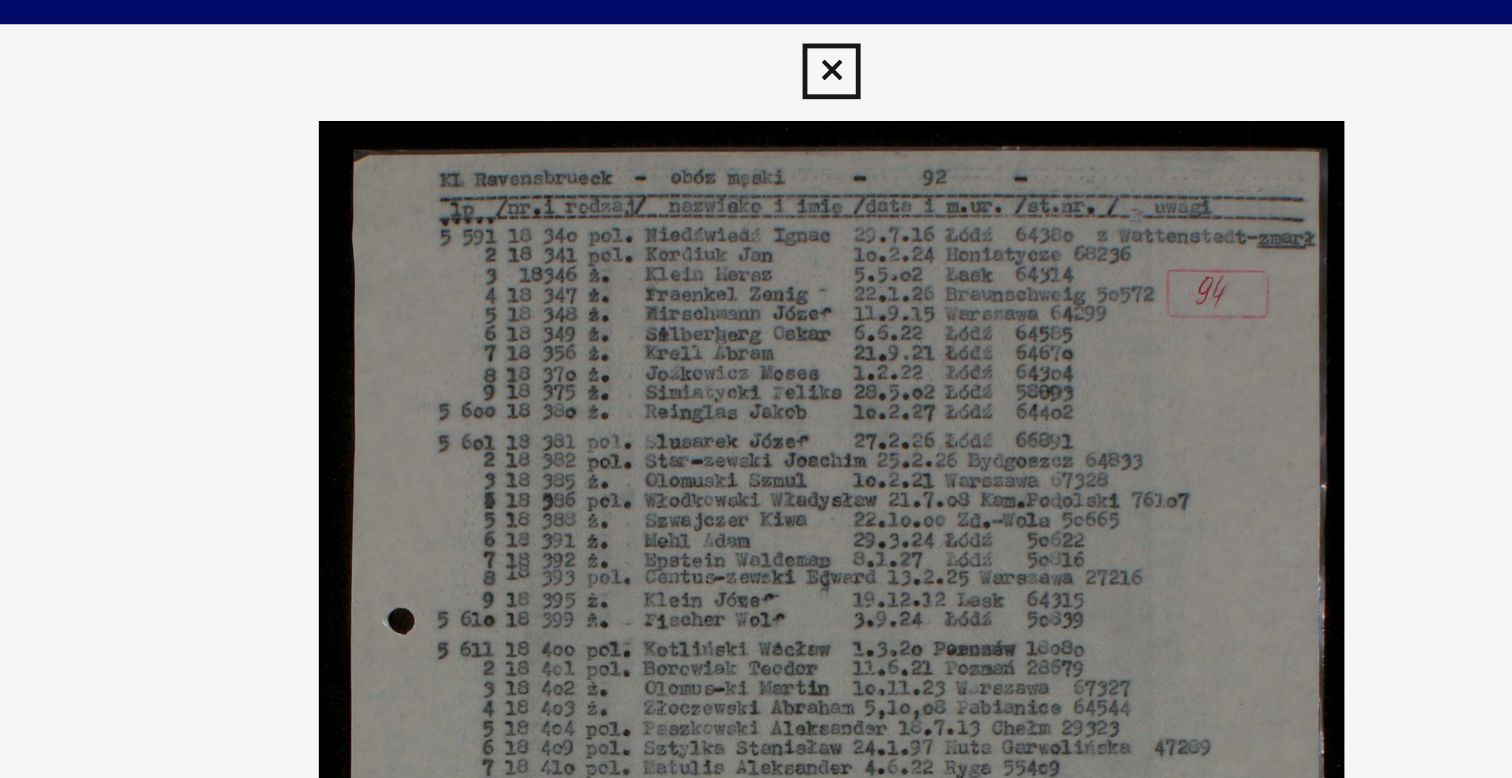 scroll, scrollTop: 0, scrollLeft: 0, axis: both 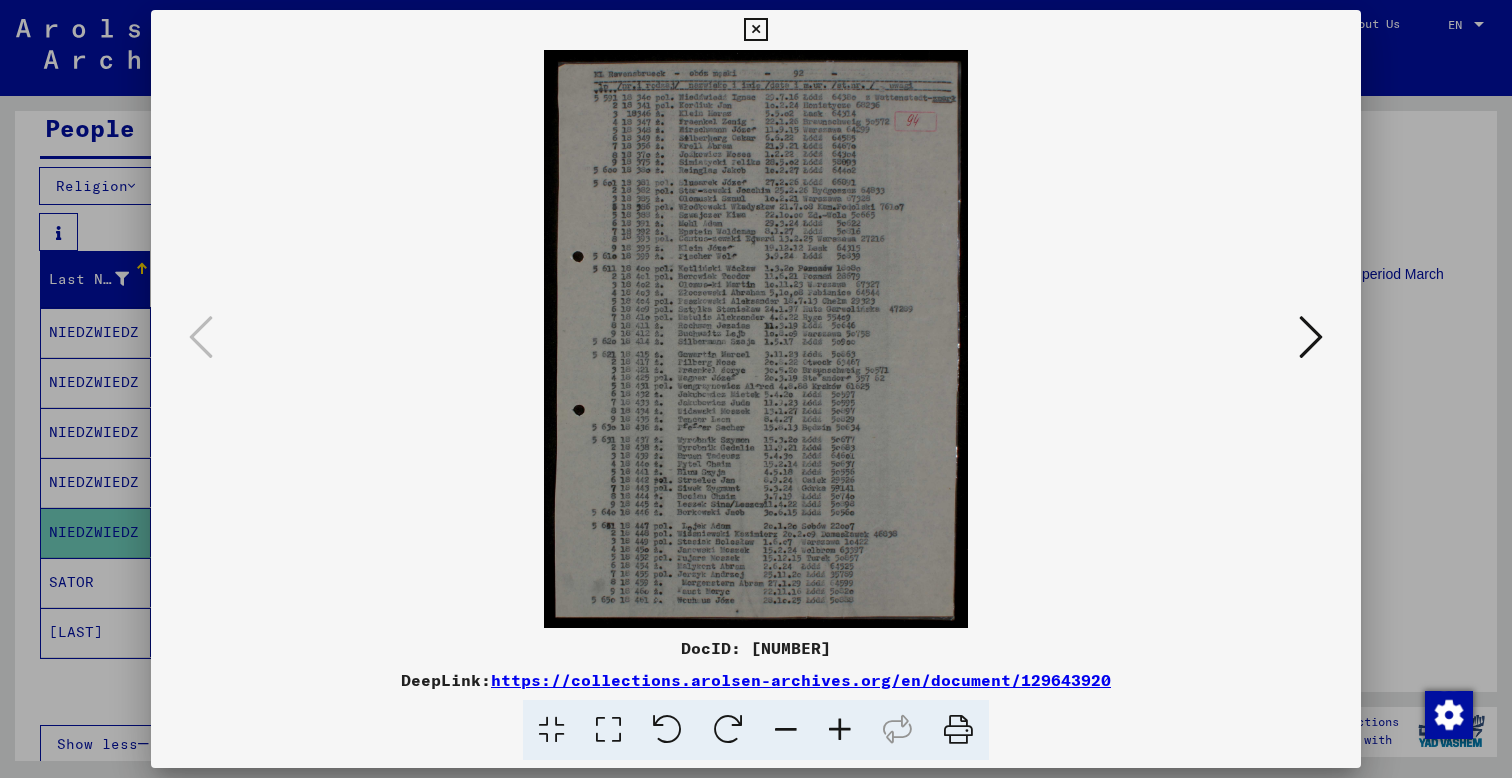 click at bounding box center (1311, 337) 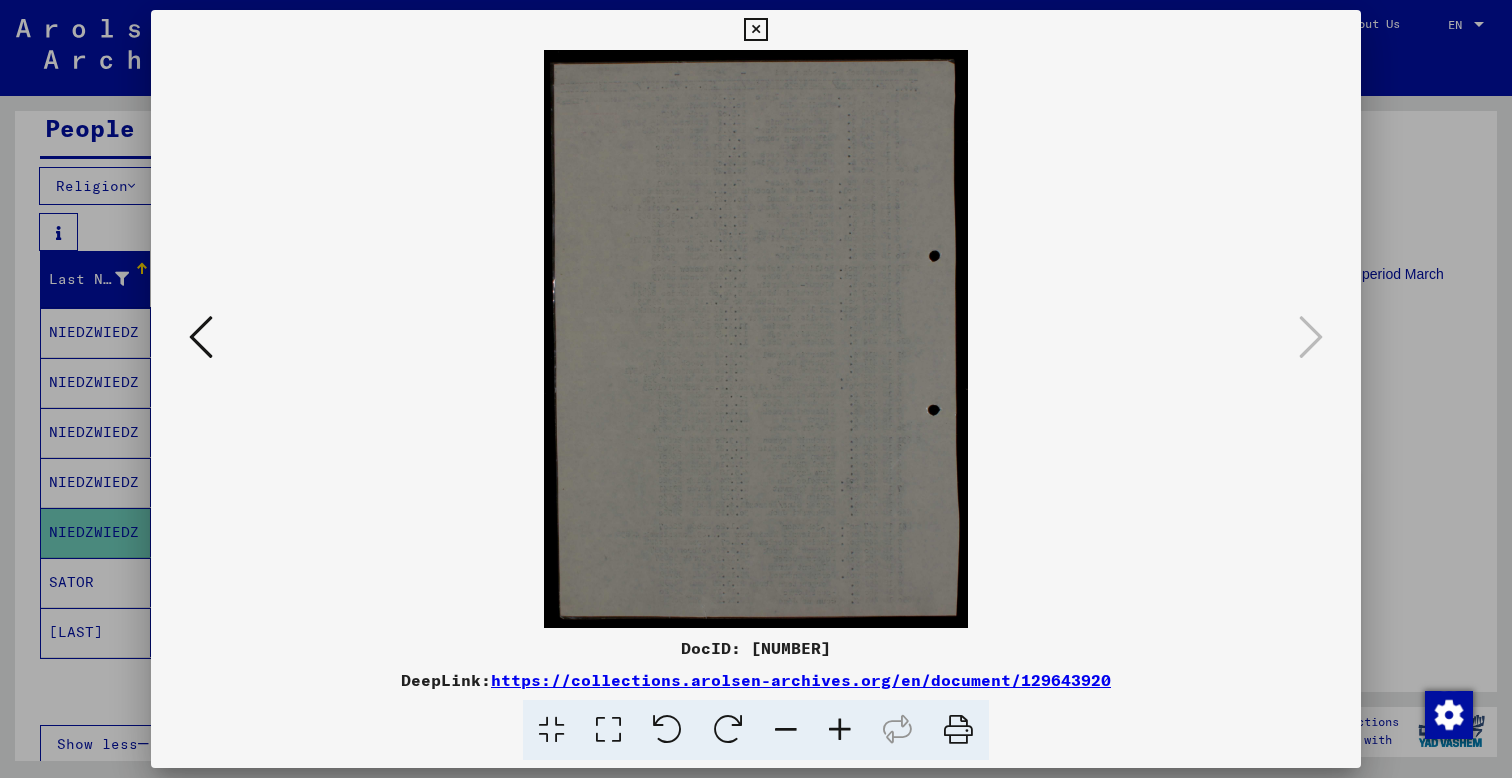 click at bounding box center (755, 30) 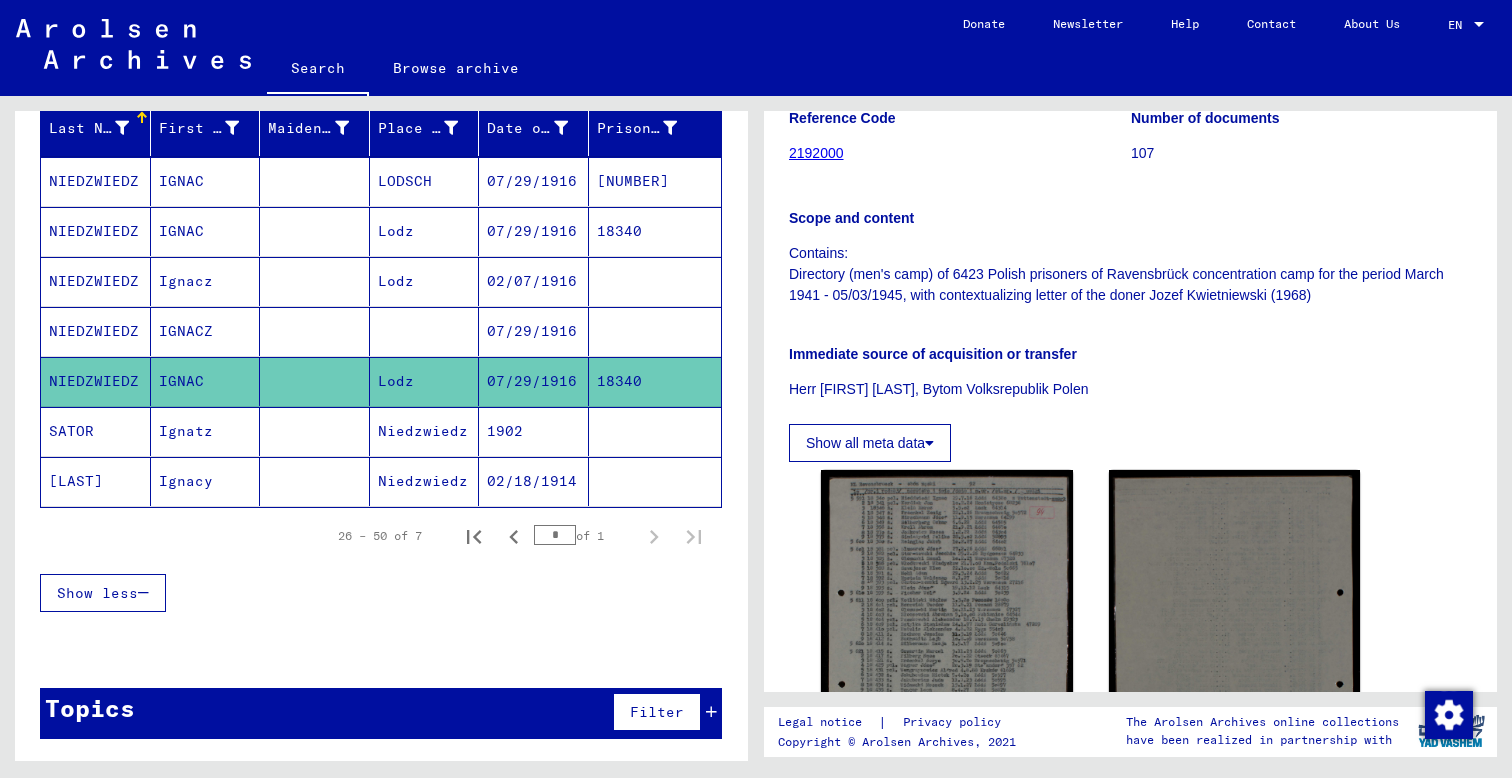 scroll, scrollTop: 348, scrollLeft: 0, axis: vertical 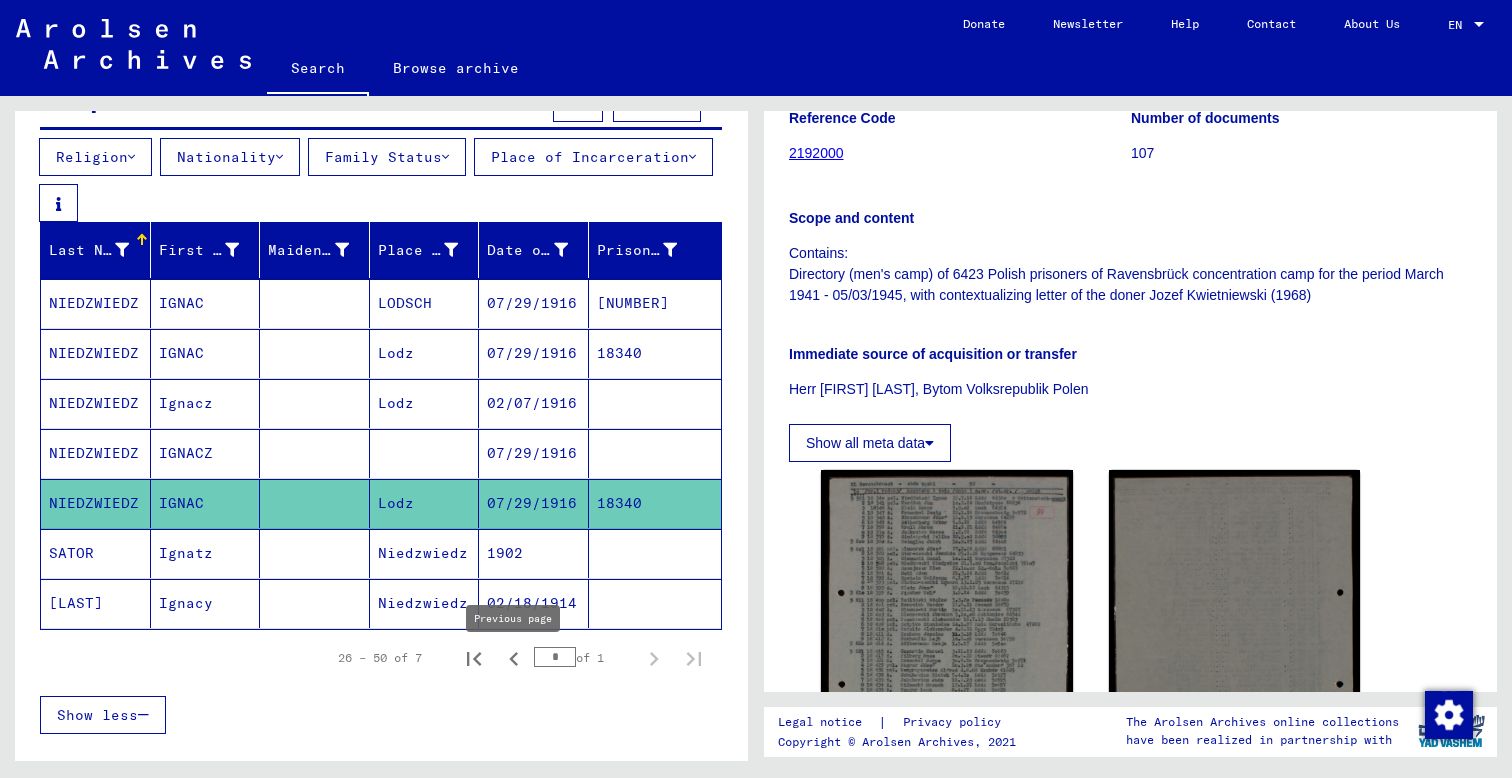 click 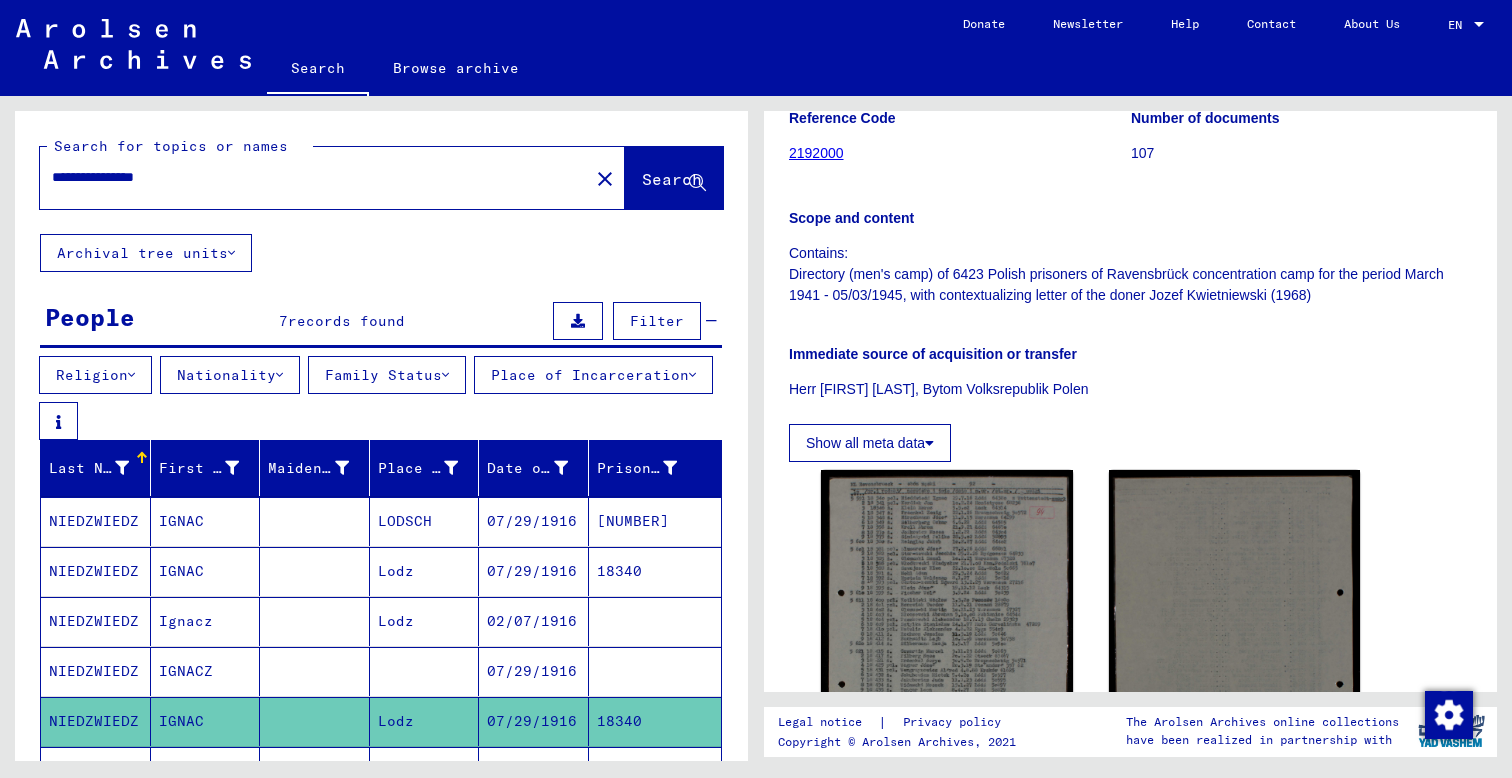 scroll, scrollTop: 0, scrollLeft: 0, axis: both 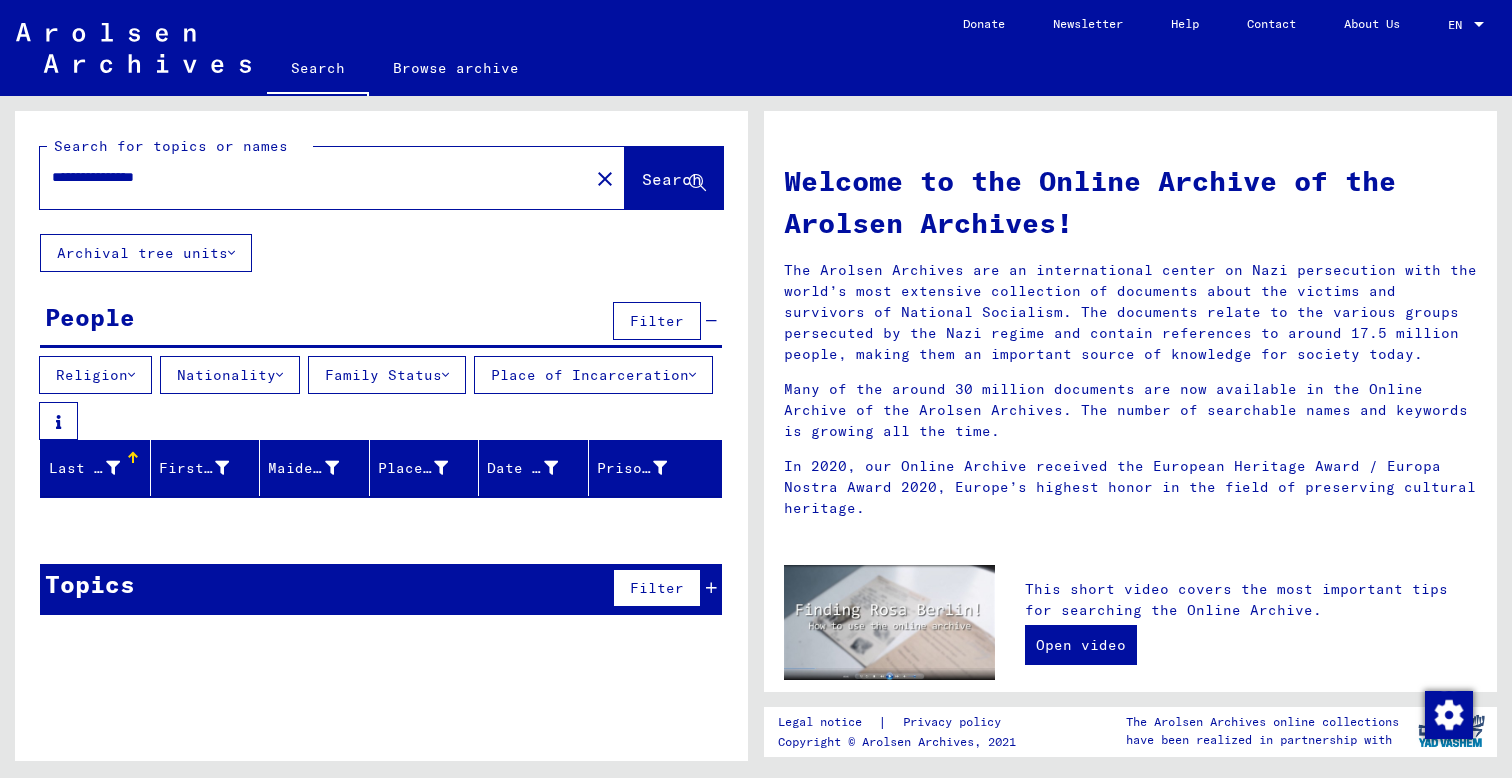 click on "**********" at bounding box center (308, 177) 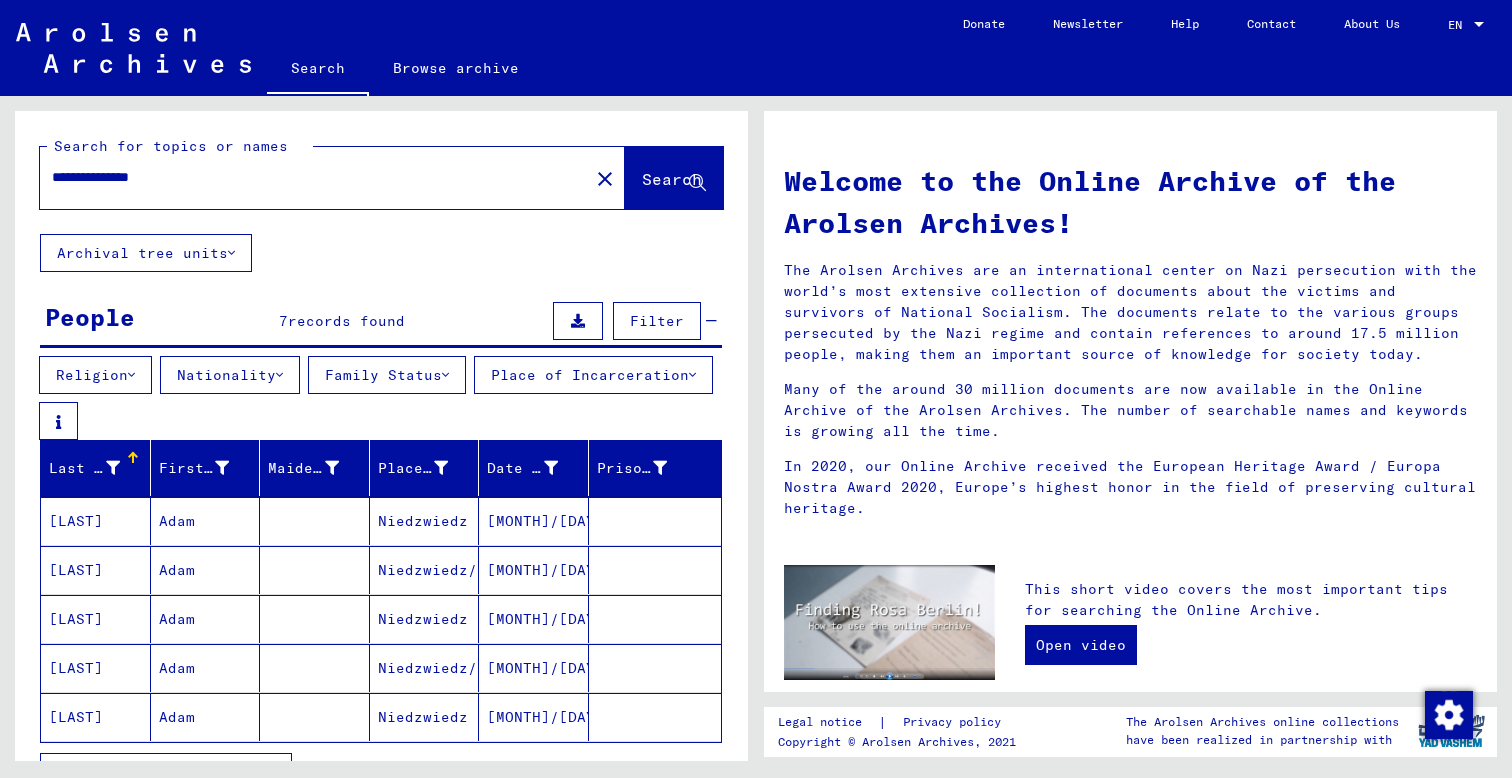 click on "**********" at bounding box center [308, 177] 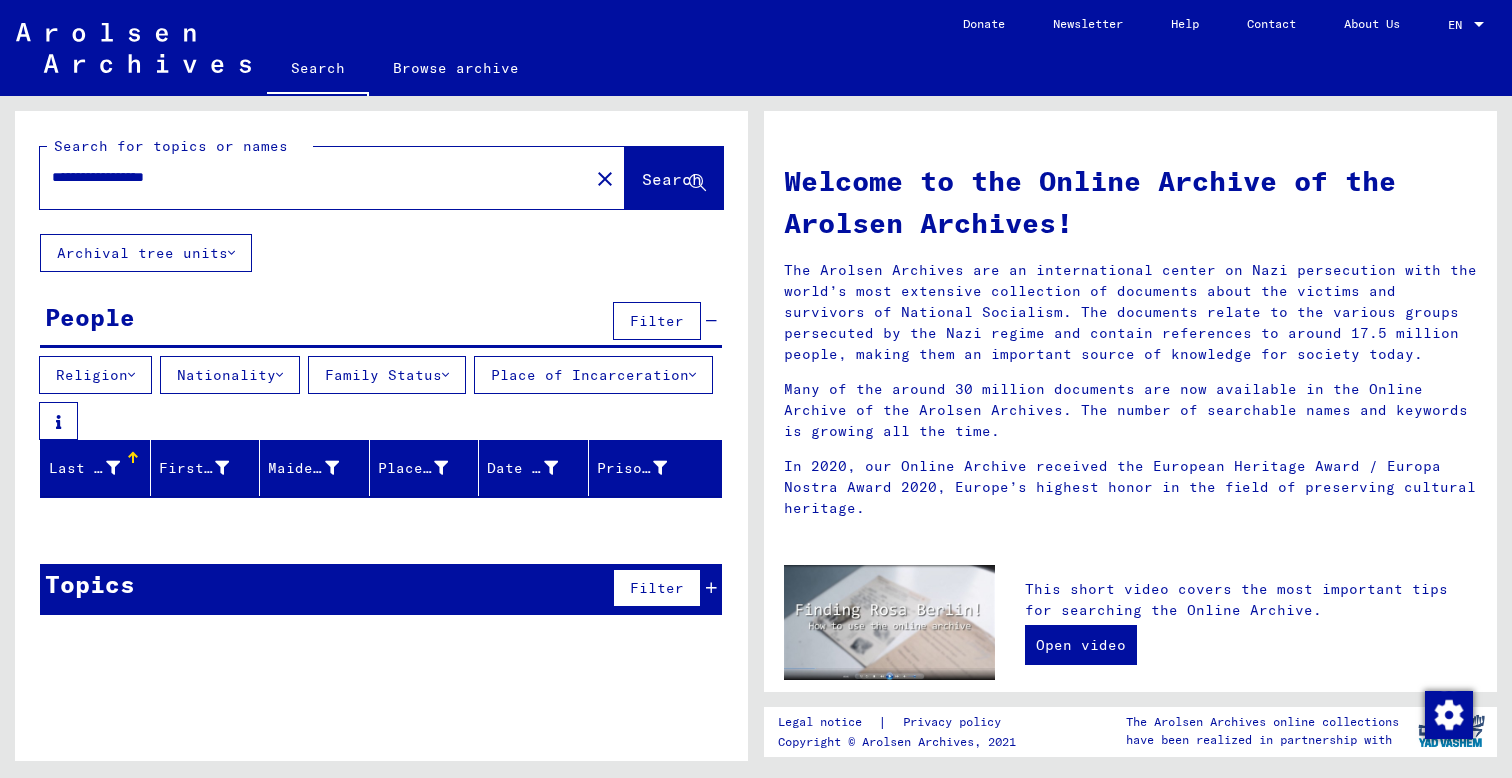 click on "**********" at bounding box center (308, 177) 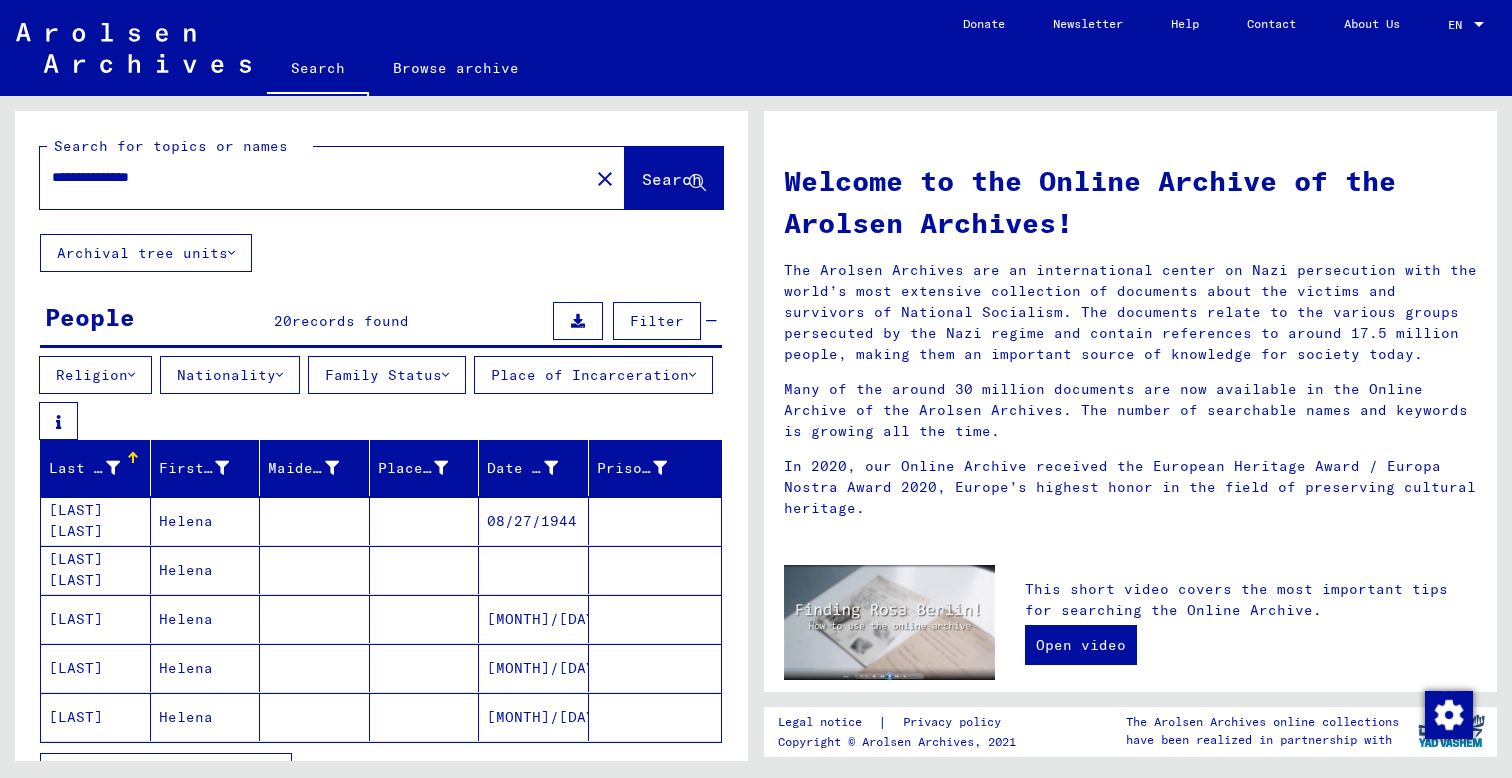 scroll, scrollTop: 0, scrollLeft: 0, axis: both 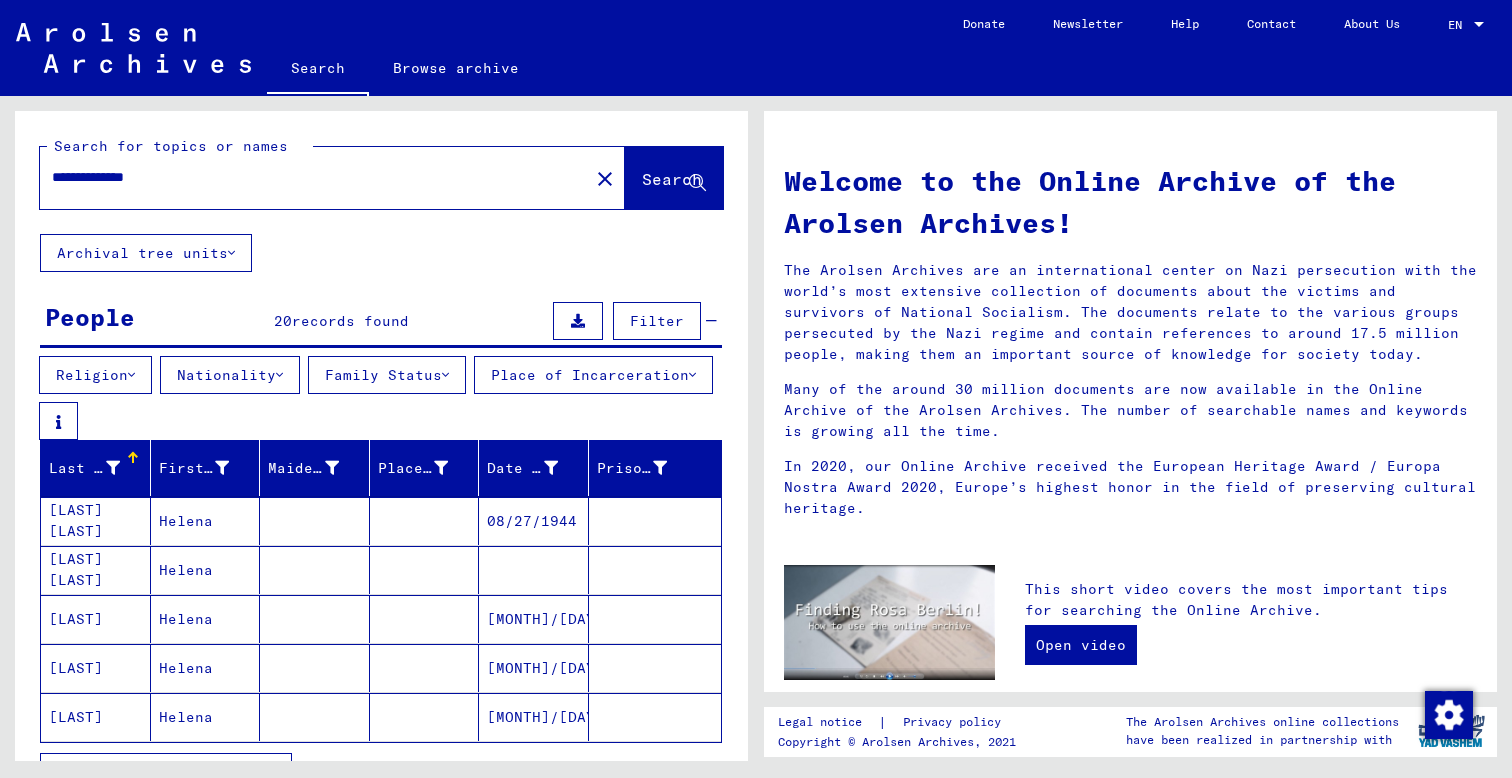 type on "**********" 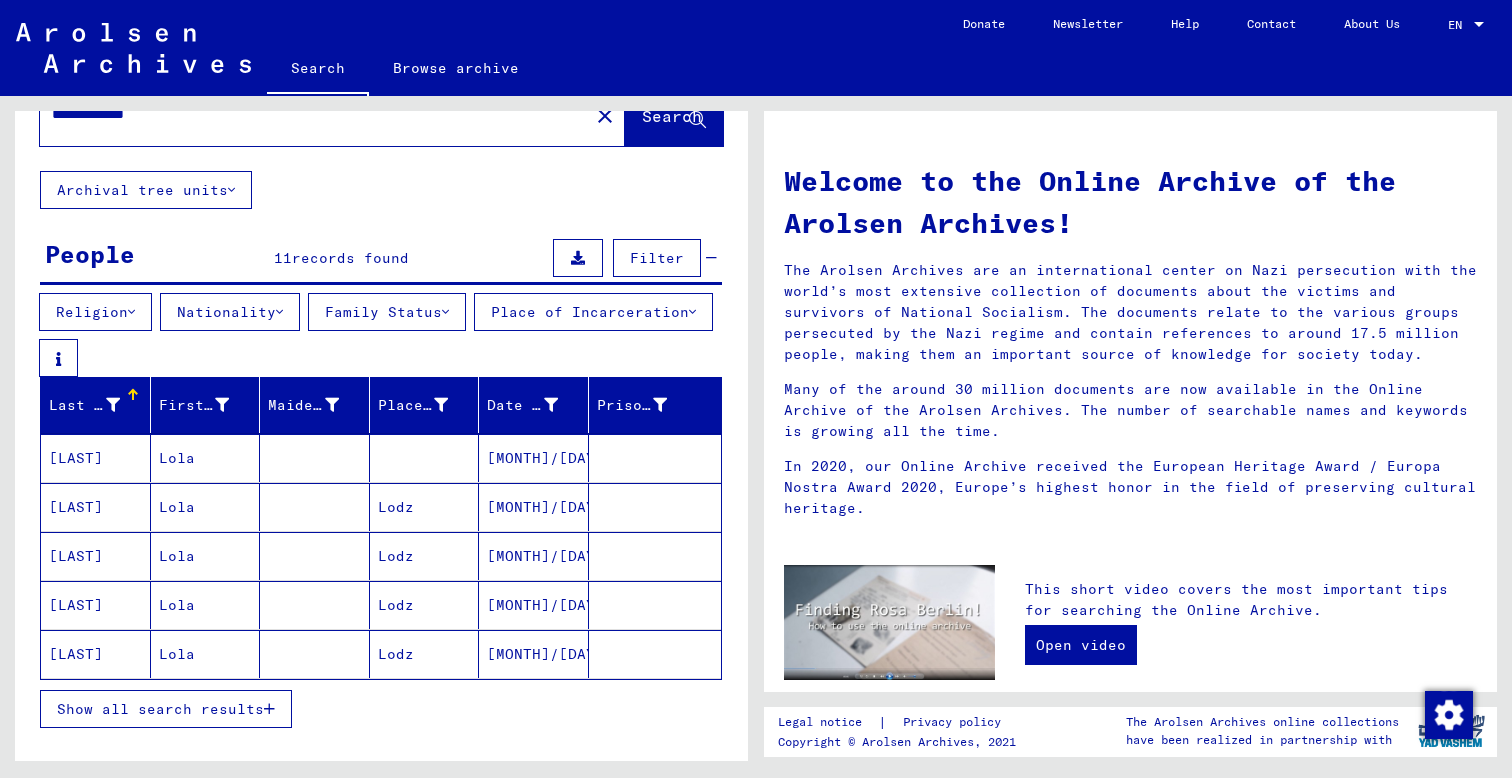 scroll, scrollTop: 64, scrollLeft: 0, axis: vertical 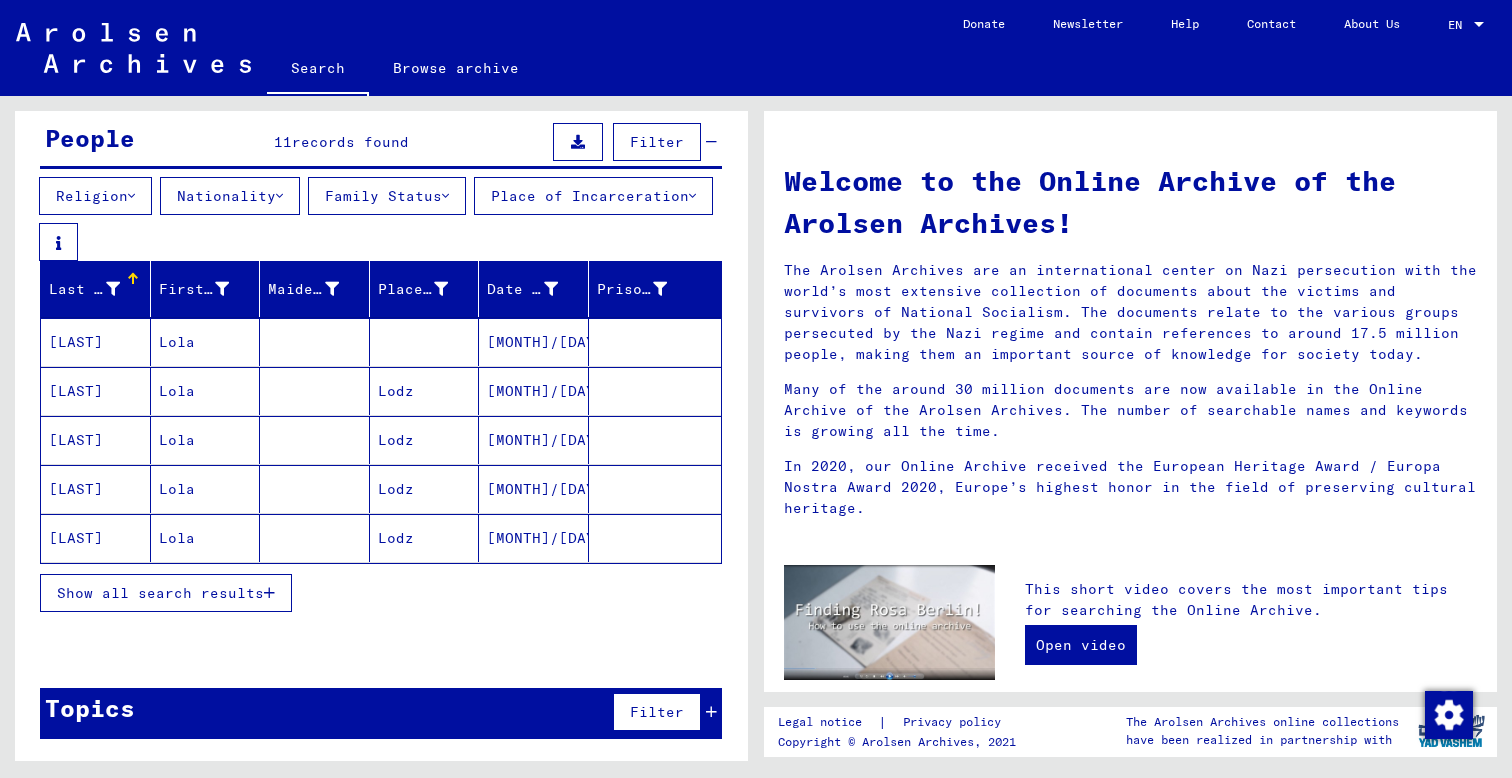 click on "Show all search results" at bounding box center (166, 593) 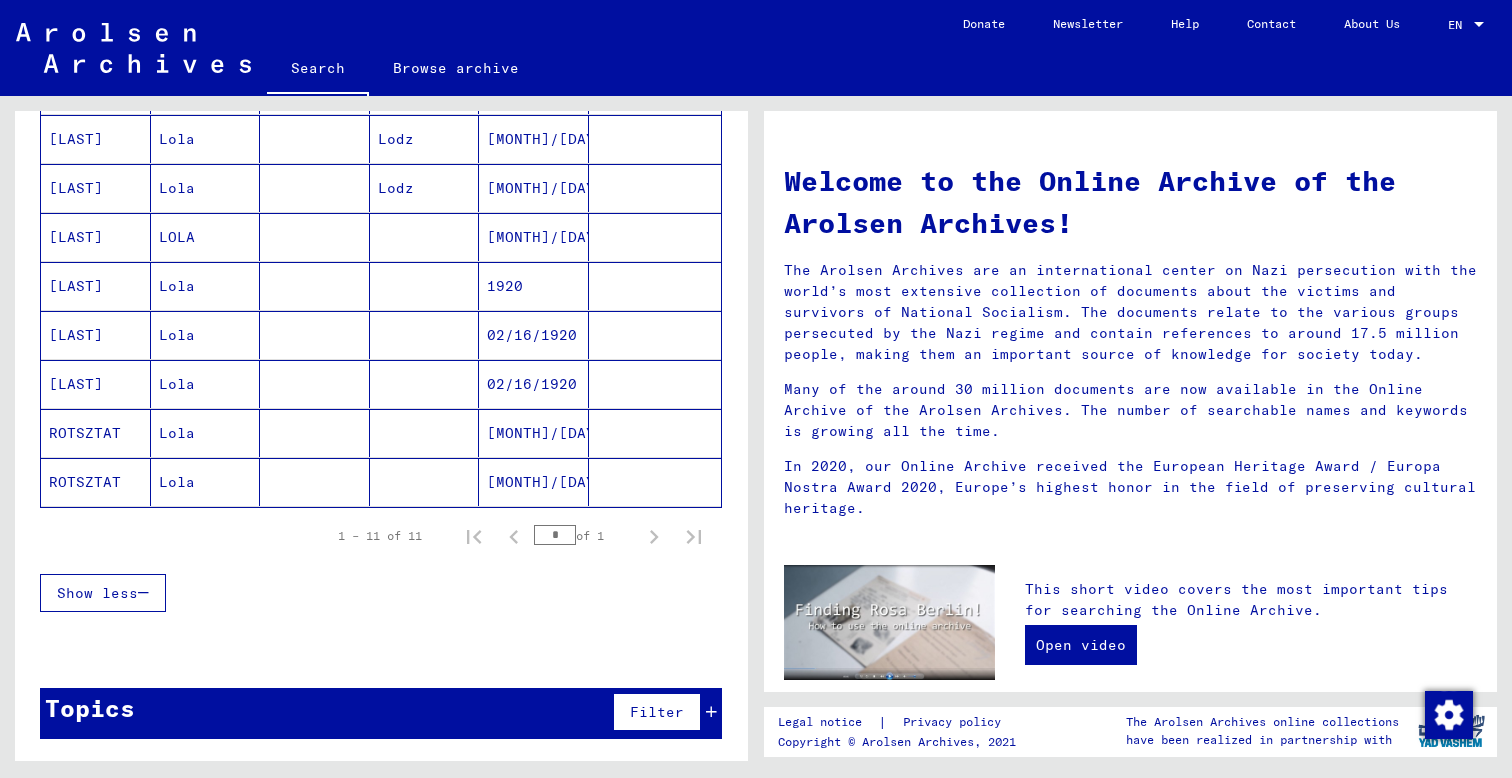 scroll, scrollTop: 537, scrollLeft: 0, axis: vertical 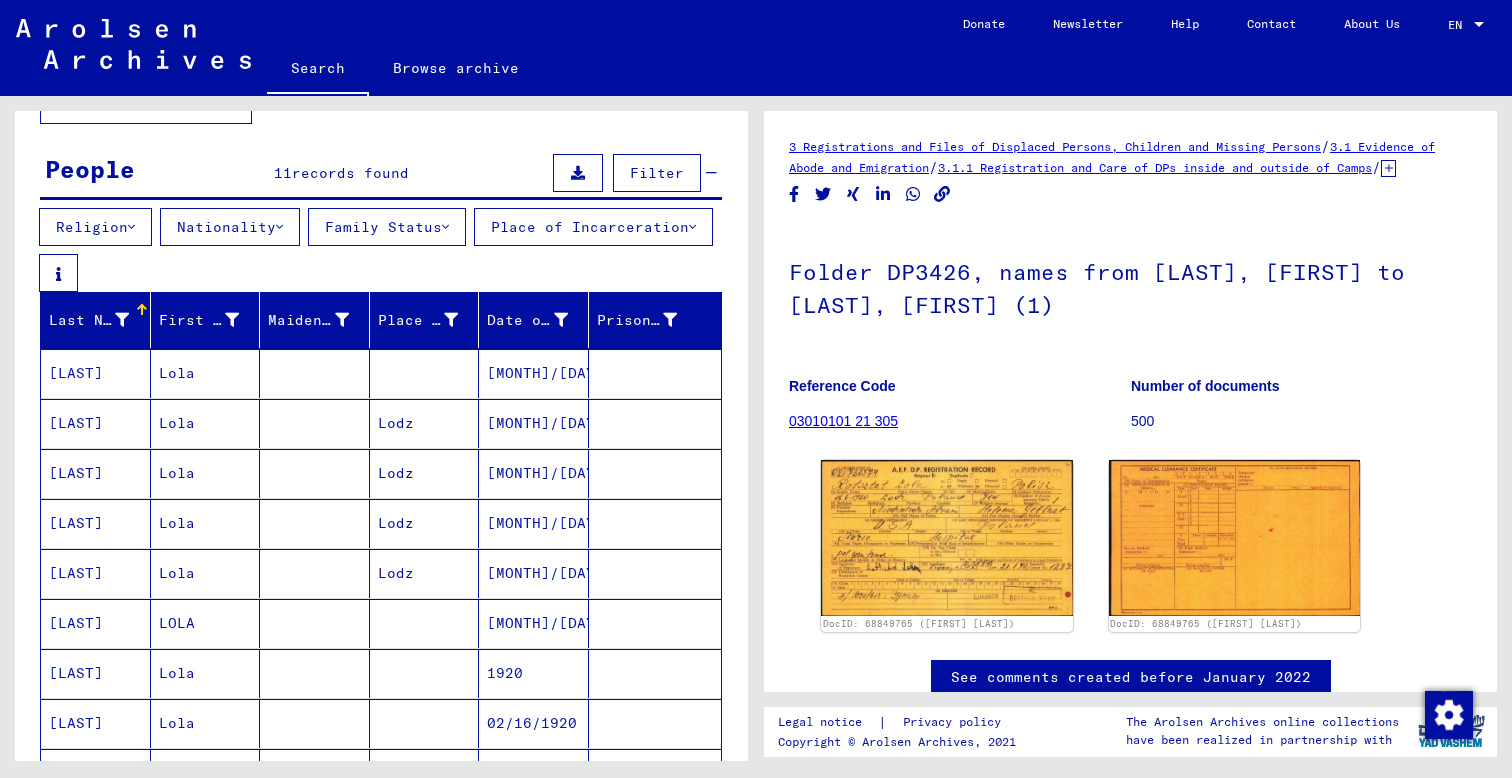 click on "Lola" at bounding box center [206, 423] 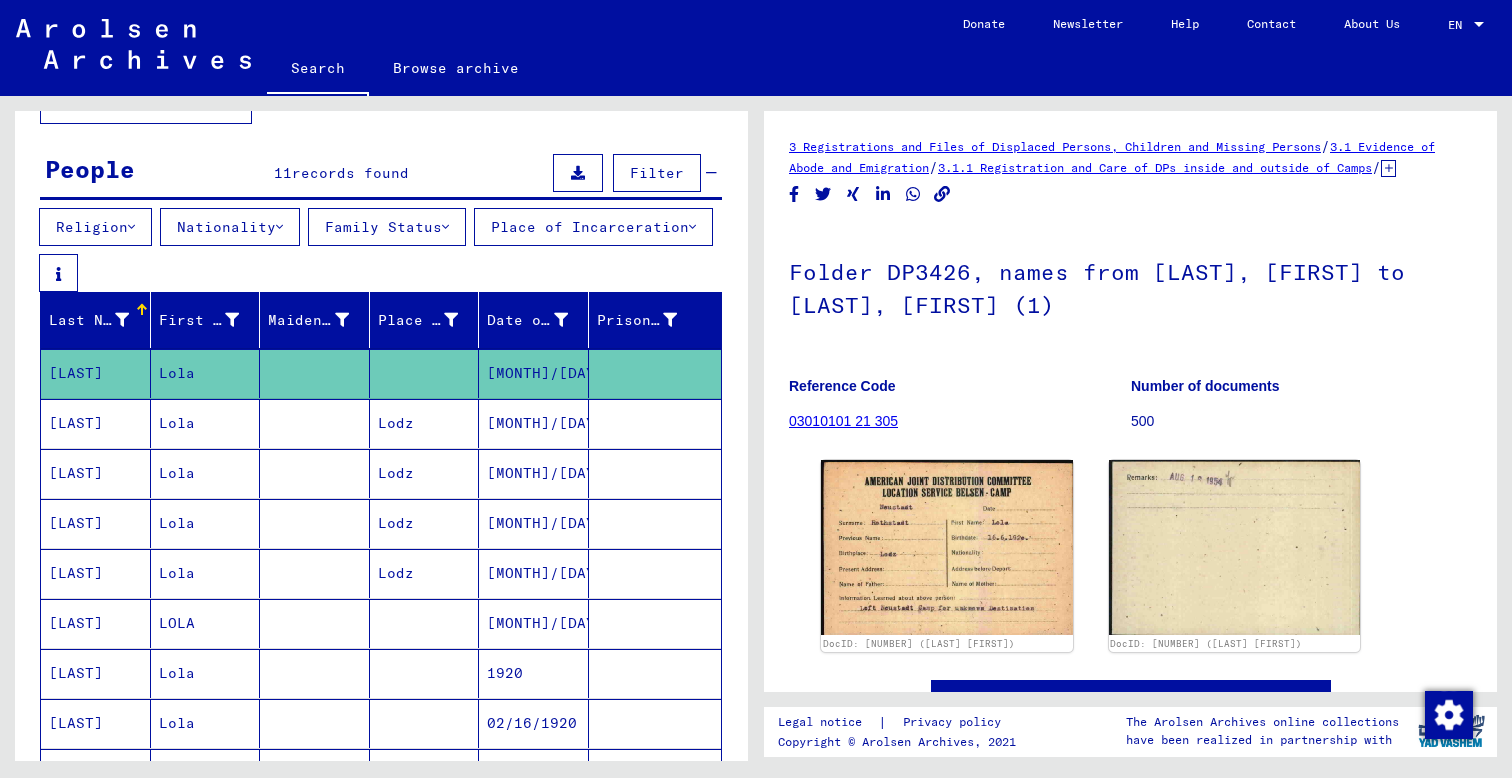 click on "Lola" at bounding box center [206, 473] 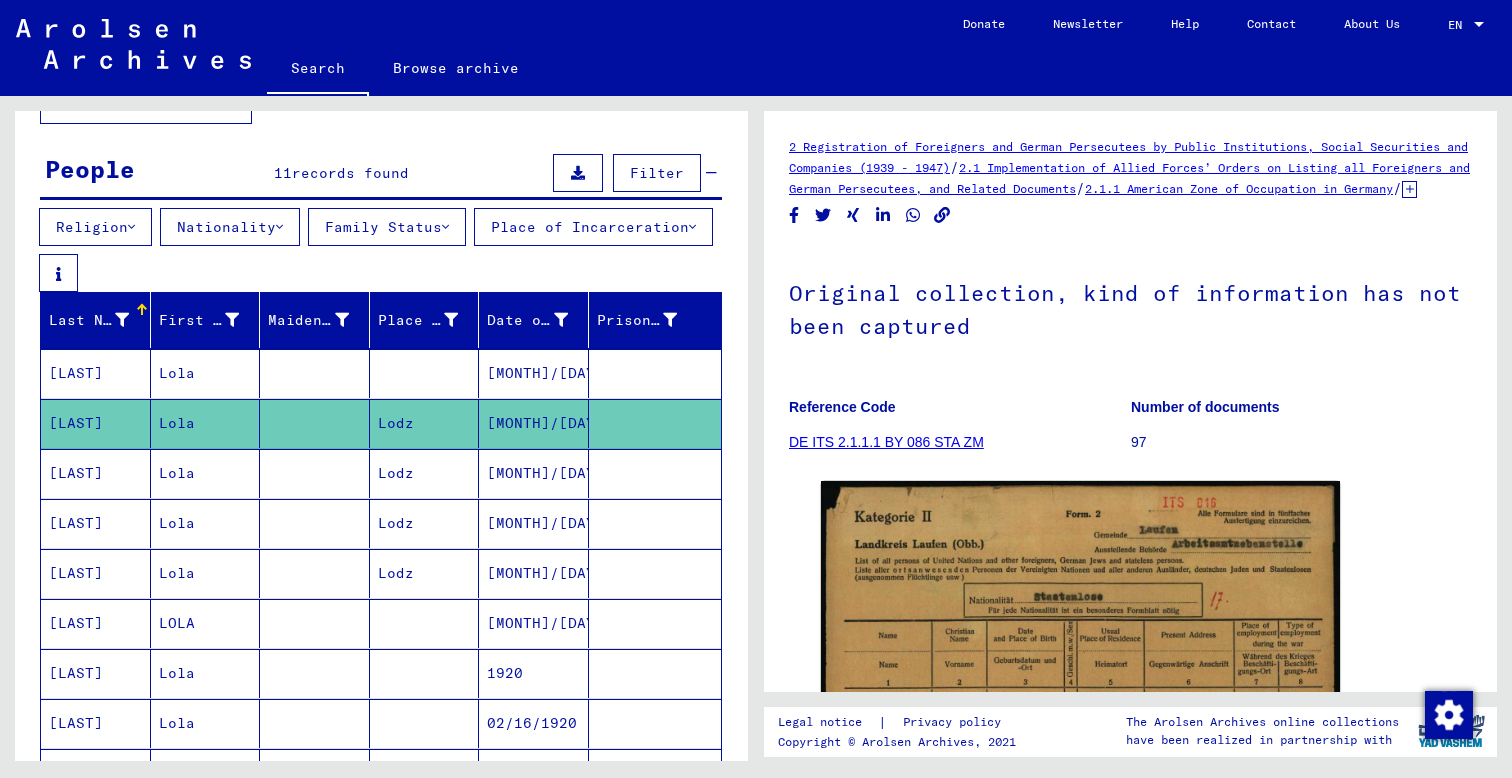 click on "Lola" at bounding box center (206, 523) 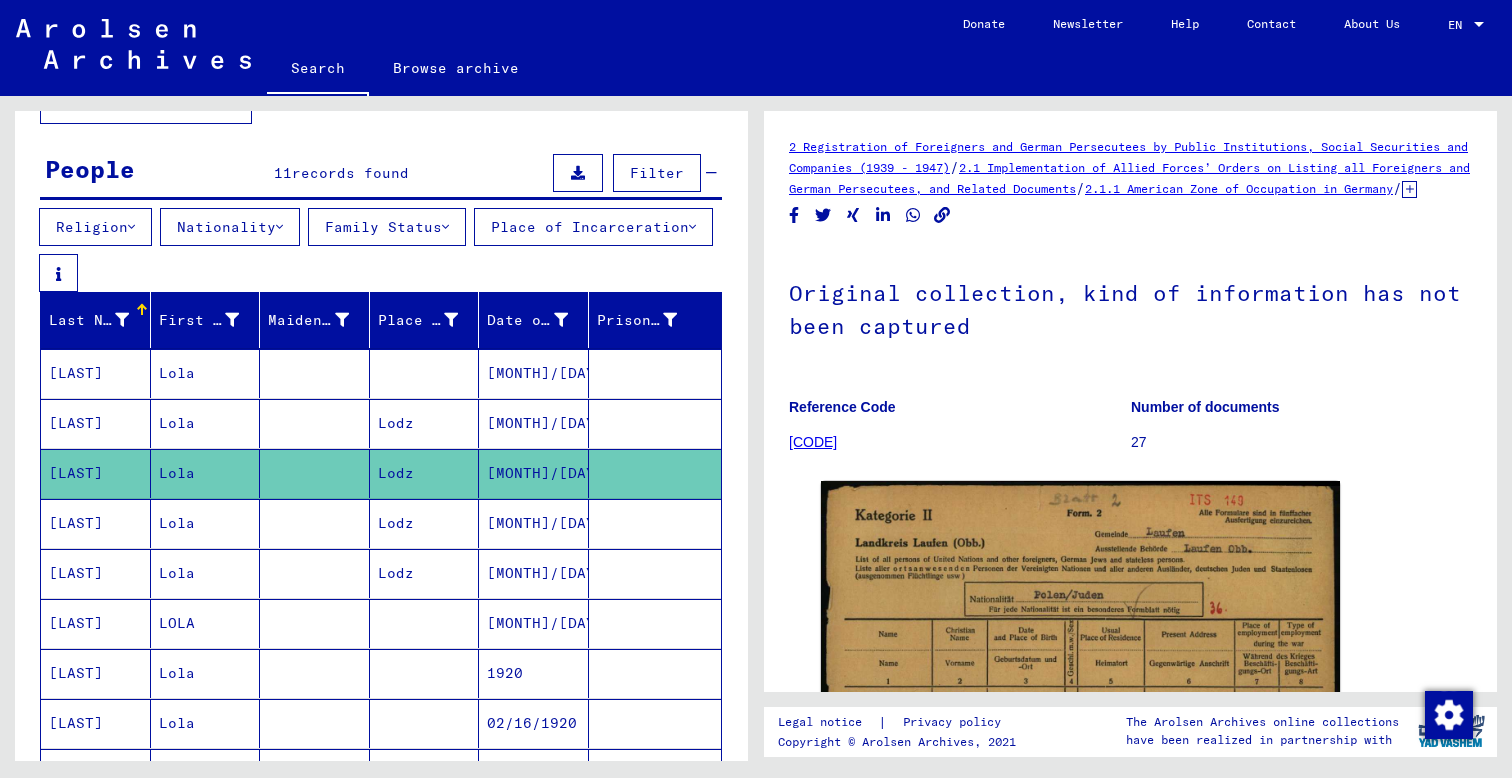 click on "Lola" at bounding box center [206, 573] 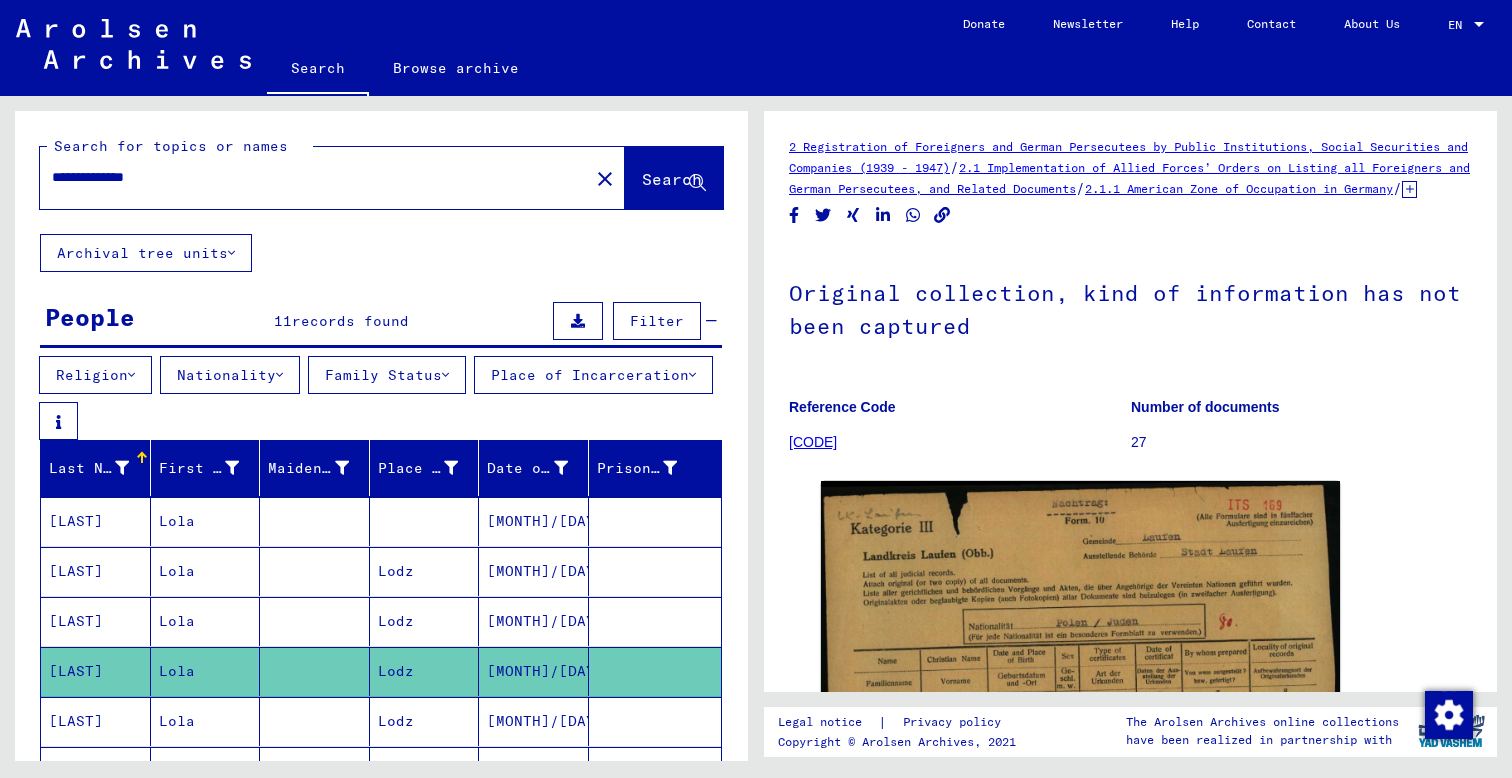 scroll, scrollTop: 0, scrollLeft: 0, axis: both 